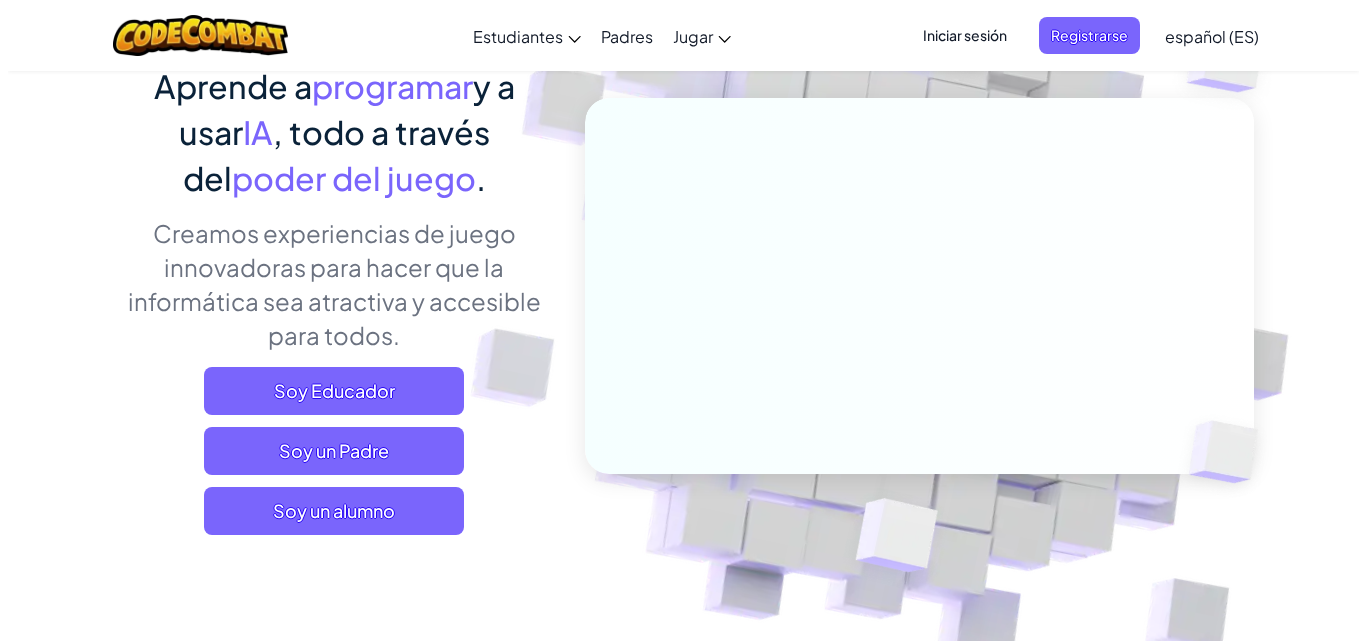 scroll, scrollTop: 200, scrollLeft: 0, axis: vertical 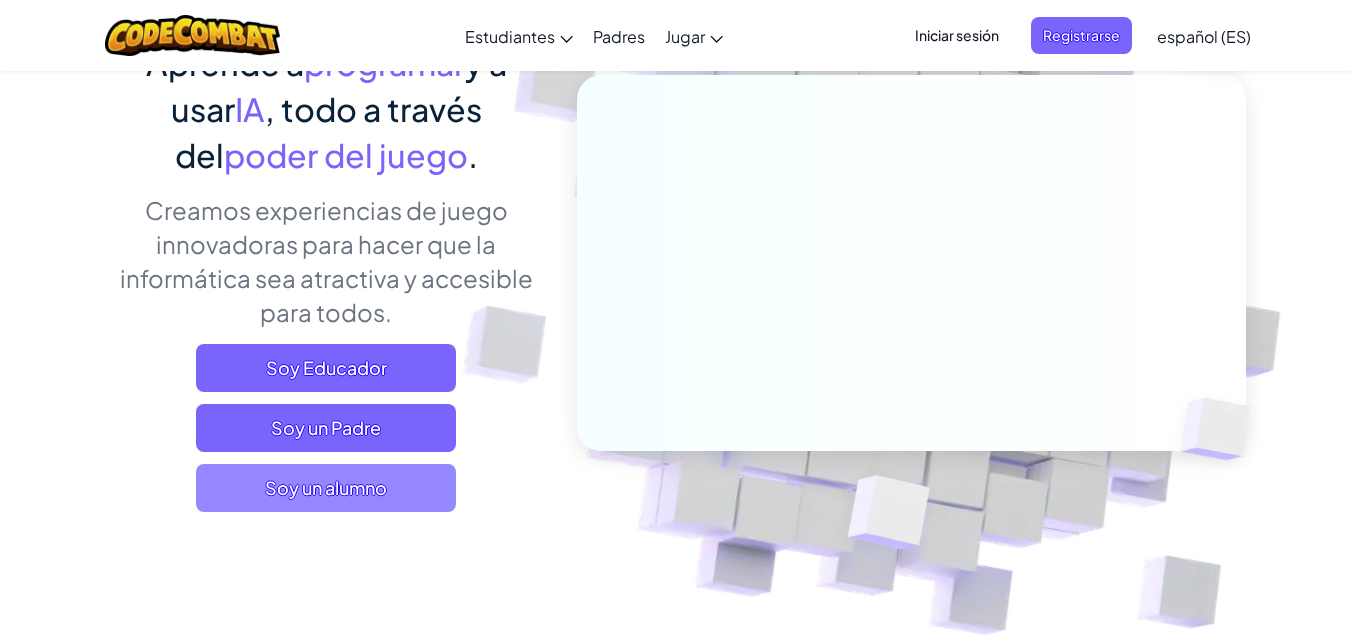 click on "Soy un alumno" at bounding box center [326, 488] 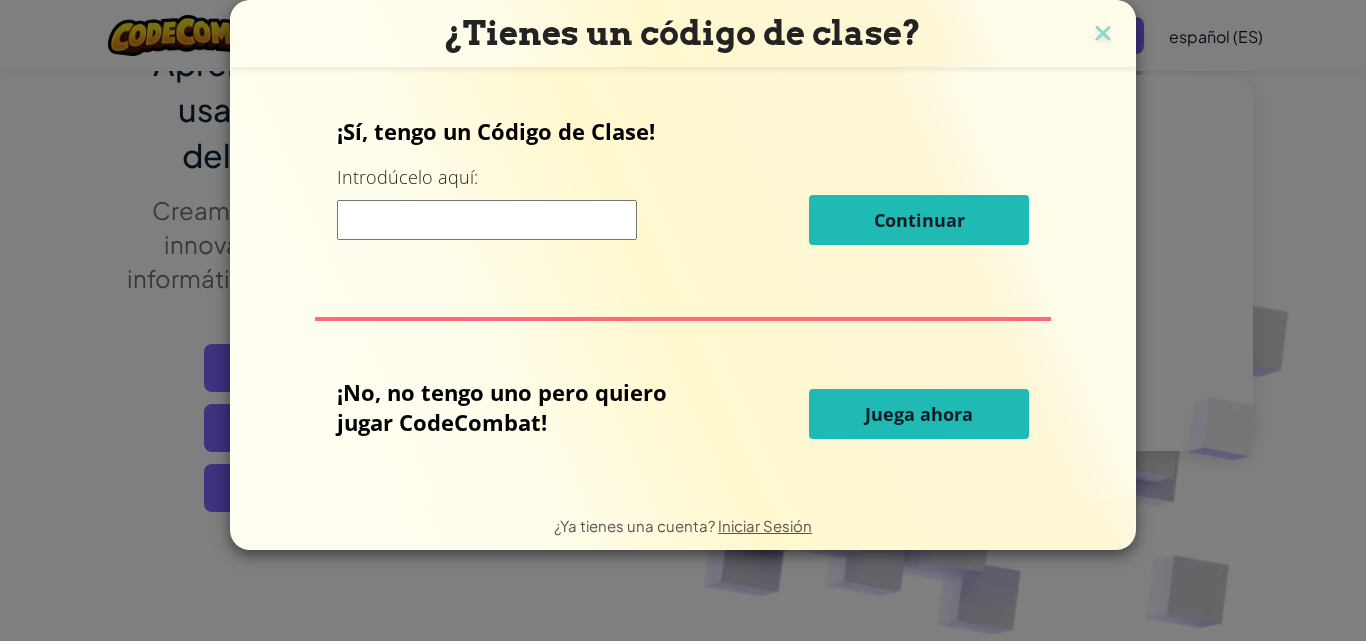click at bounding box center [487, 220] 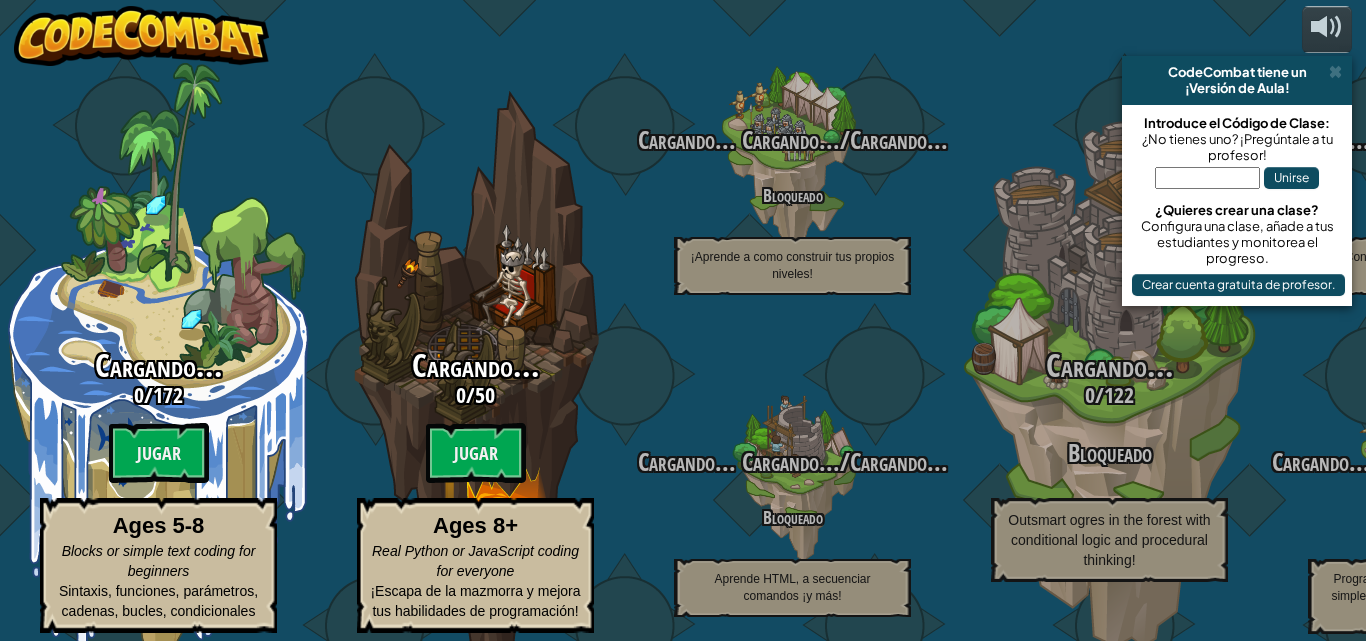 select on "es-ES" 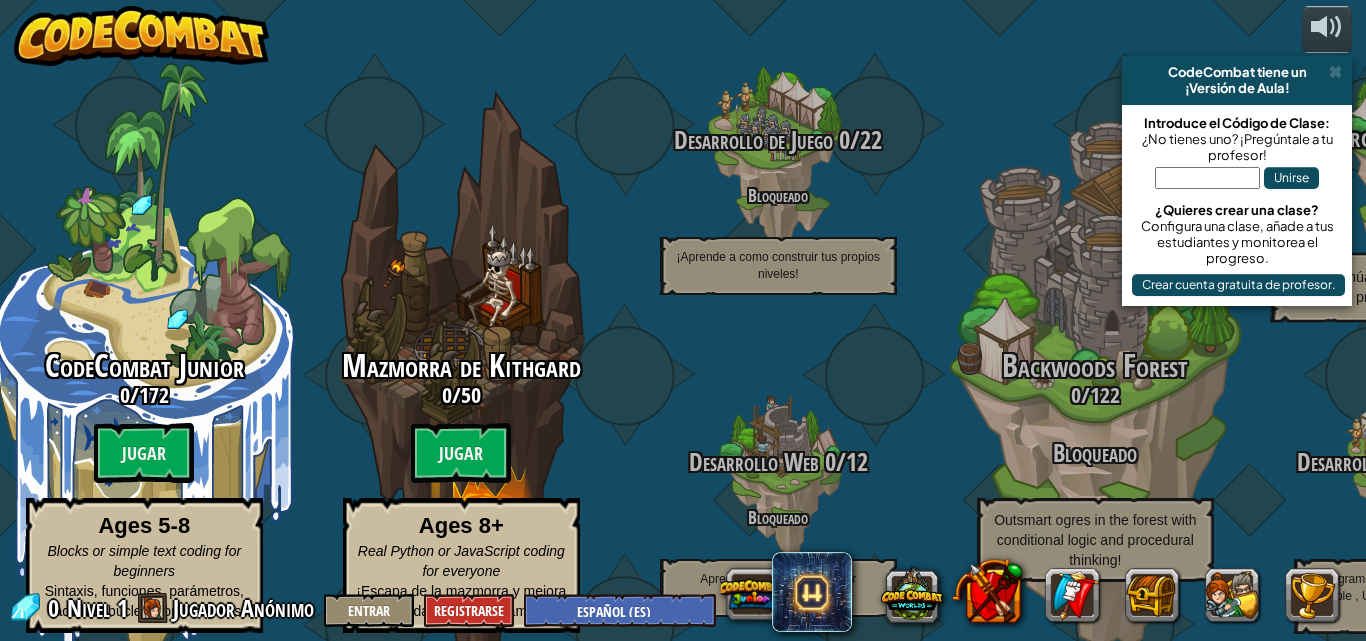 click at bounding box center (1335, 72) 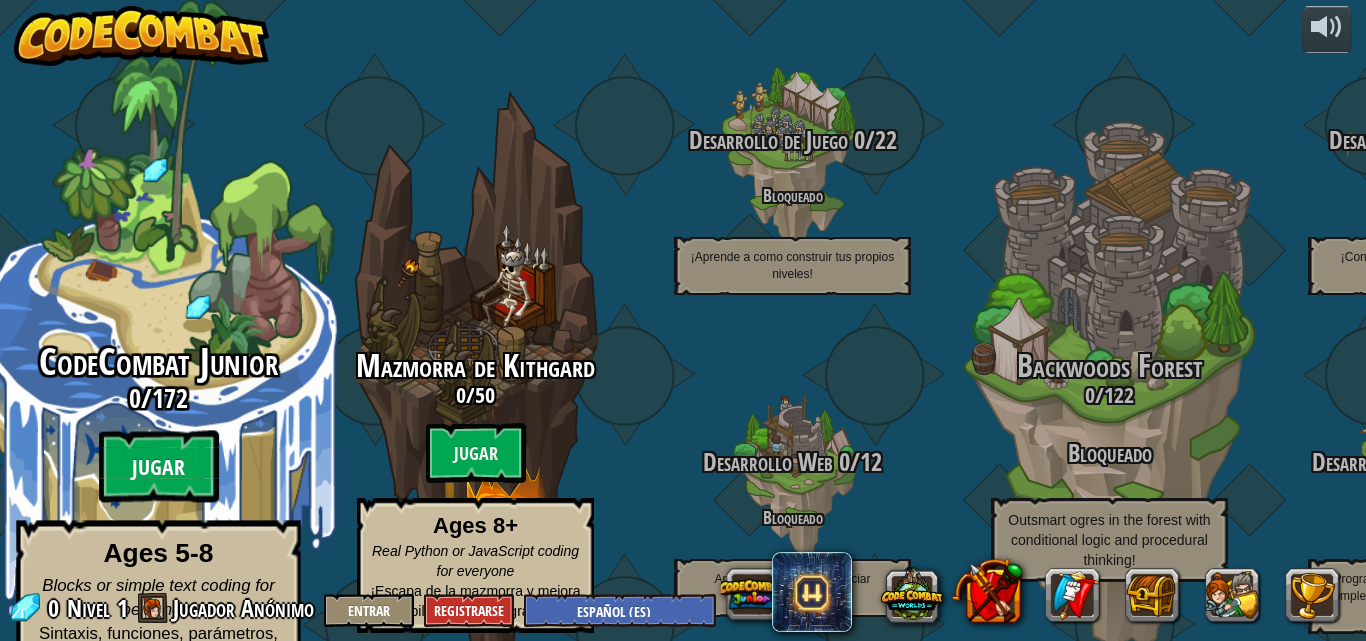 click on "Jugar" at bounding box center [159, 467] 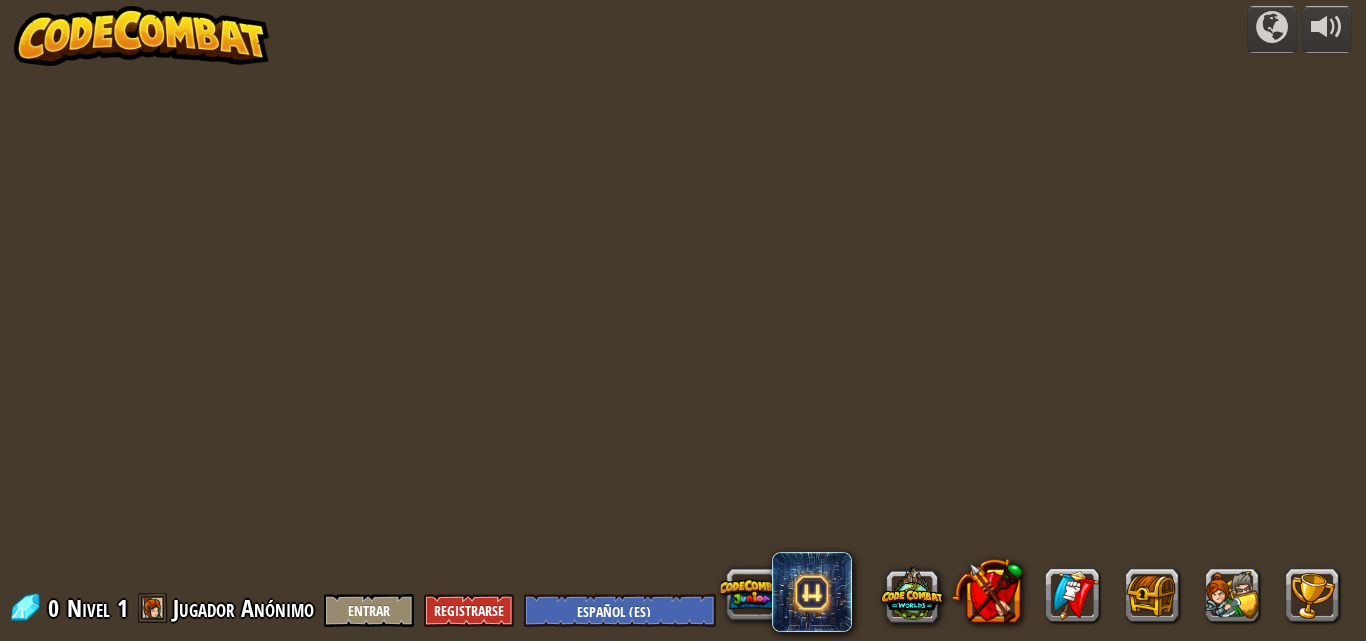 select on "es-ES" 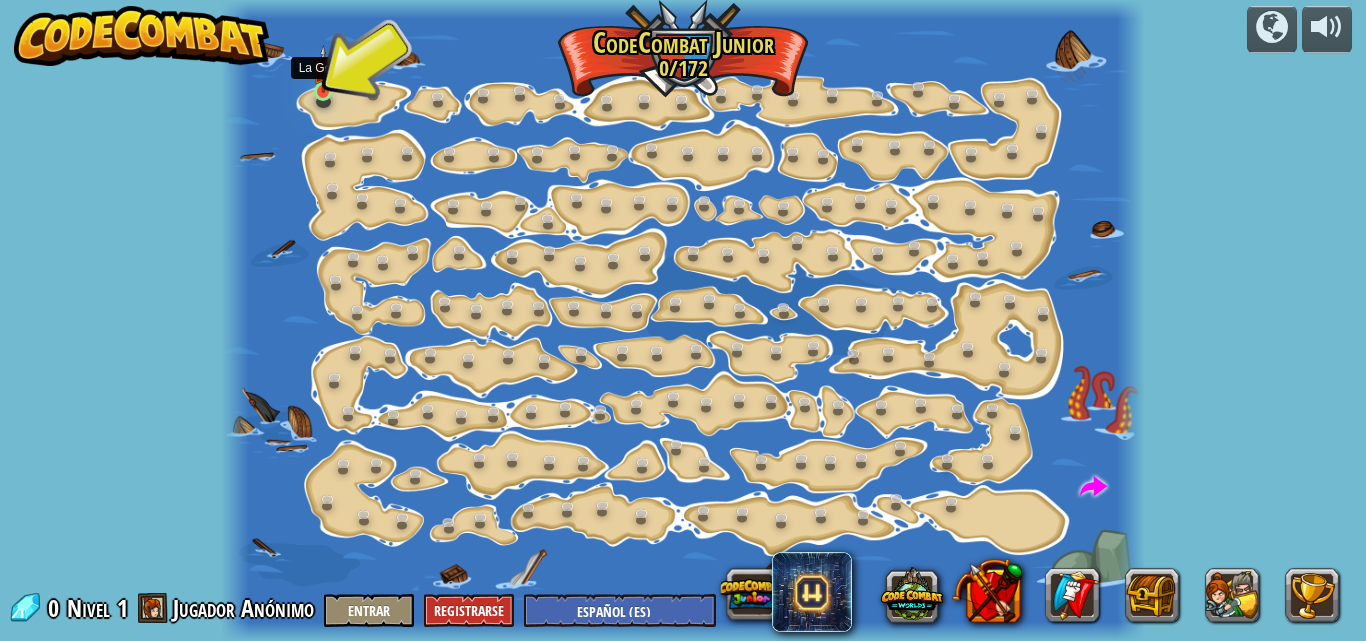 click at bounding box center [323, 69] 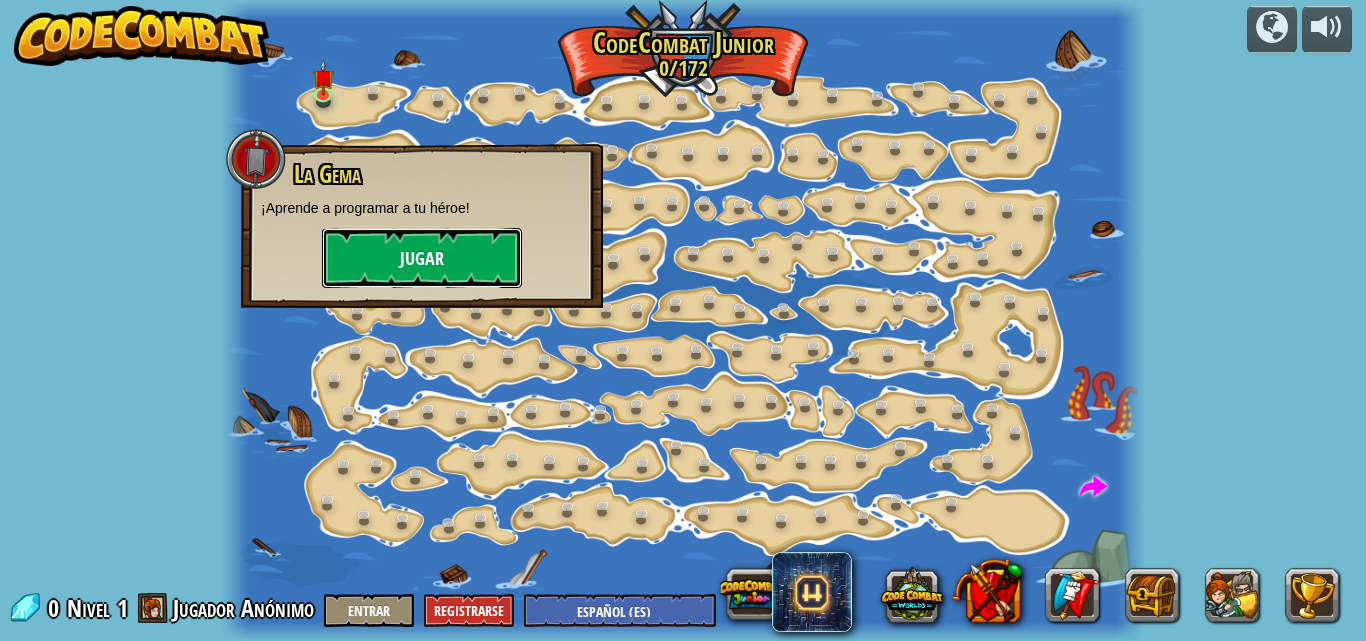 click on "Jugar" at bounding box center (422, 258) 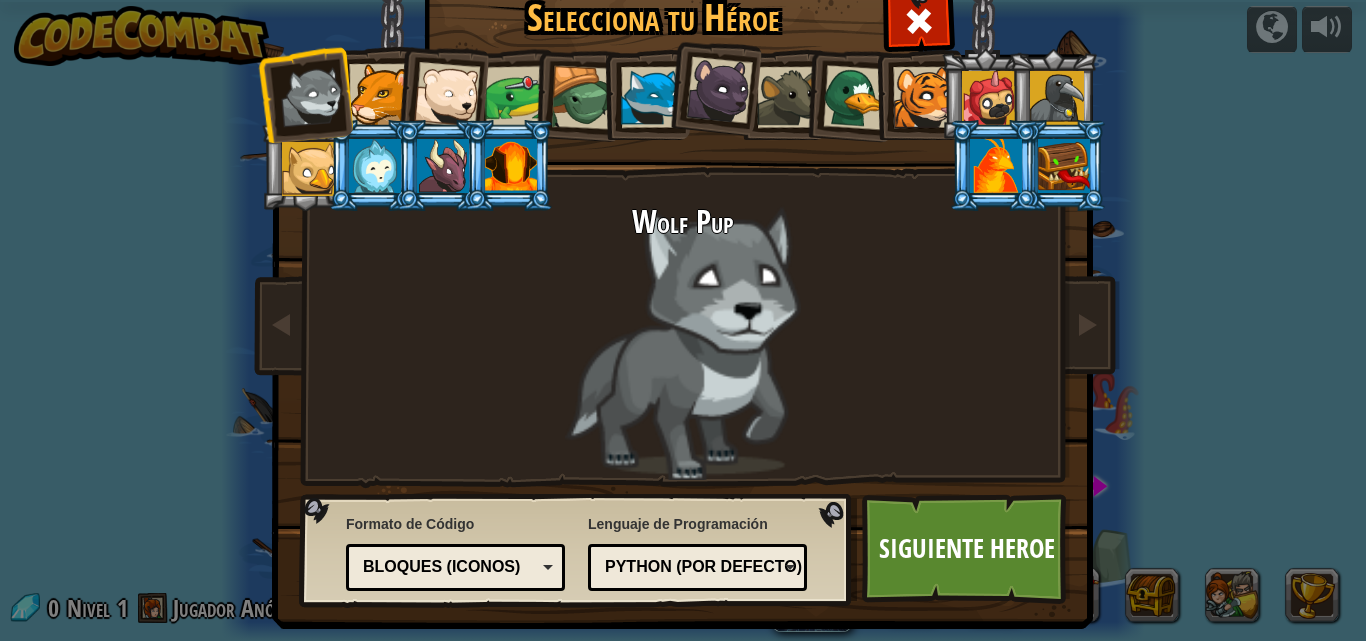 click at bounding box center [379, 94] 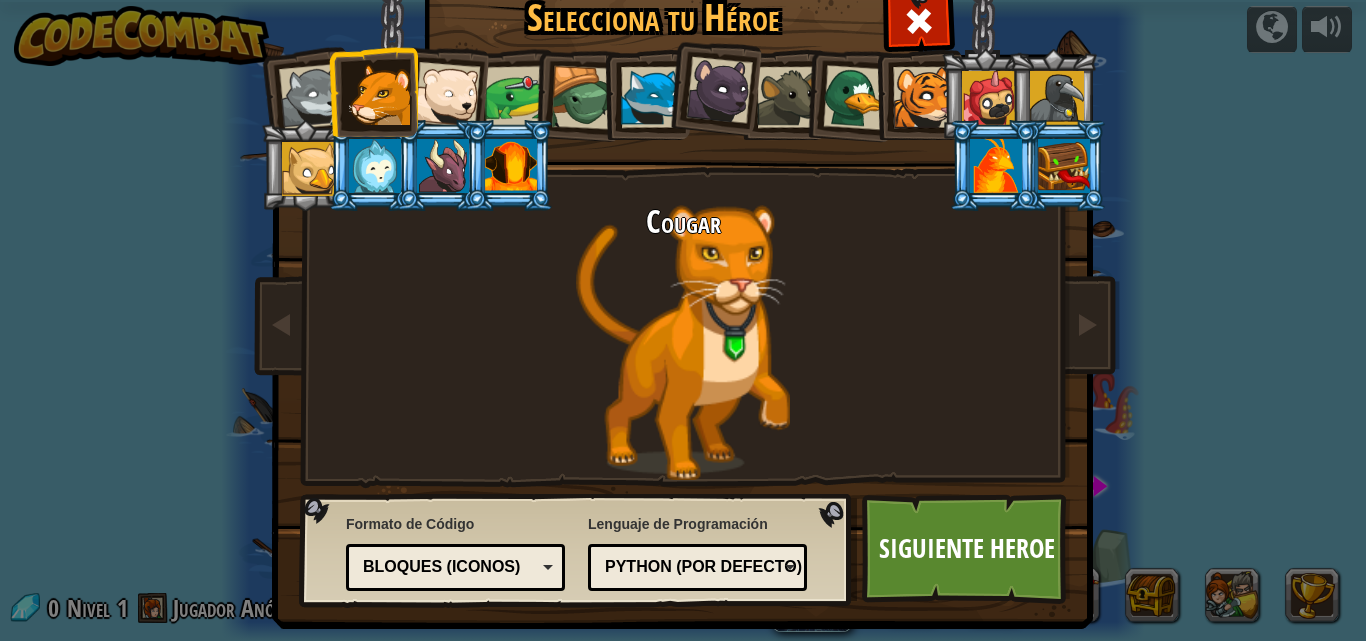 click at bounding box center (923, 97) 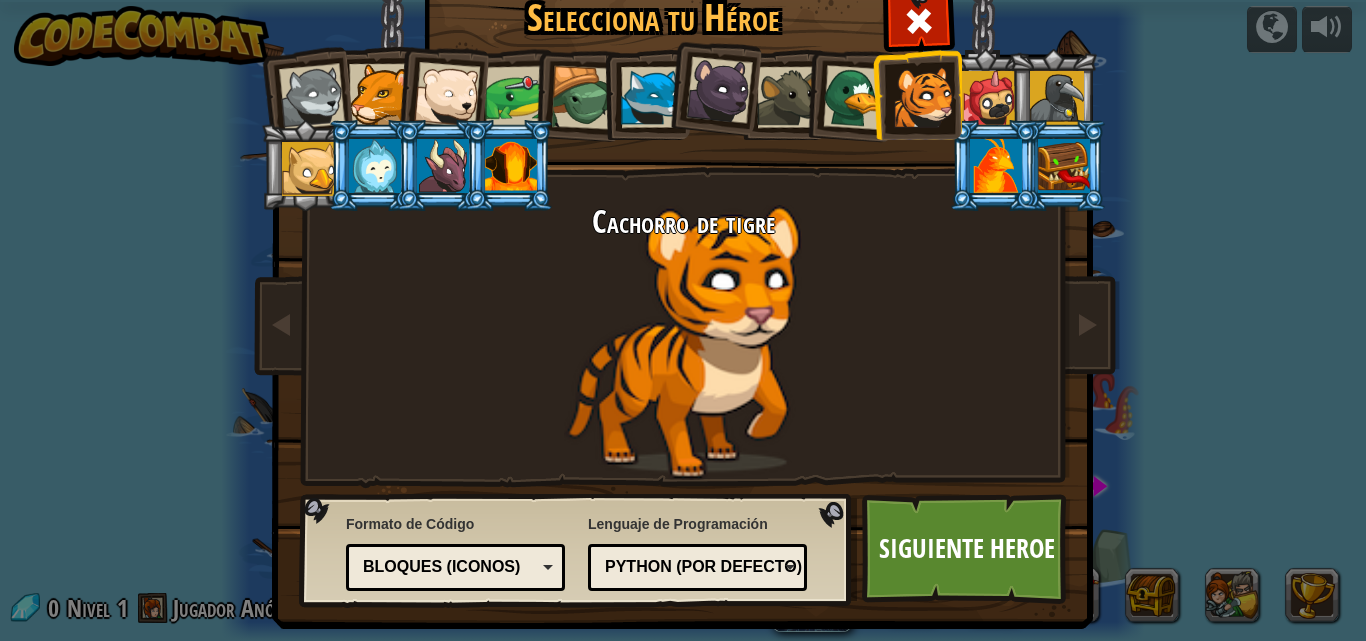 click at bounding box center [375, 166] 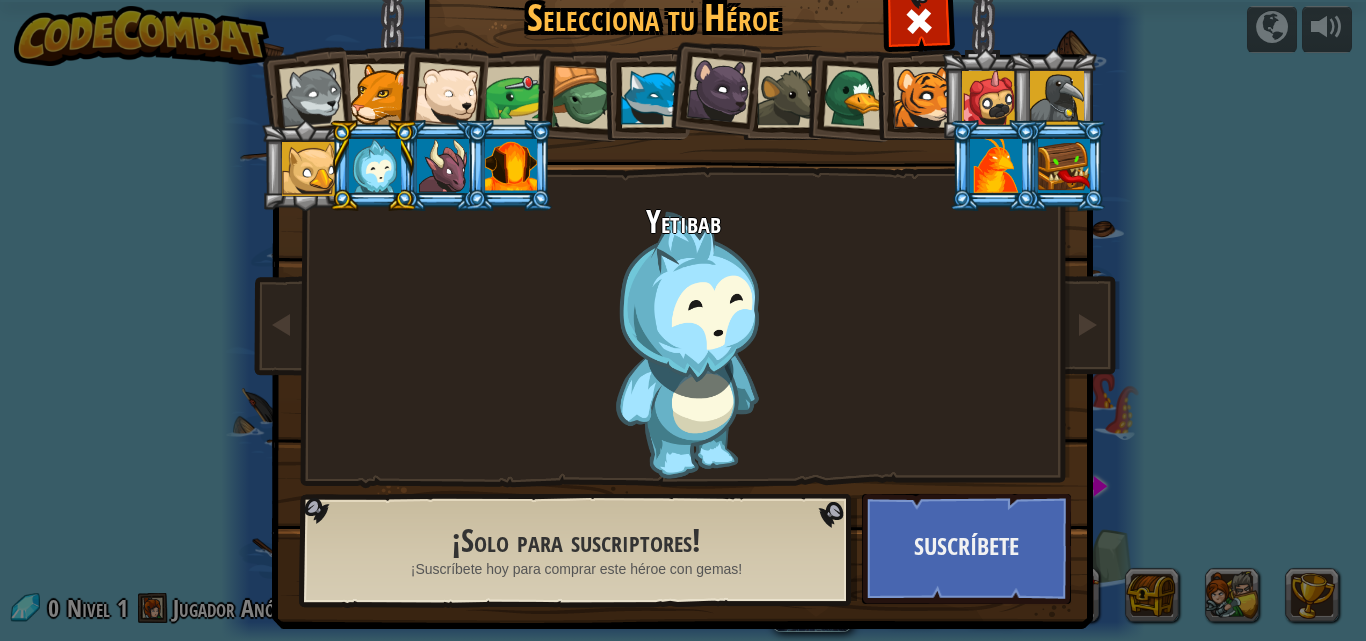click at bounding box center (443, 166) 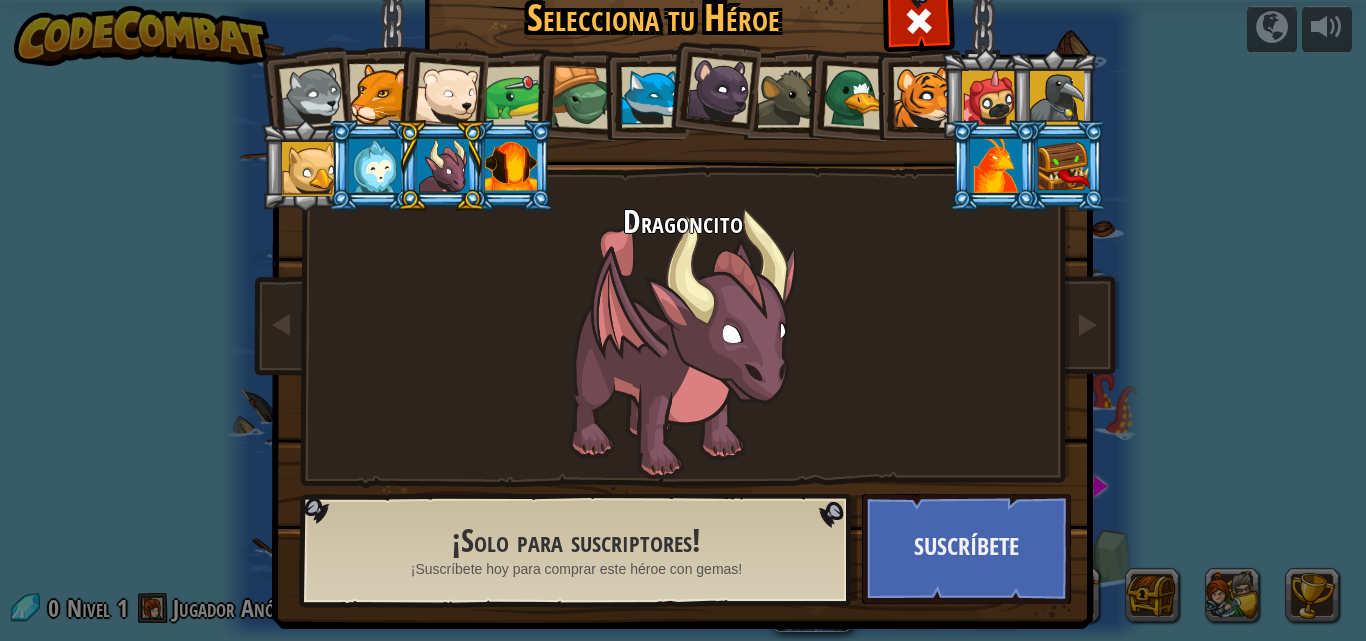 click at bounding box center (516, 97) 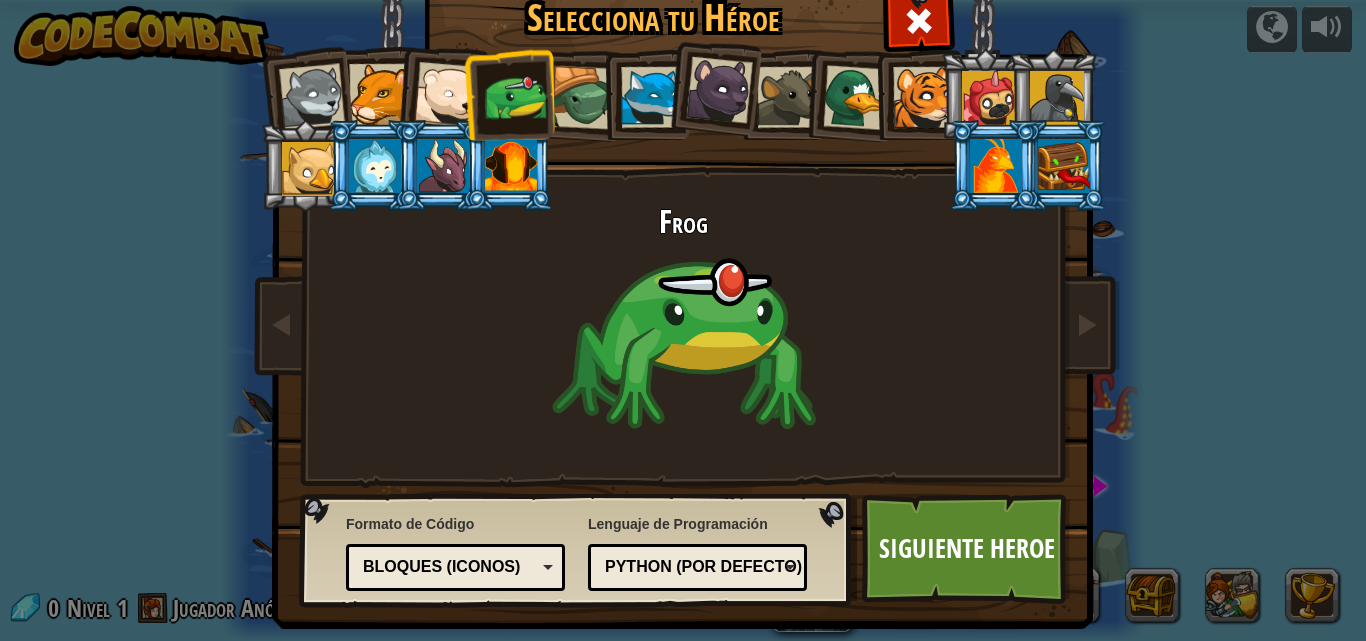 click at bounding box center [379, 94] 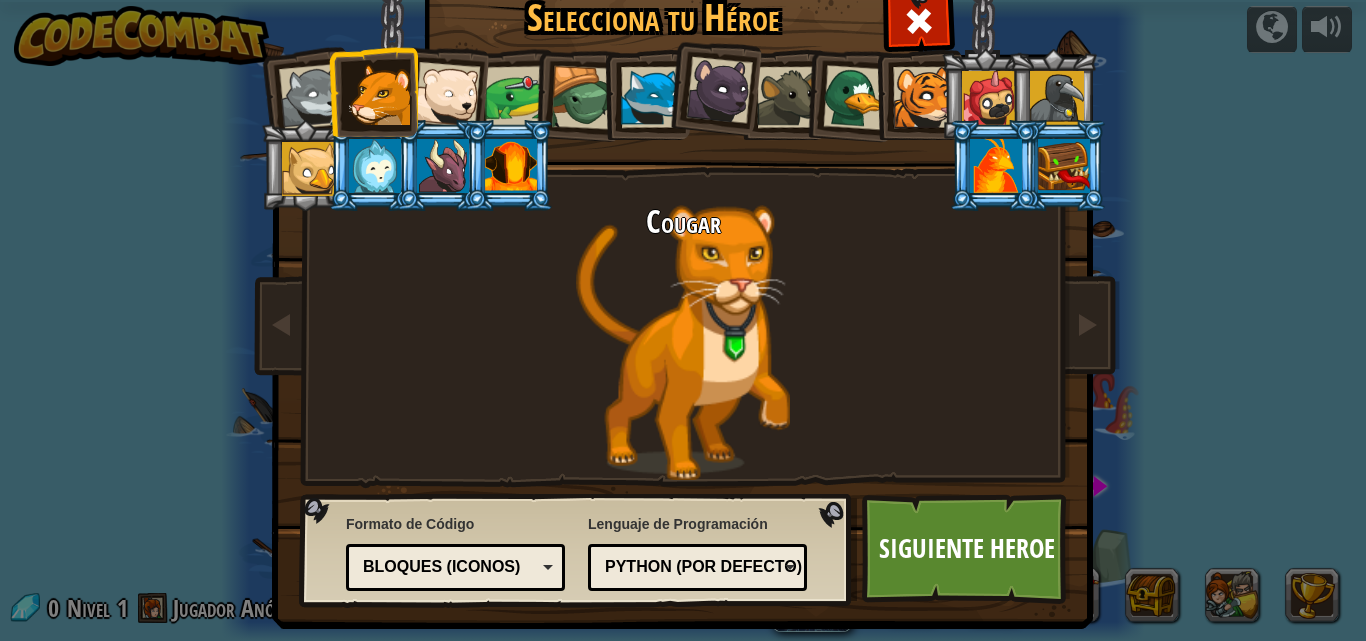 click at bounding box center (309, 169) 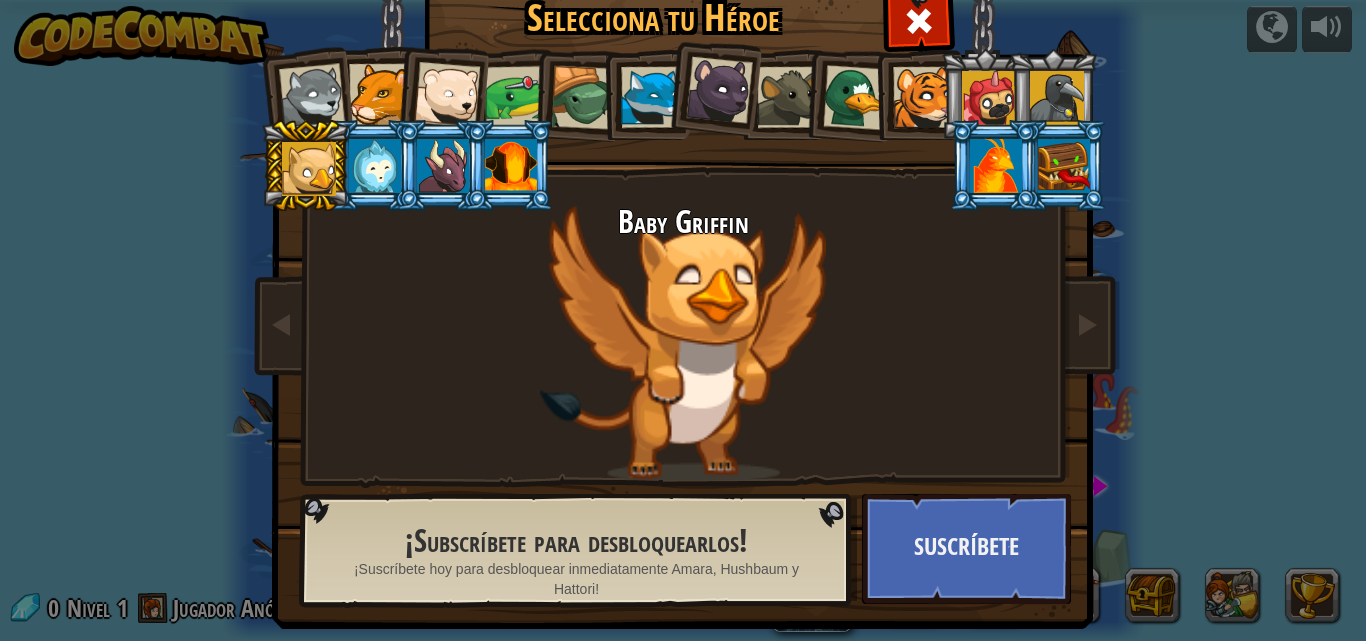 click at bounding box center [1057, 98] 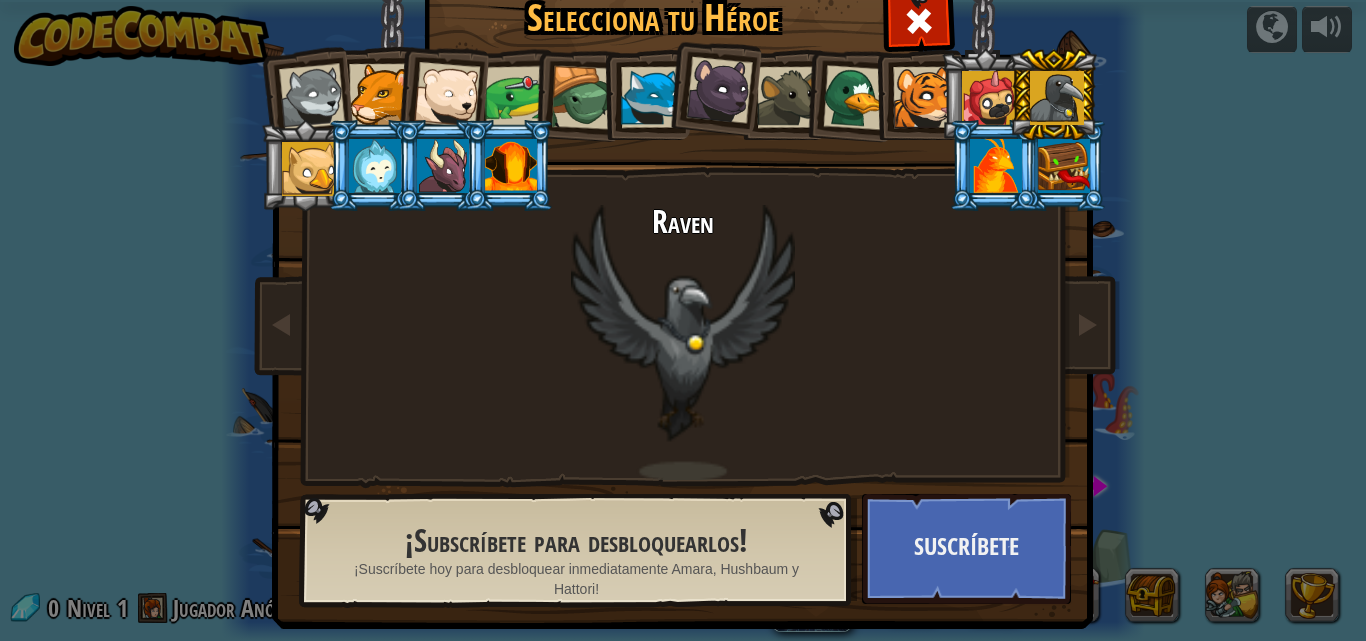 click at bounding box center (923, 97) 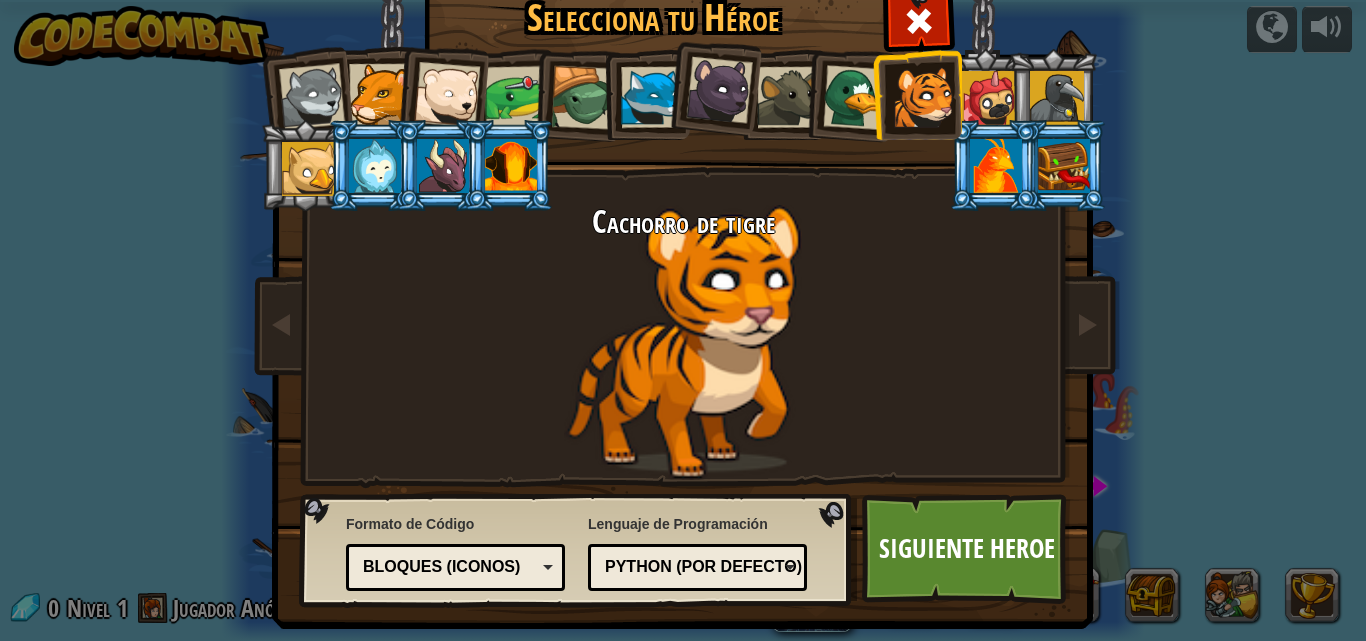 click at bounding box center [989, 98] 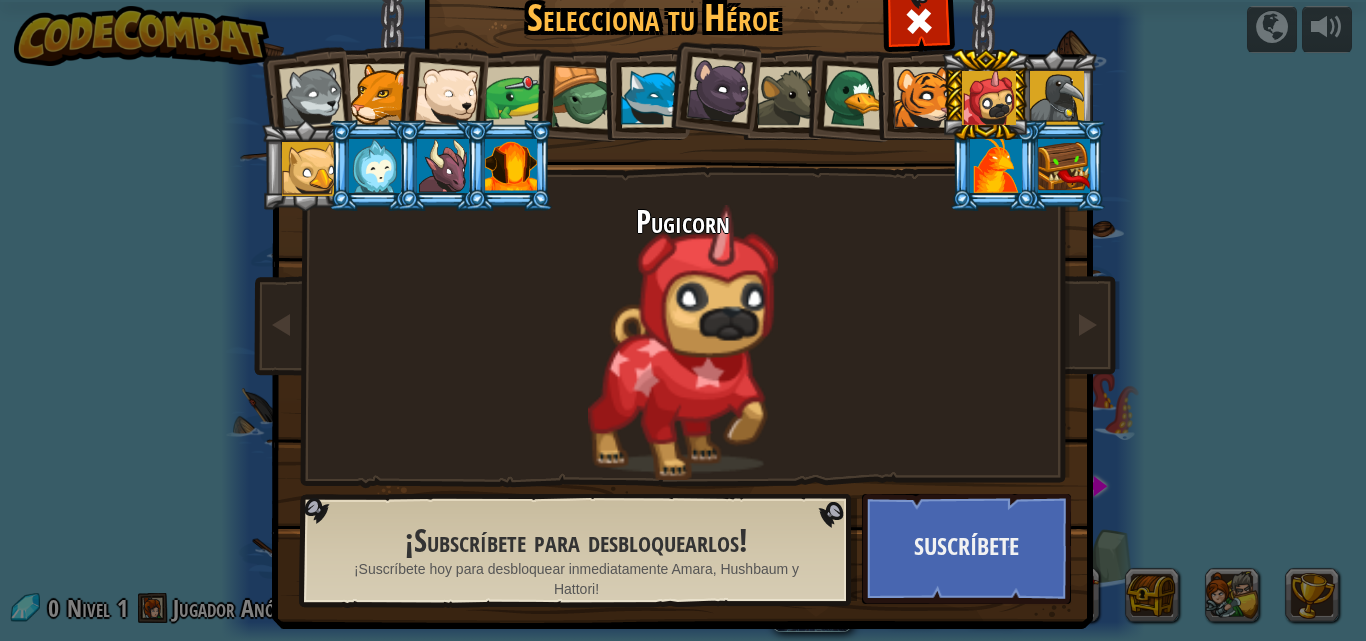 click at bounding box center [923, 97] 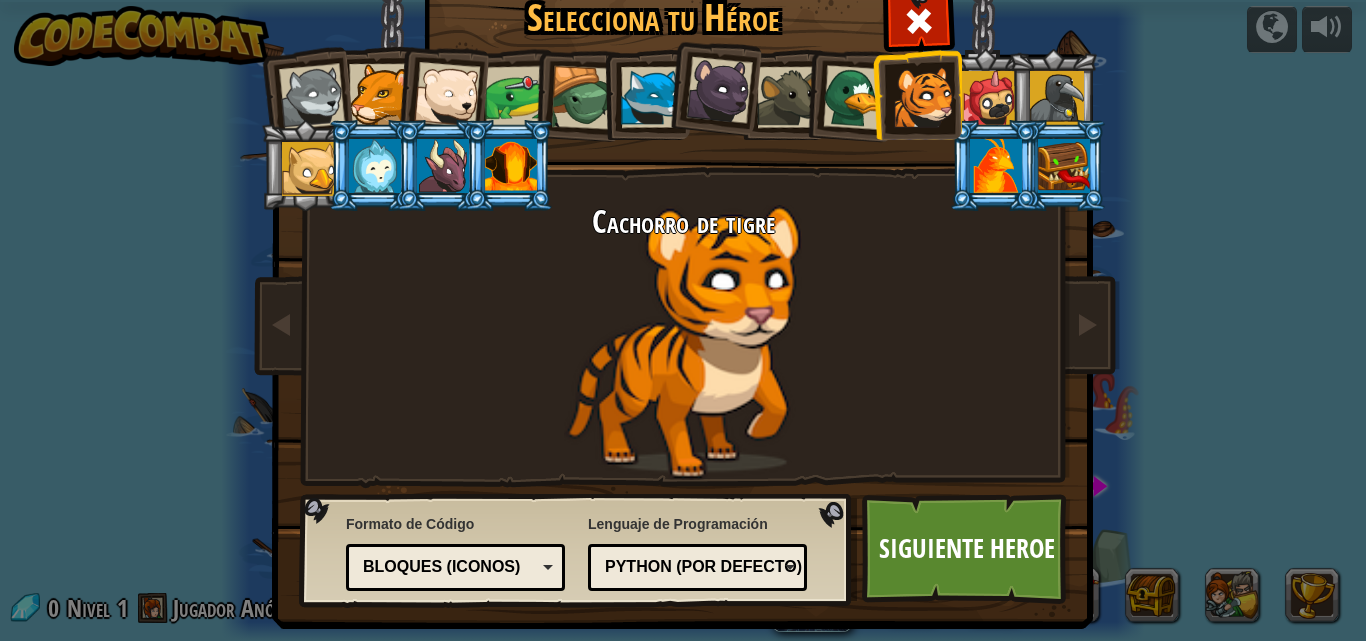 click at bounding box center [849, 94] 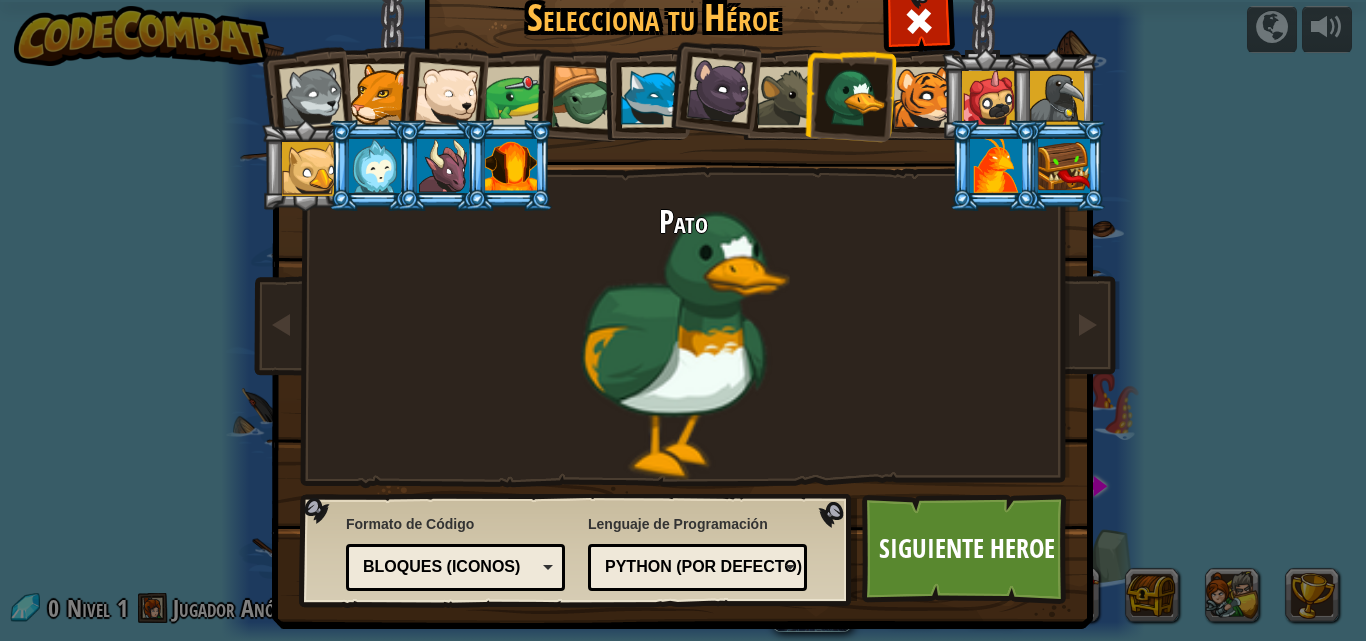 click at bounding box center (719, 90) 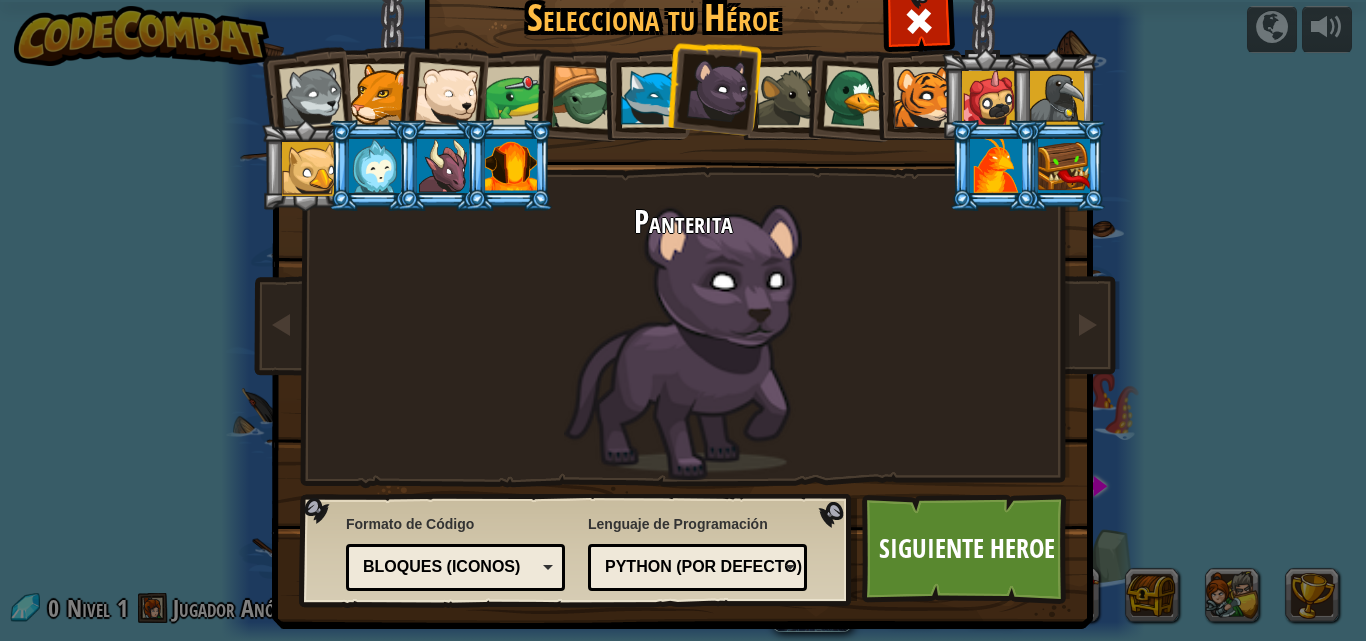 click at bounding box center [712, 87] 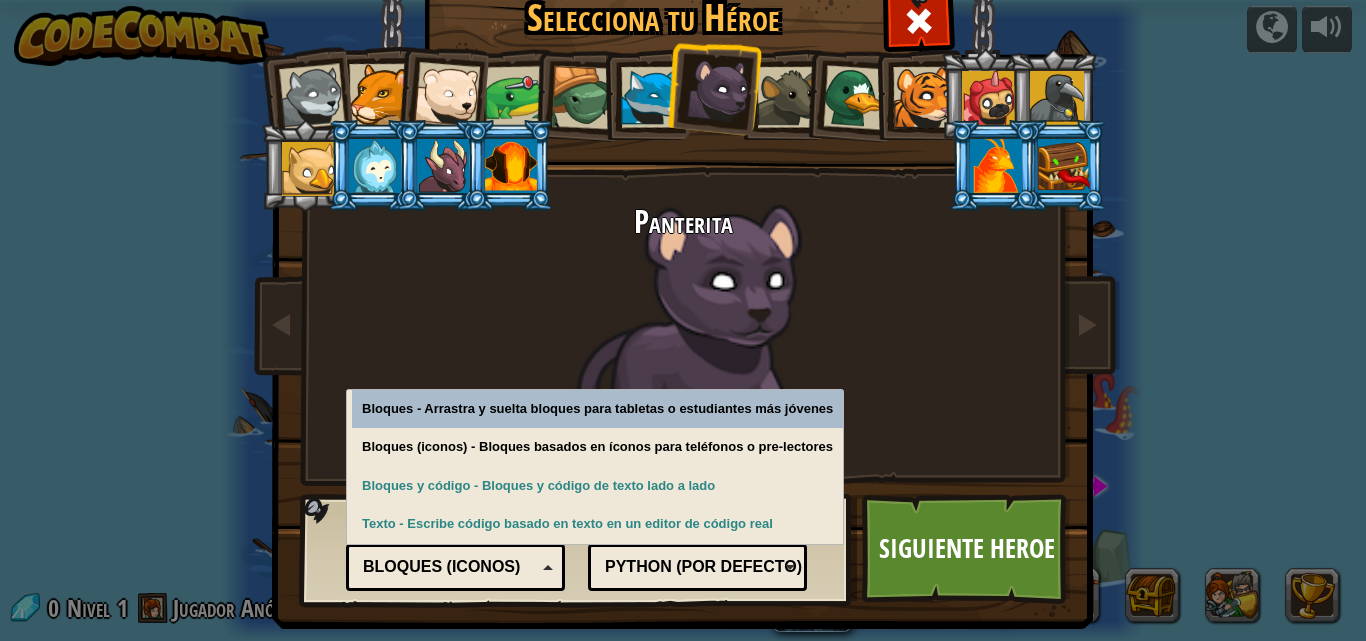 click on "Bloques (iconos)" at bounding box center [455, 567] 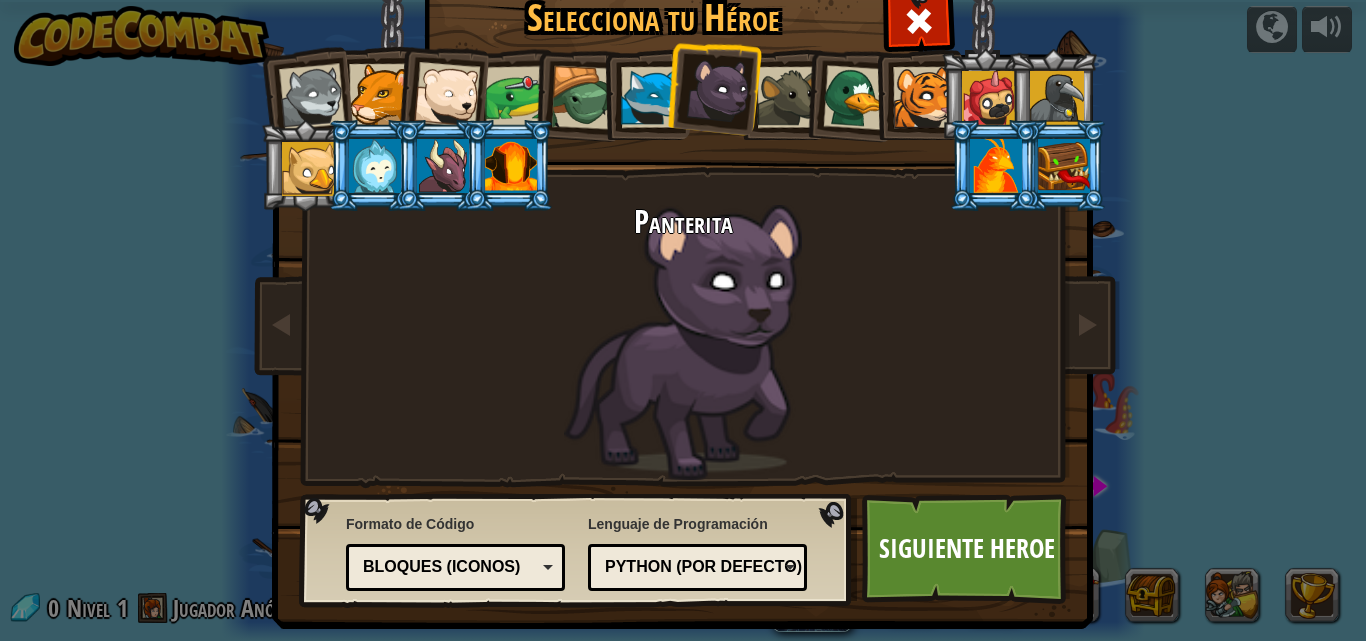 click on "Python (Por defecto)" at bounding box center (691, 567) 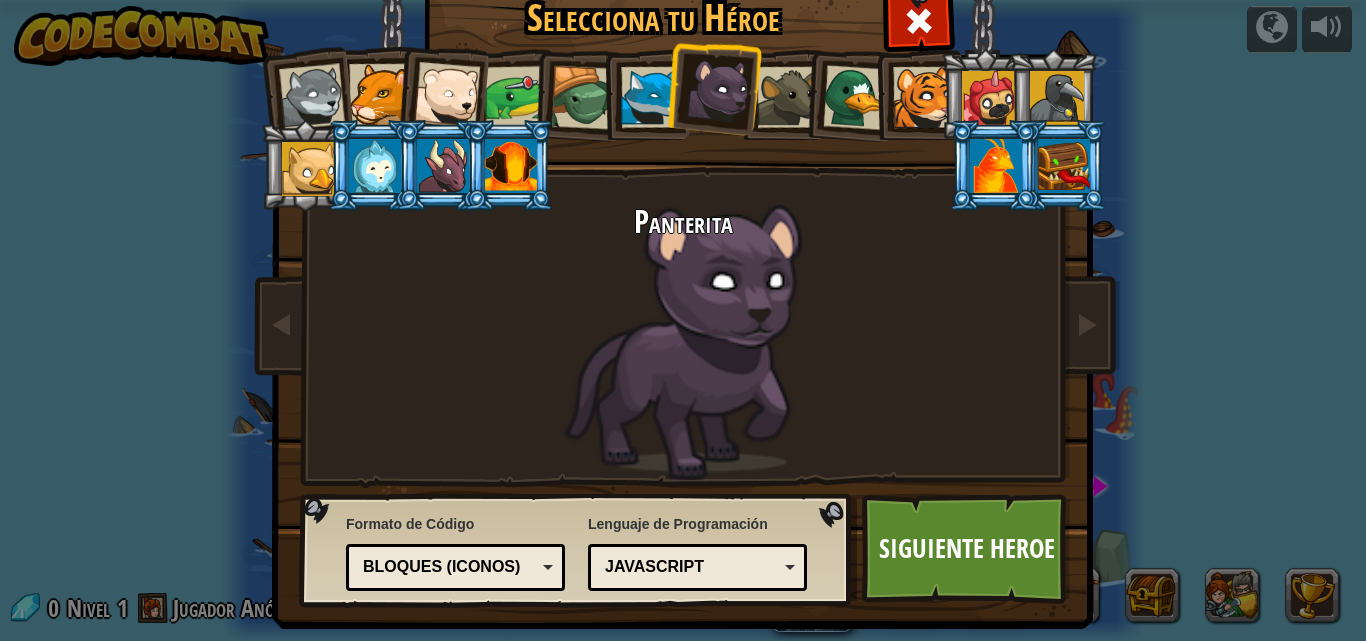click on "Bloques (iconos)" at bounding box center (455, 567) 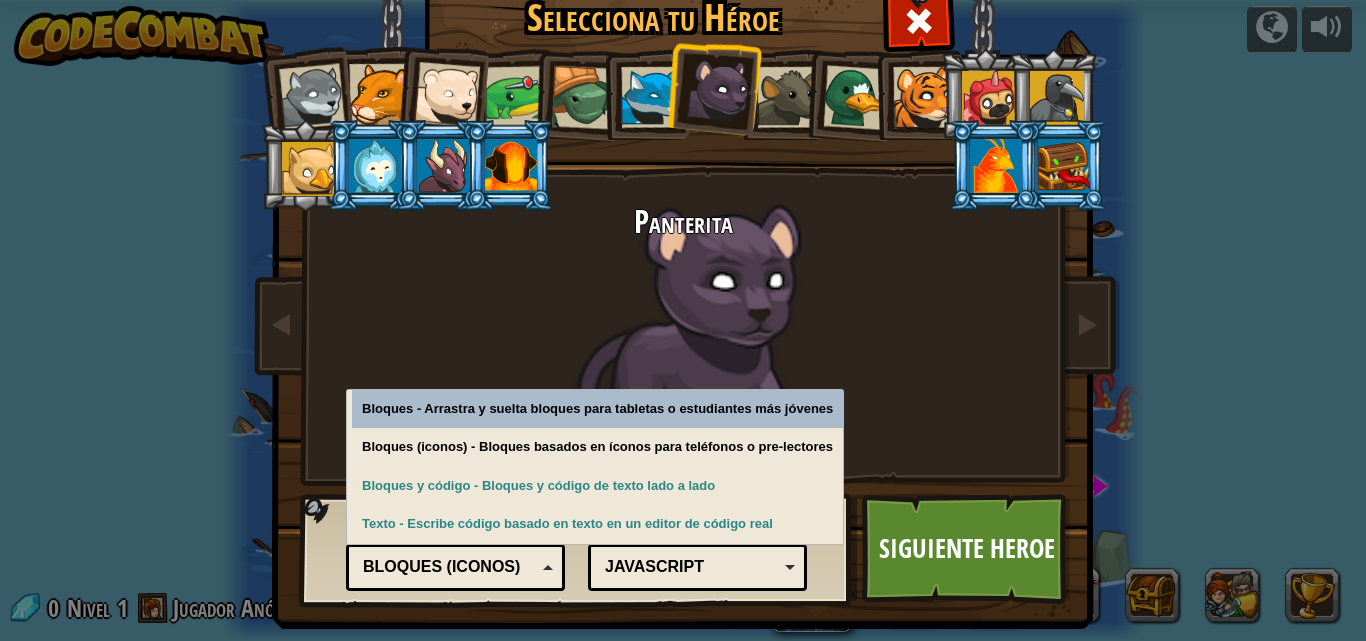 click on "Bloques (iconos)" at bounding box center (455, 567) 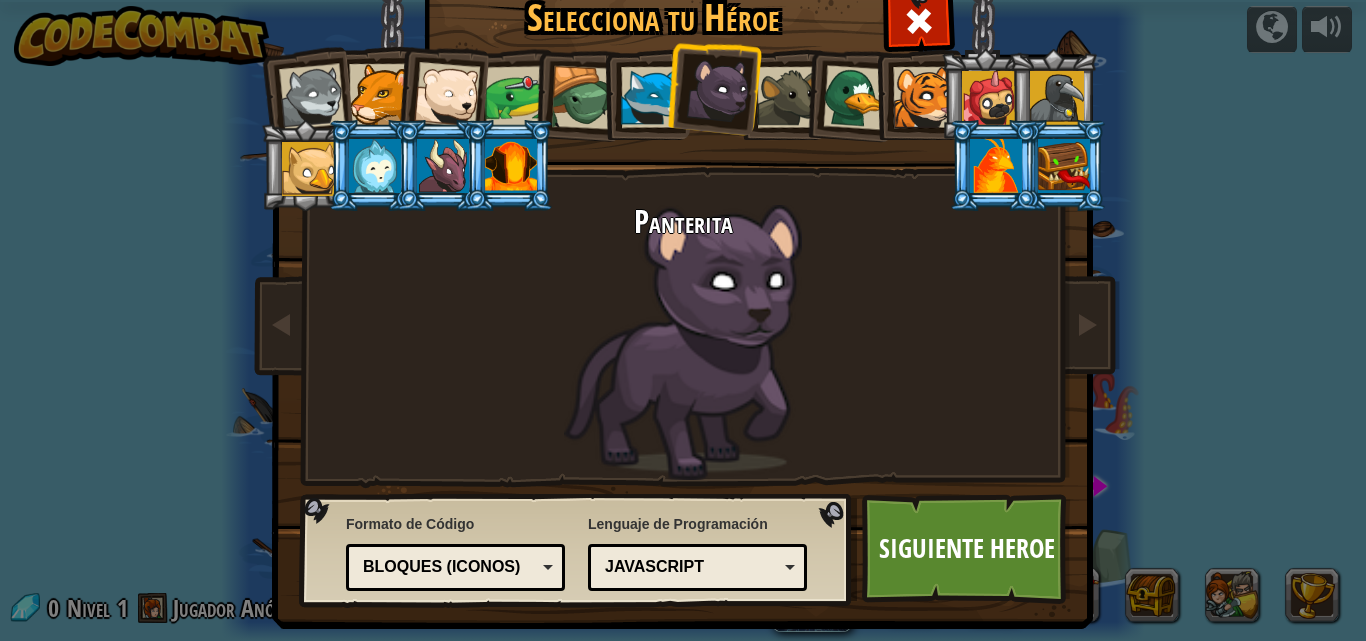 click at bounding box center [511, 166] 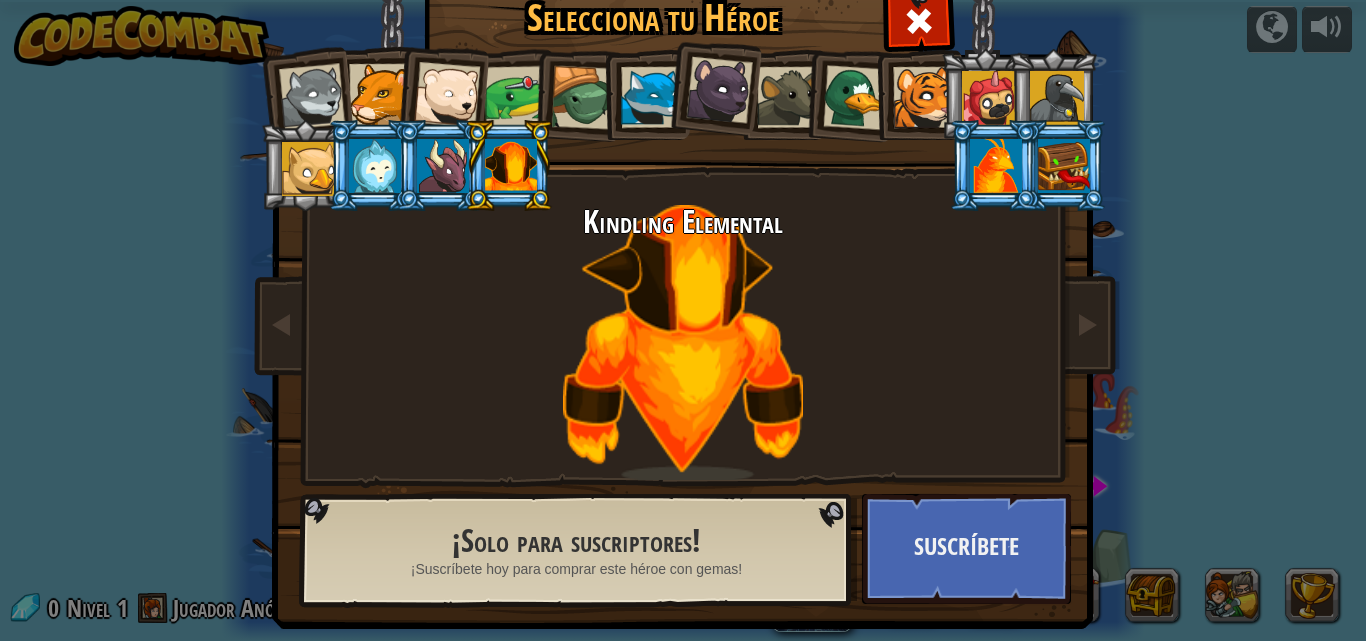 click at bounding box center (443, 166) 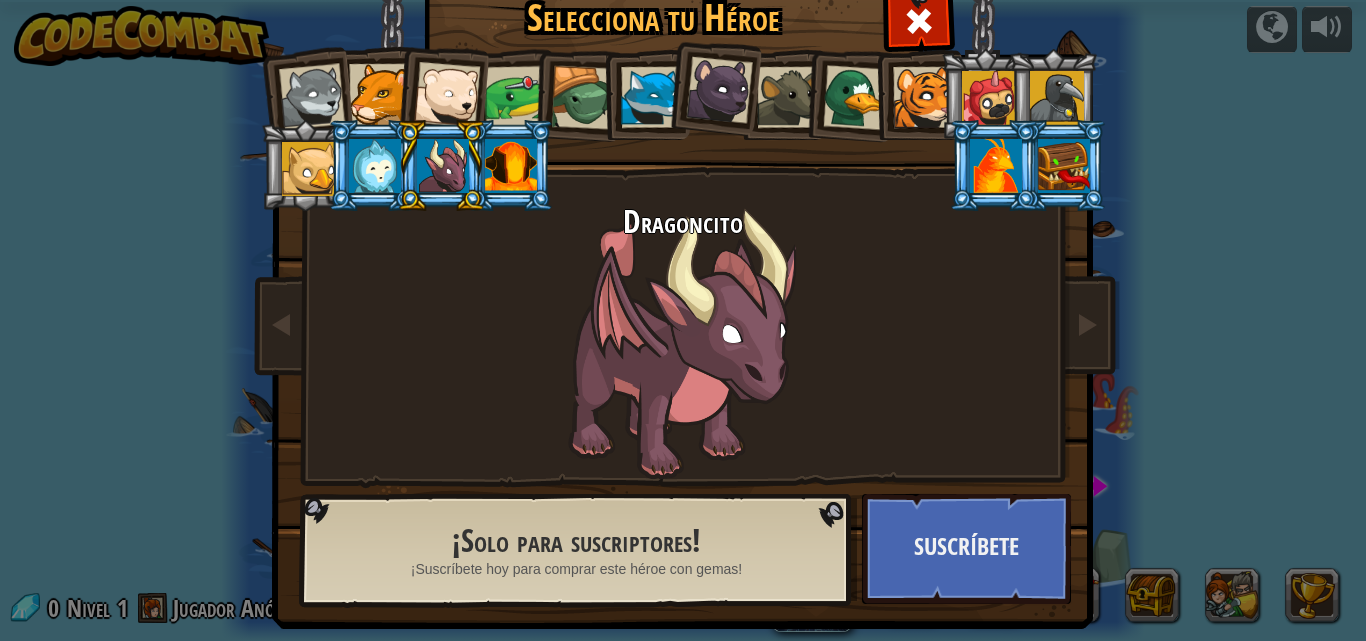 click at bounding box center [447, 95] 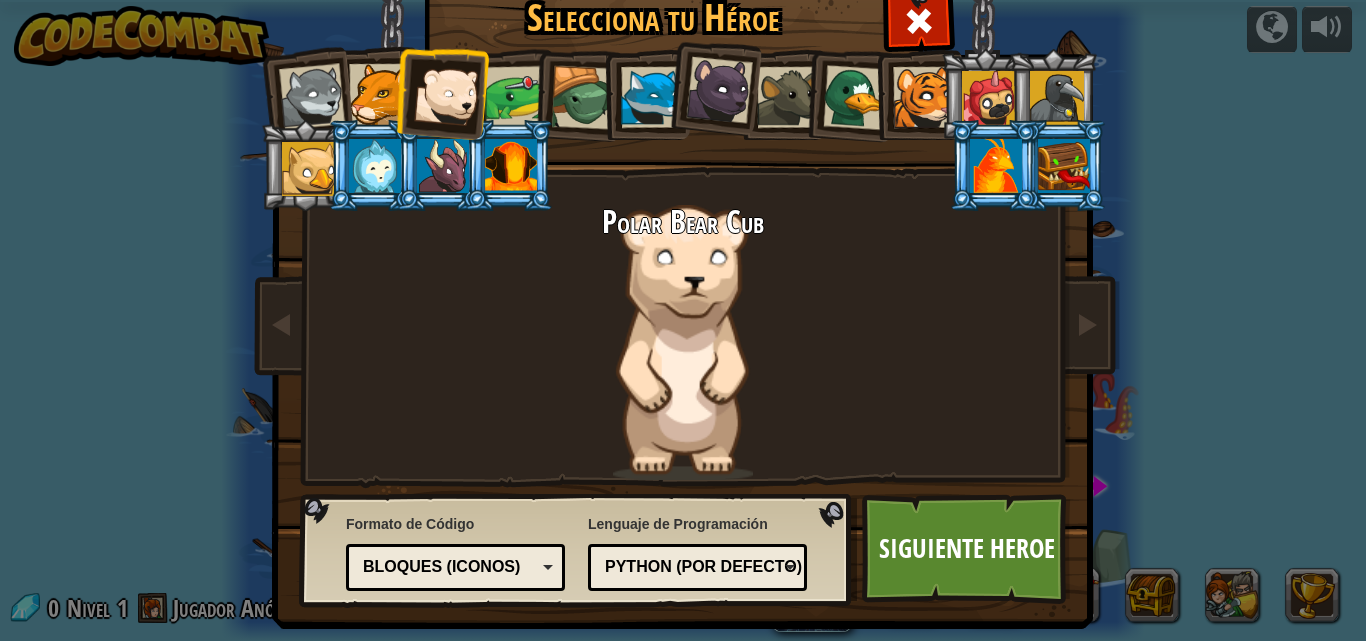 click on "Python (Por defecto)" at bounding box center (691, 567) 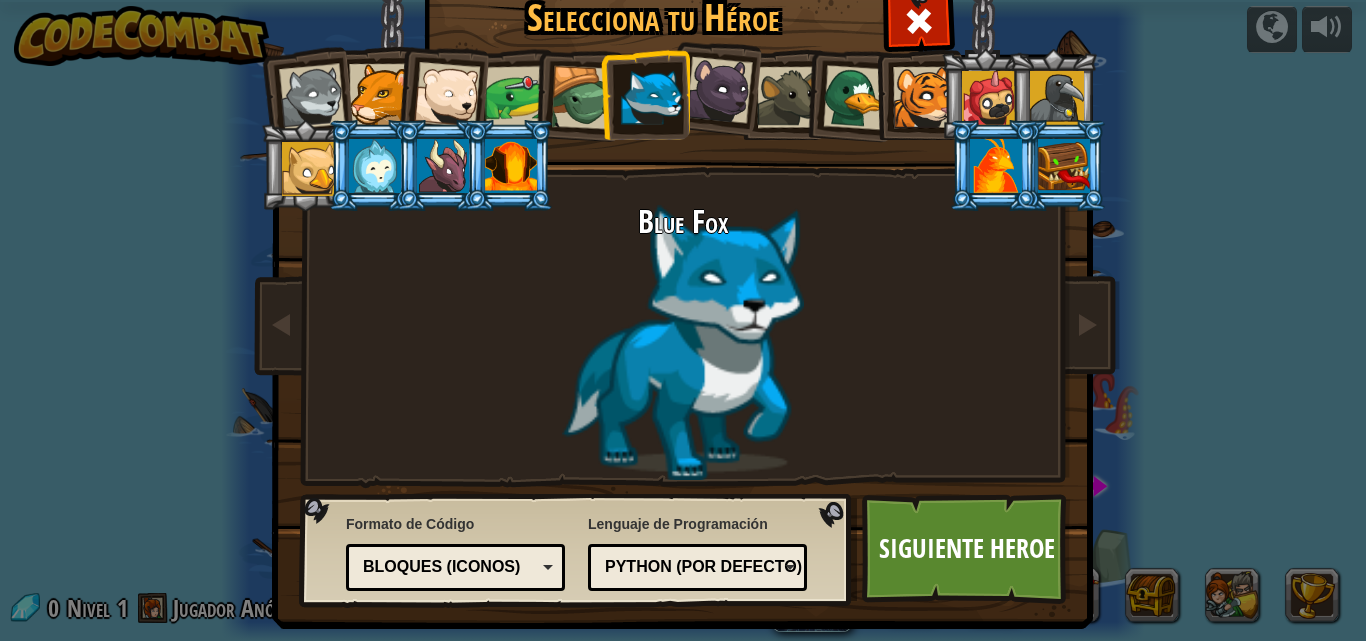 click on "Python (Por defecto)" at bounding box center [691, 567] 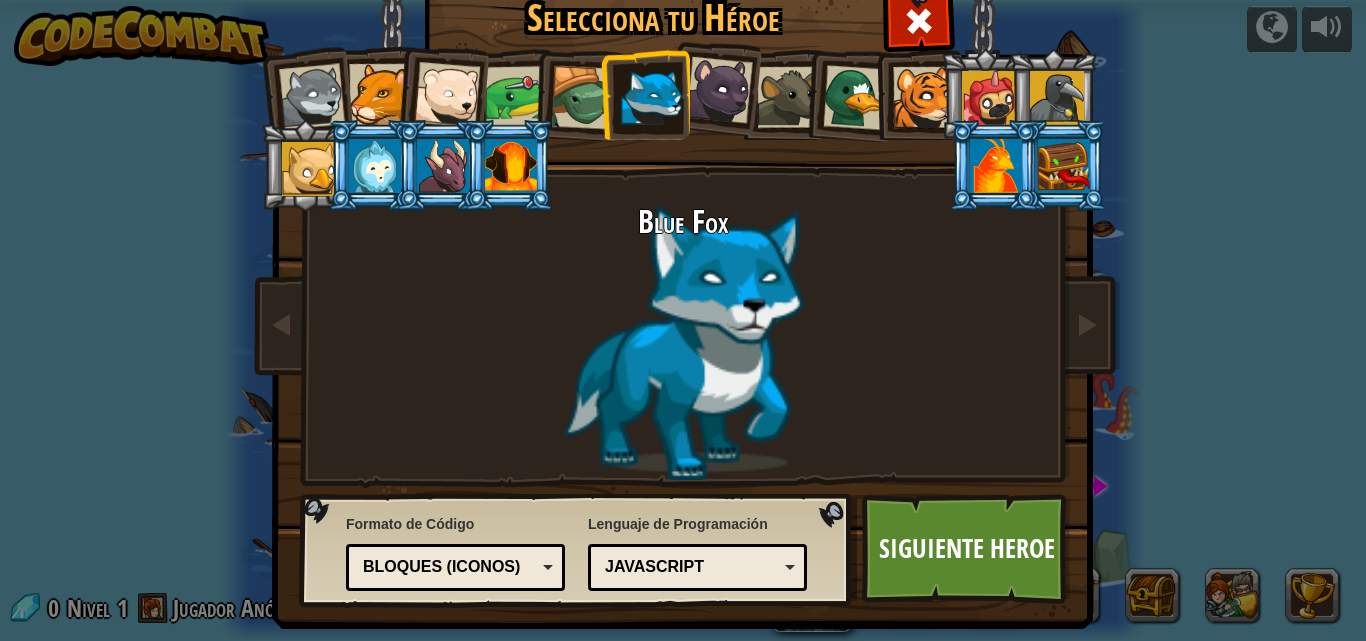 click at bounding box center (923, 97) 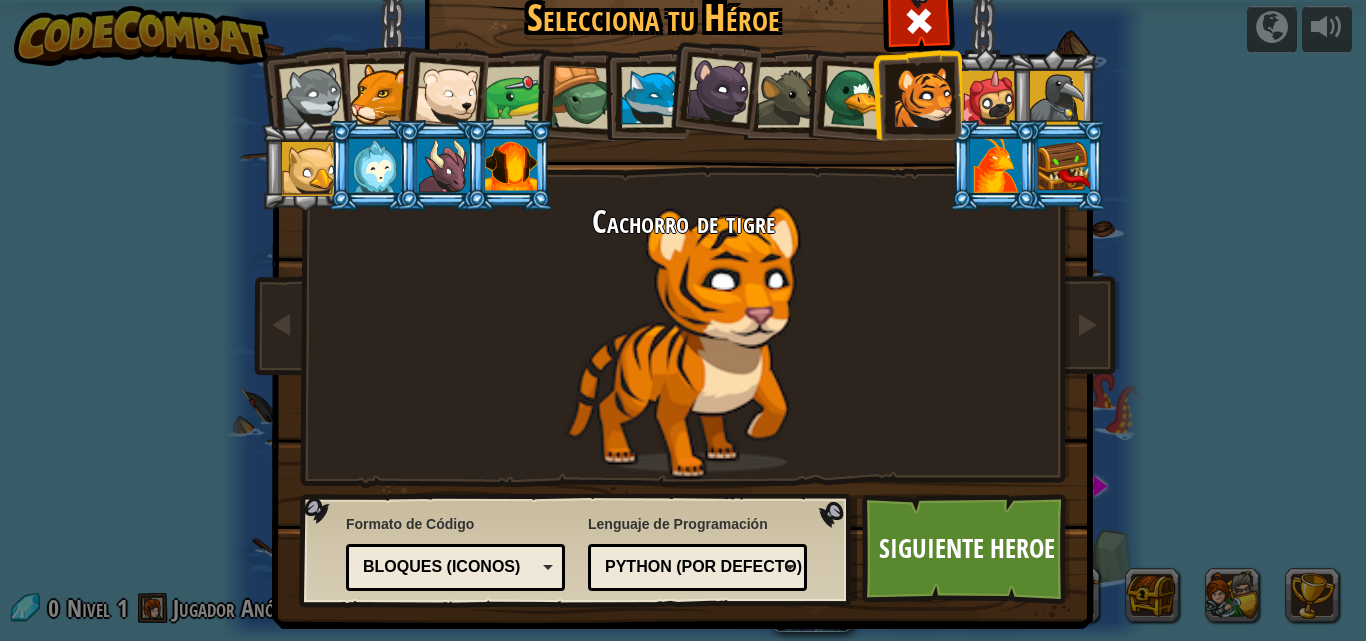click at bounding box center [996, 166] 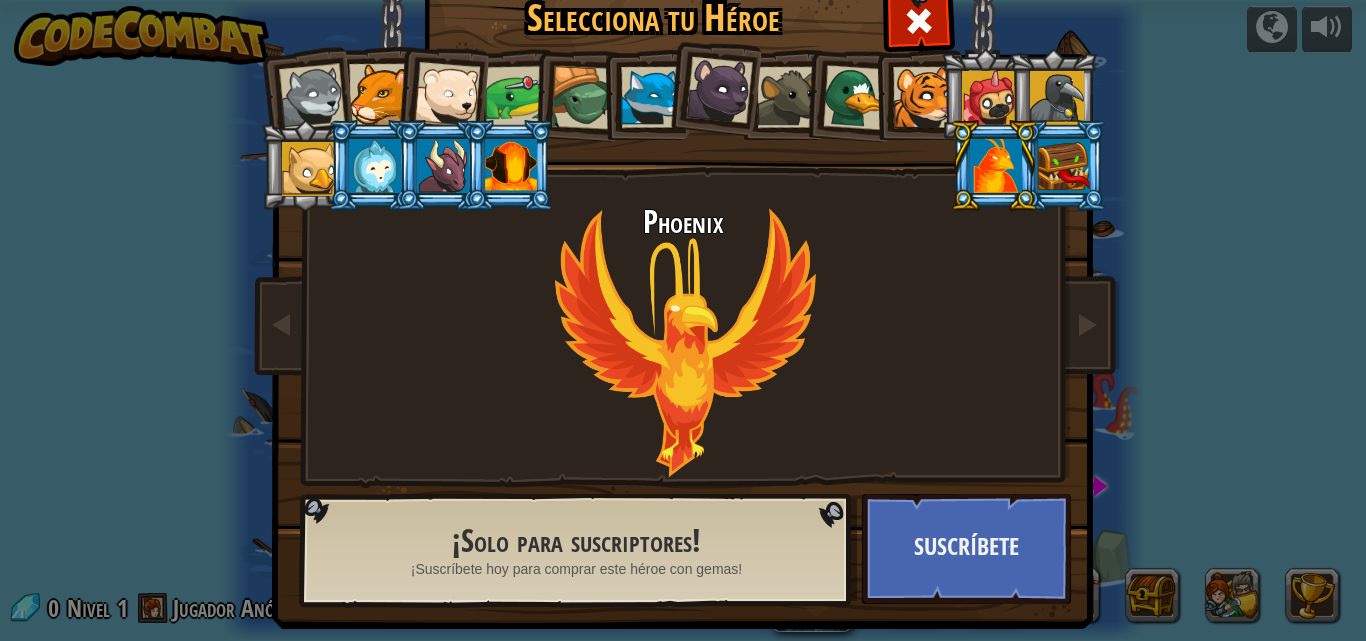click at bounding box center (923, 97) 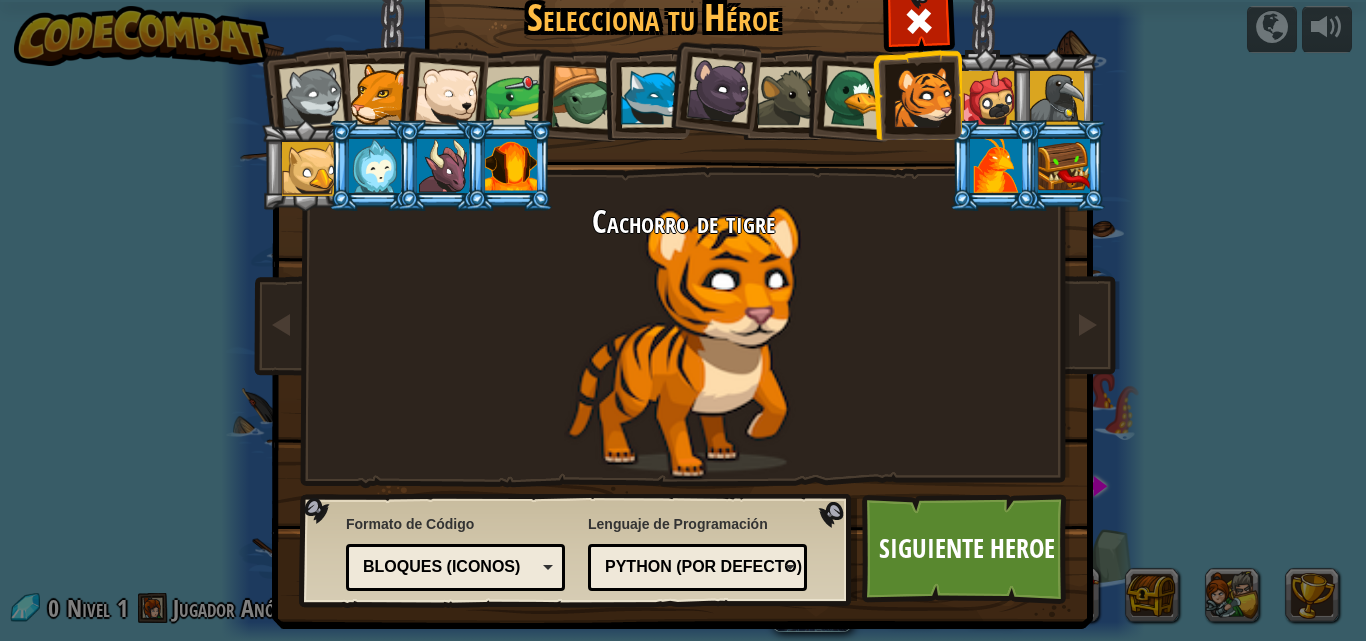 click on "Python (Por defecto)" at bounding box center (691, 567) 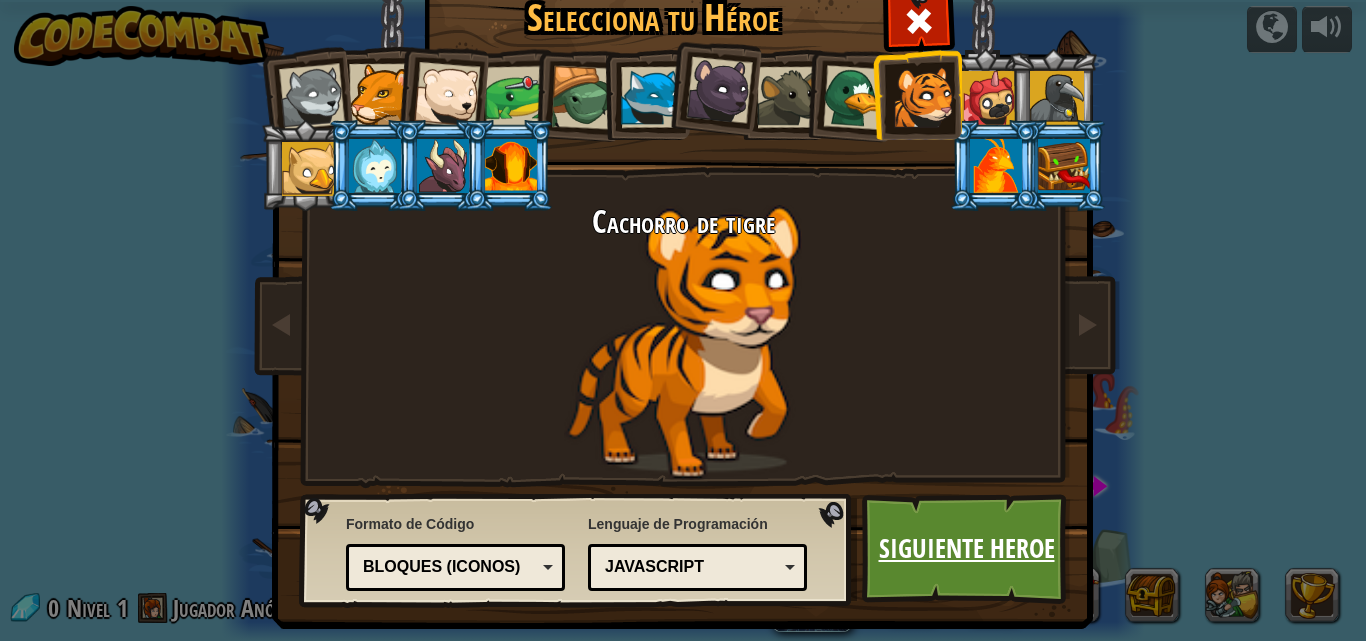 click on "Siguiente Heroe" at bounding box center (966, 549) 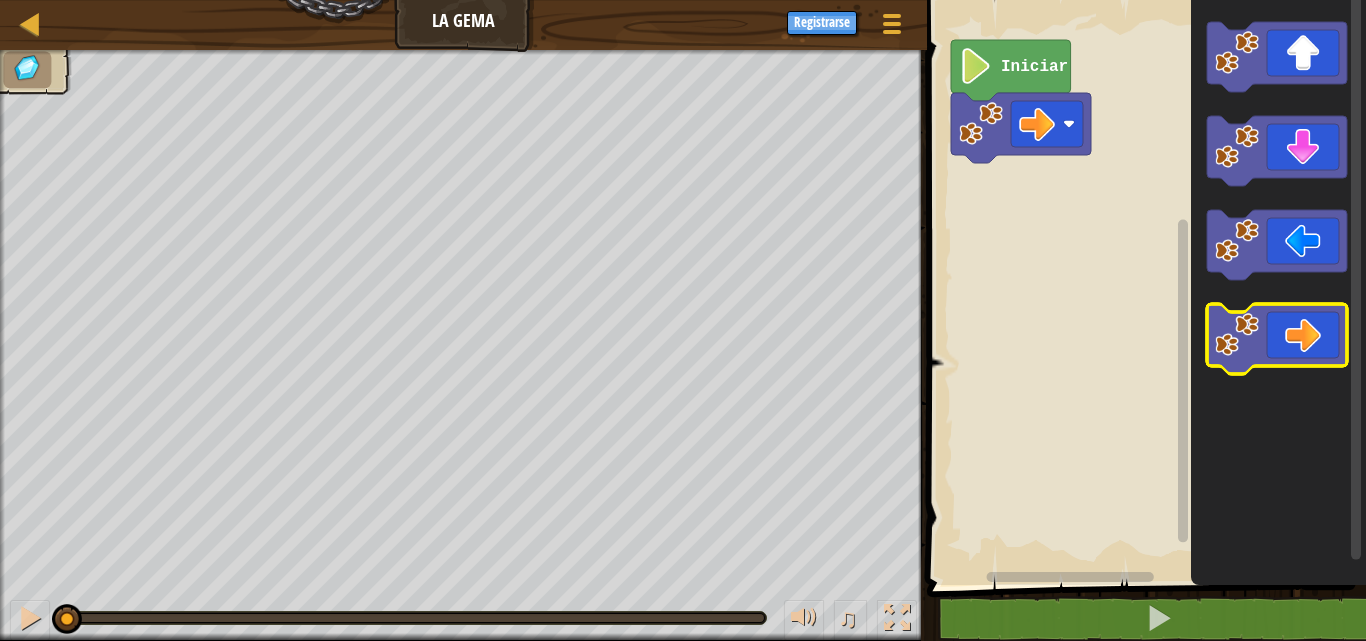 click 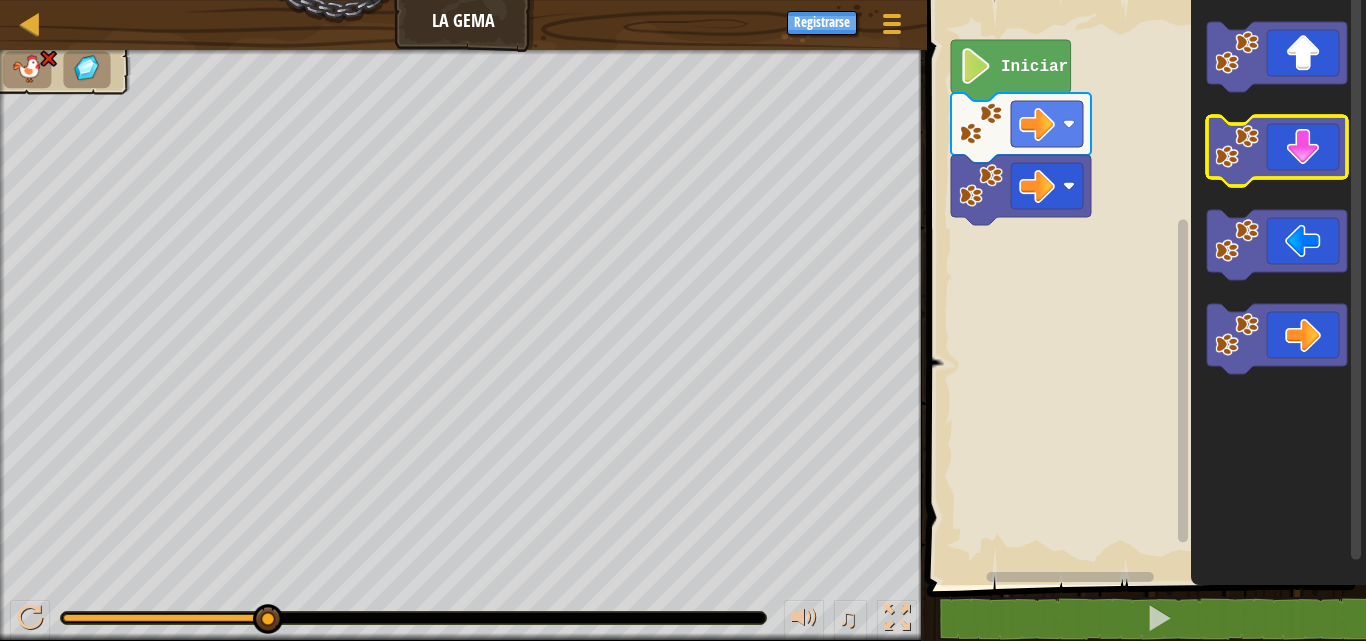 click 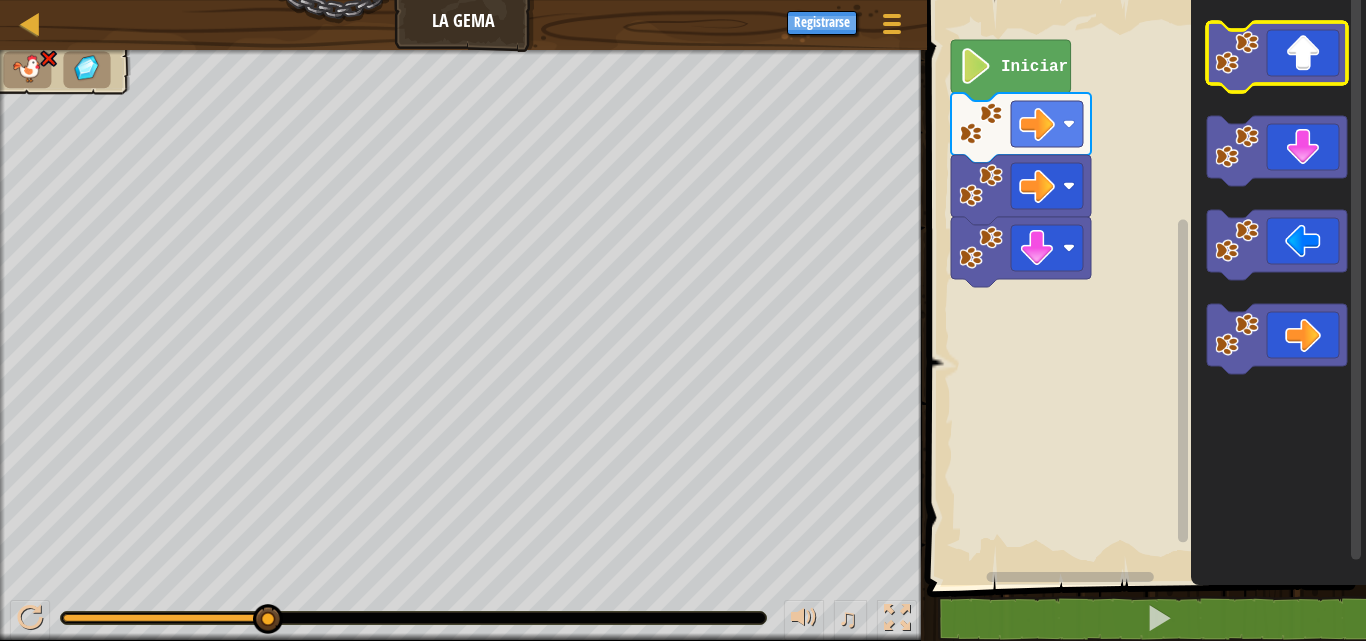 click 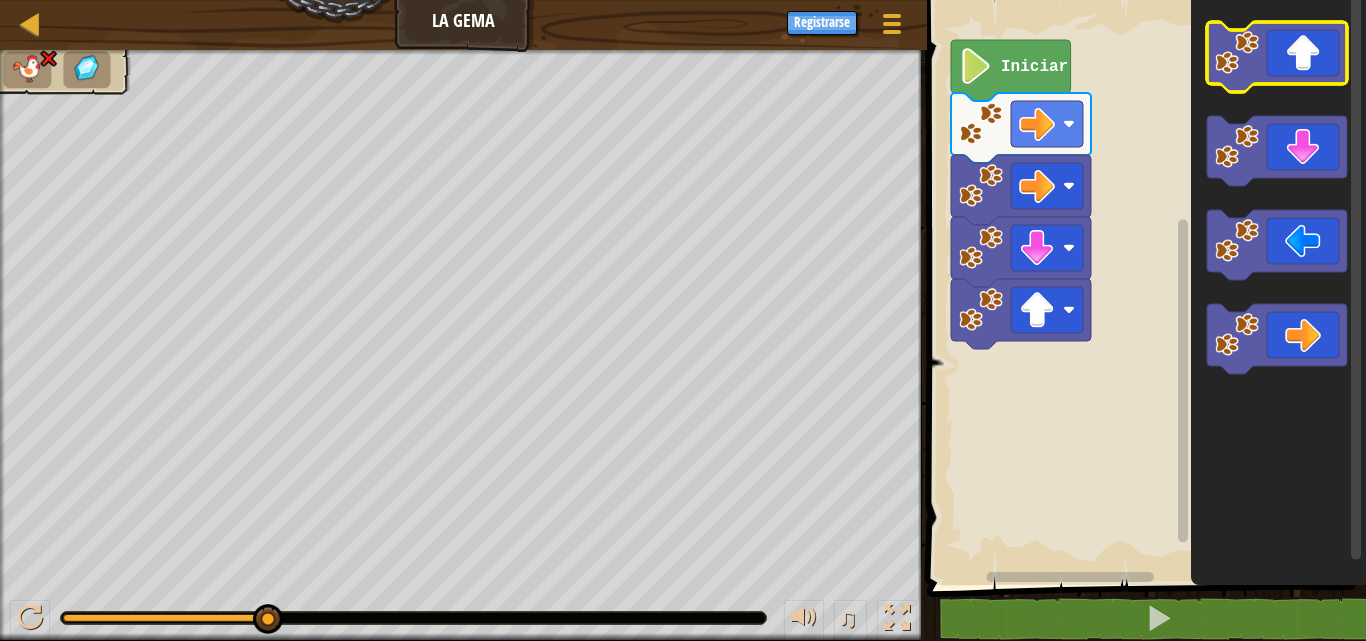 click 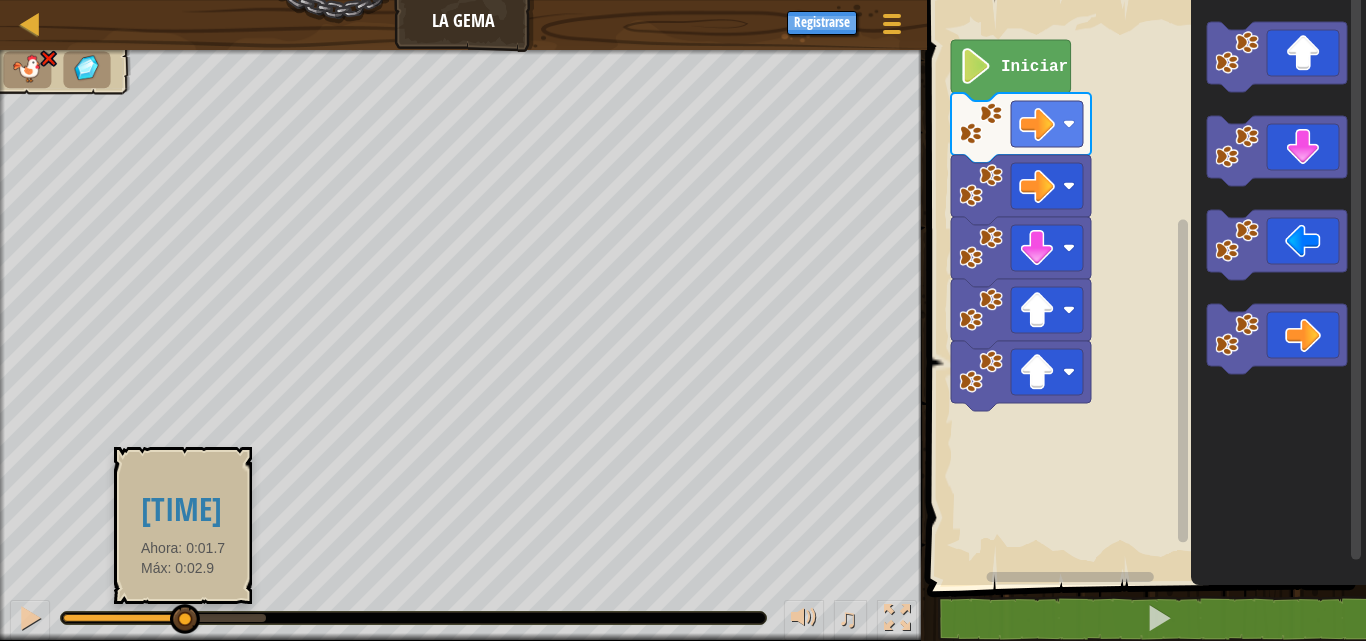 drag, startPoint x: 267, startPoint y: 617, endPoint x: 183, endPoint y: 612, distance: 84.14868 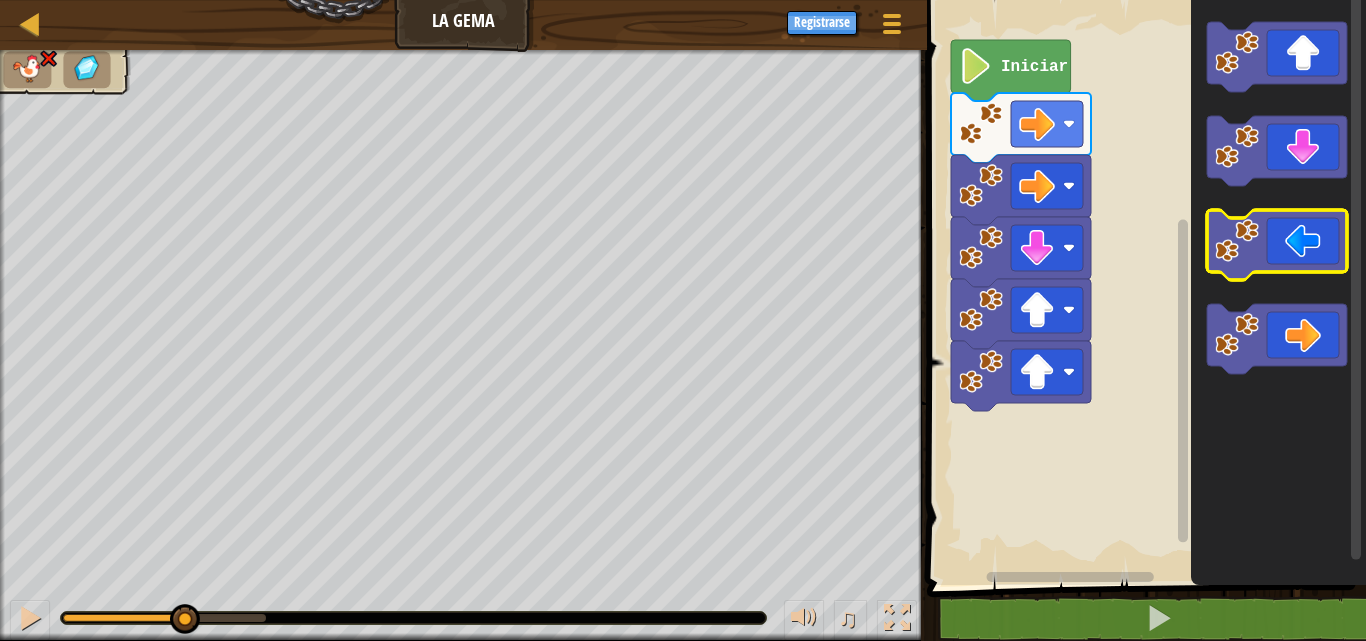 click 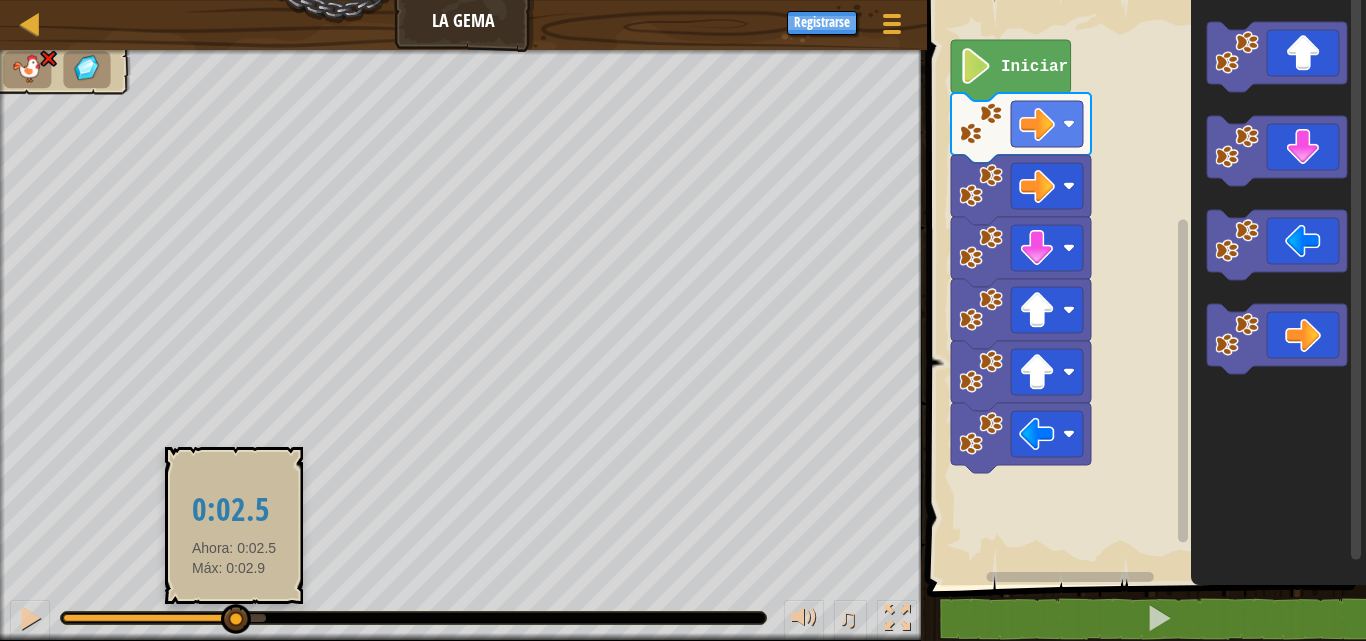 drag, startPoint x: 265, startPoint y: 619, endPoint x: 234, endPoint y: 618, distance: 31.016125 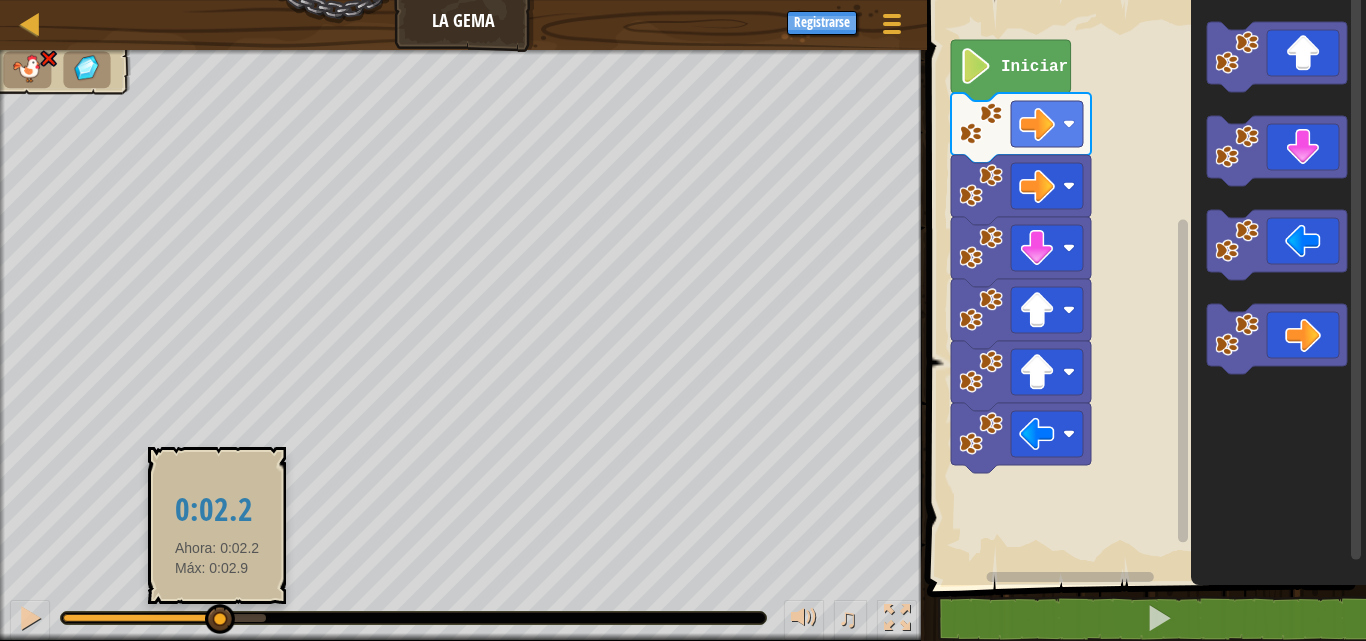drag, startPoint x: 233, startPoint y: 610, endPoint x: 203, endPoint y: 605, distance: 30.413813 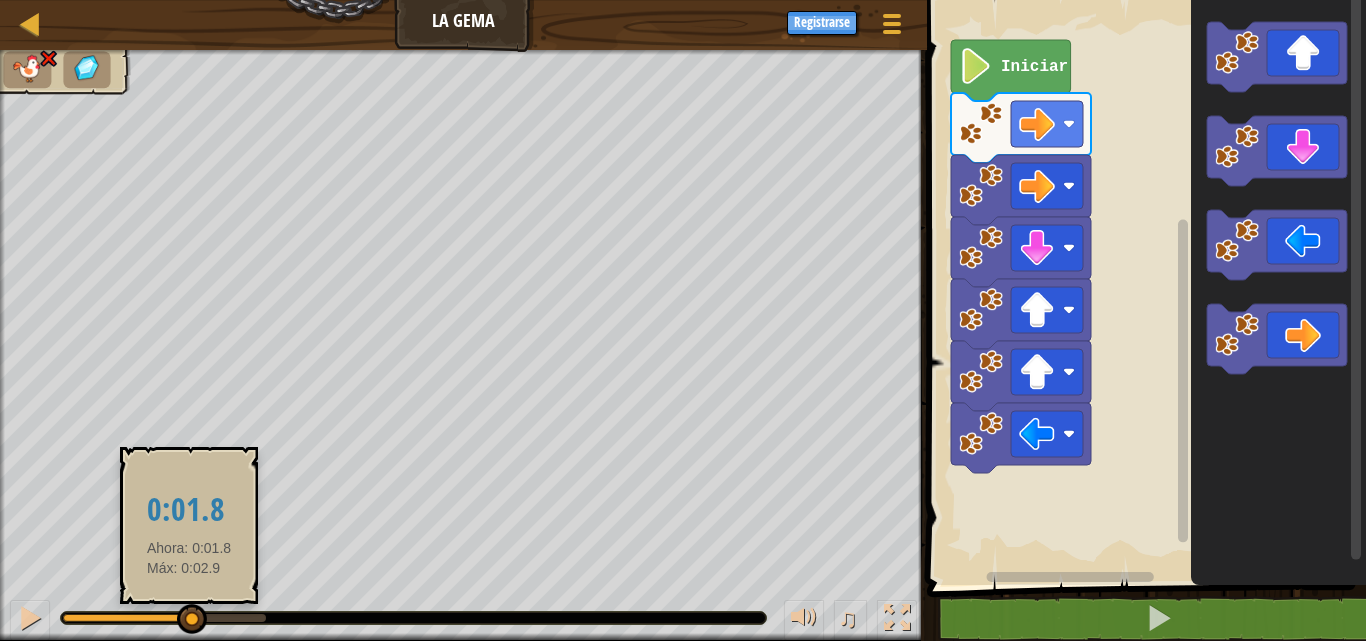 drag, startPoint x: 211, startPoint y: 616, endPoint x: 189, endPoint y: 624, distance: 23.409399 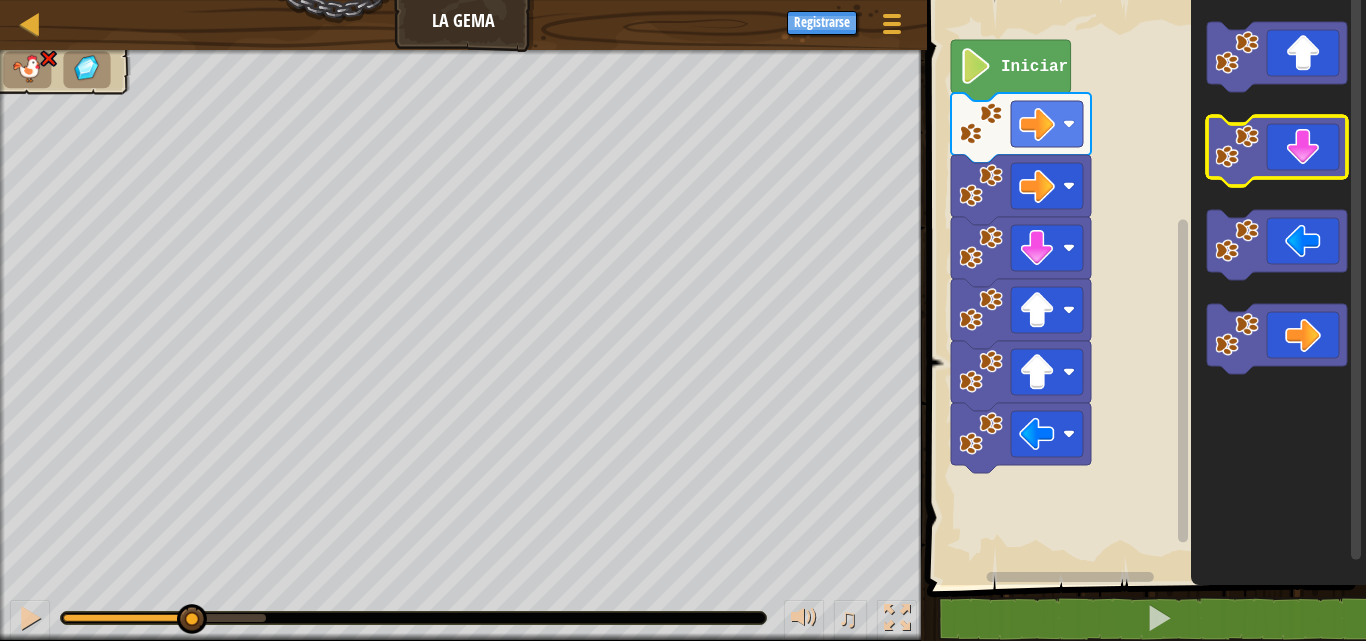 click 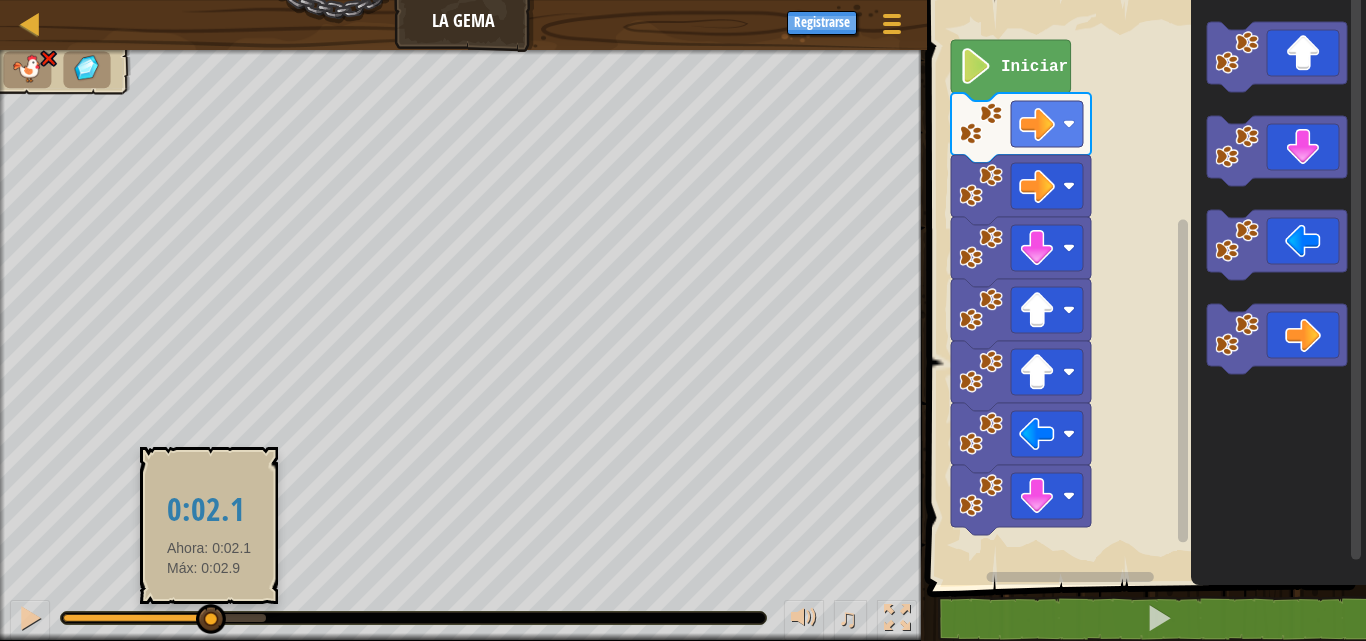 drag, startPoint x: 270, startPoint y: 615, endPoint x: 209, endPoint y: 623, distance: 61.522354 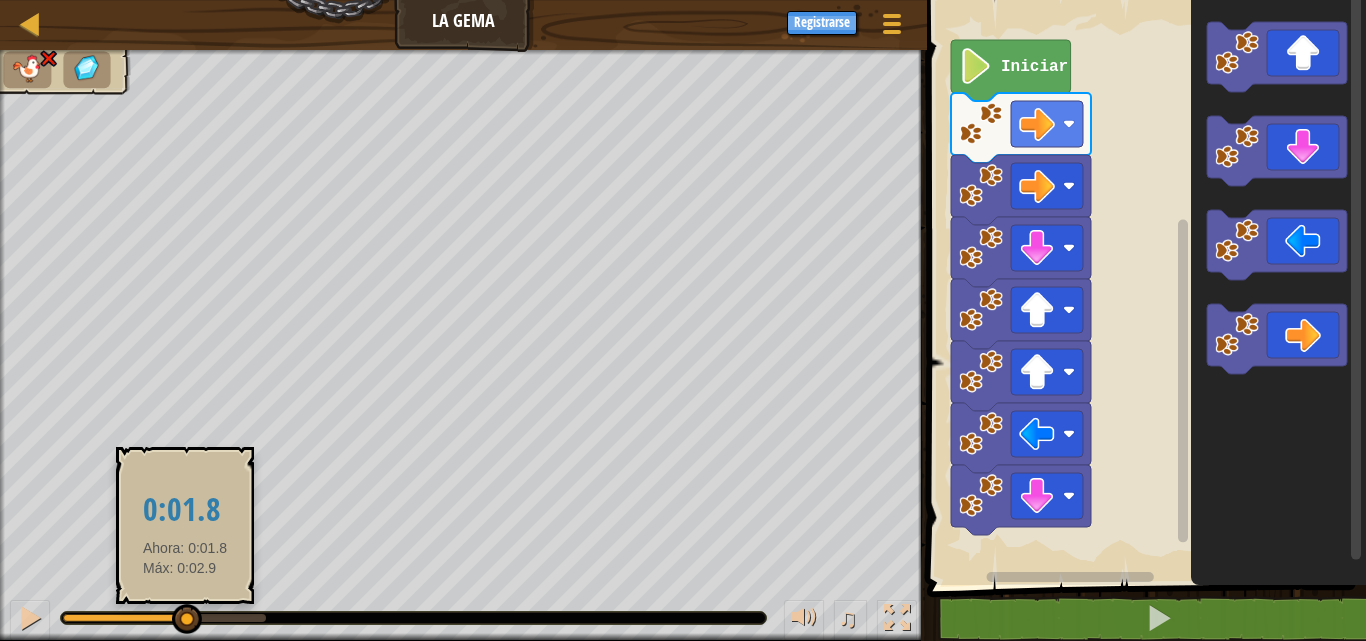 drag, startPoint x: 216, startPoint y: 613, endPoint x: 185, endPoint y: 615, distance: 31.06445 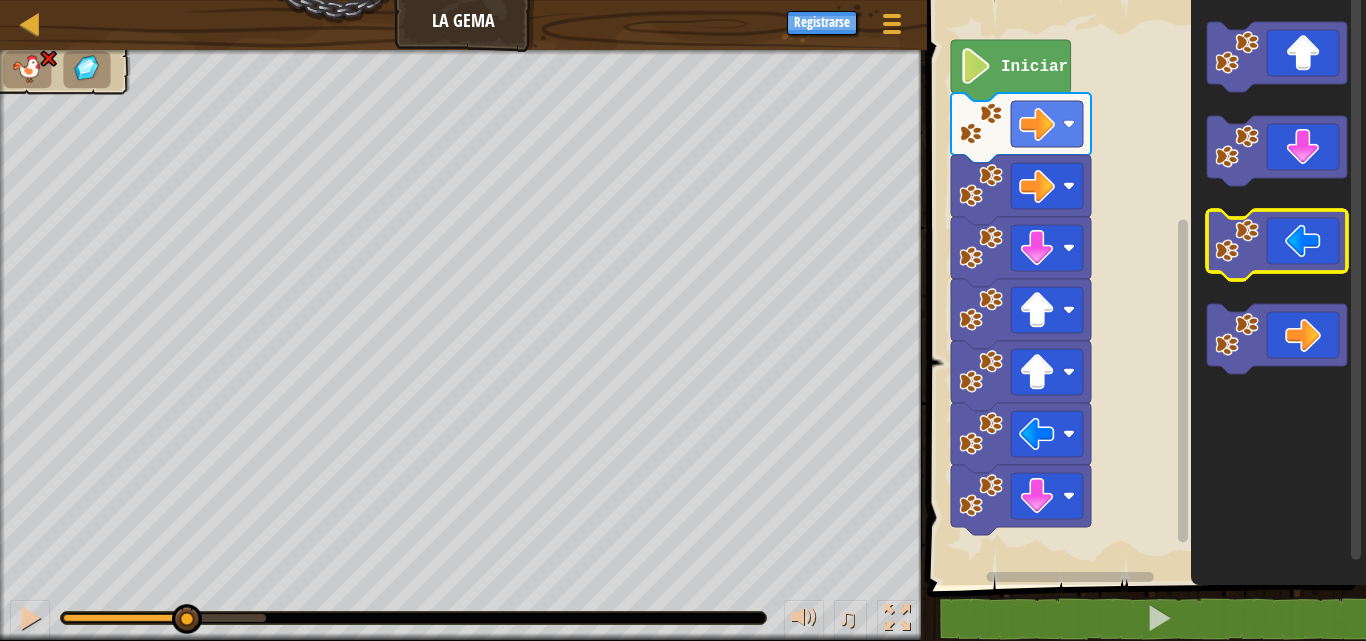 click 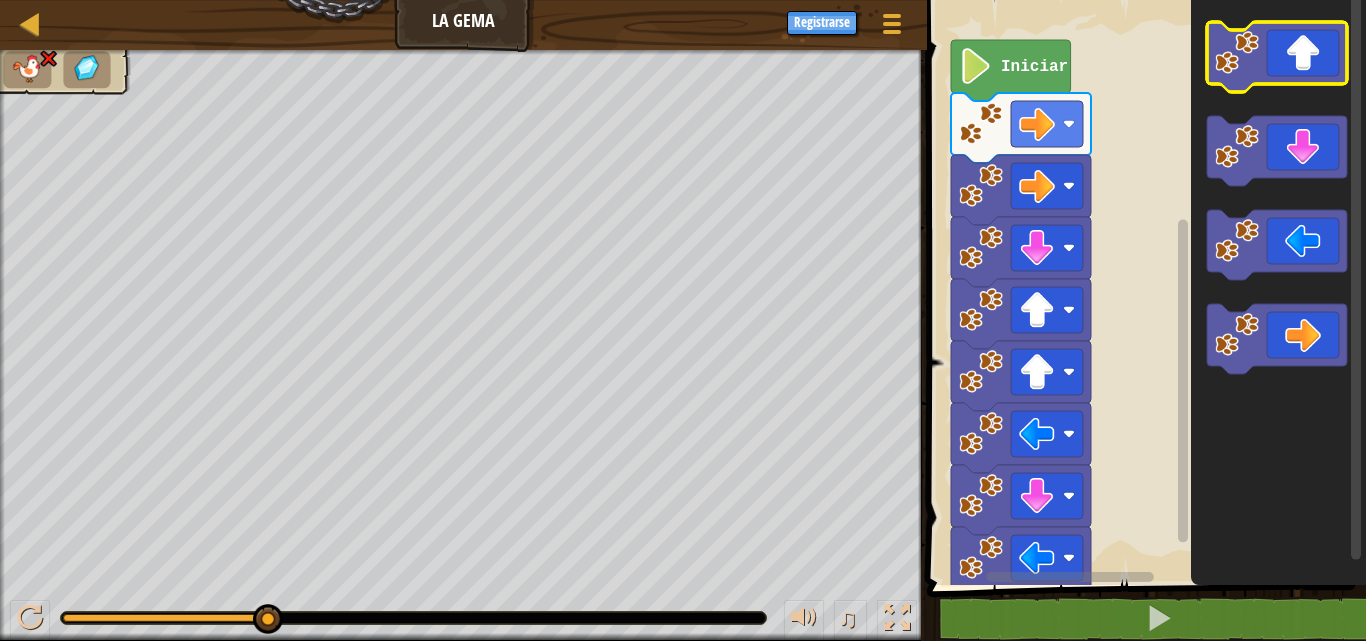click 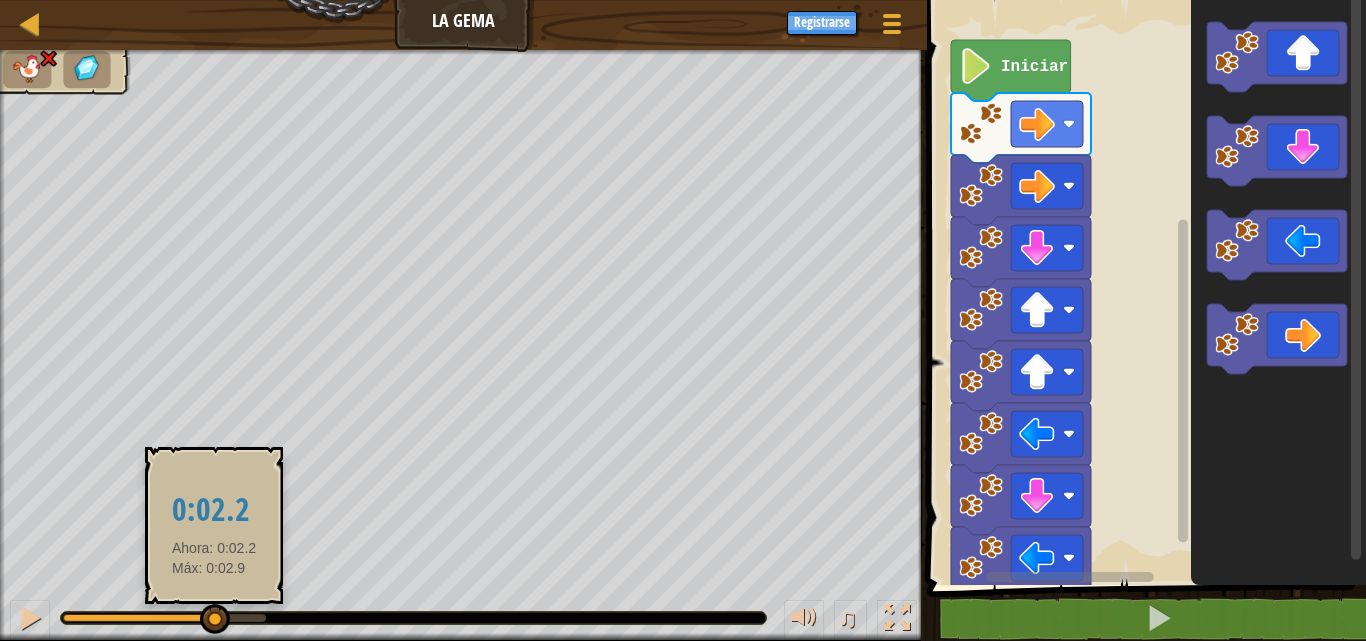 drag, startPoint x: 243, startPoint y: 608, endPoint x: 214, endPoint y: 606, distance: 29.068884 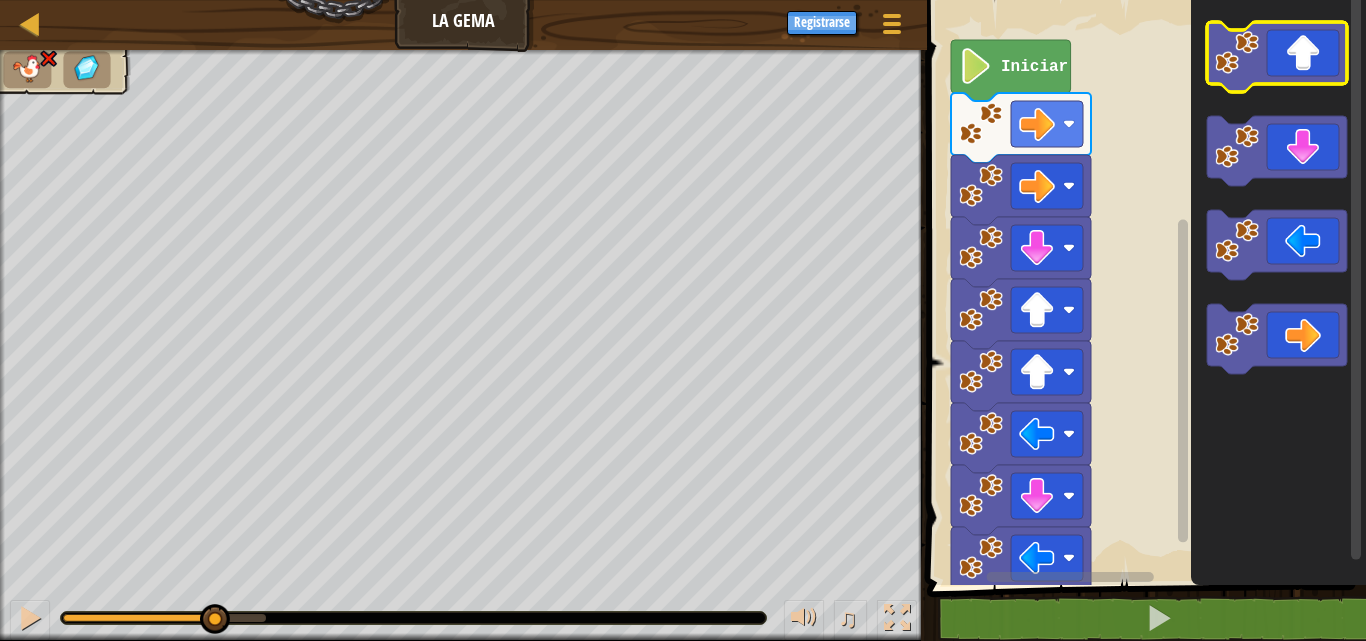 click 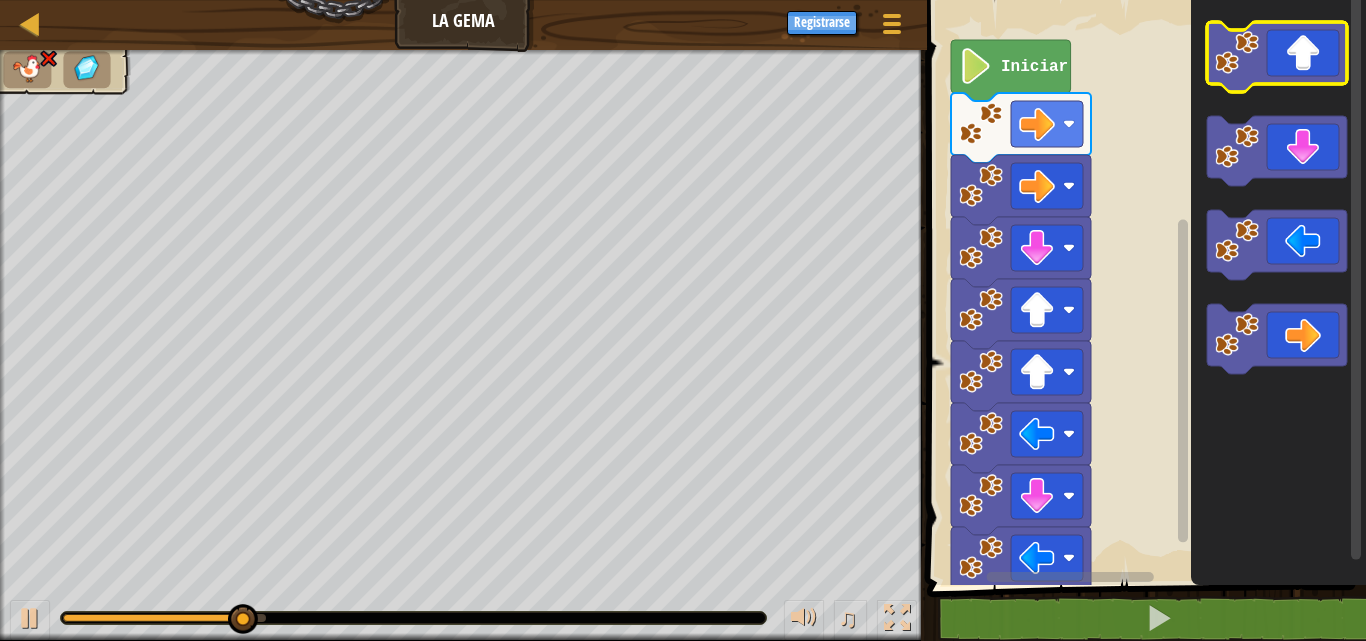 click 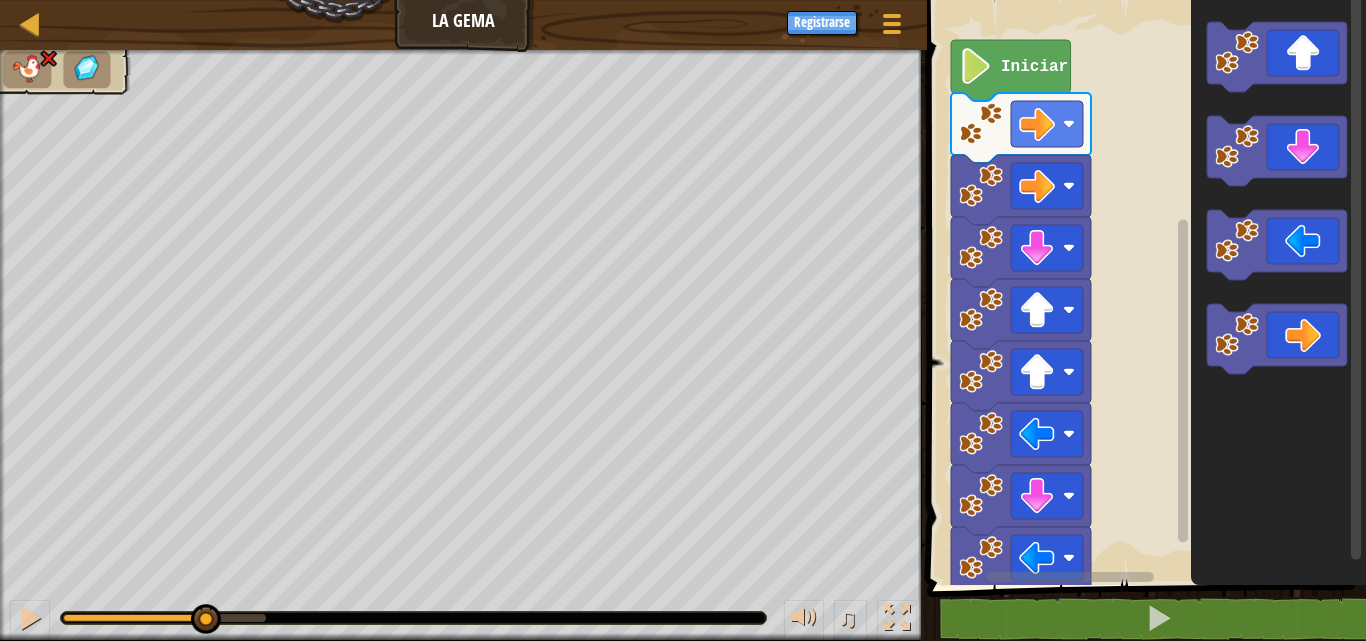 drag, startPoint x: 261, startPoint y: 609, endPoint x: 203, endPoint y: 598, distance: 59.03389 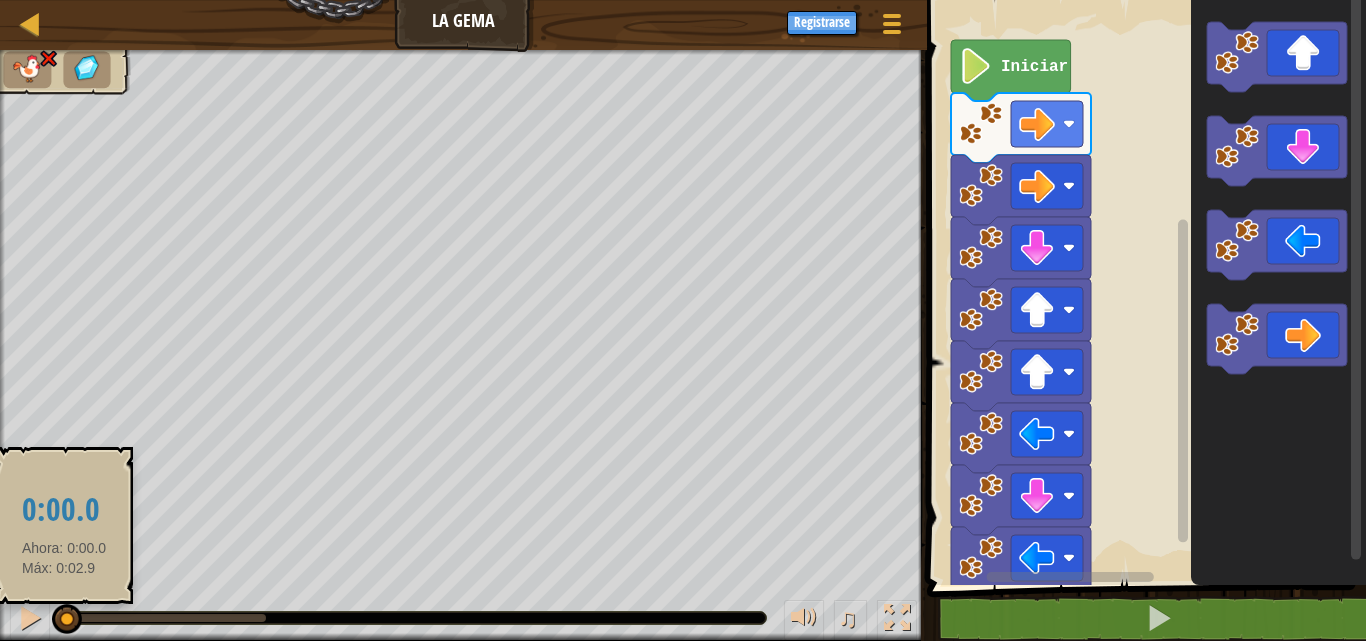 drag, startPoint x: 211, startPoint y: 621, endPoint x: 64, endPoint y: 630, distance: 147.27525 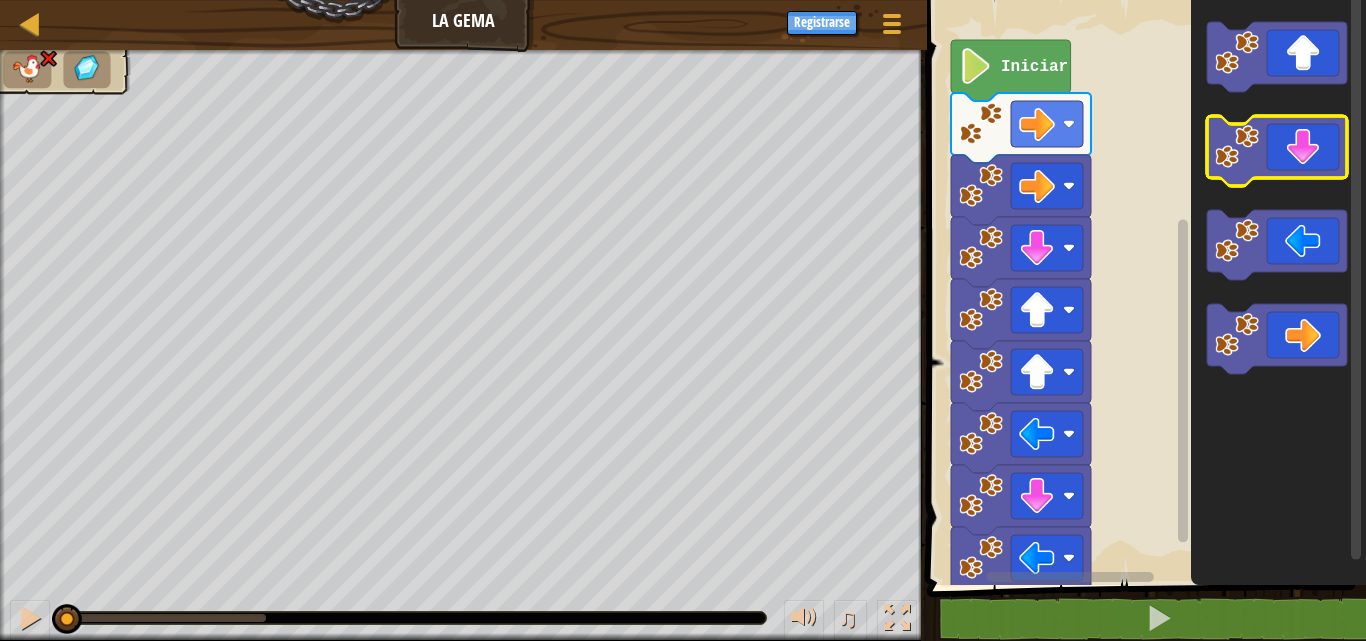 click 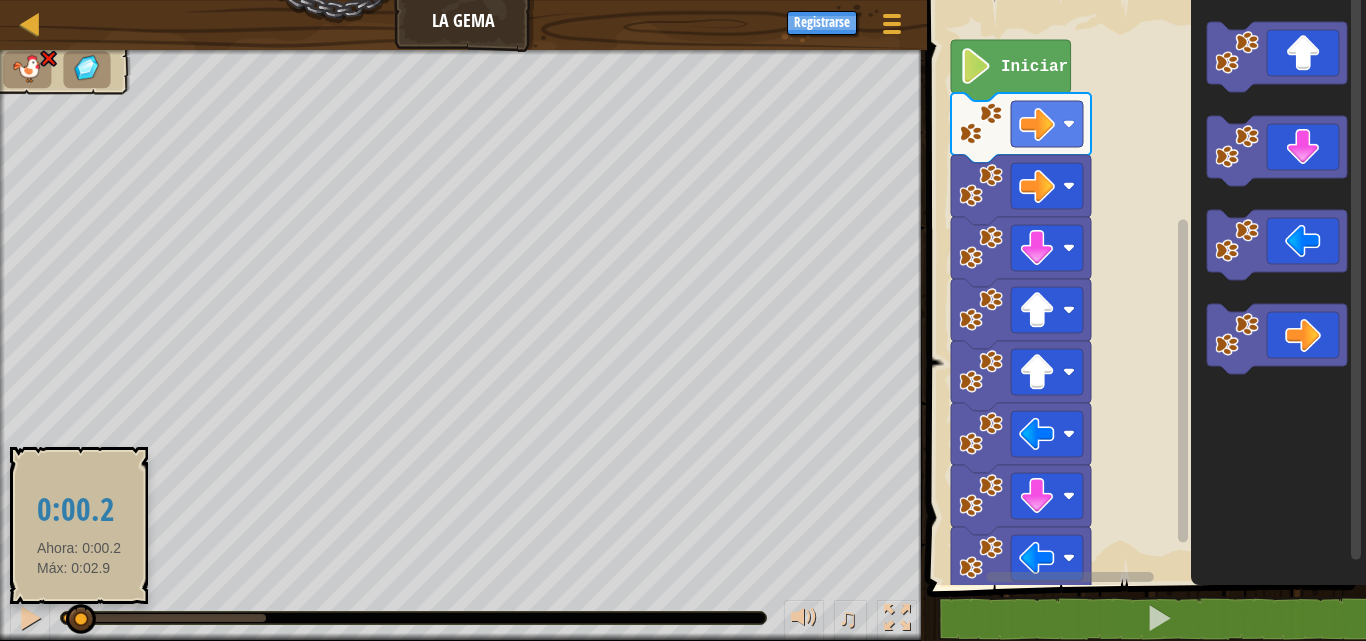 drag, startPoint x: 259, startPoint y: 614, endPoint x: 79, endPoint y: 628, distance: 180.54362 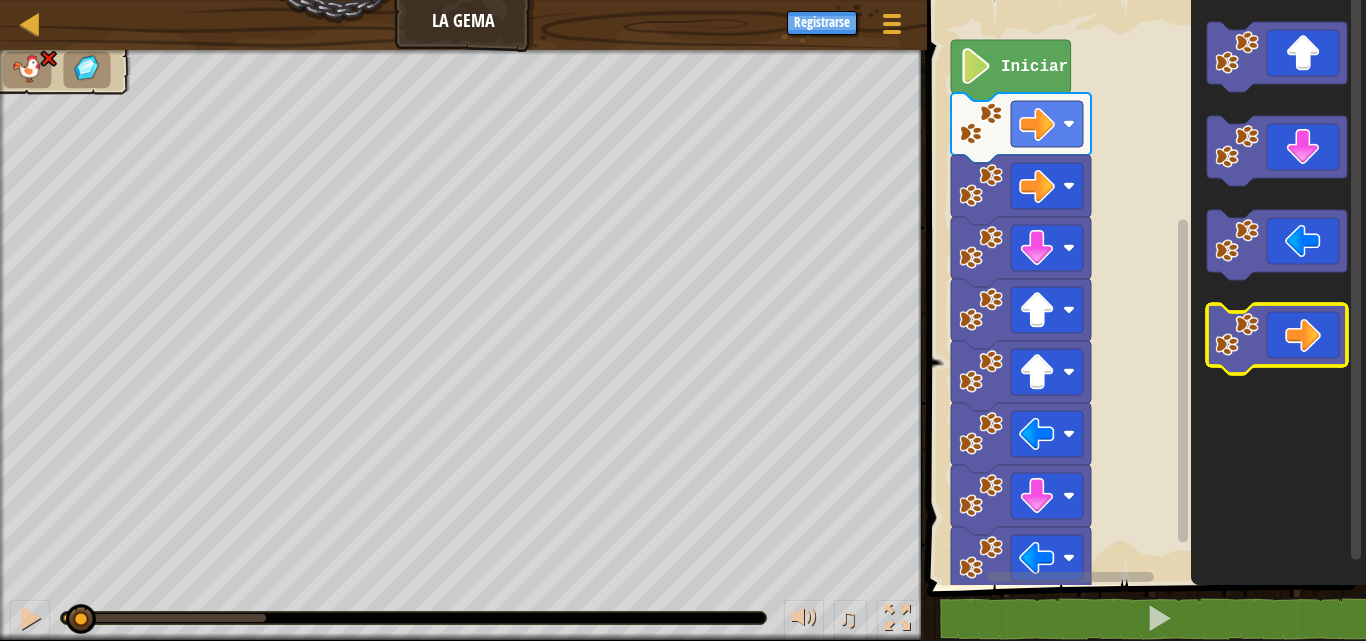 click 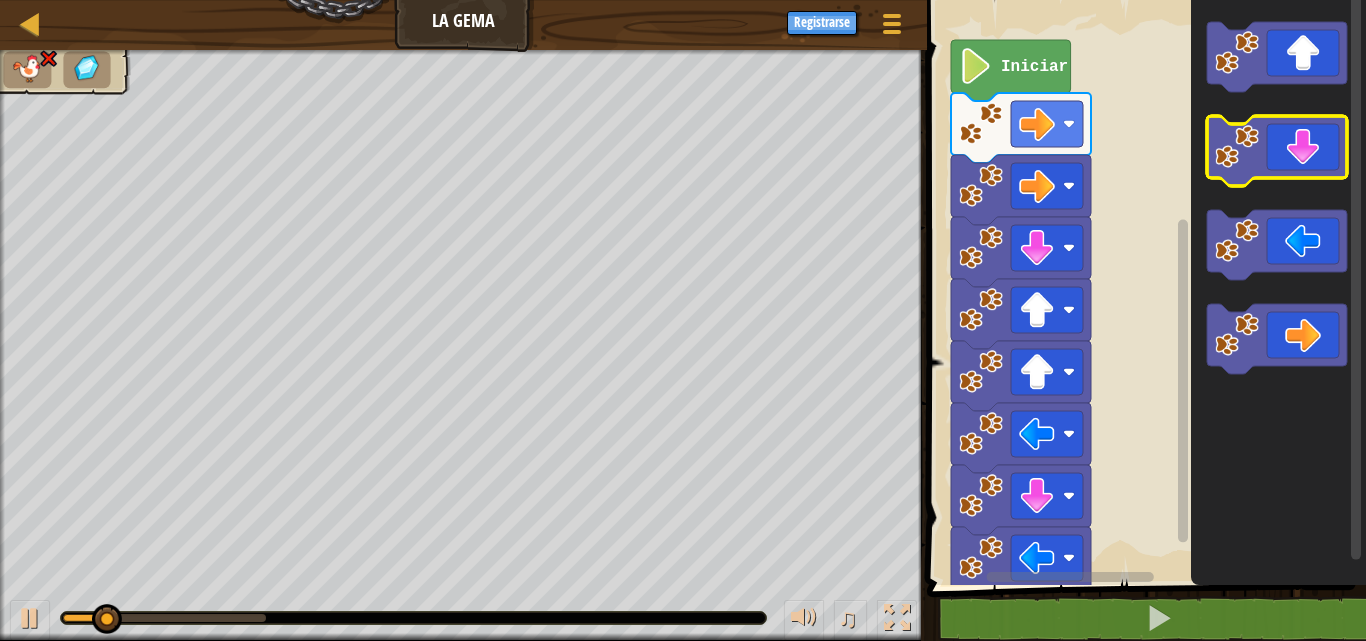 click 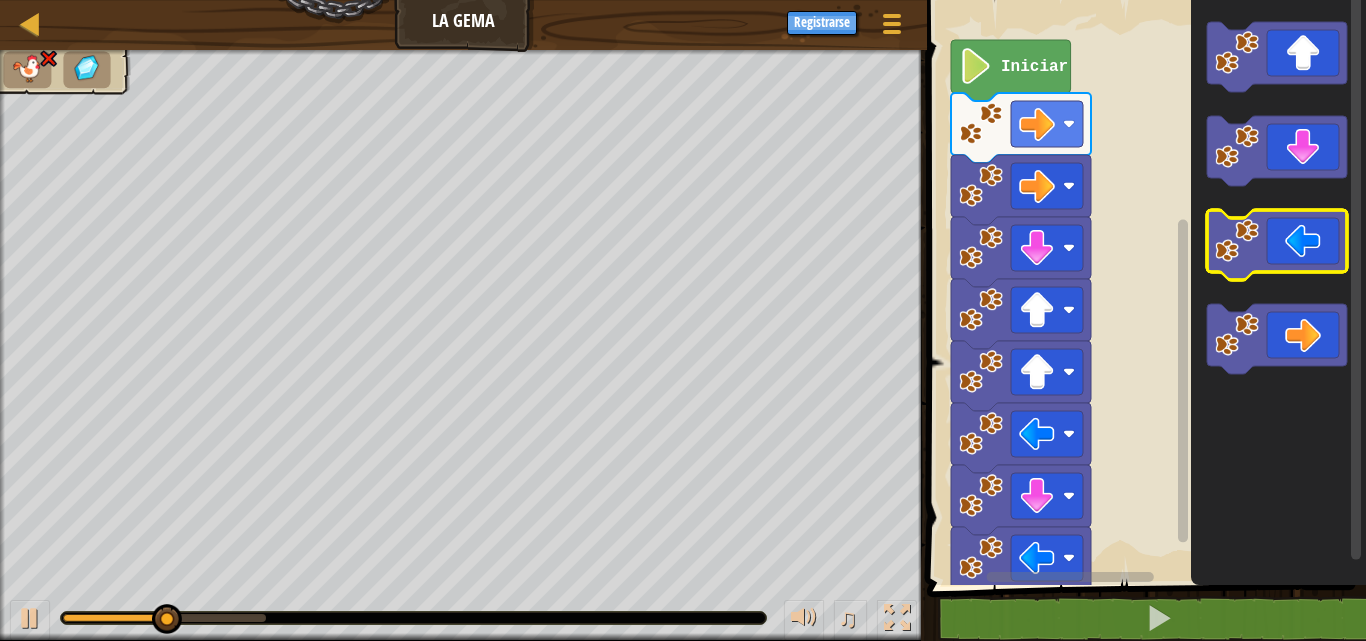 click 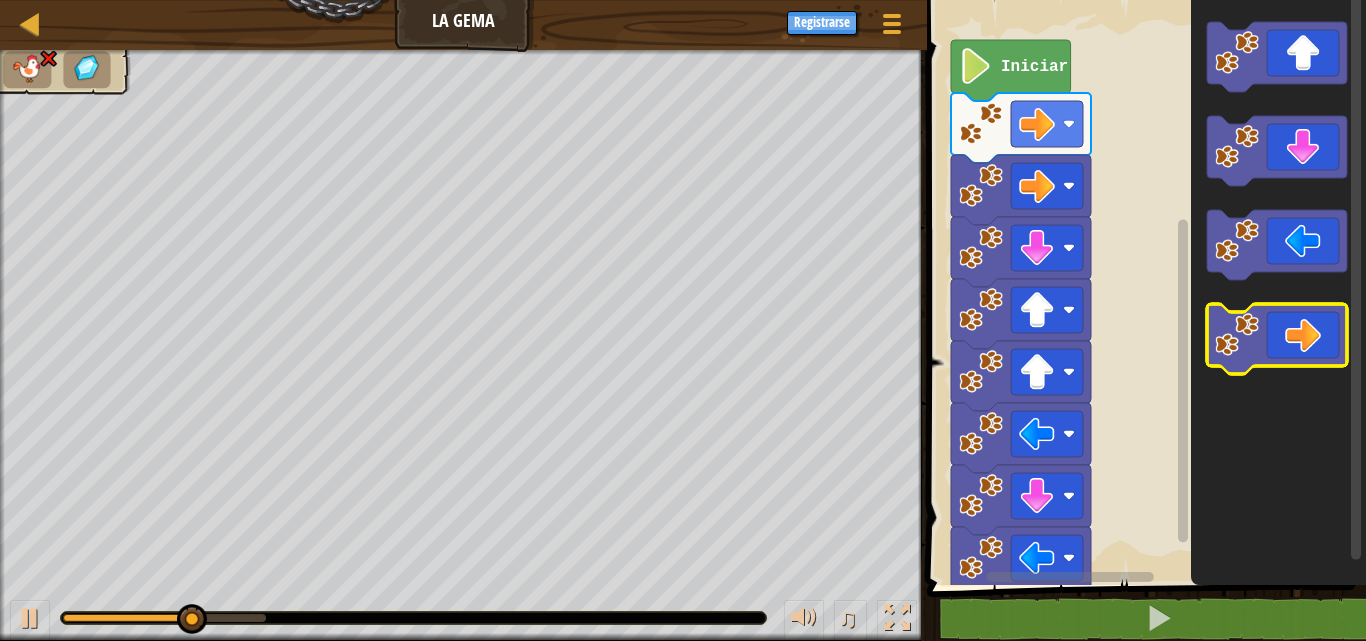 click 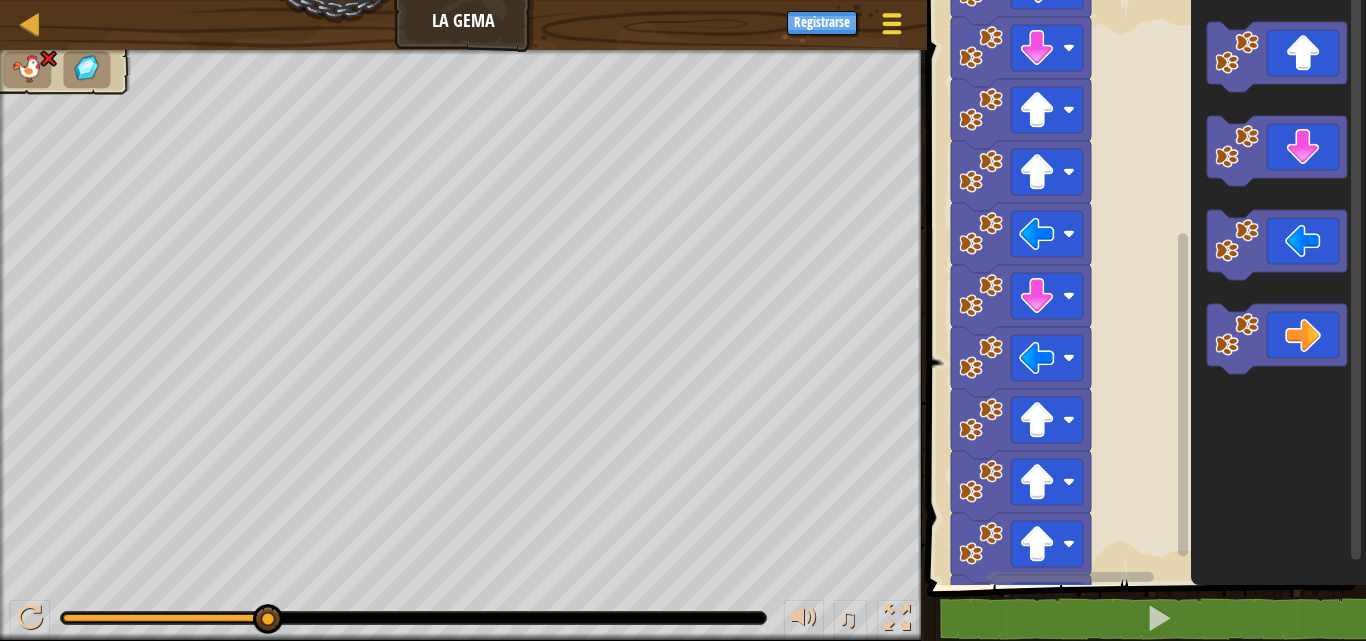 click at bounding box center [891, 23] 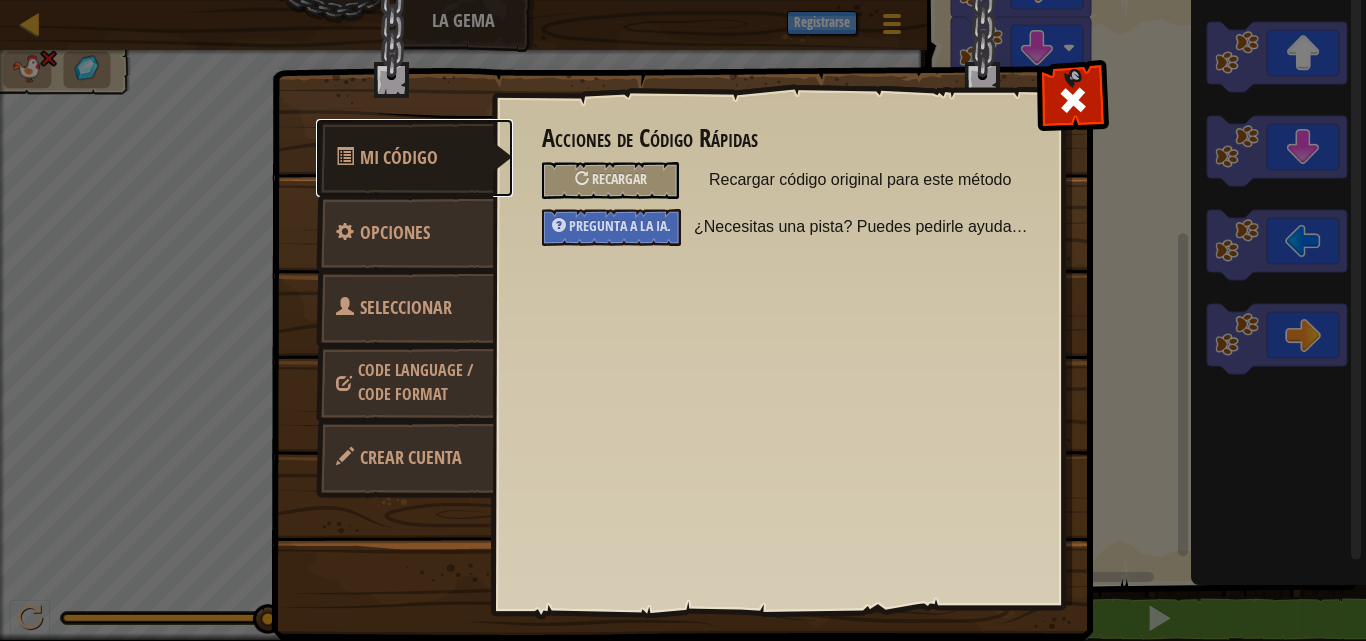 click on "Mi Código" at bounding box center (414, 158) 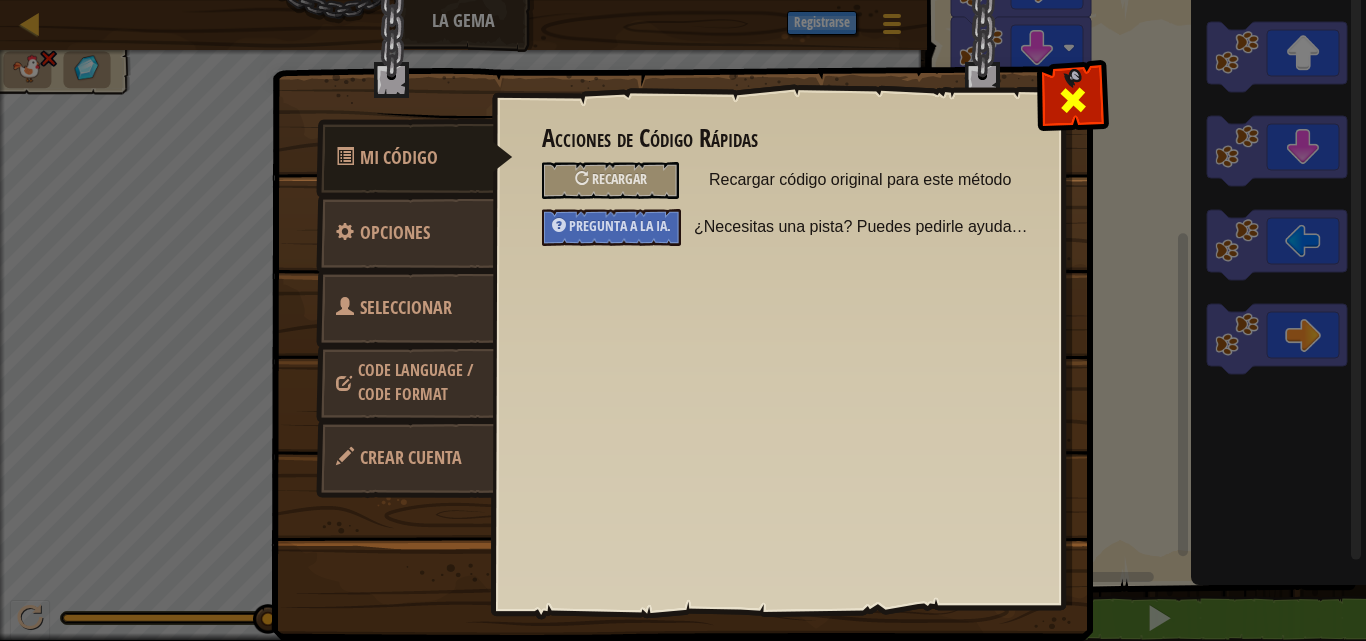 click at bounding box center (1073, 100) 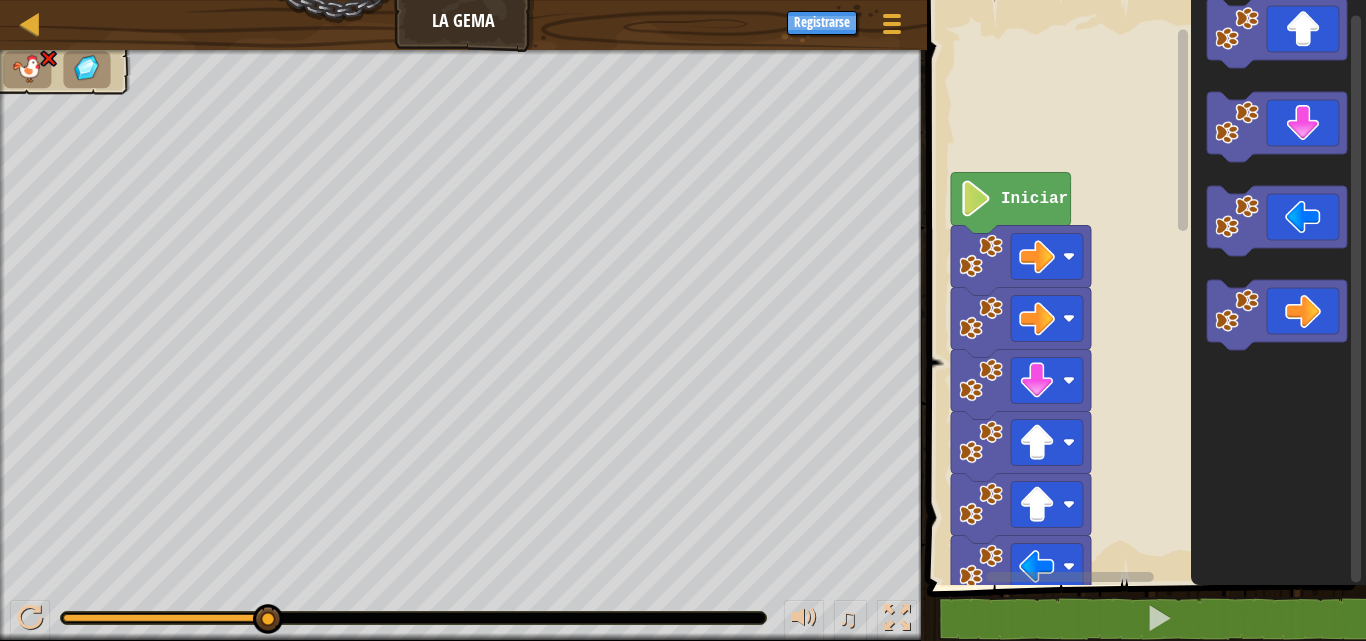 click 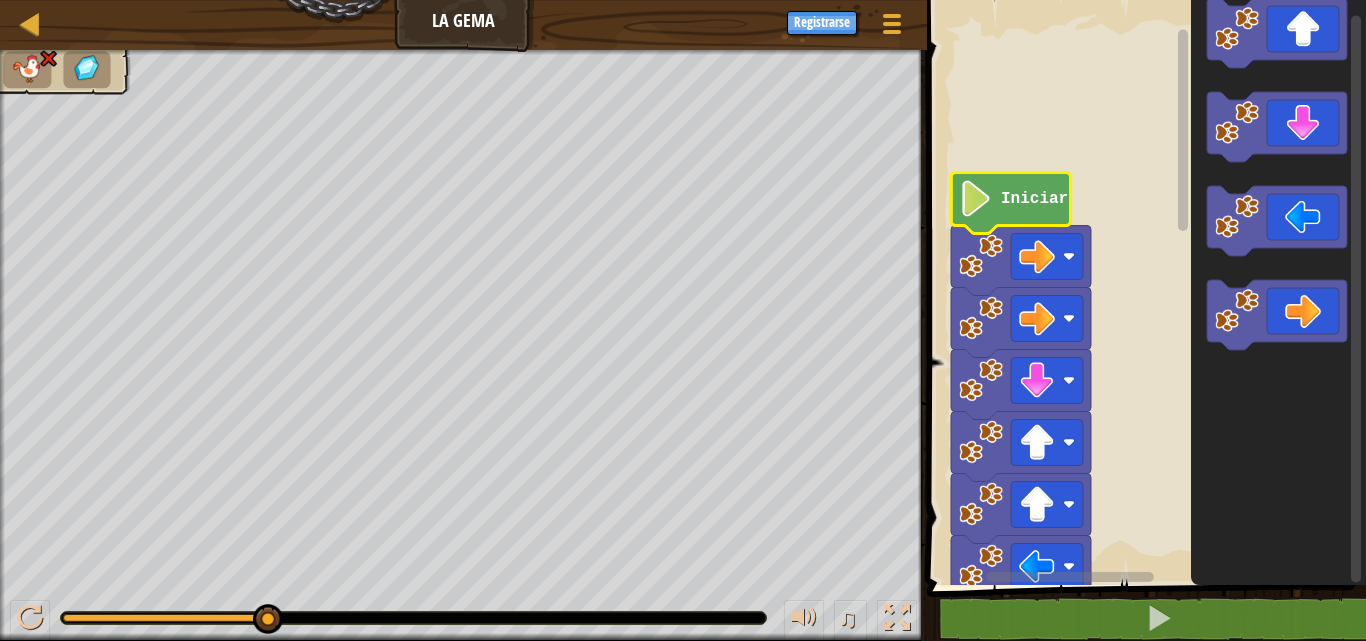 click 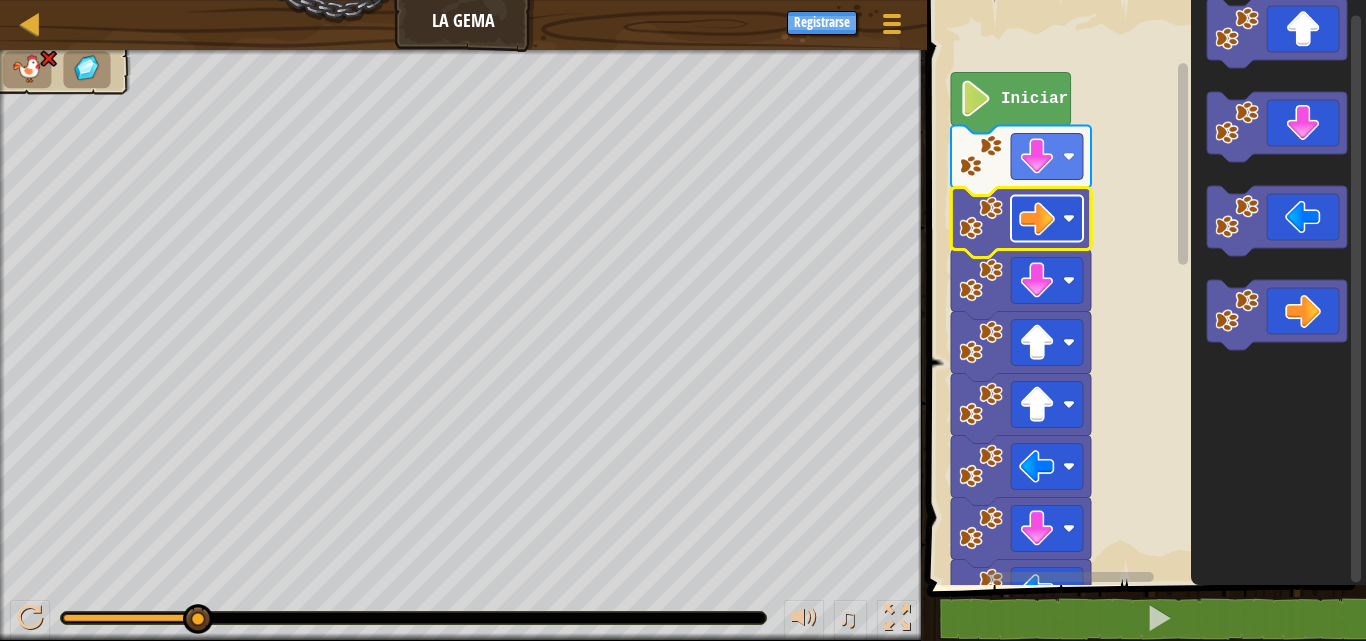 click 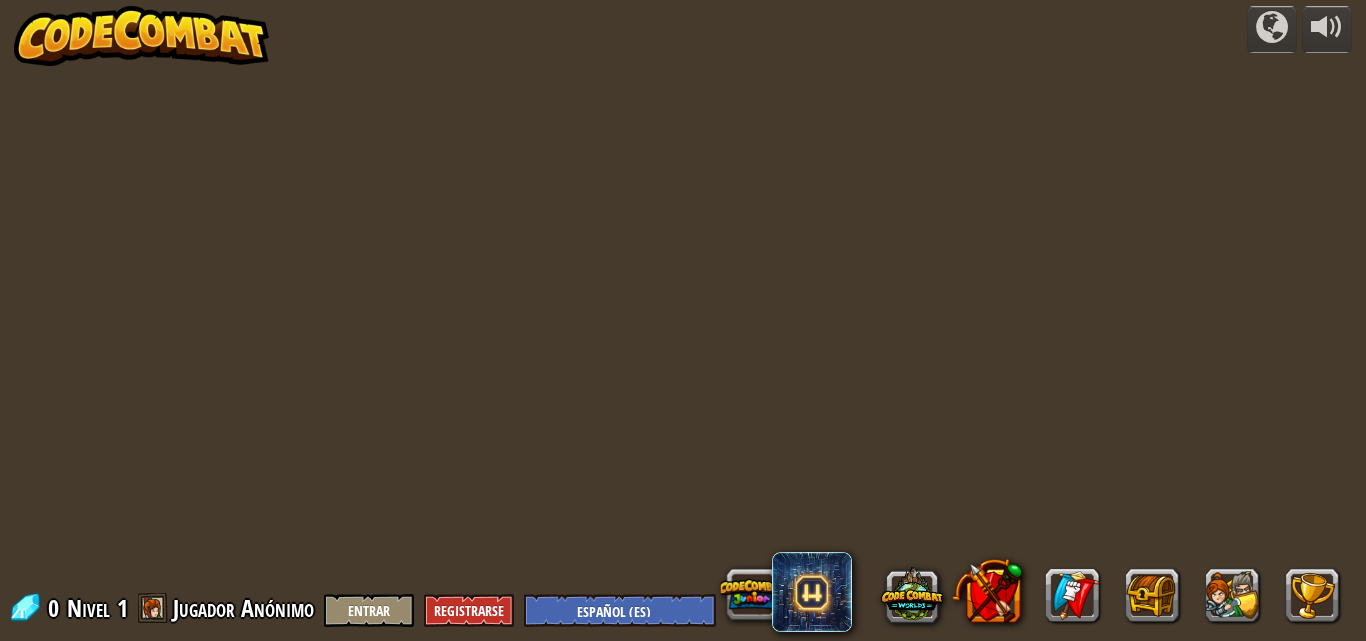 select on "es-ES" 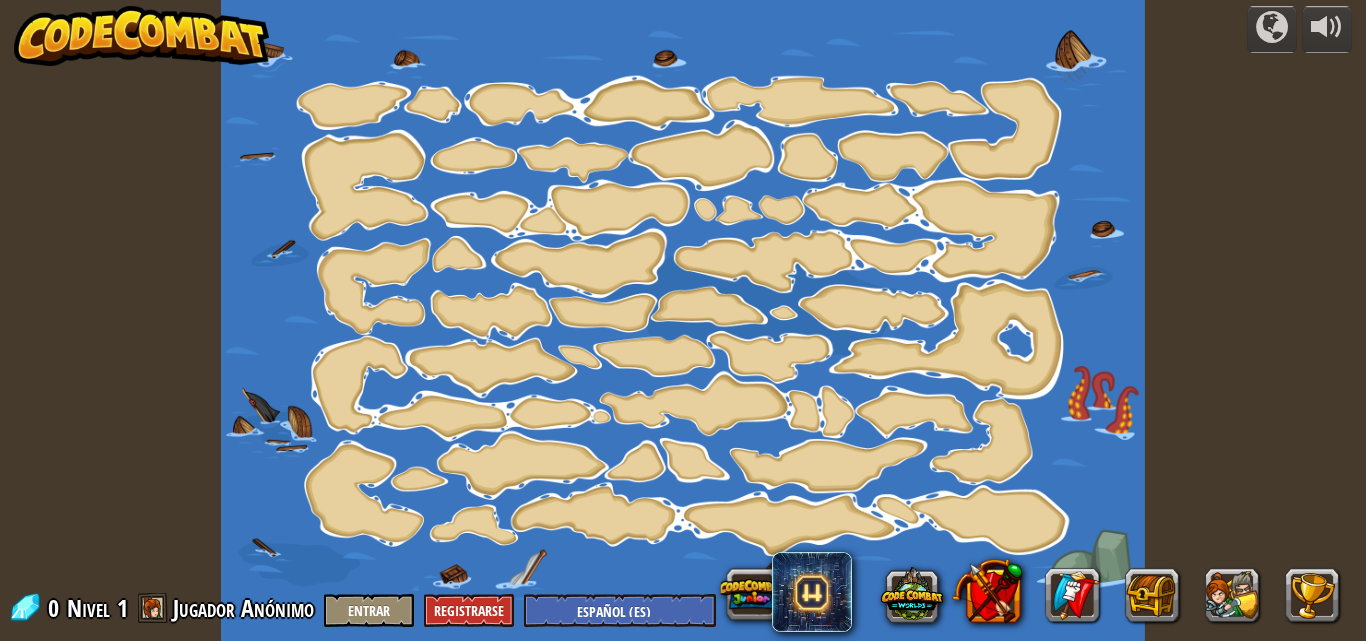 select on "es-ES" 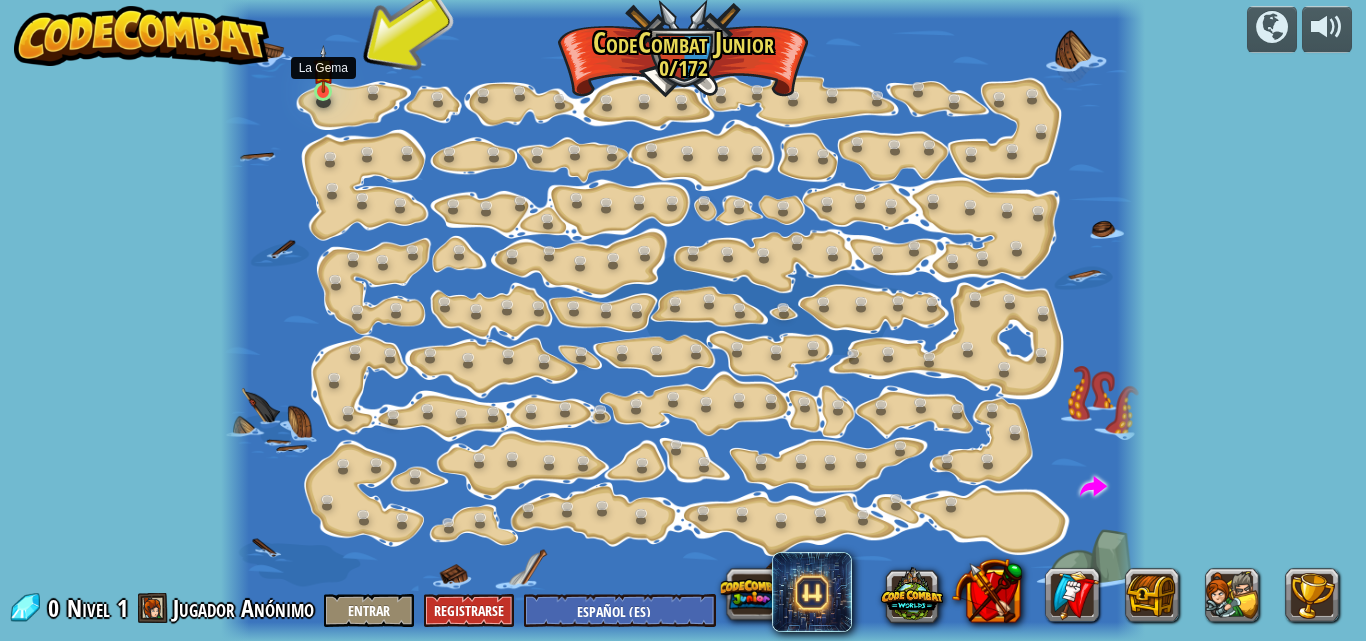 click at bounding box center [323, 69] 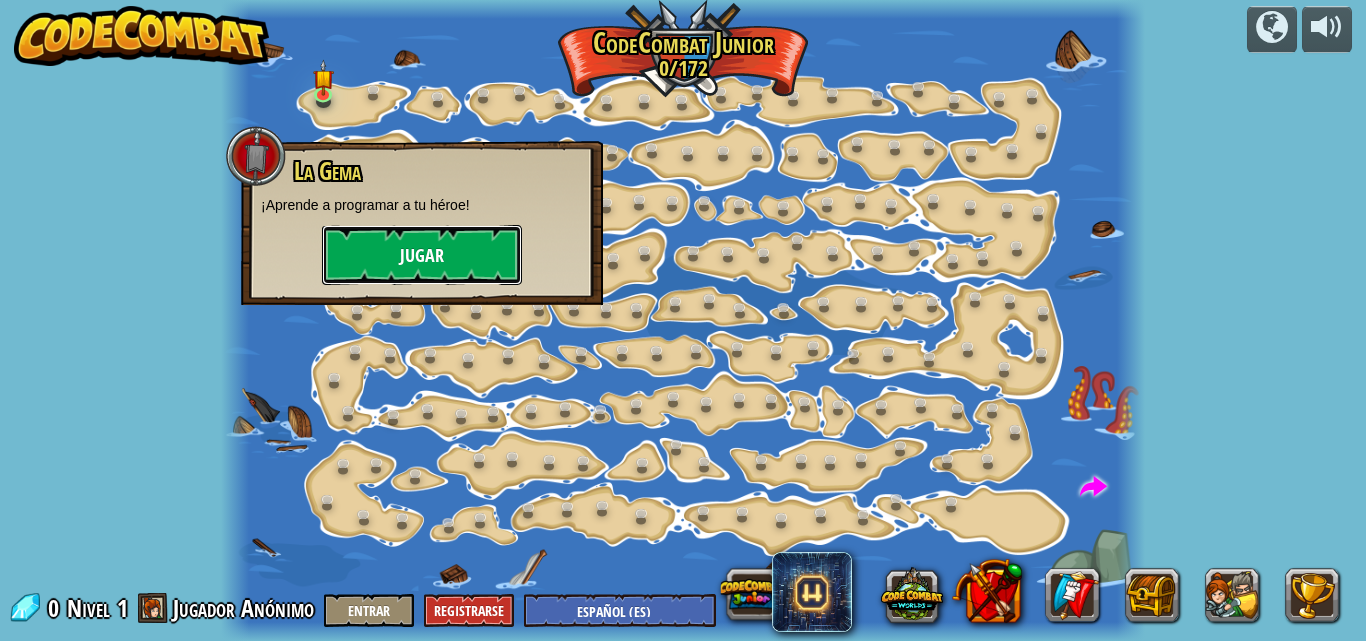 click on "Jugar" at bounding box center (422, 255) 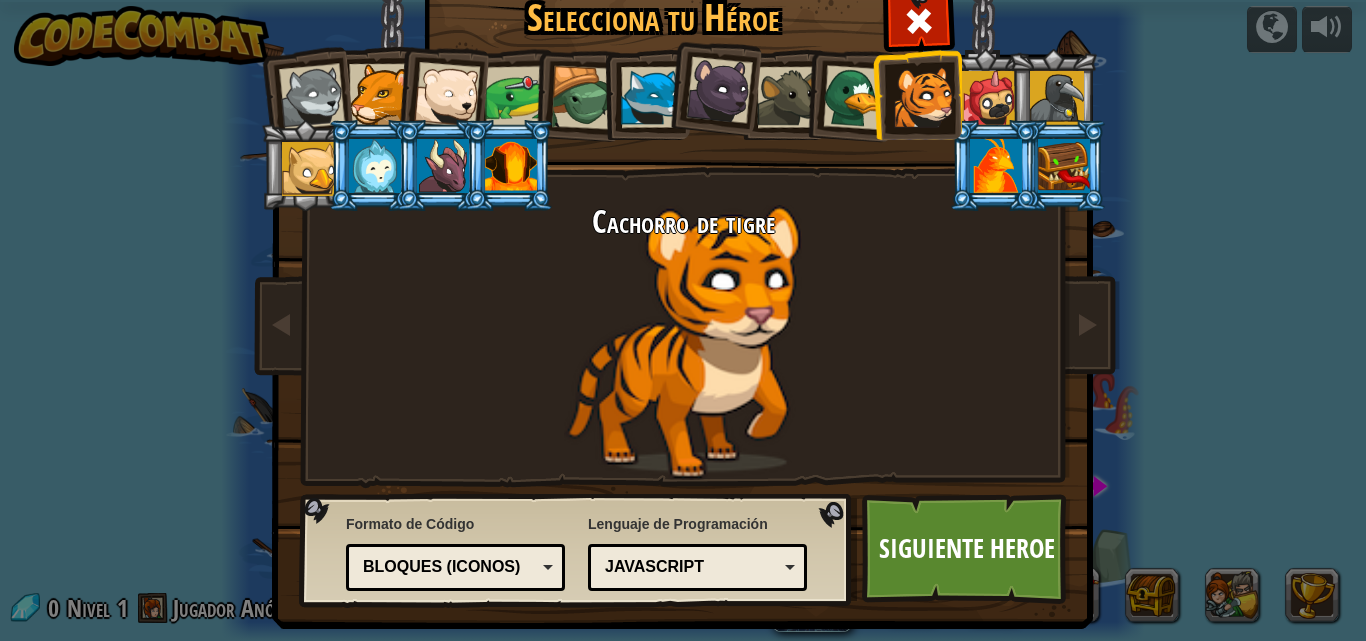 click at bounding box center [583, 98] 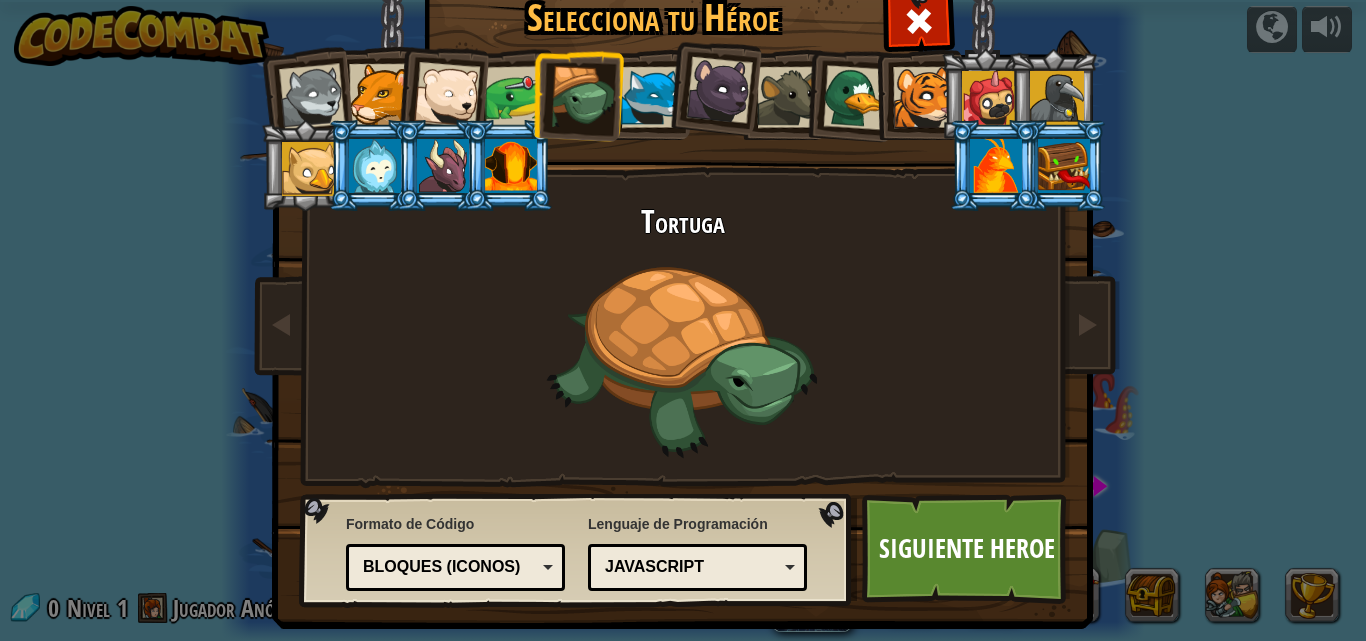 click at bounding box center (712, 87) 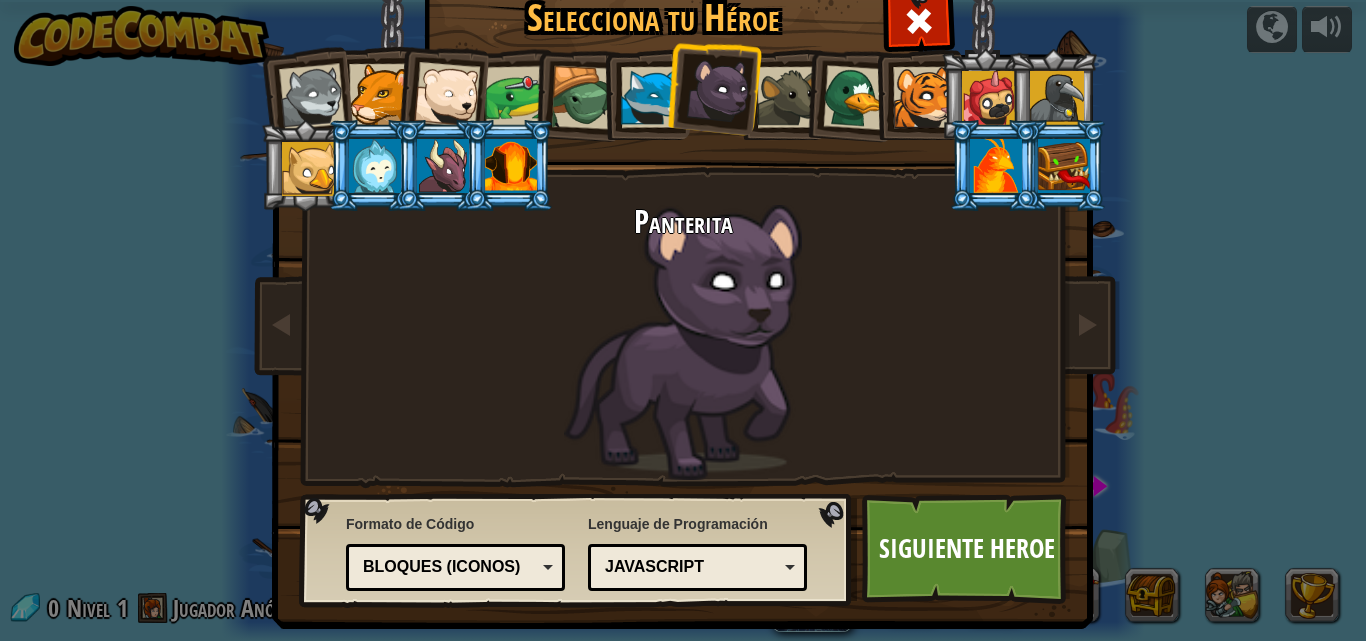 click at bounding box center (312, 97) 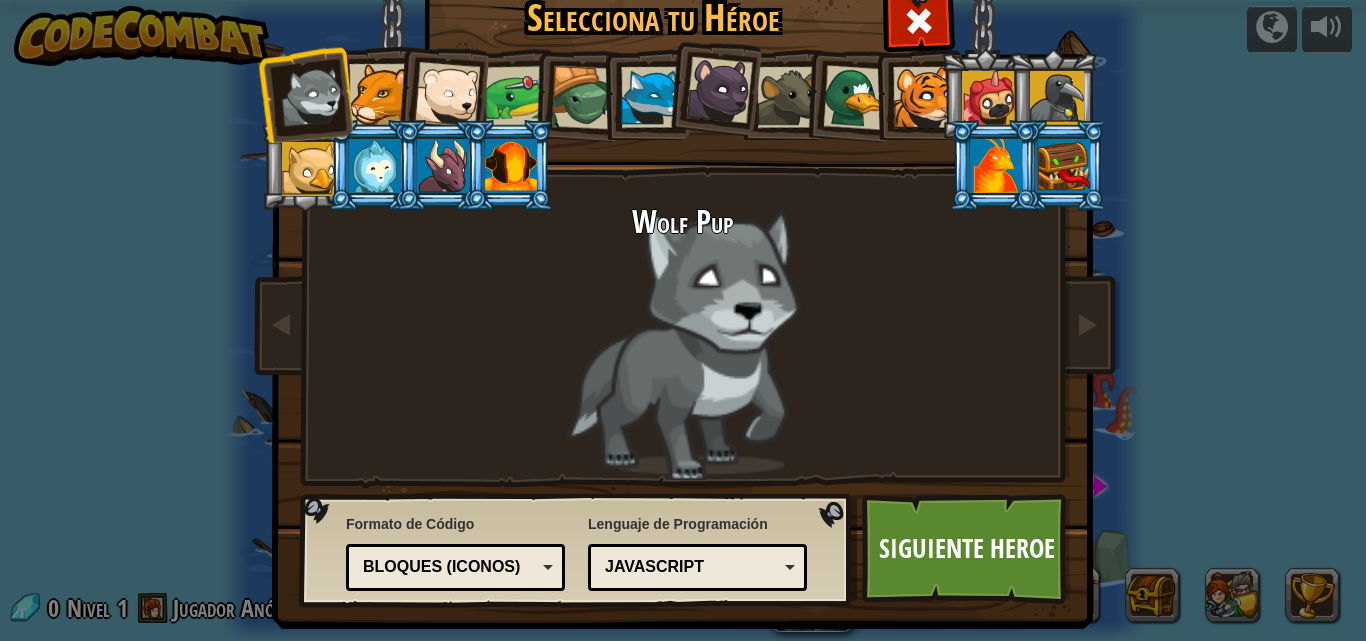click at bounding box center (379, 94) 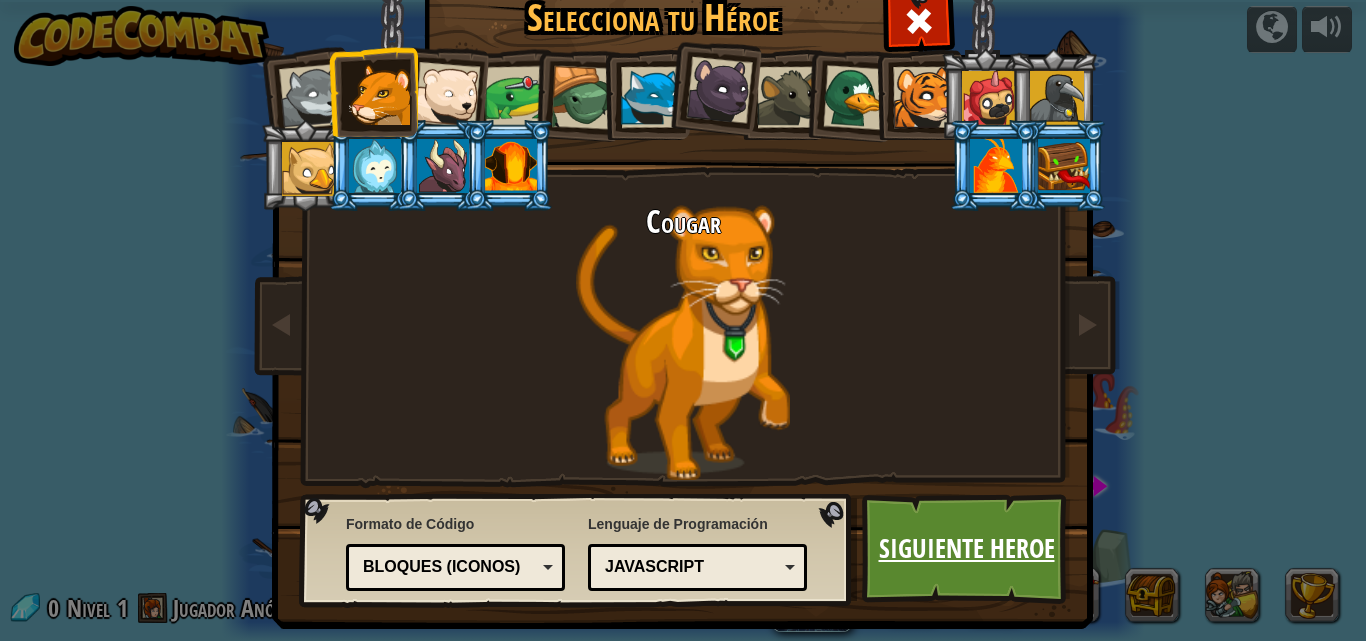 click on "Siguiente Heroe" at bounding box center (966, 549) 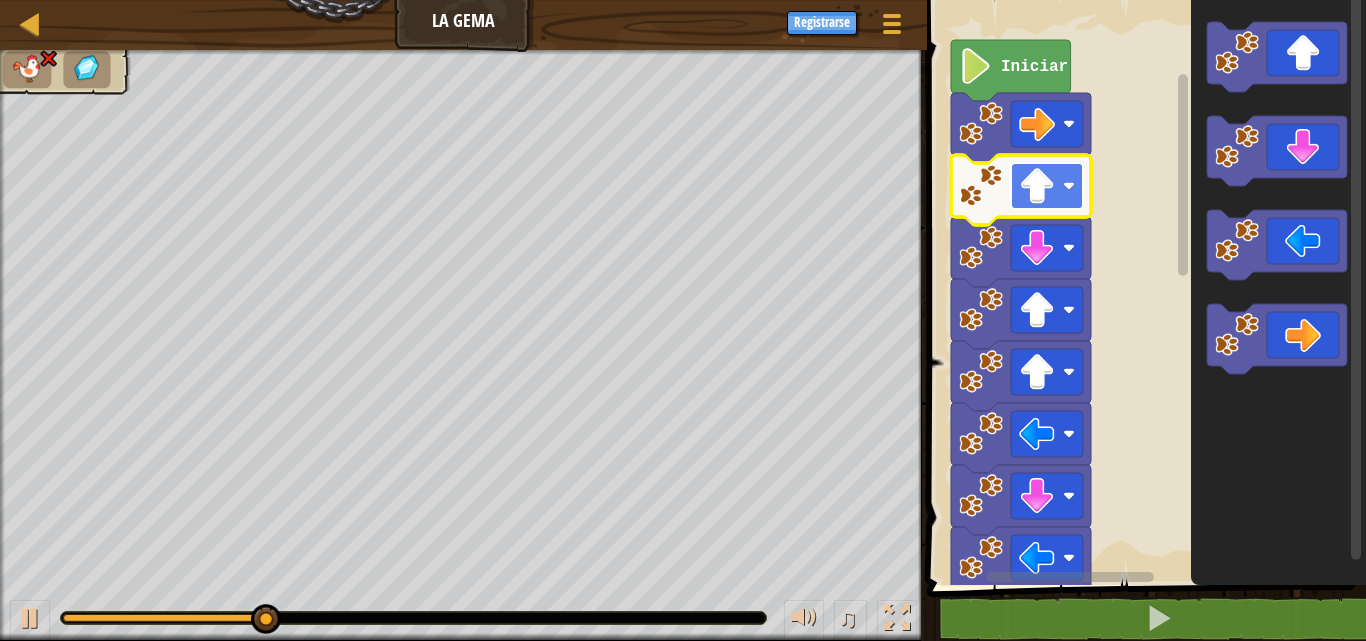 click 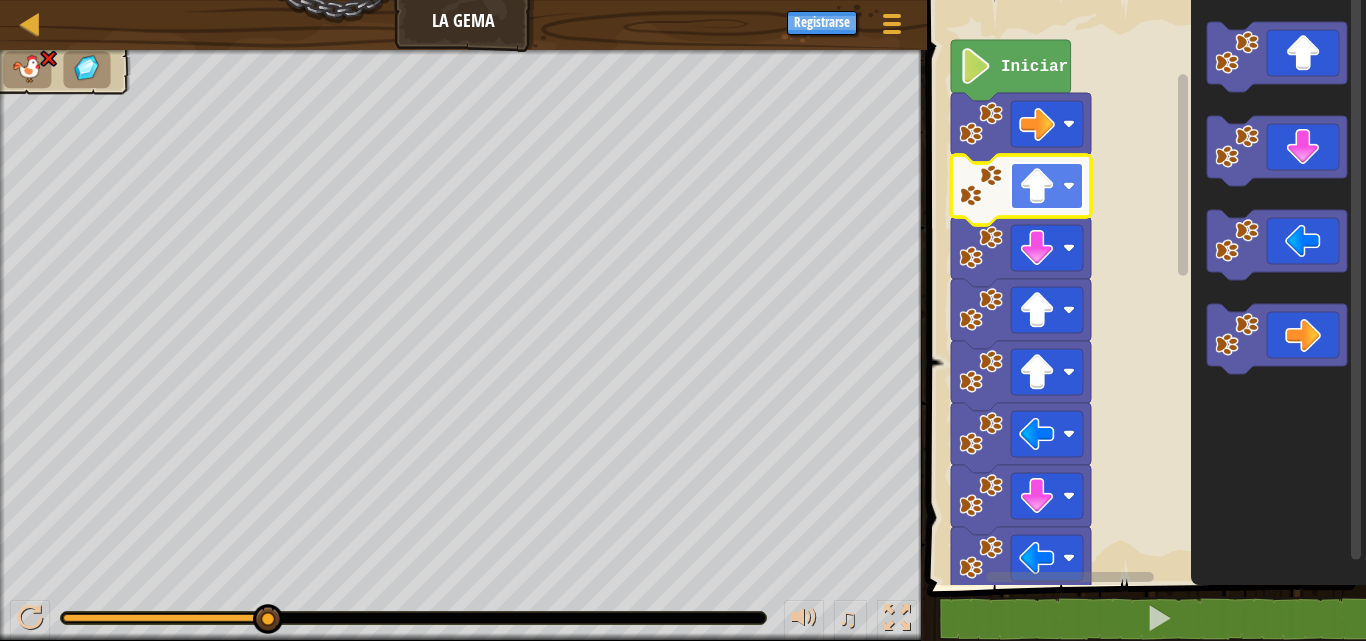 click 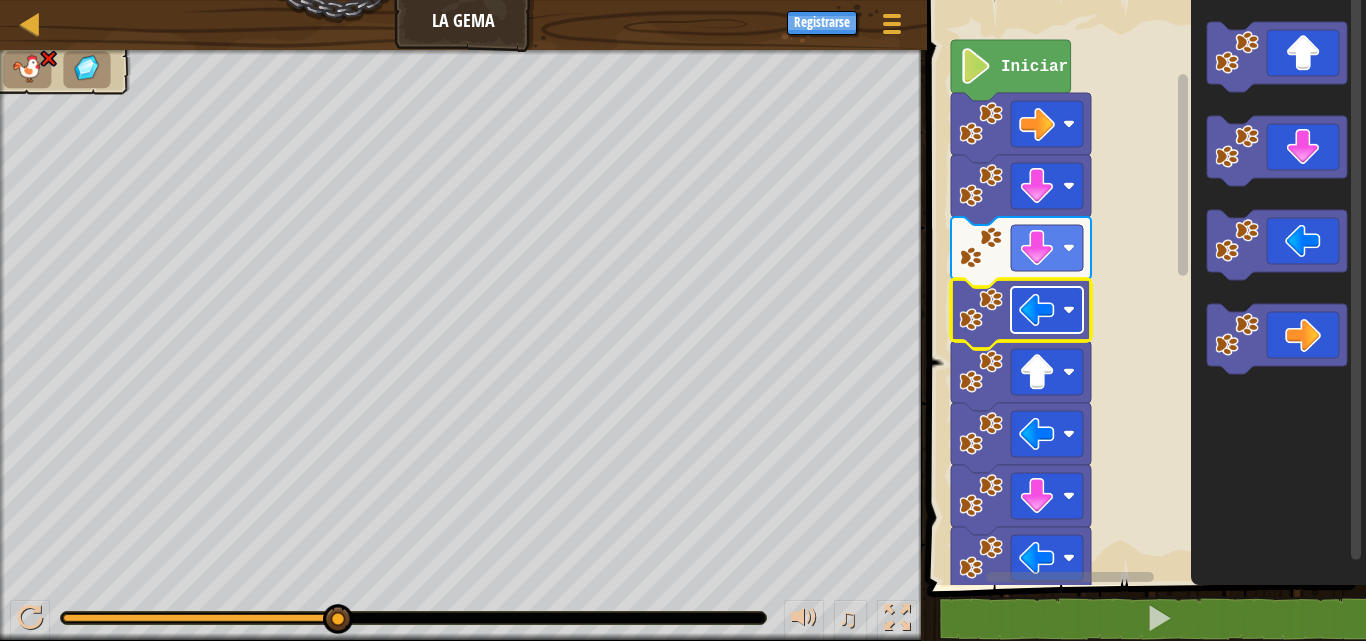 click 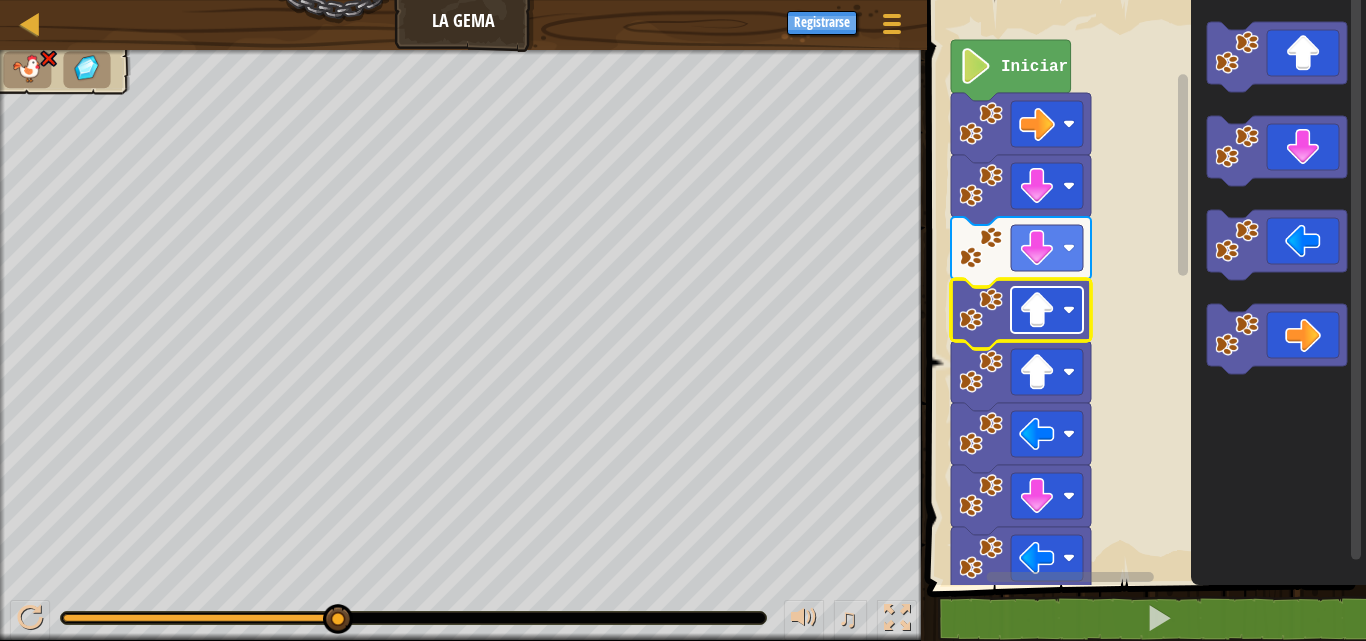 click 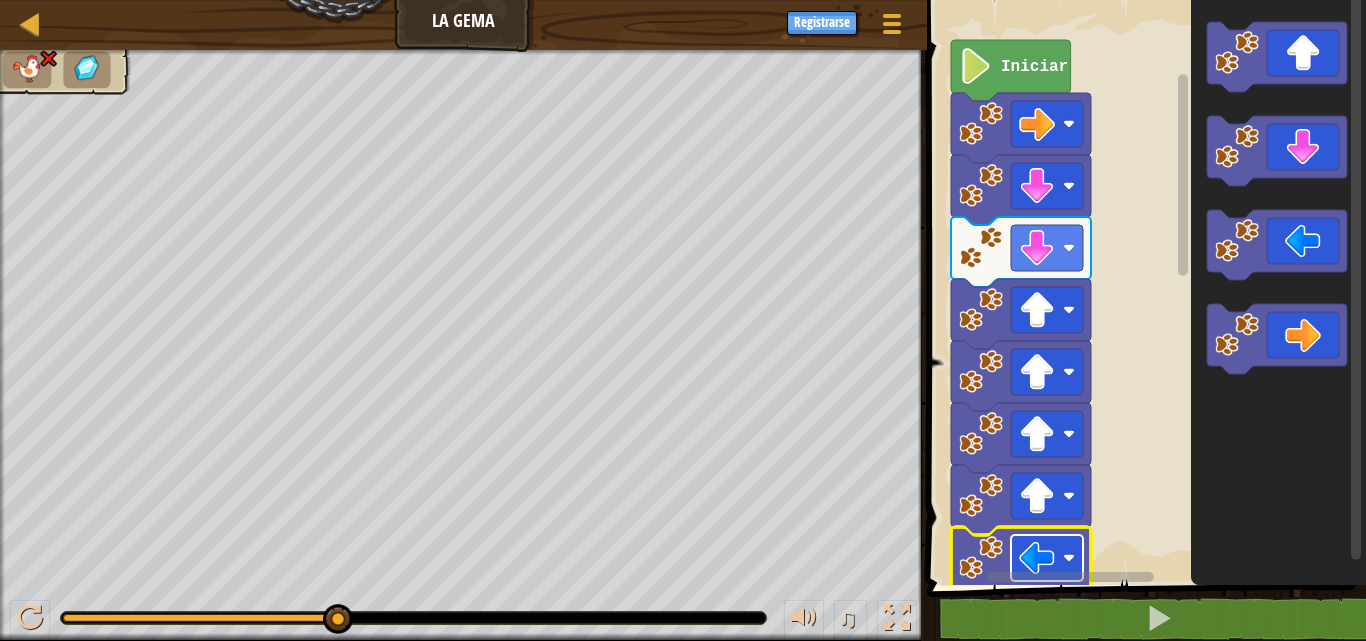 click 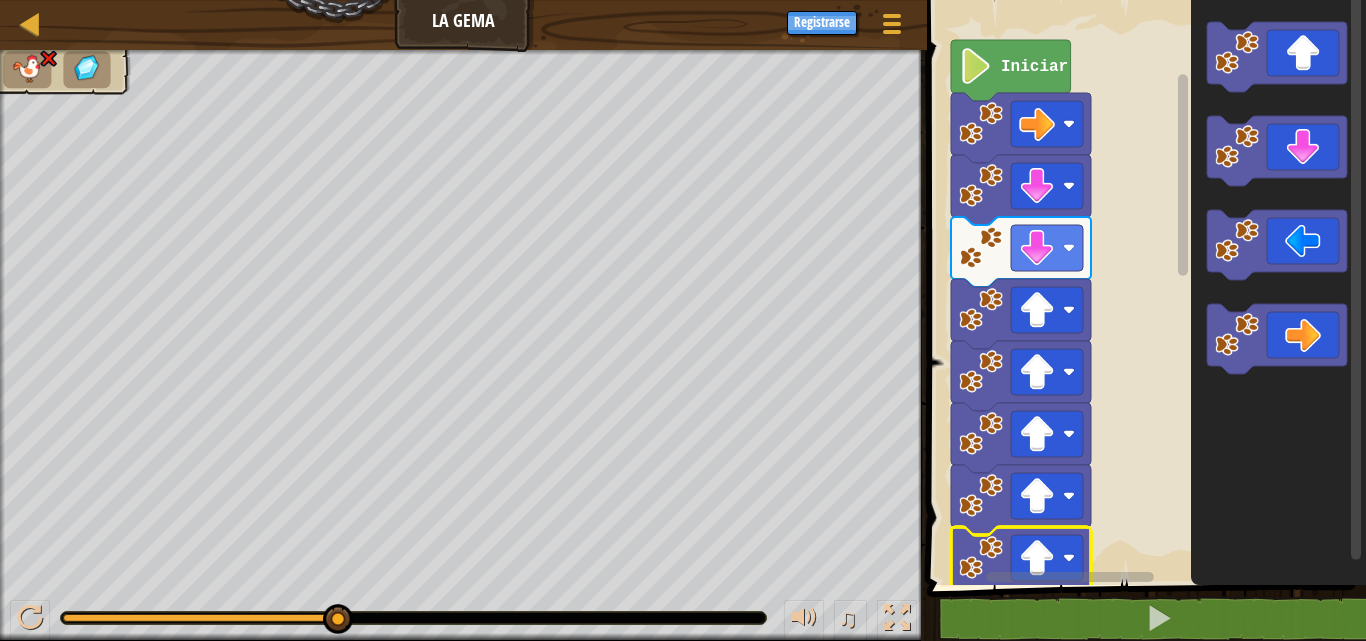 click 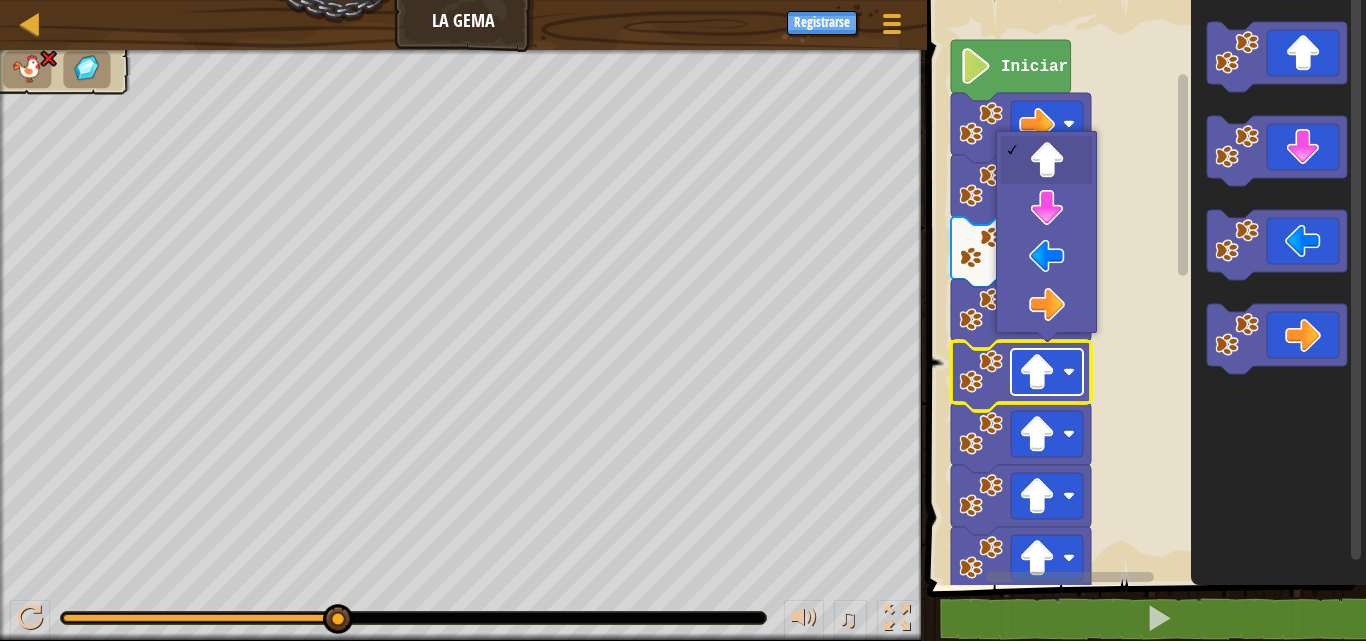click 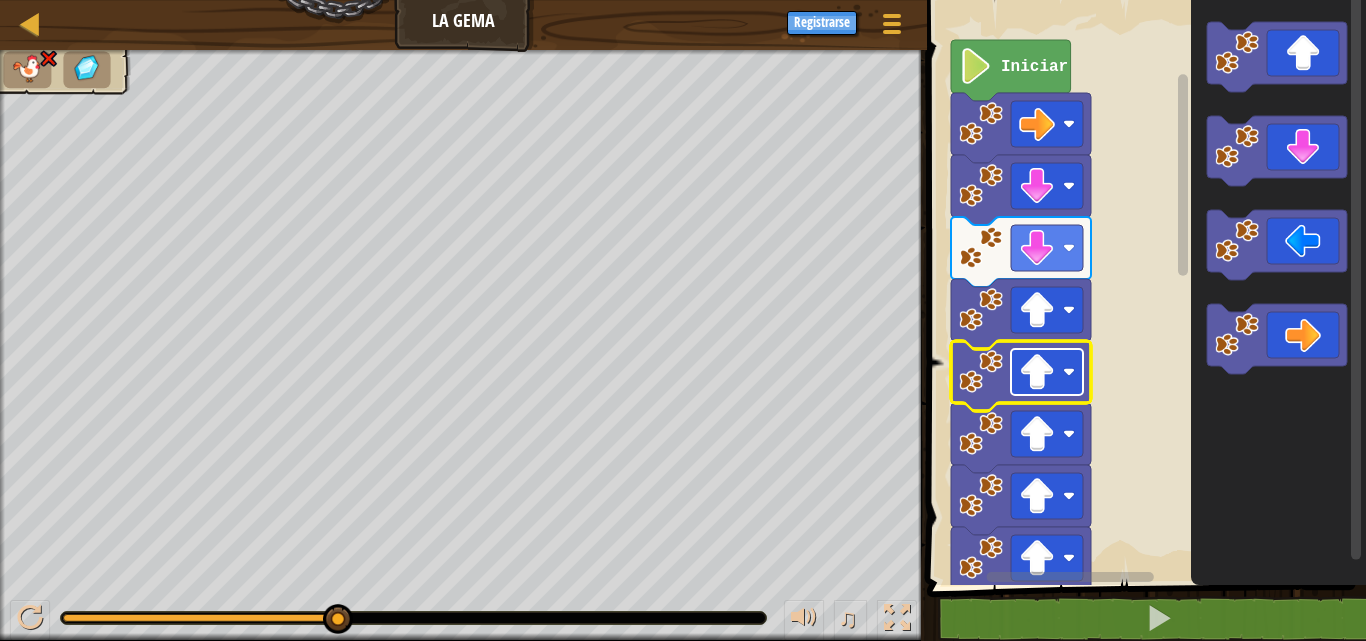 click 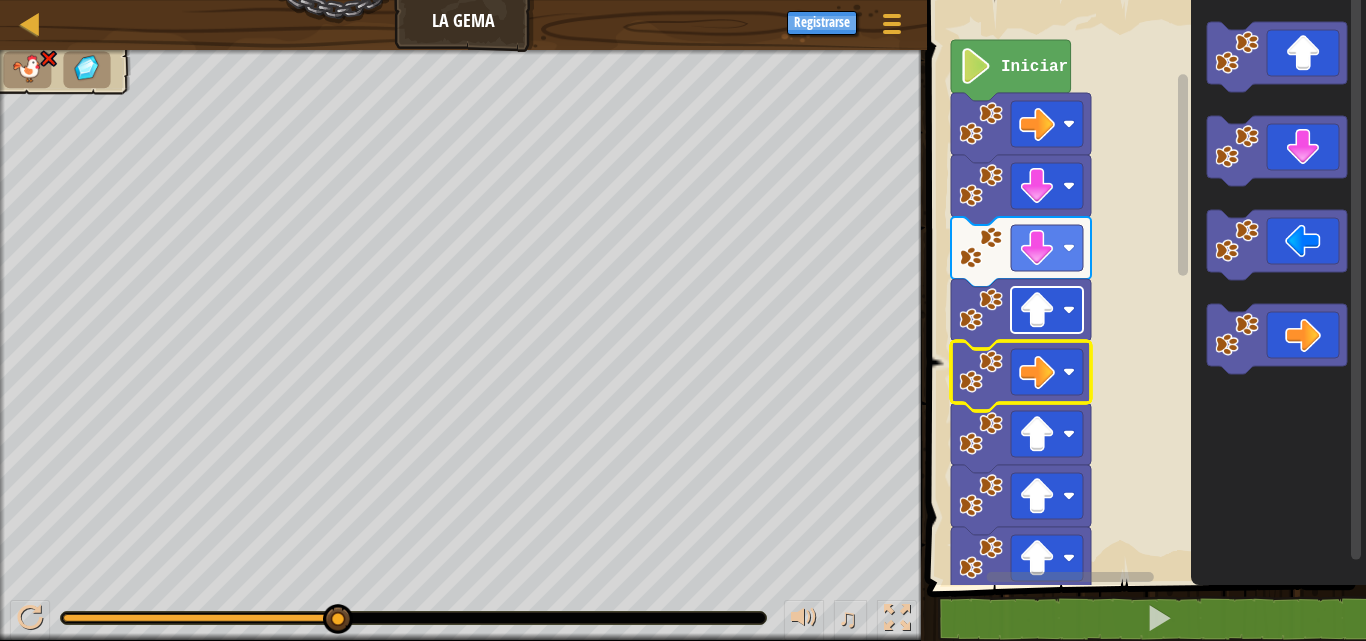 click 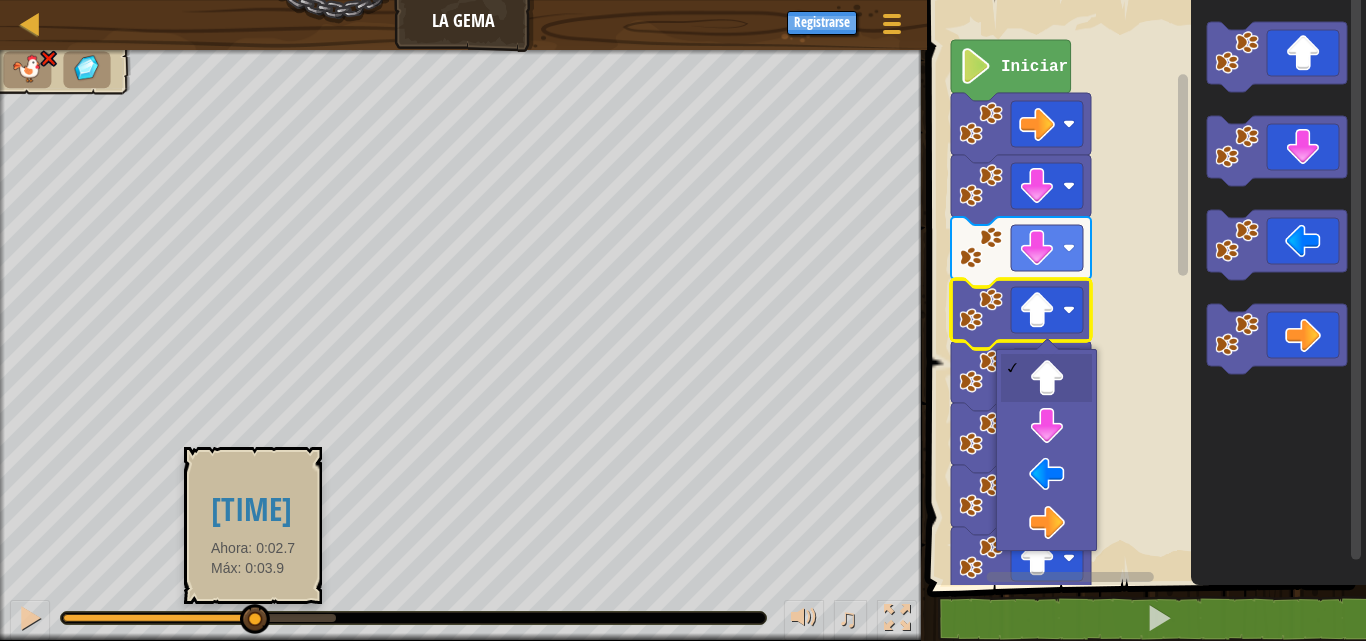 drag, startPoint x: 322, startPoint y: 615, endPoint x: 253, endPoint y: 607, distance: 69.46222 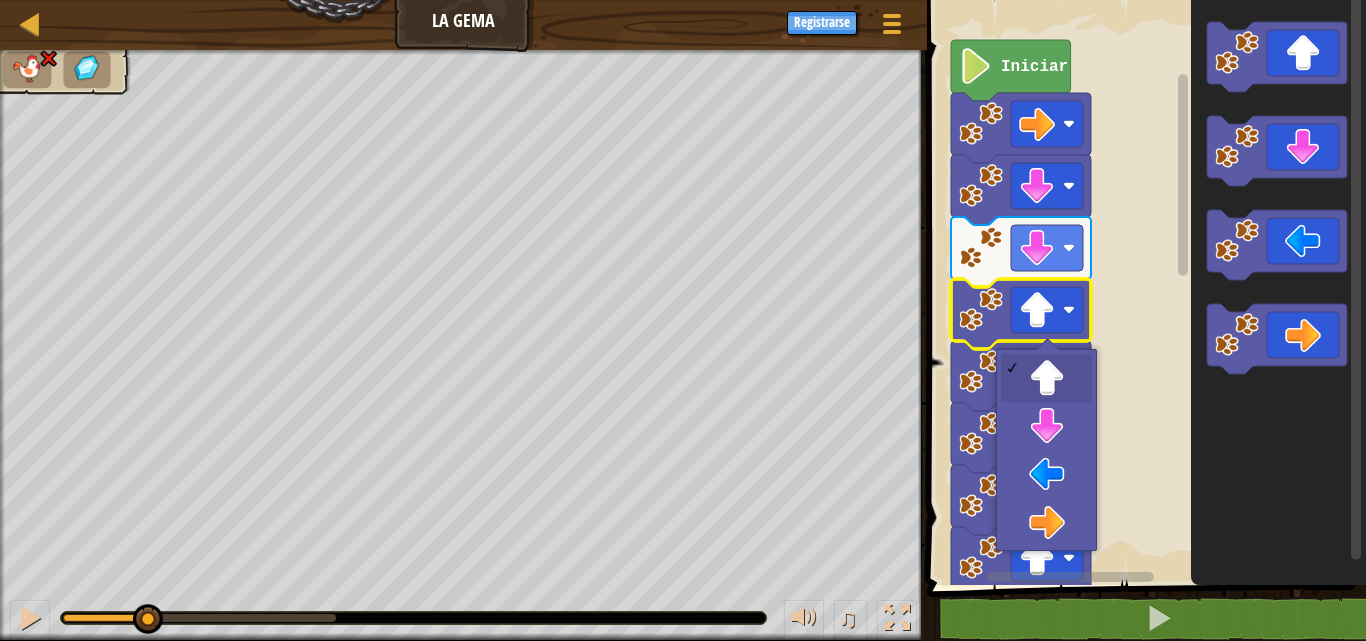 drag, startPoint x: 264, startPoint y: 608, endPoint x: 146, endPoint y: 591, distance: 119.218285 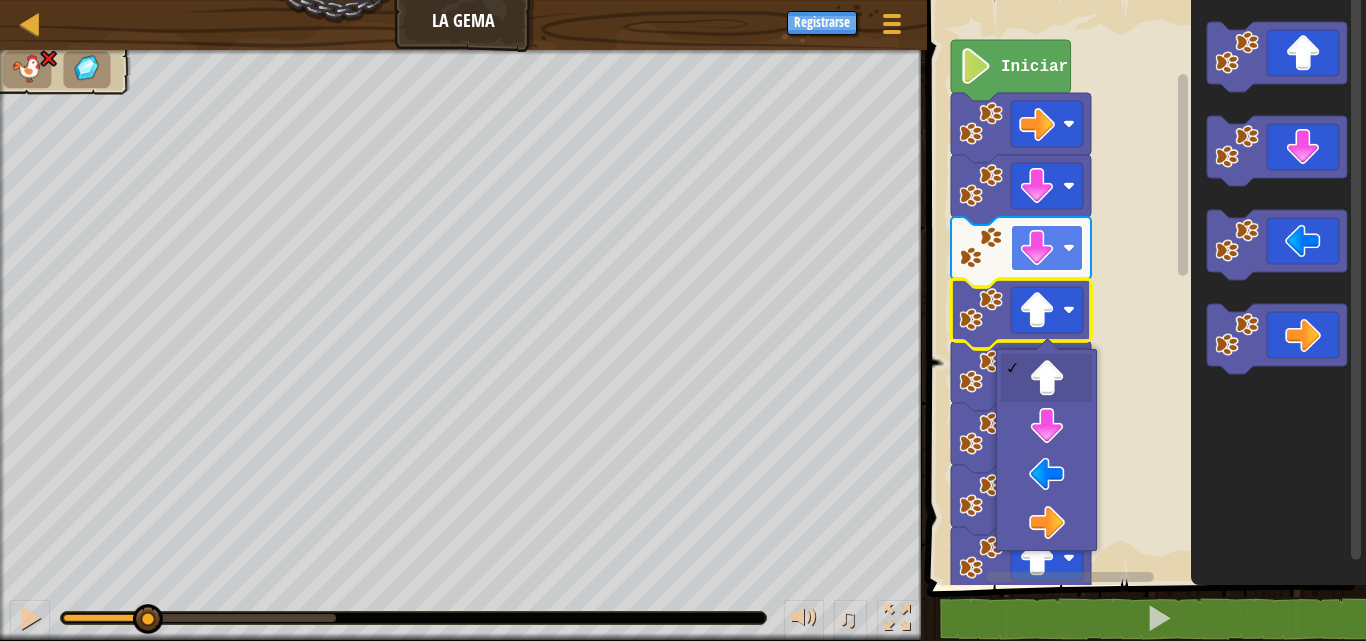 click 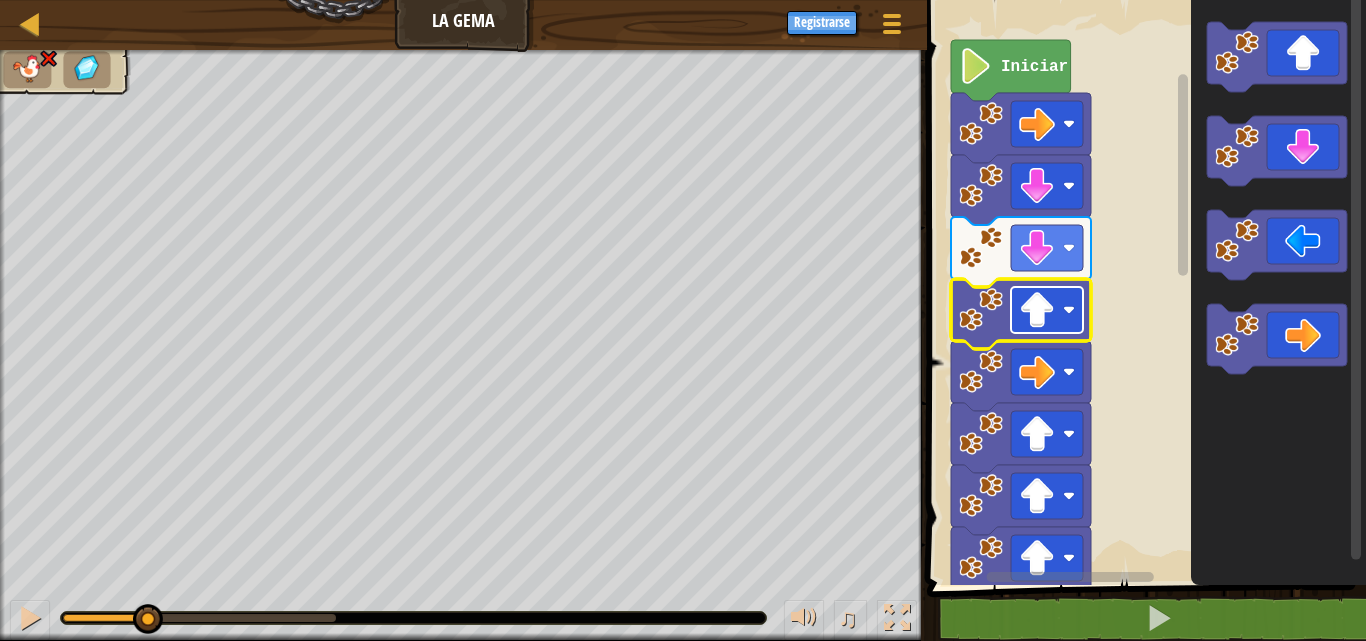 click 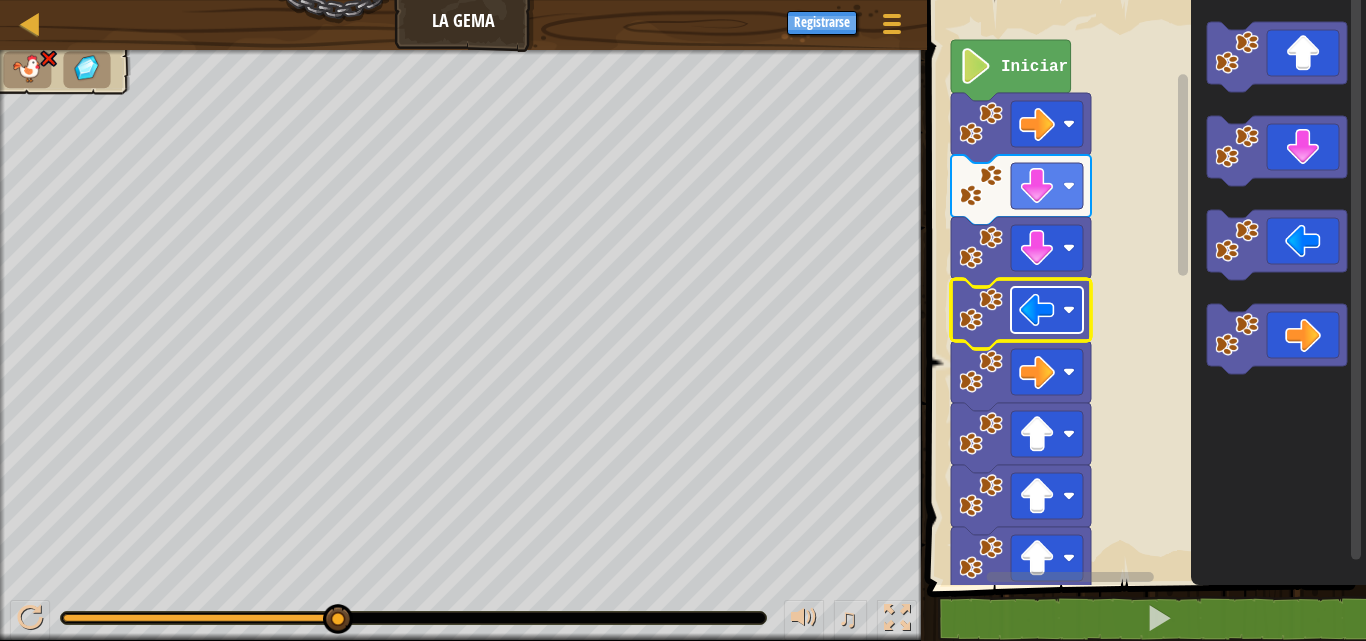 click 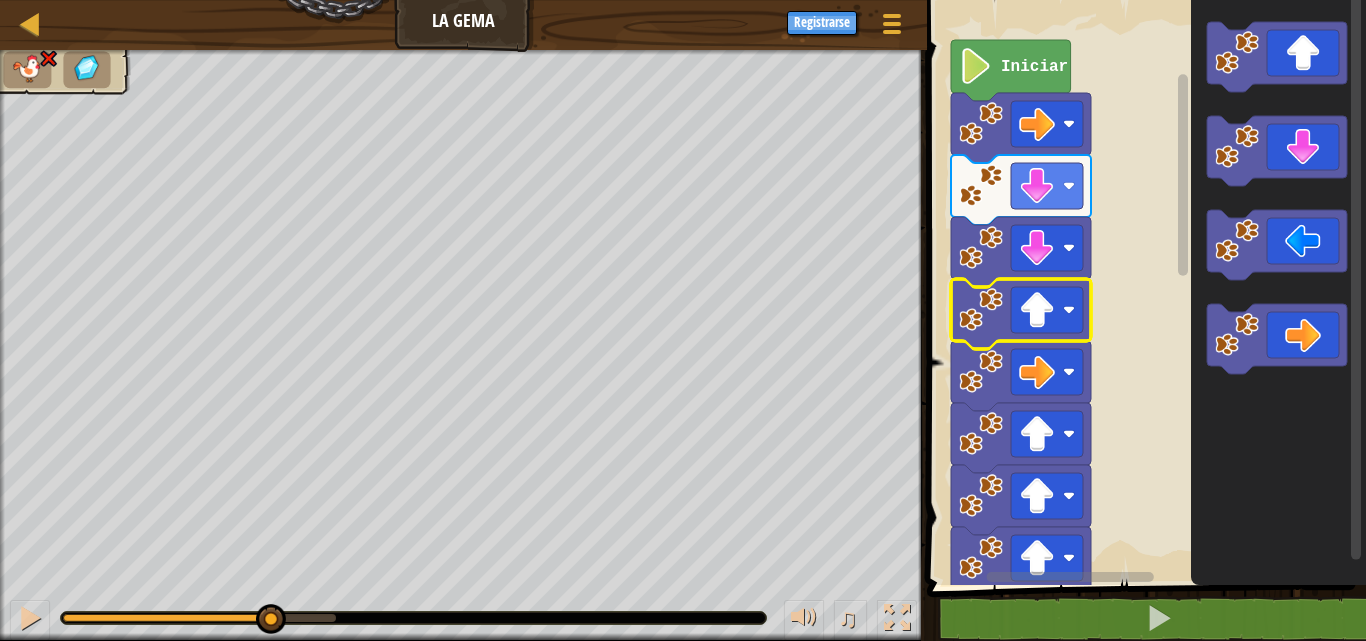 drag, startPoint x: 323, startPoint y: 615, endPoint x: 267, endPoint y: 600, distance: 57.974133 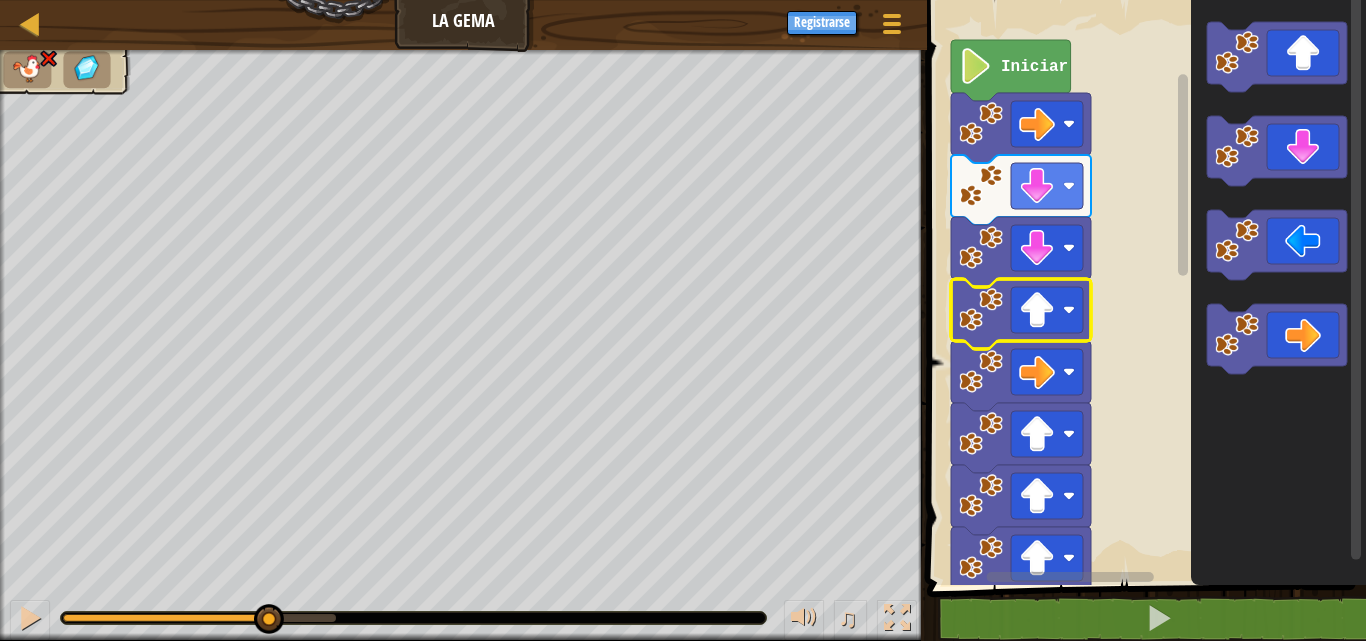 click on "♫" at bounding box center [463, 613] 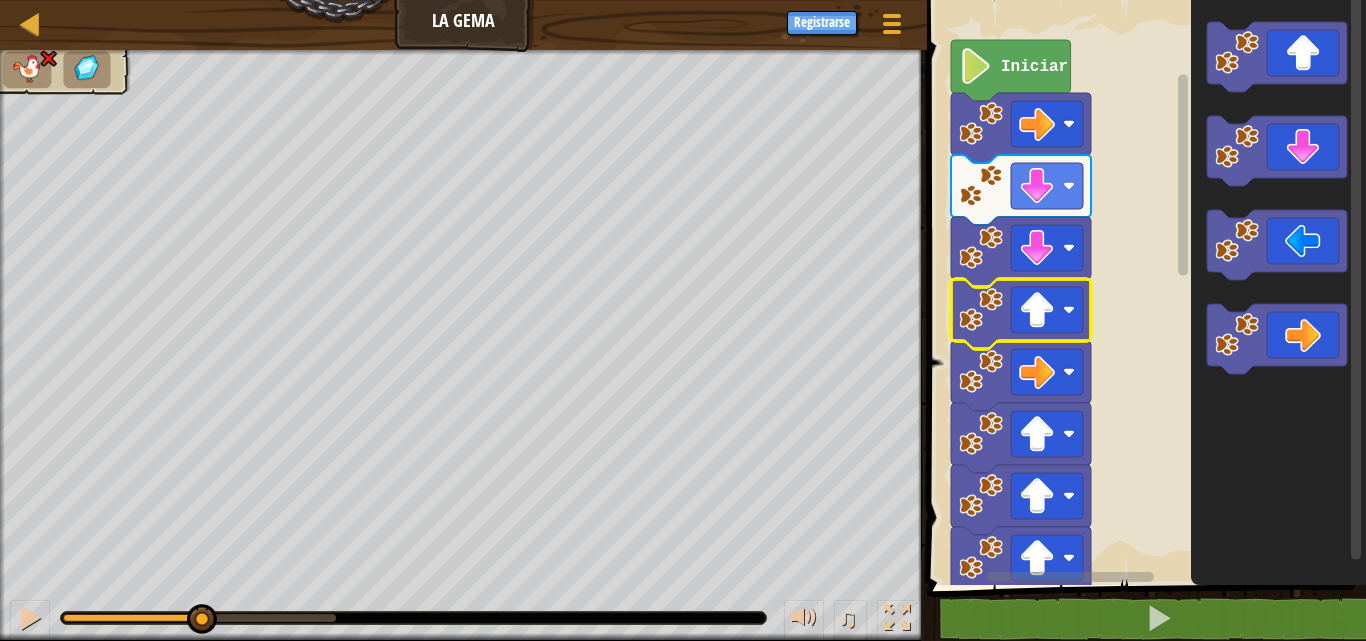 drag, startPoint x: 273, startPoint y: 613, endPoint x: 199, endPoint y: 598, distance: 75.50497 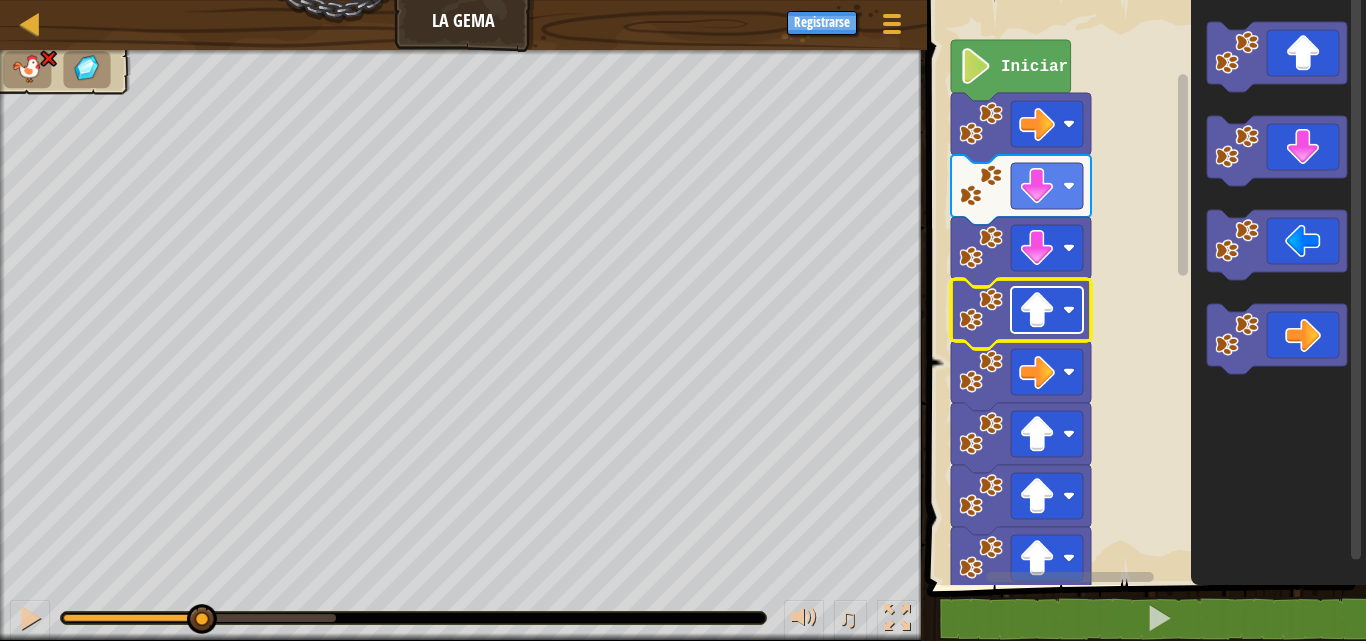 click 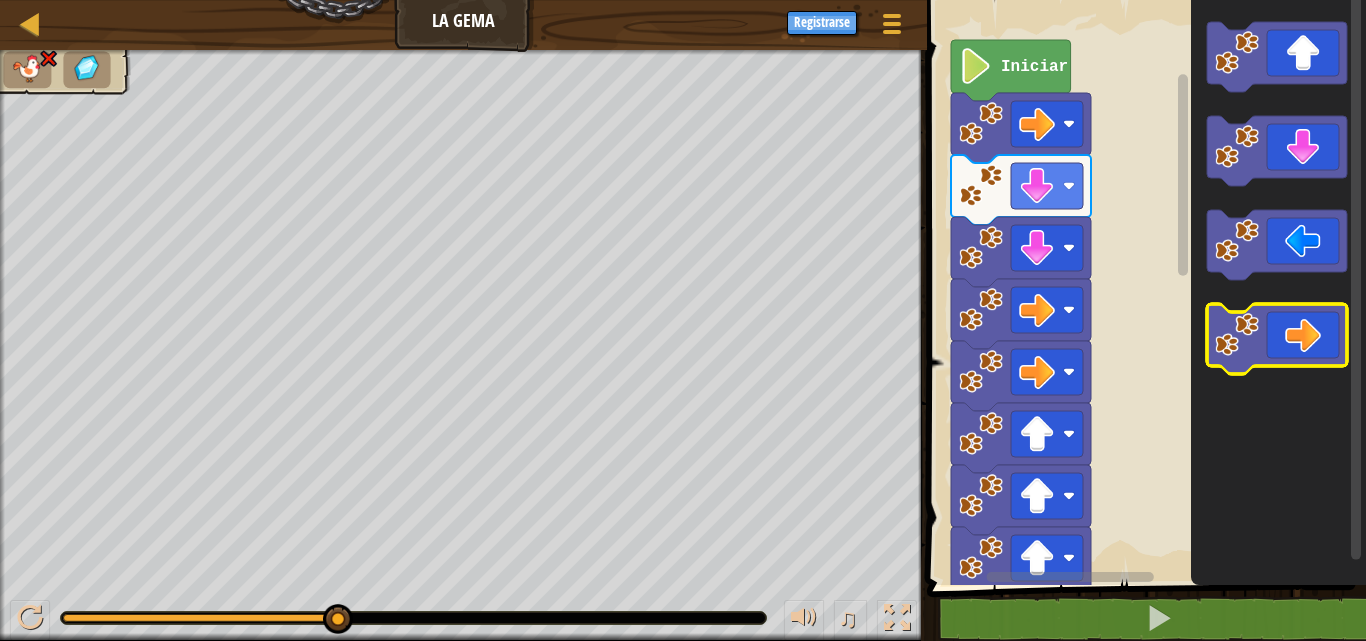click 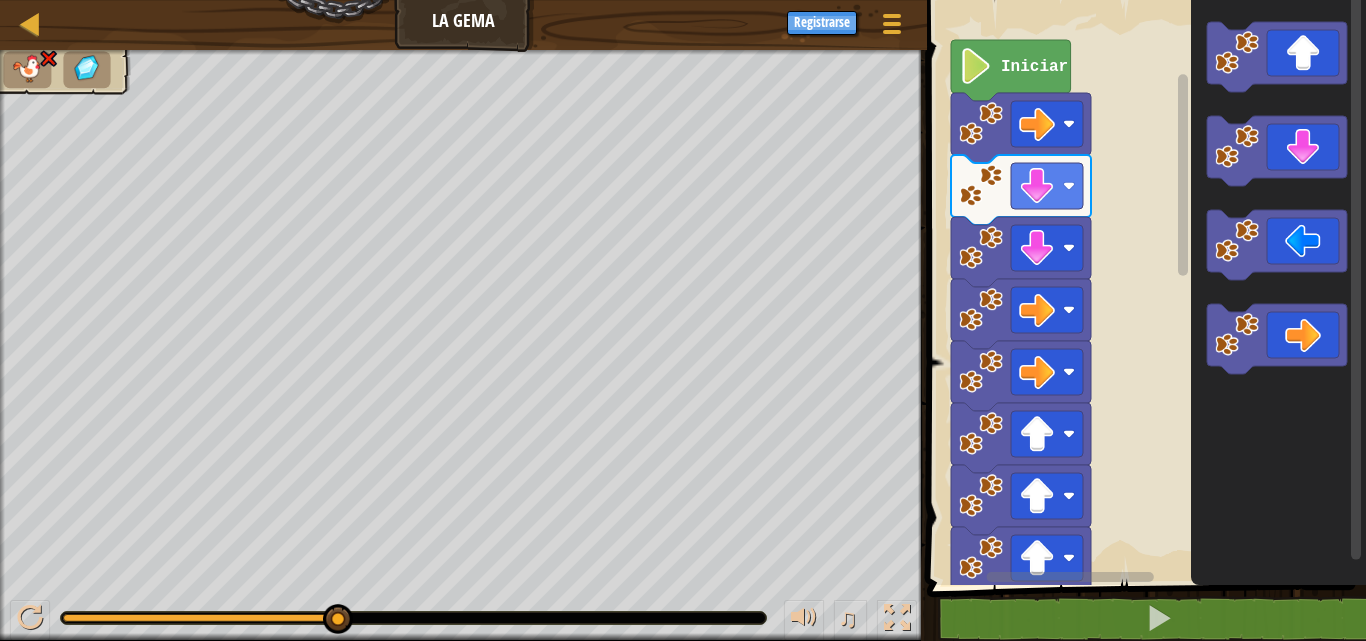 drag, startPoint x: 310, startPoint y: 610, endPoint x: 273, endPoint y: 611, distance: 37.01351 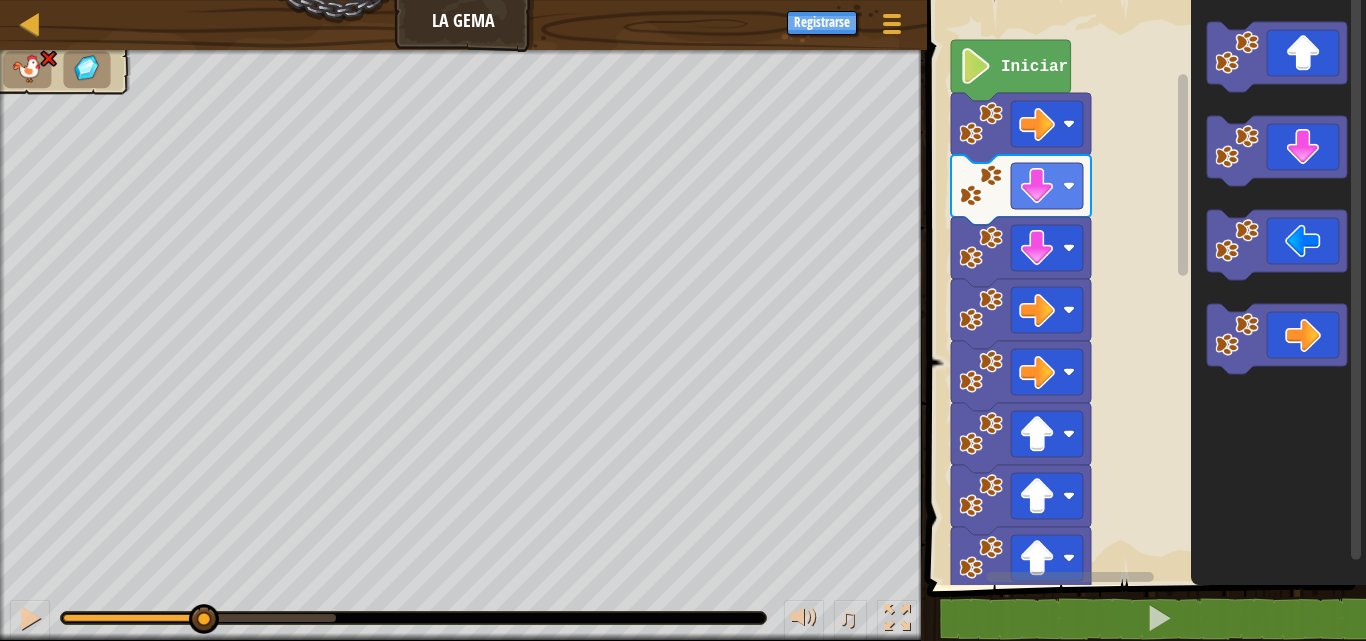 drag, startPoint x: 305, startPoint y: 608, endPoint x: 201, endPoint y: 597, distance: 104.58012 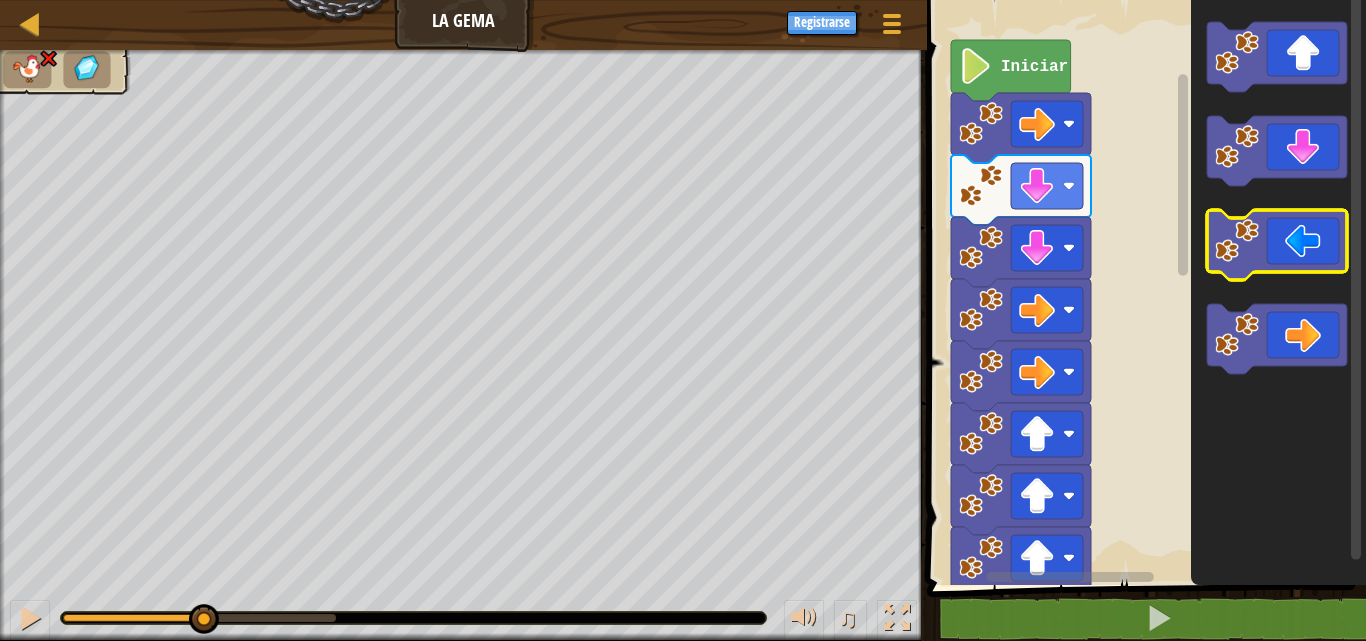 click 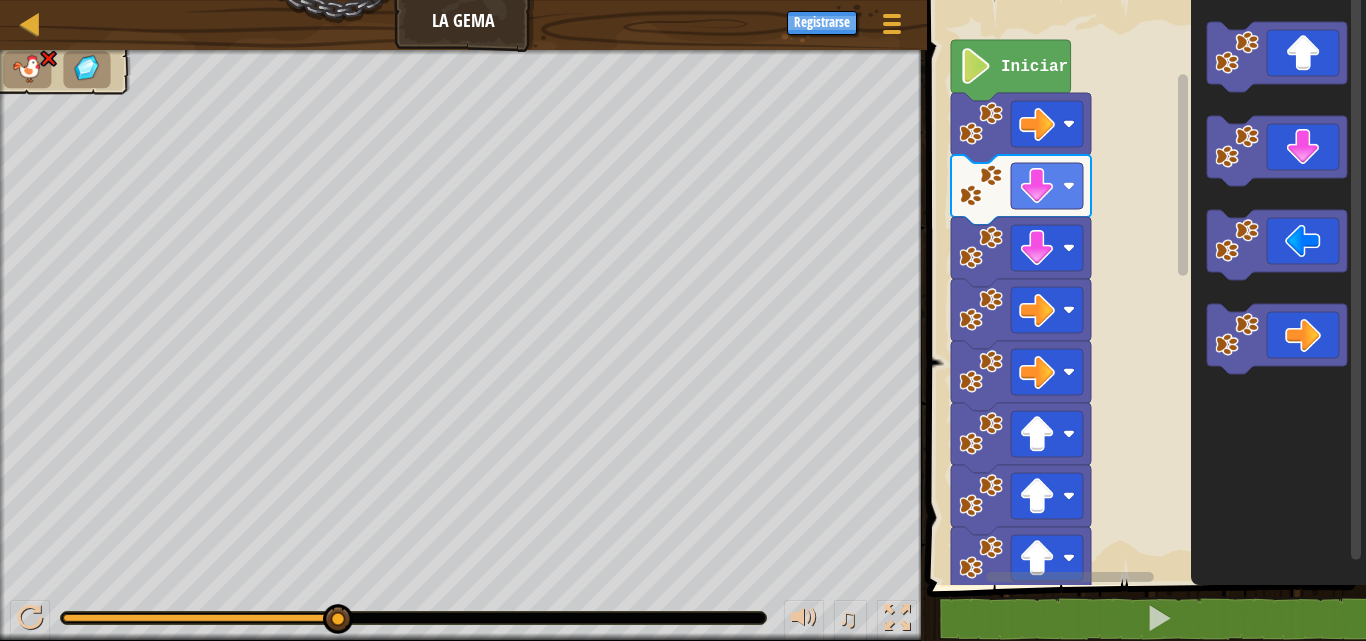 click 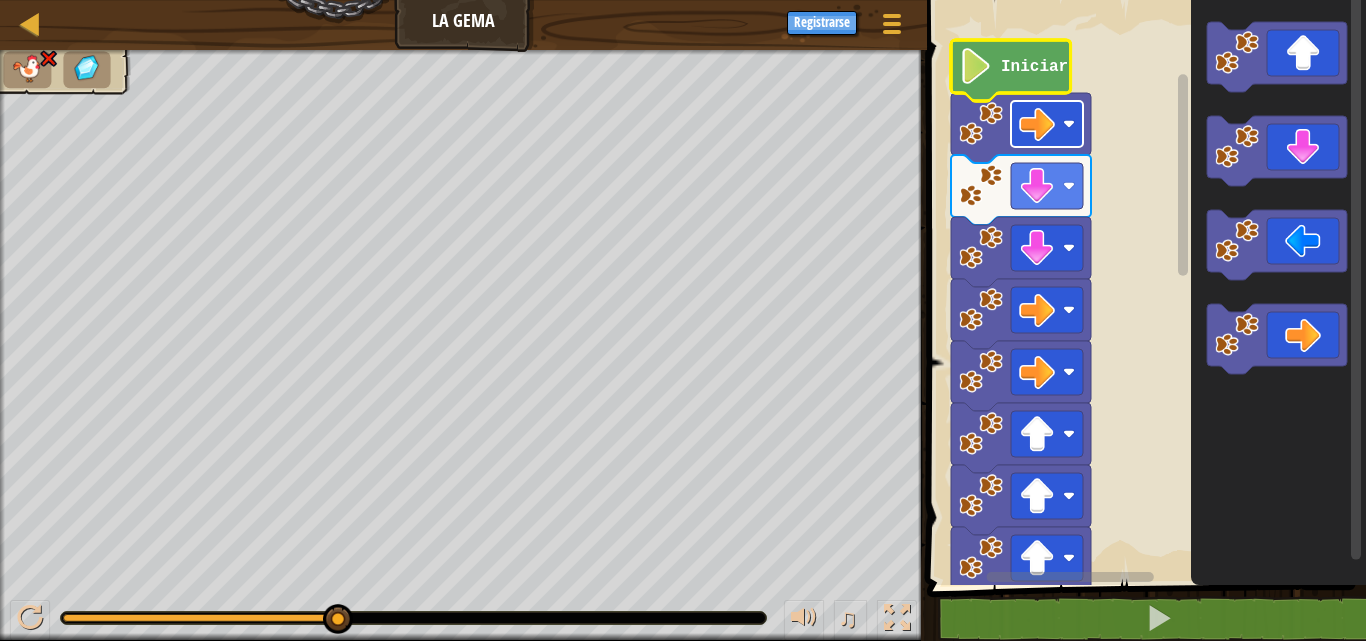 click 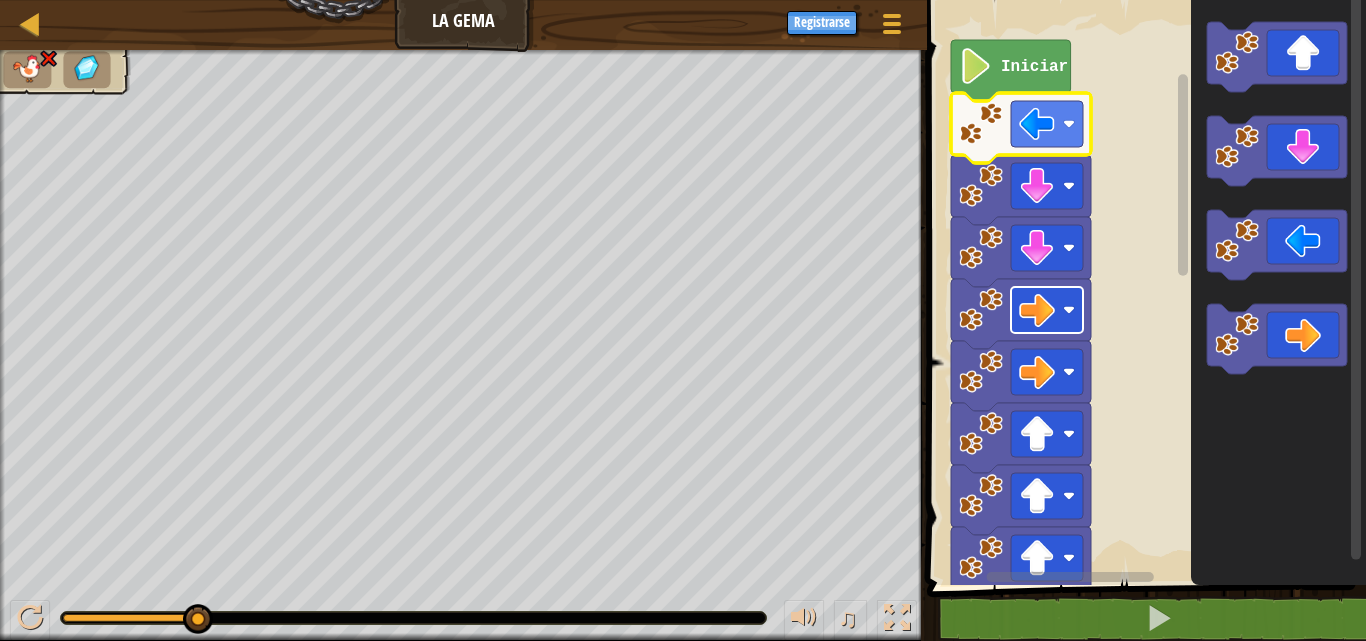 click 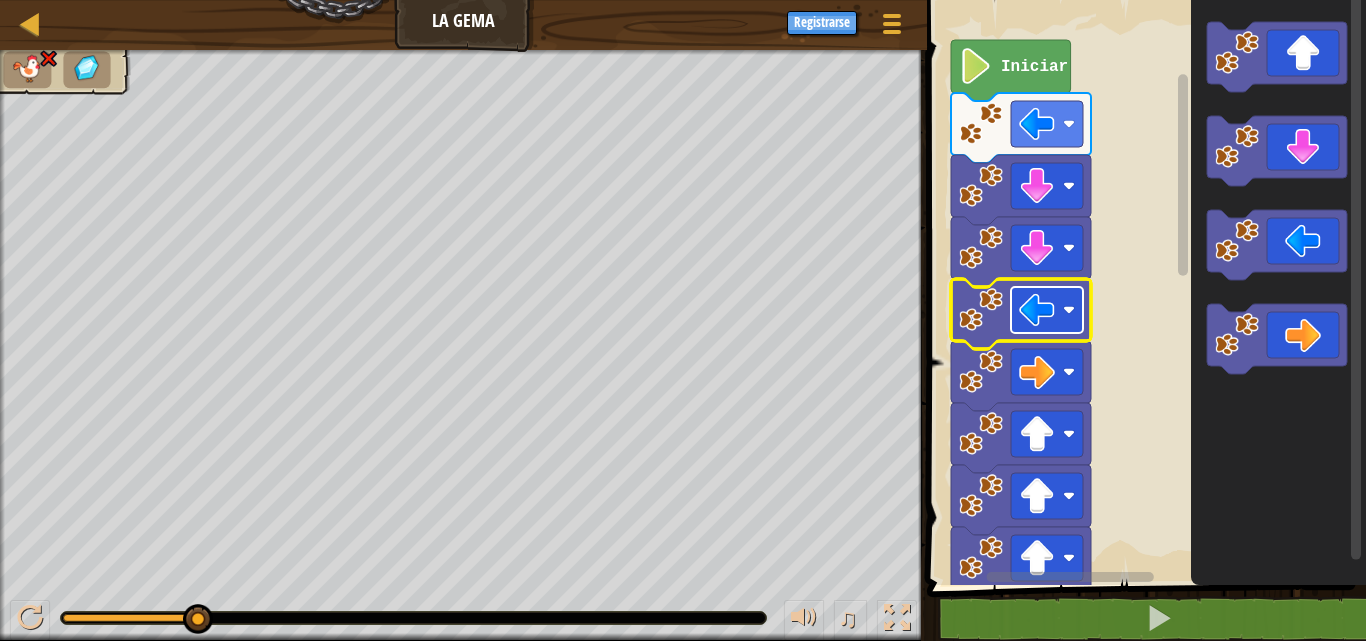 click 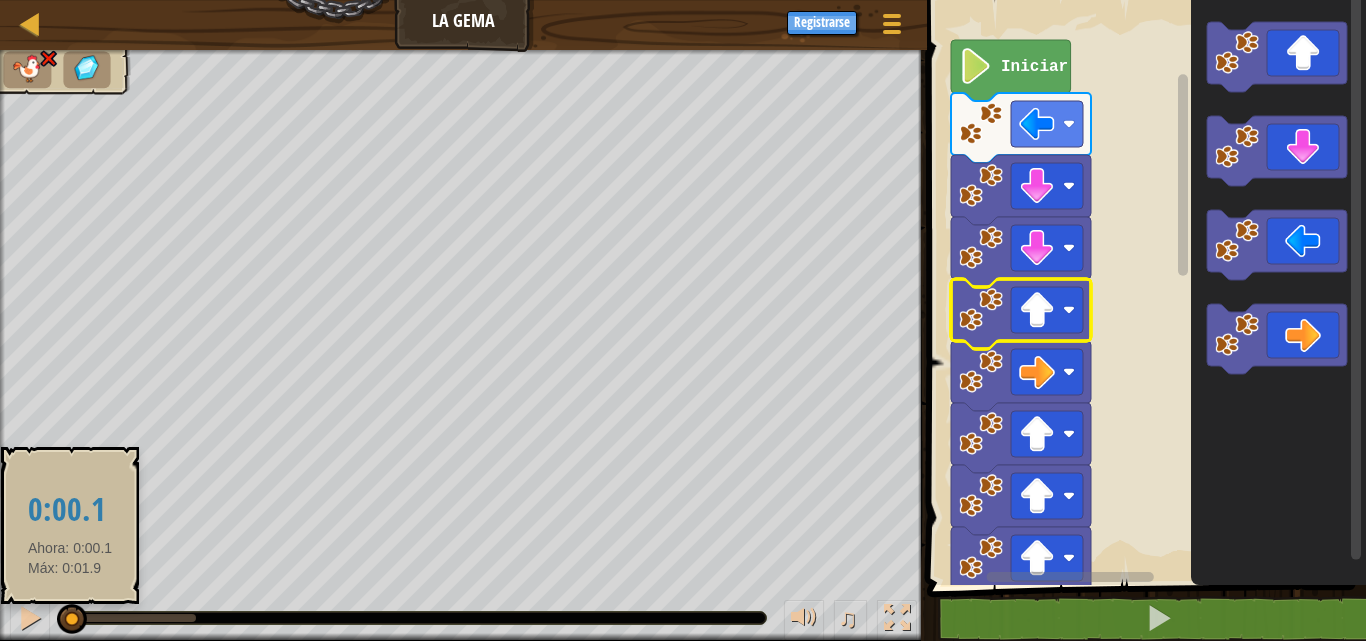 drag, startPoint x: 197, startPoint y: 618, endPoint x: 70, endPoint y: 611, distance: 127.192764 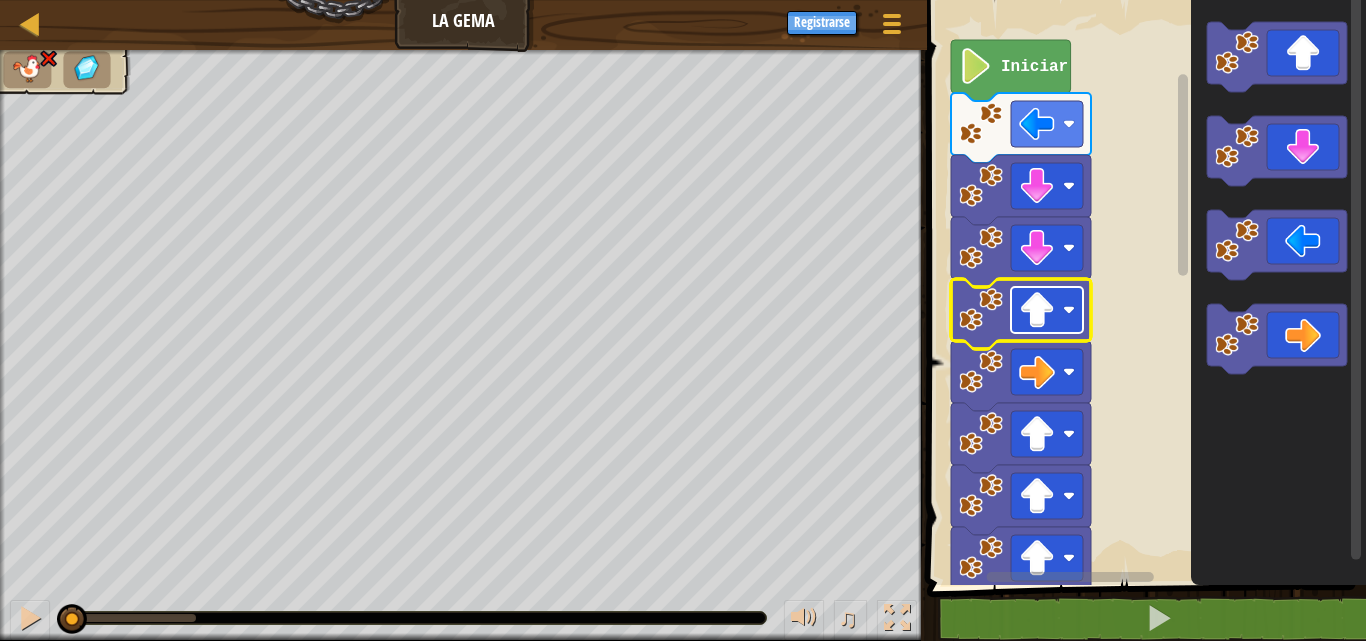 click 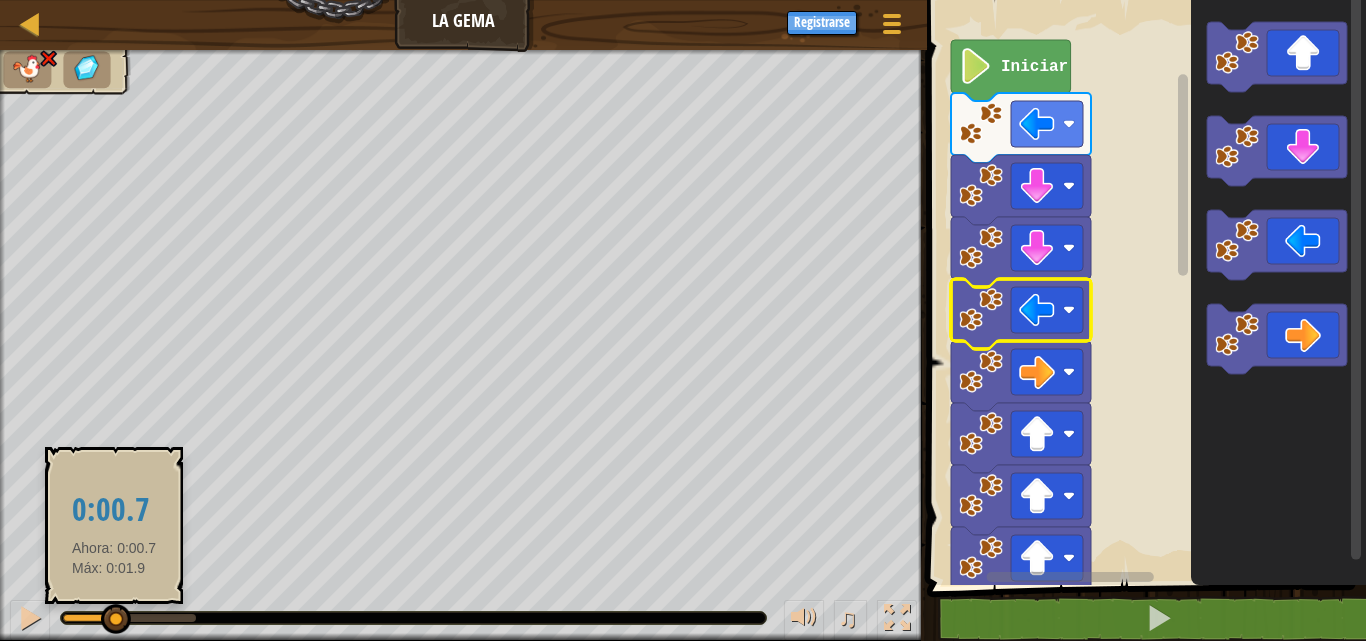 drag, startPoint x: 188, startPoint y: 616, endPoint x: 114, endPoint y: 615, distance: 74.00676 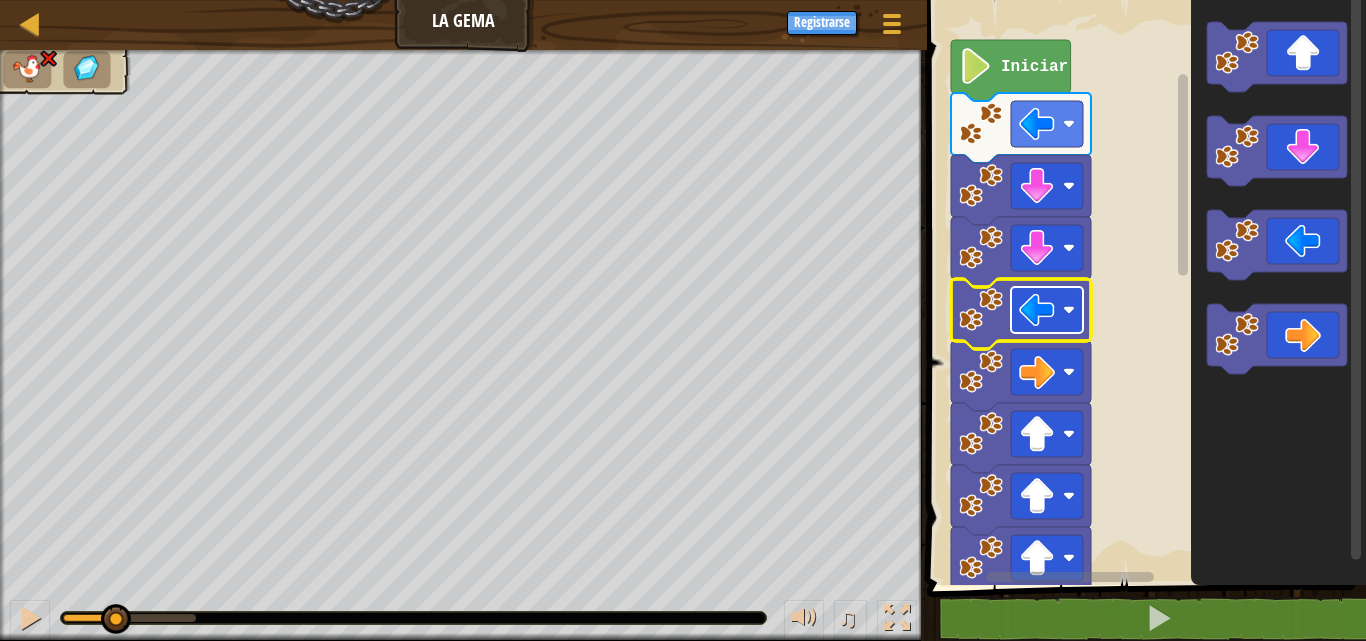 click 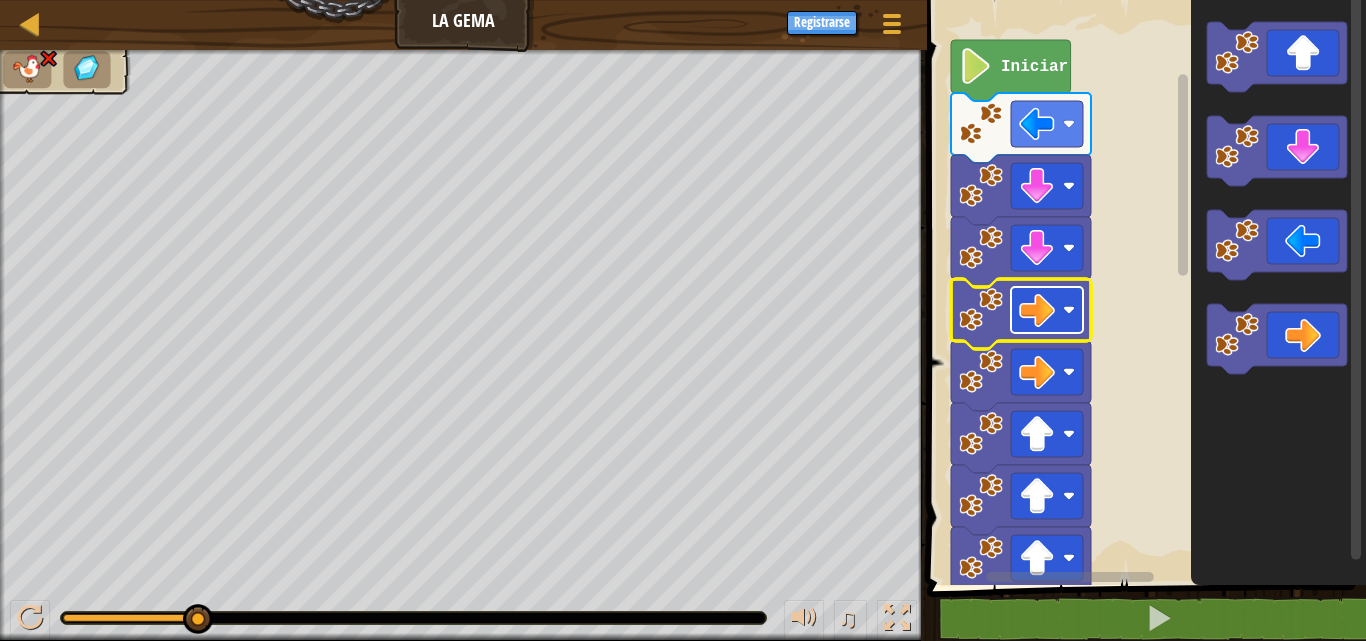 click 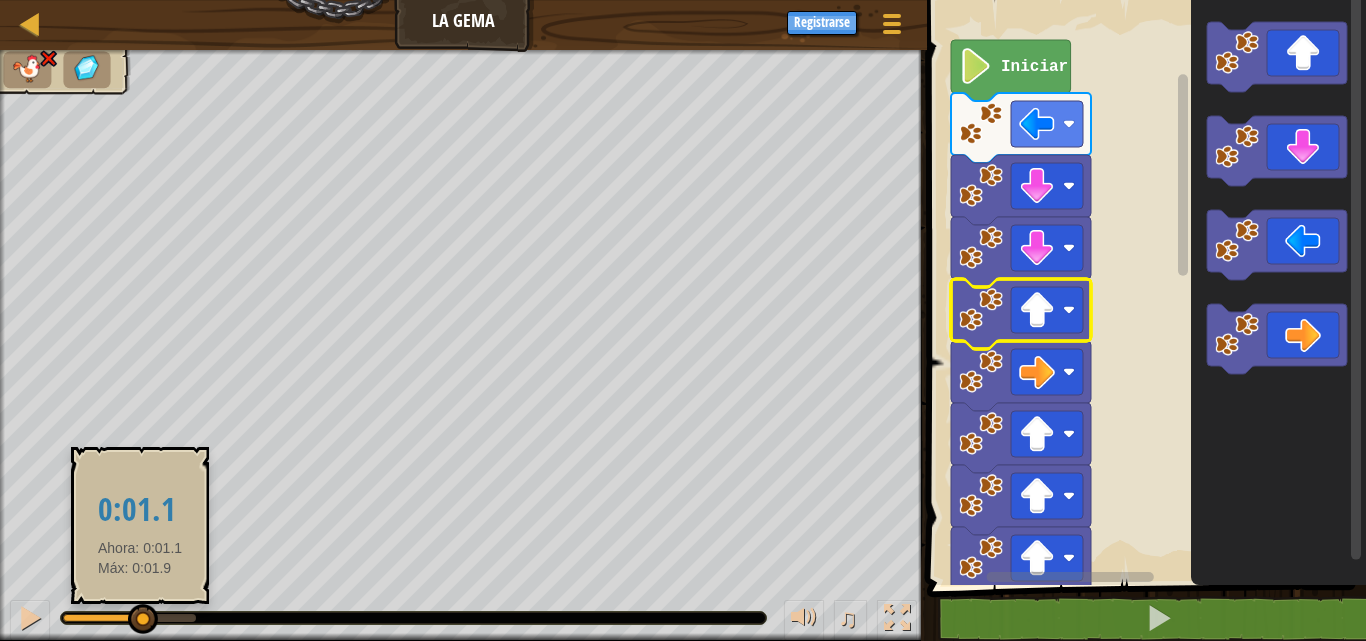 drag, startPoint x: 195, startPoint y: 615, endPoint x: 136, endPoint y: 617, distance: 59.03389 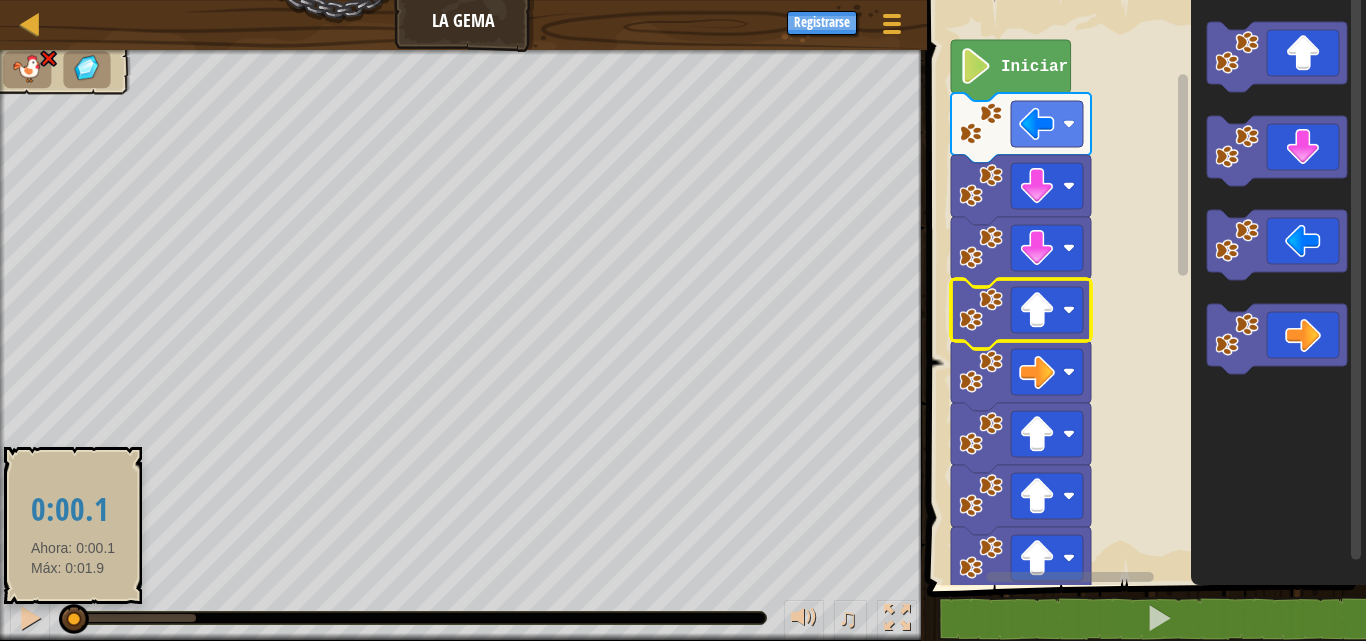 drag, startPoint x: 136, startPoint y: 613, endPoint x: 73, endPoint y: 619, distance: 63.28507 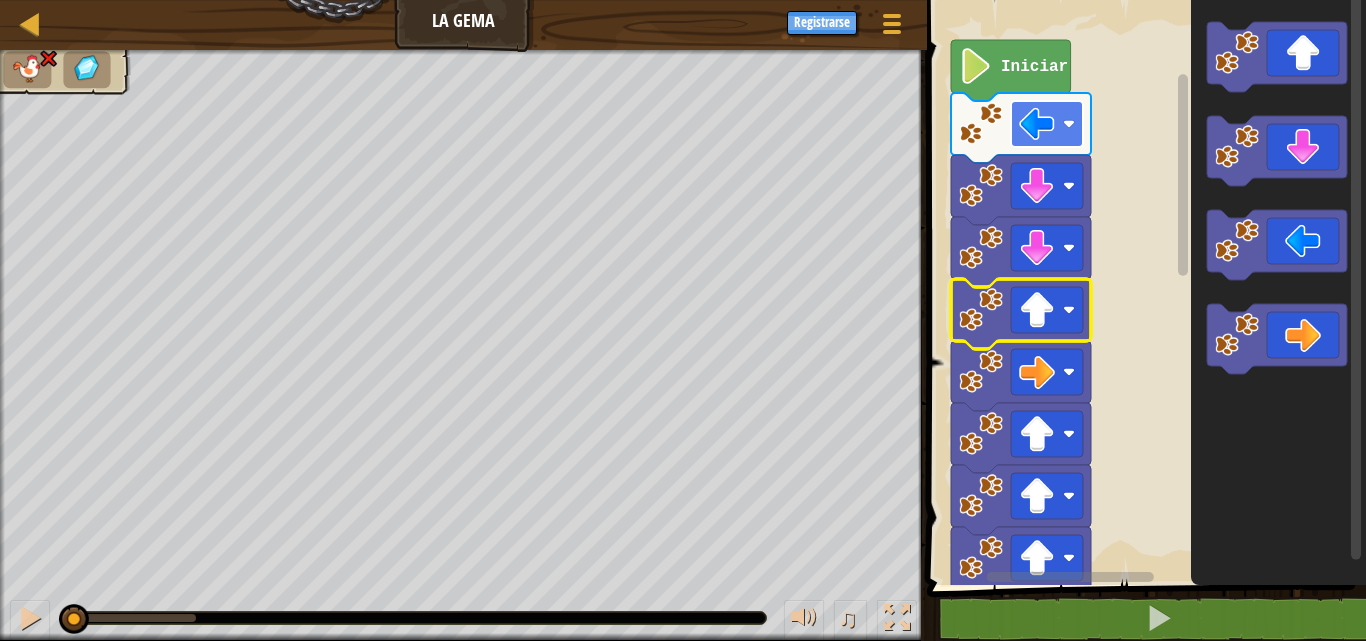 click 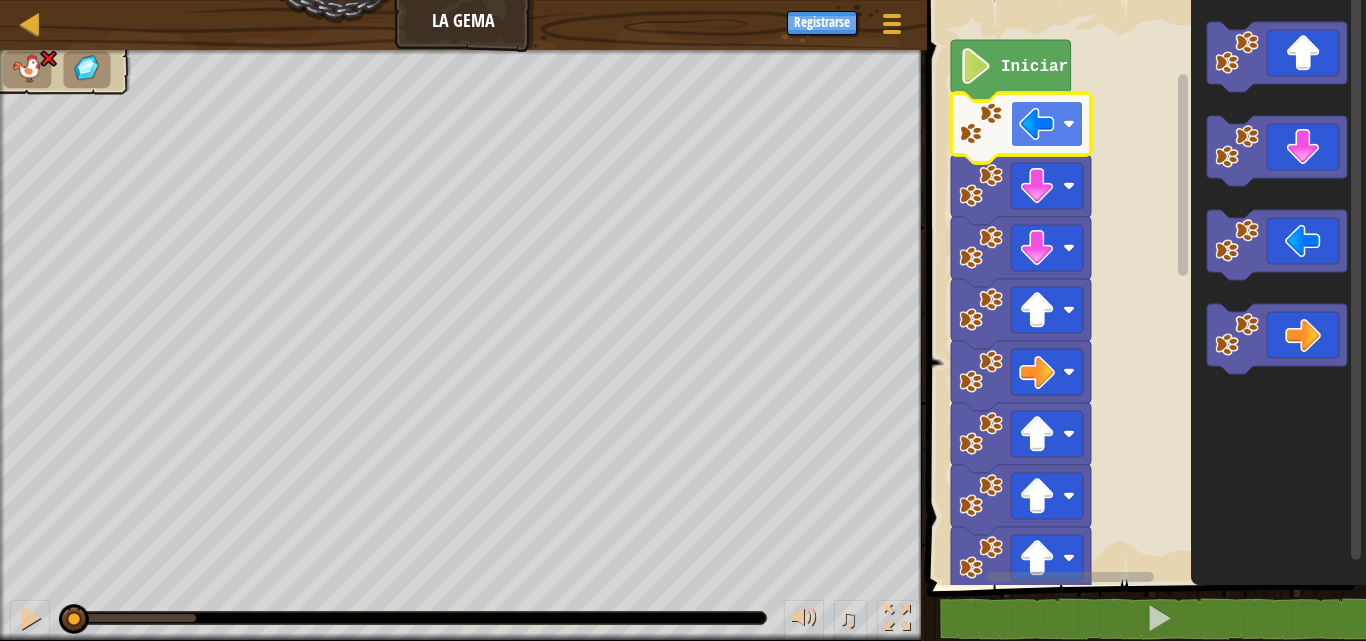 click 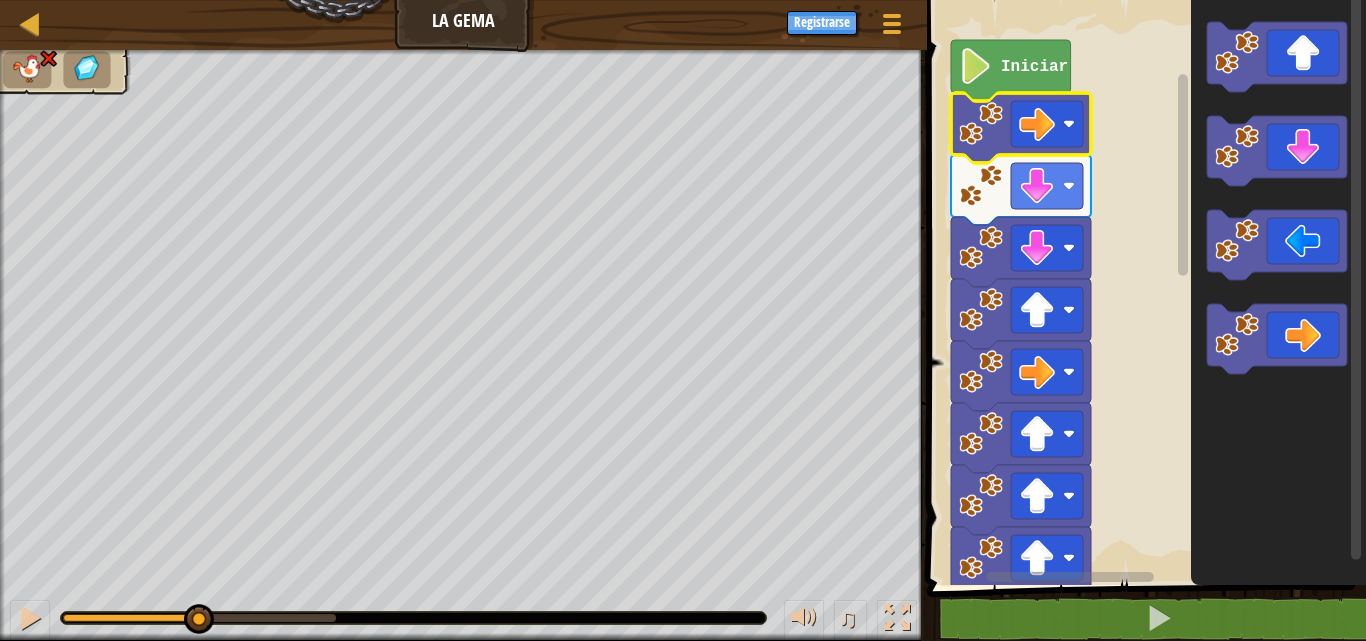 drag, startPoint x: 329, startPoint y: 619, endPoint x: 199, endPoint y: 635, distance: 130.98091 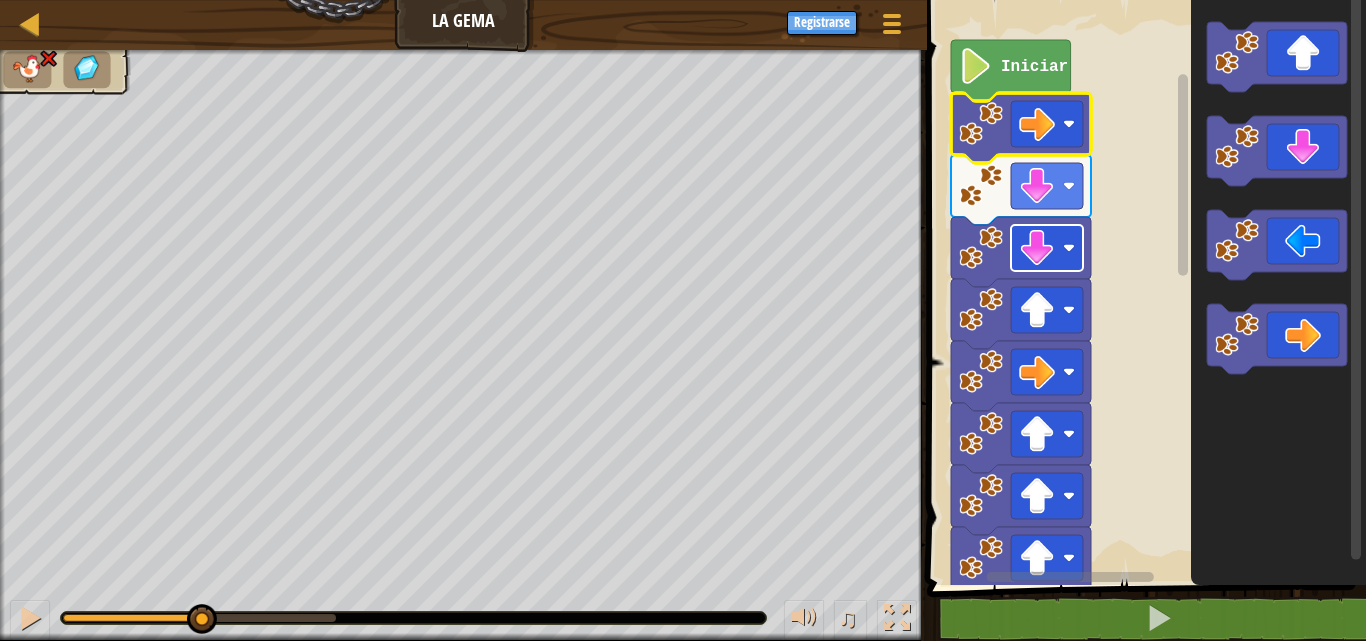 click 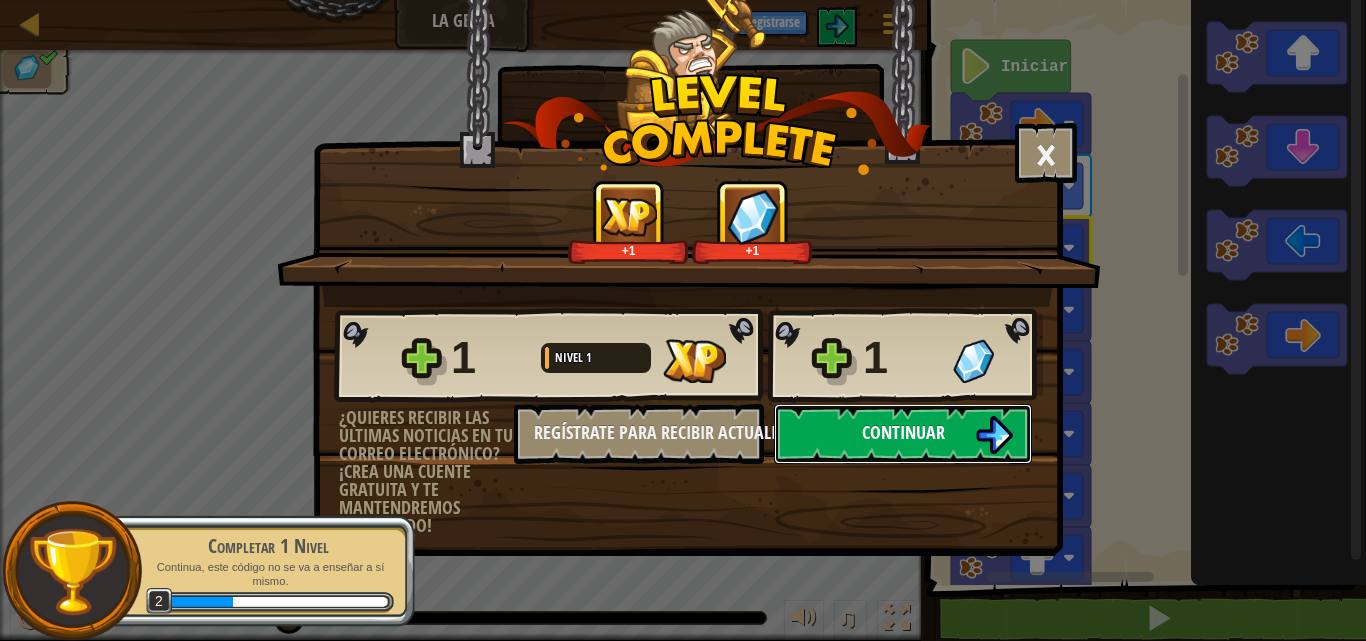 click on "Continuar" at bounding box center (903, 432) 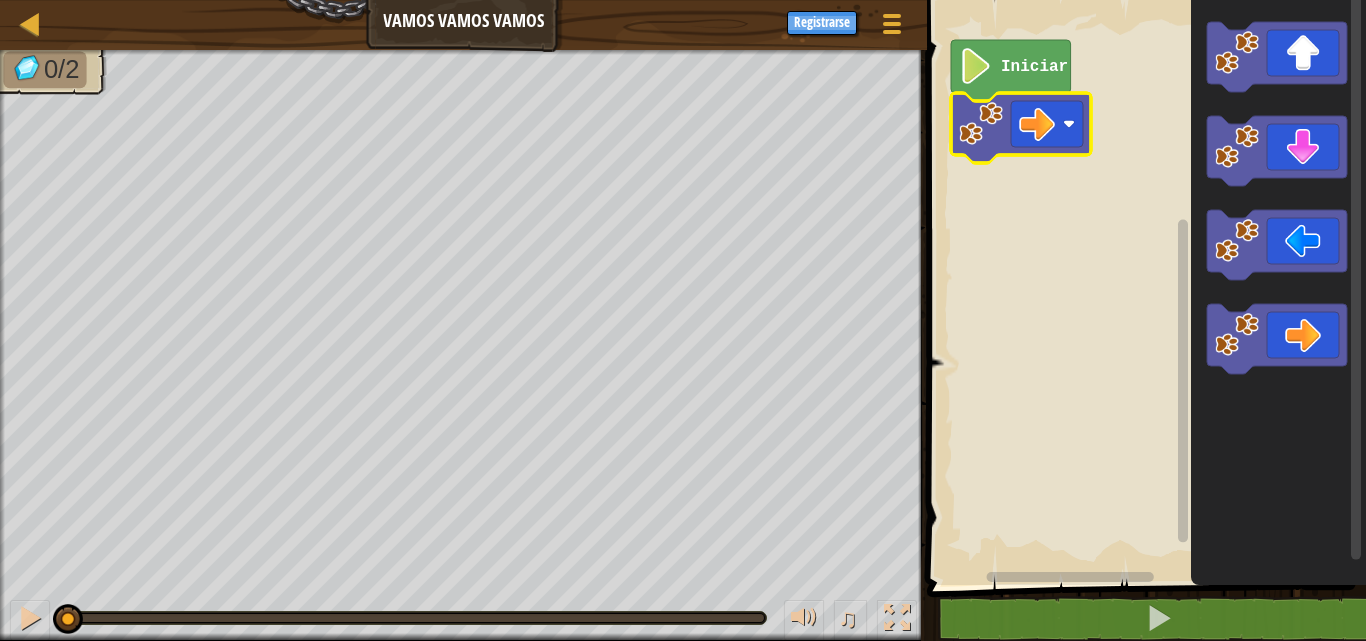 click 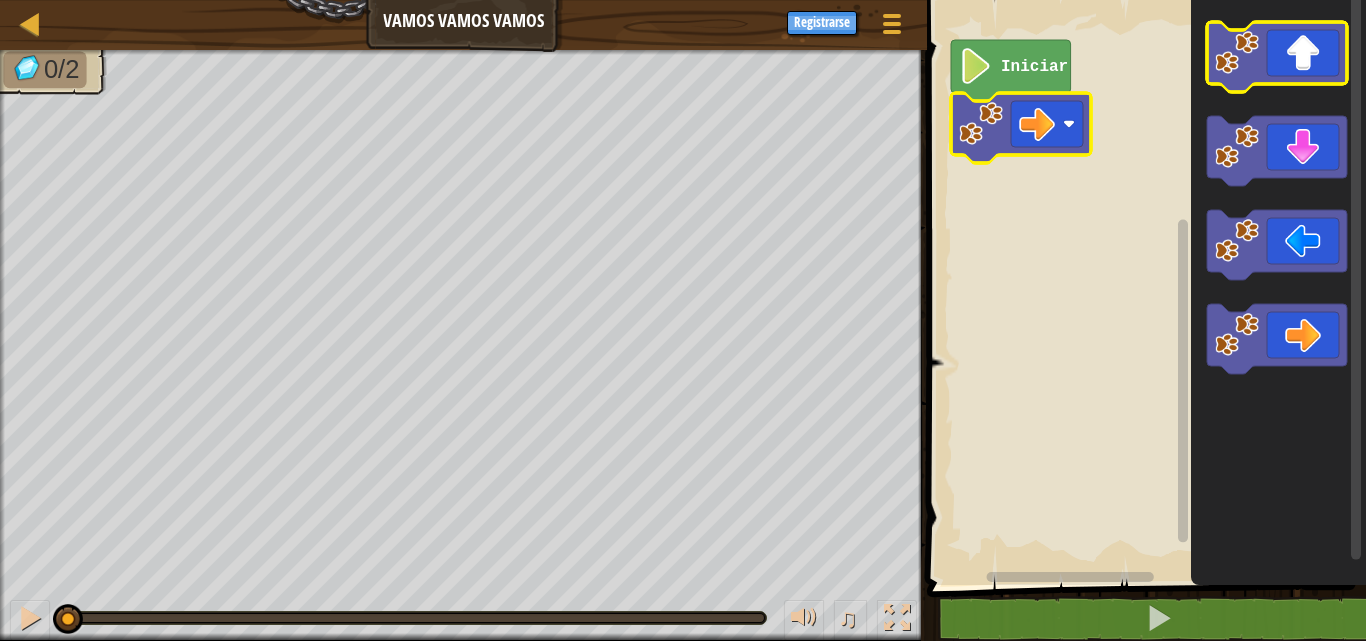 click 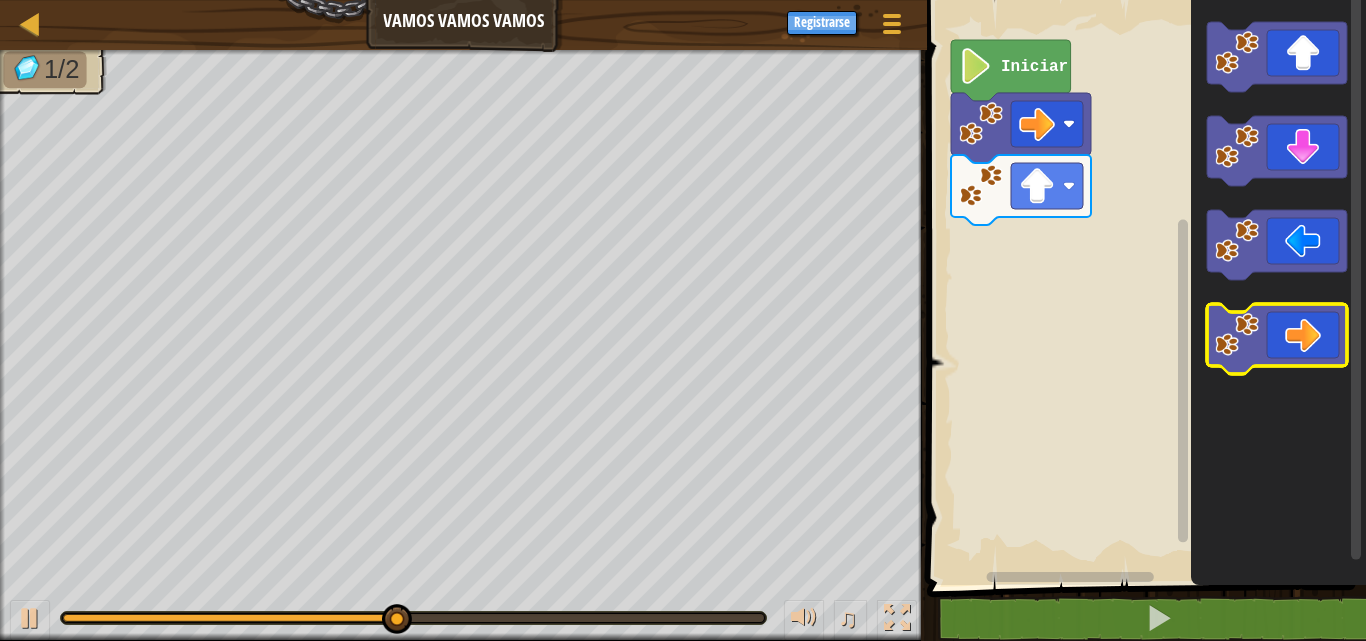 click 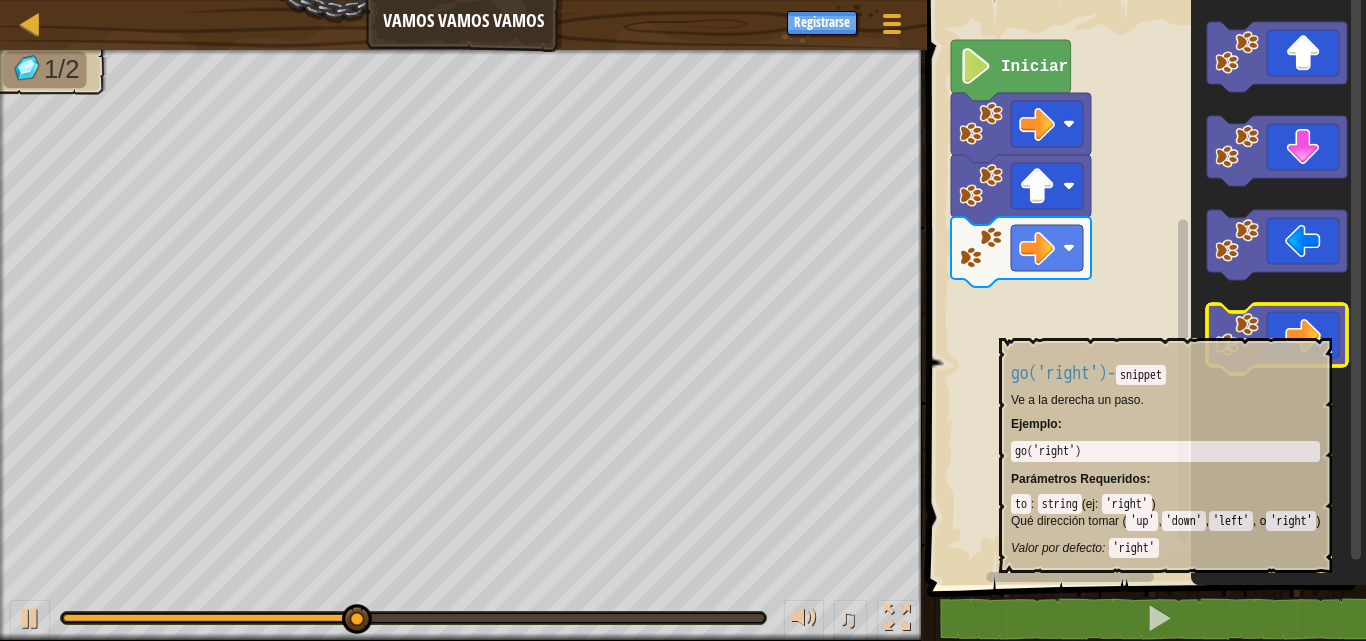 click 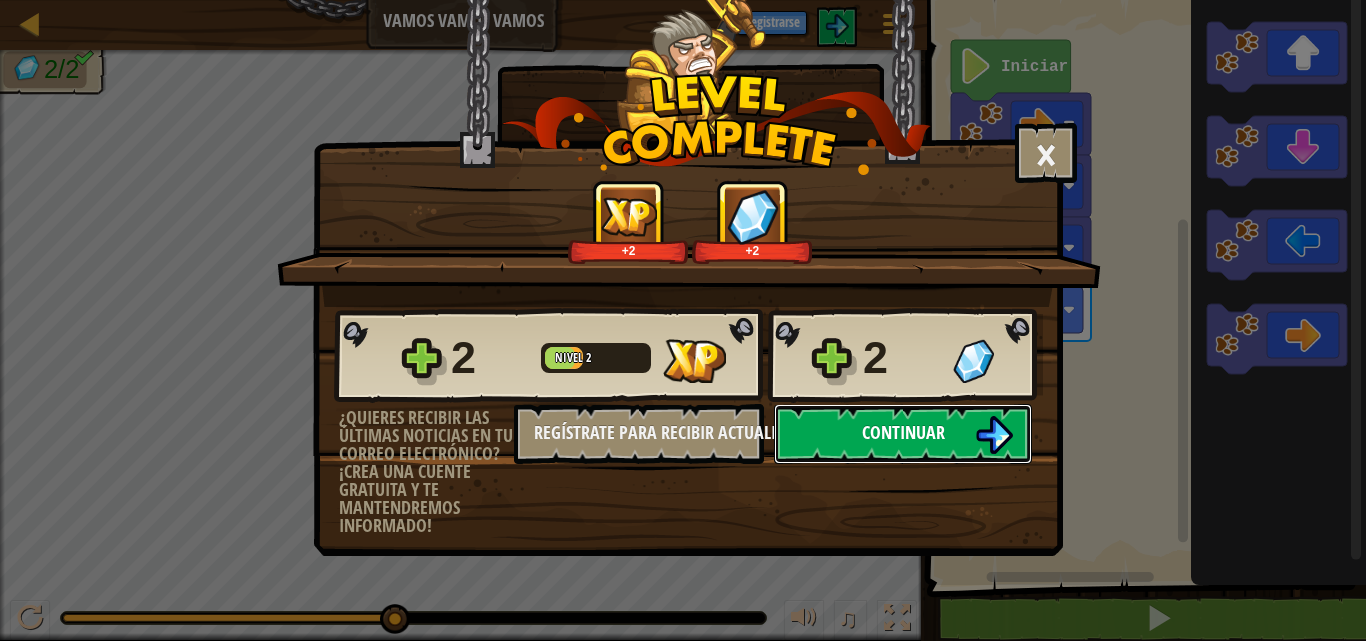 click on "Continuar" at bounding box center (903, 432) 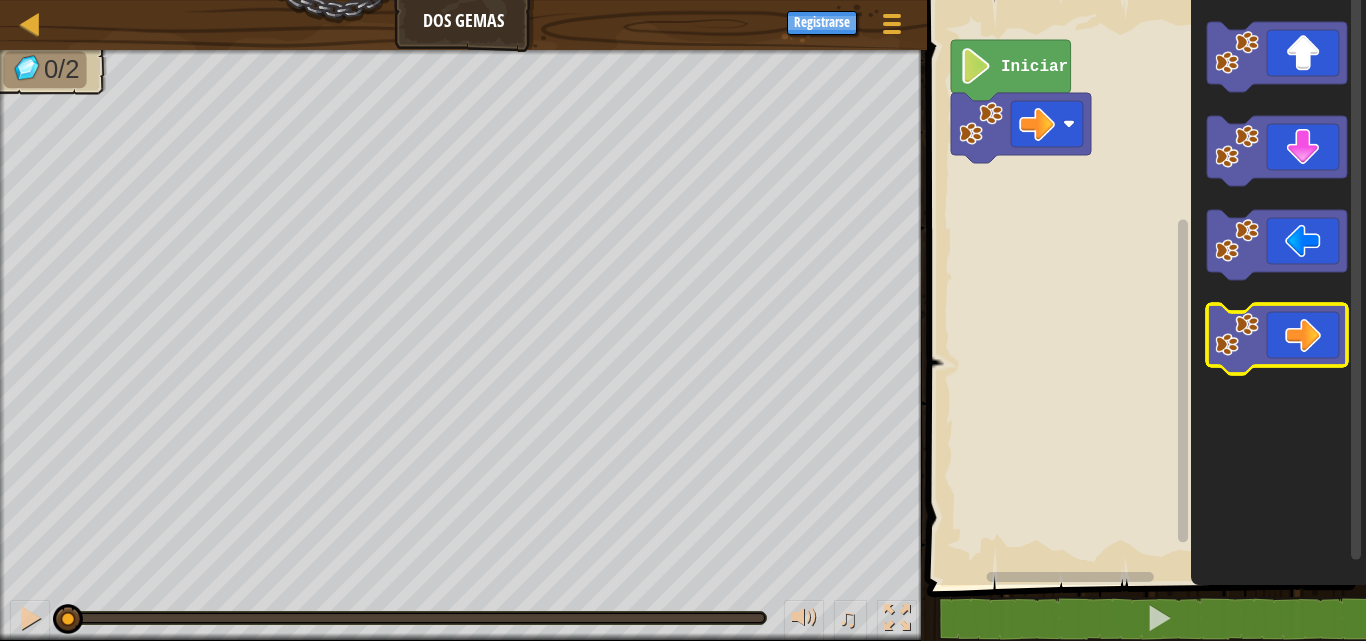 click 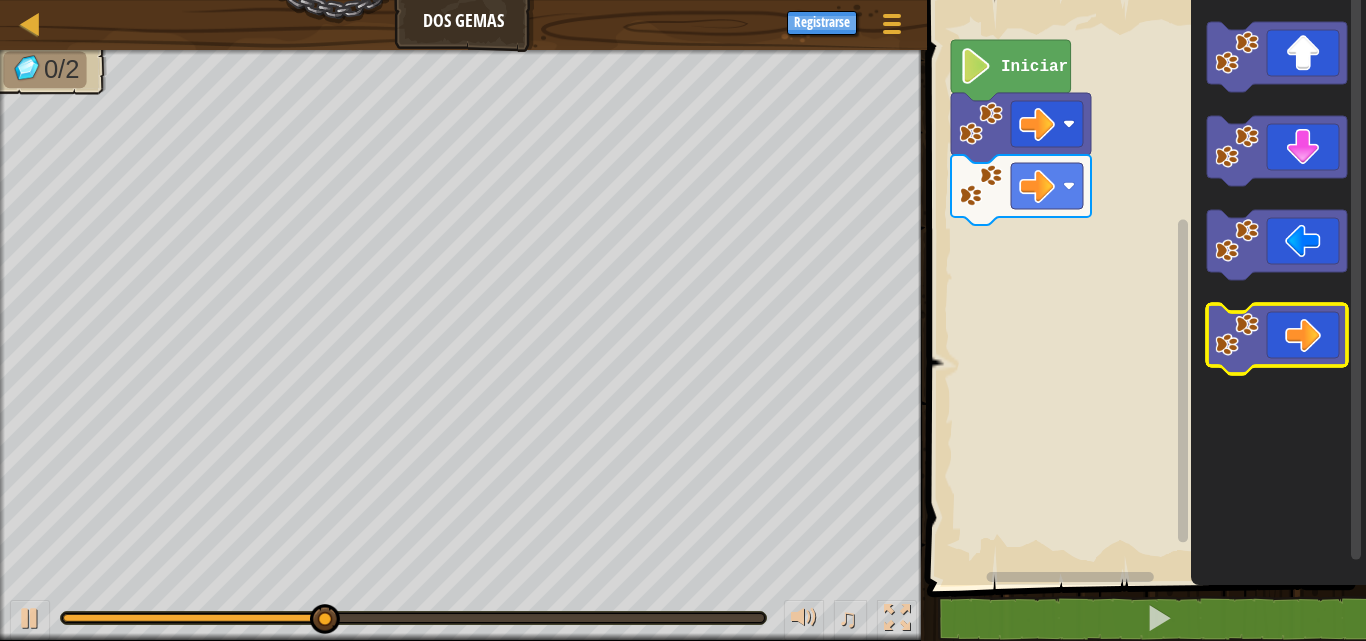 click 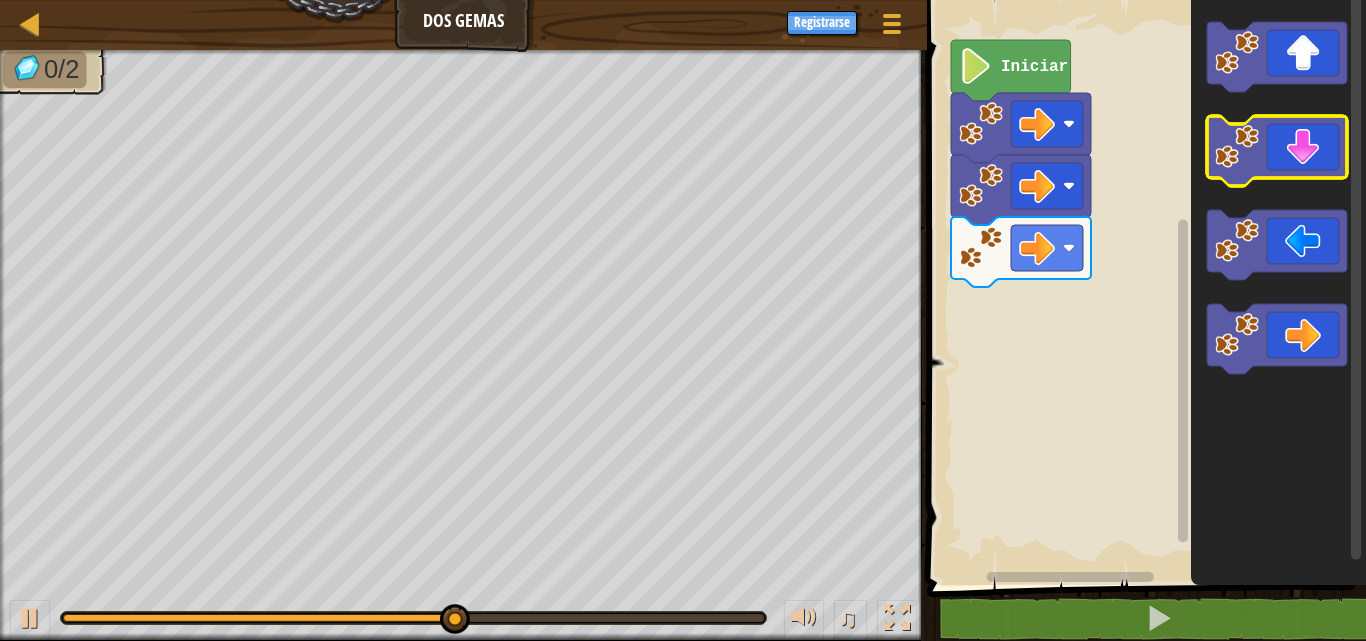 click 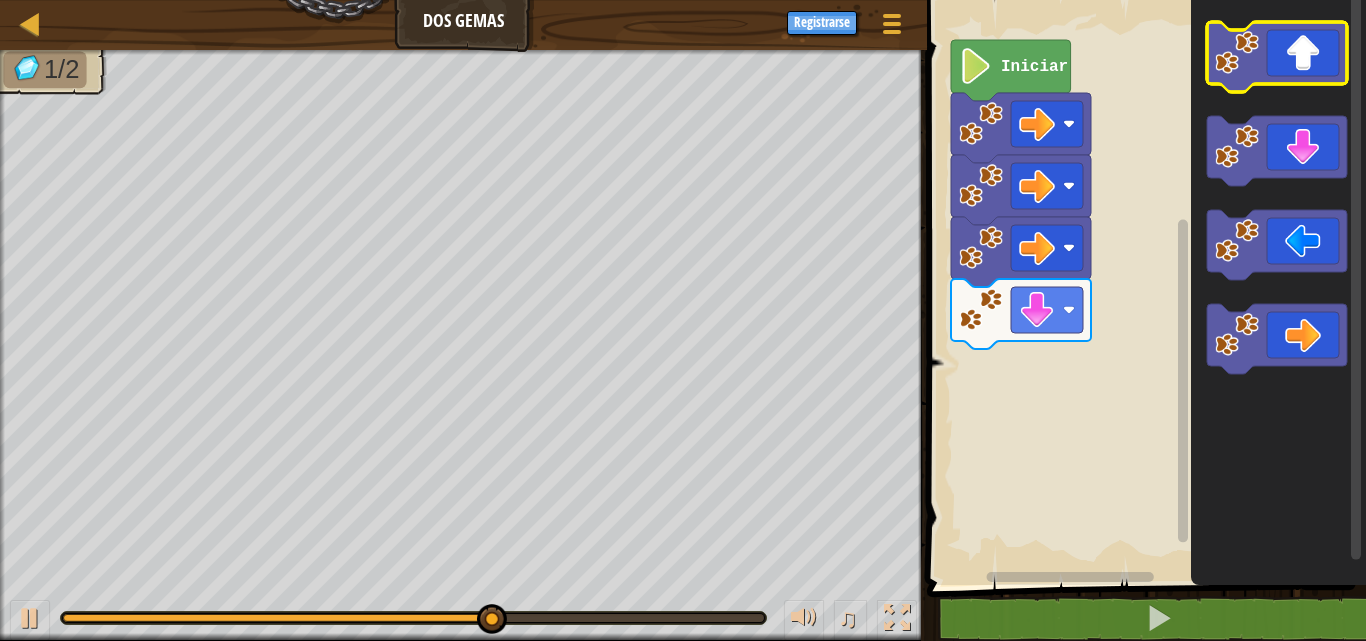 click 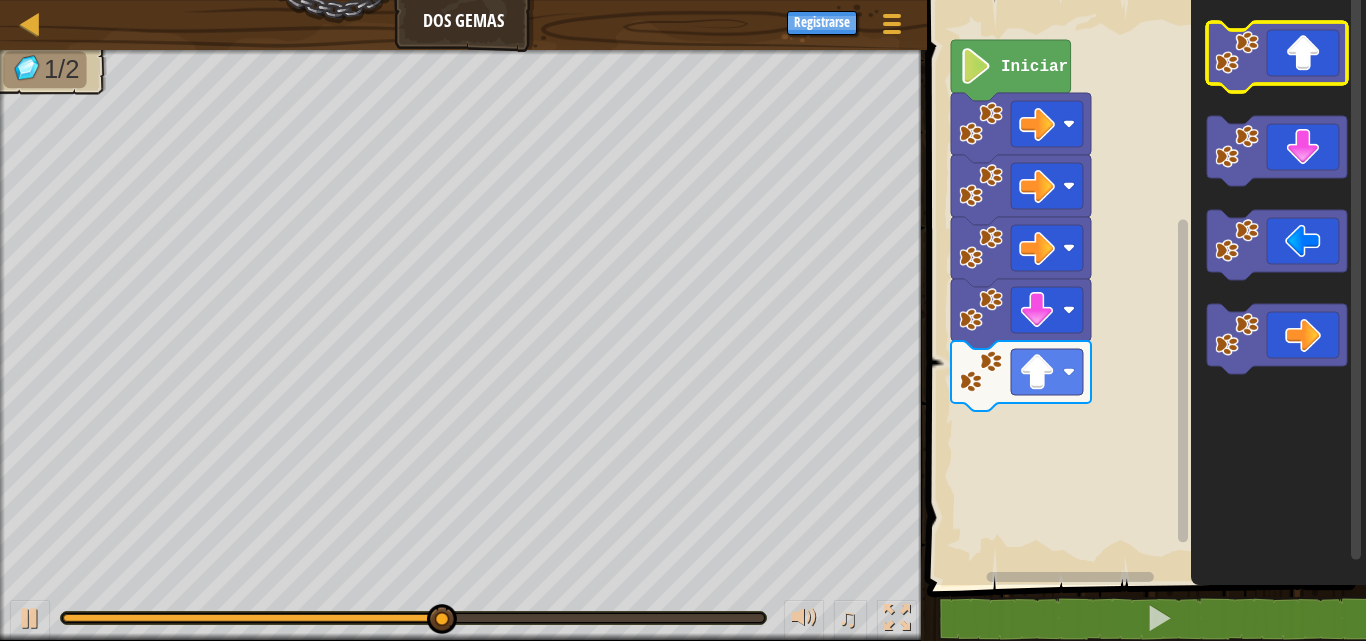 click 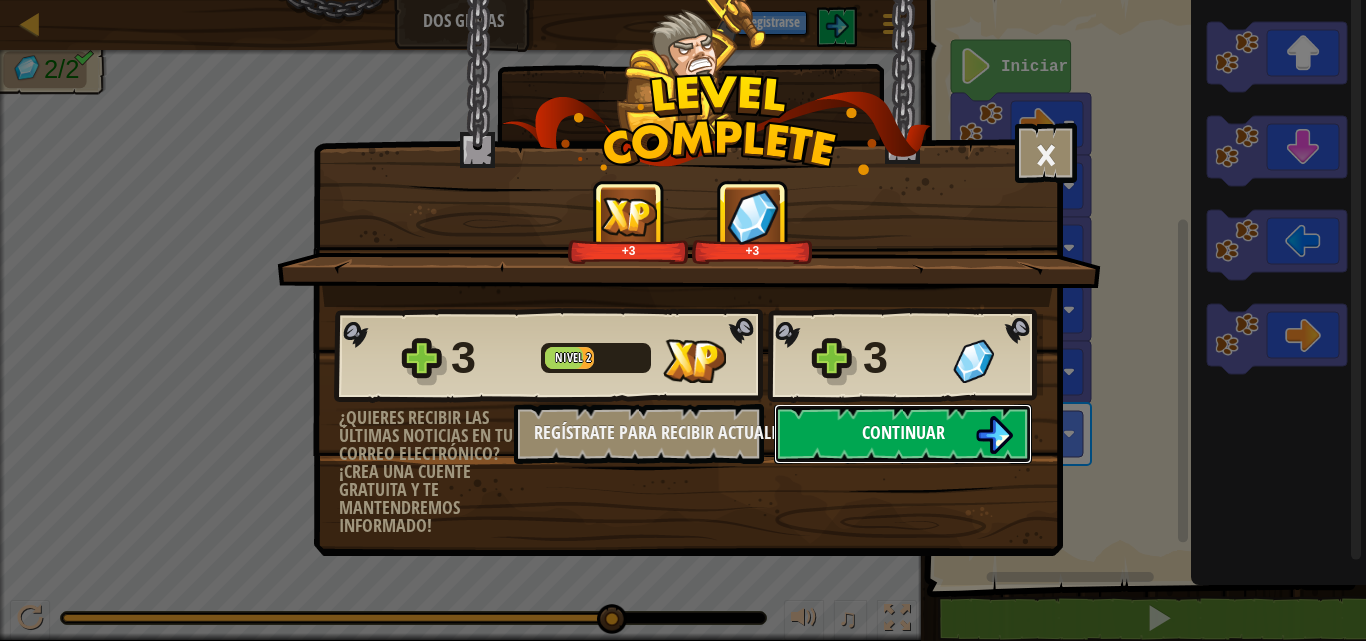 click on "Continuar" at bounding box center [903, 432] 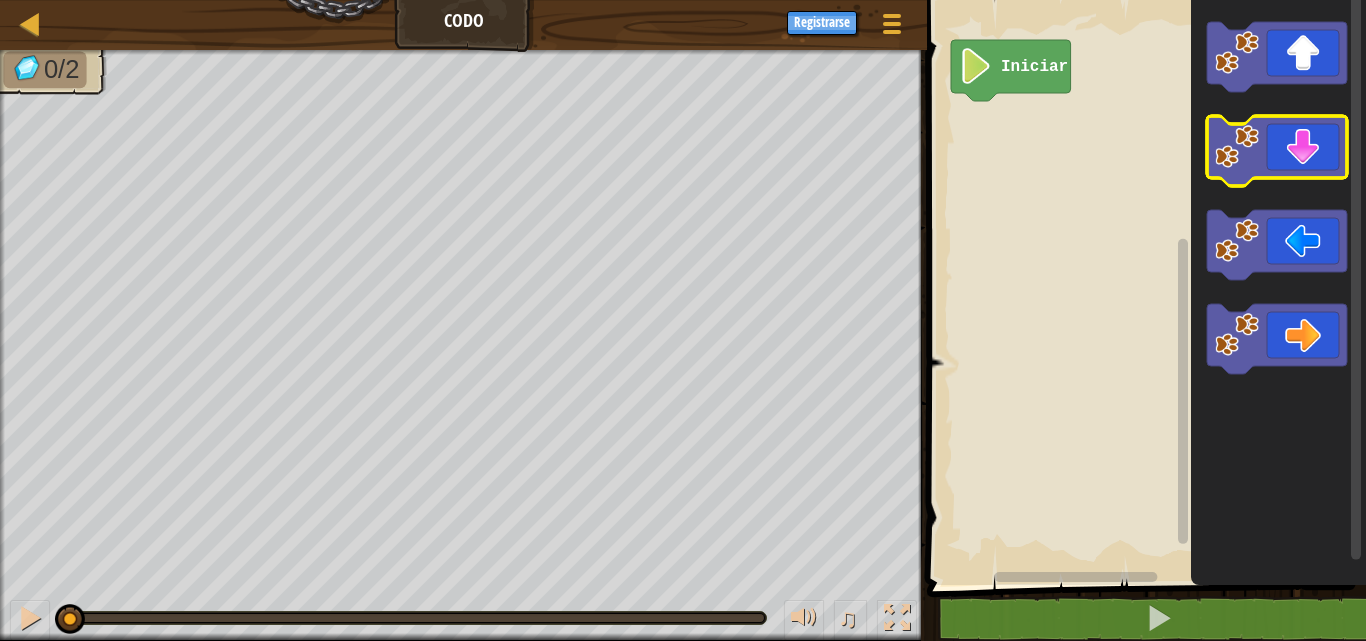click 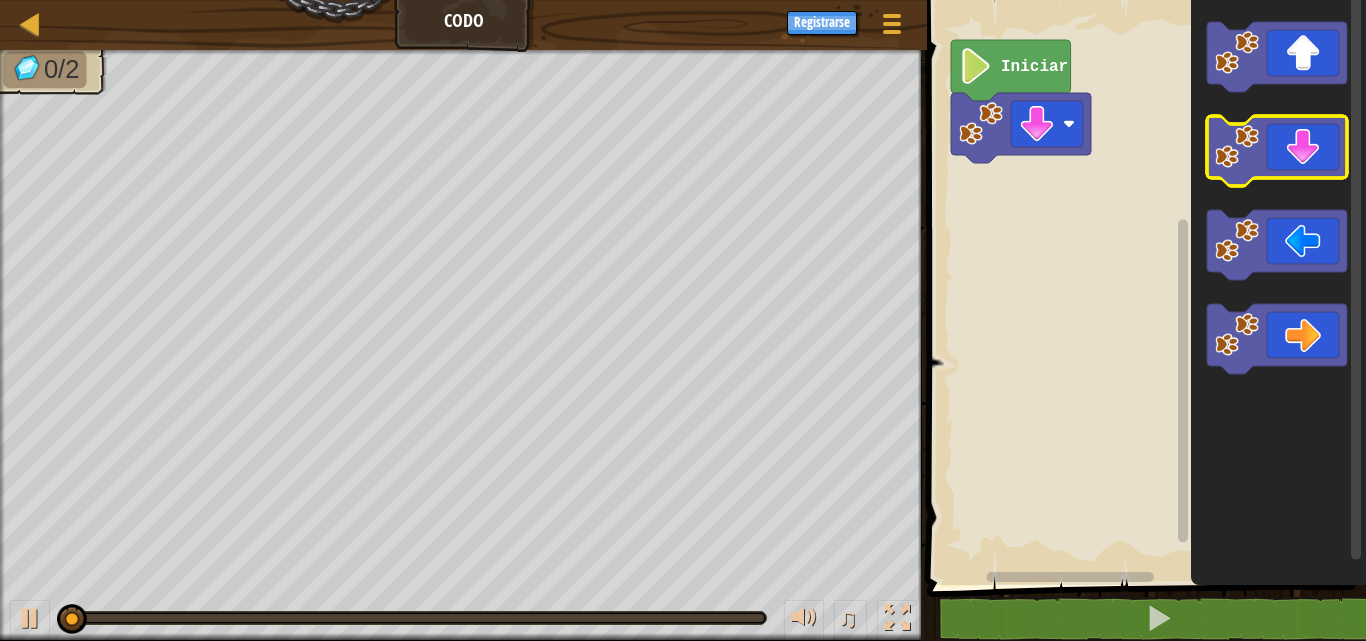 click 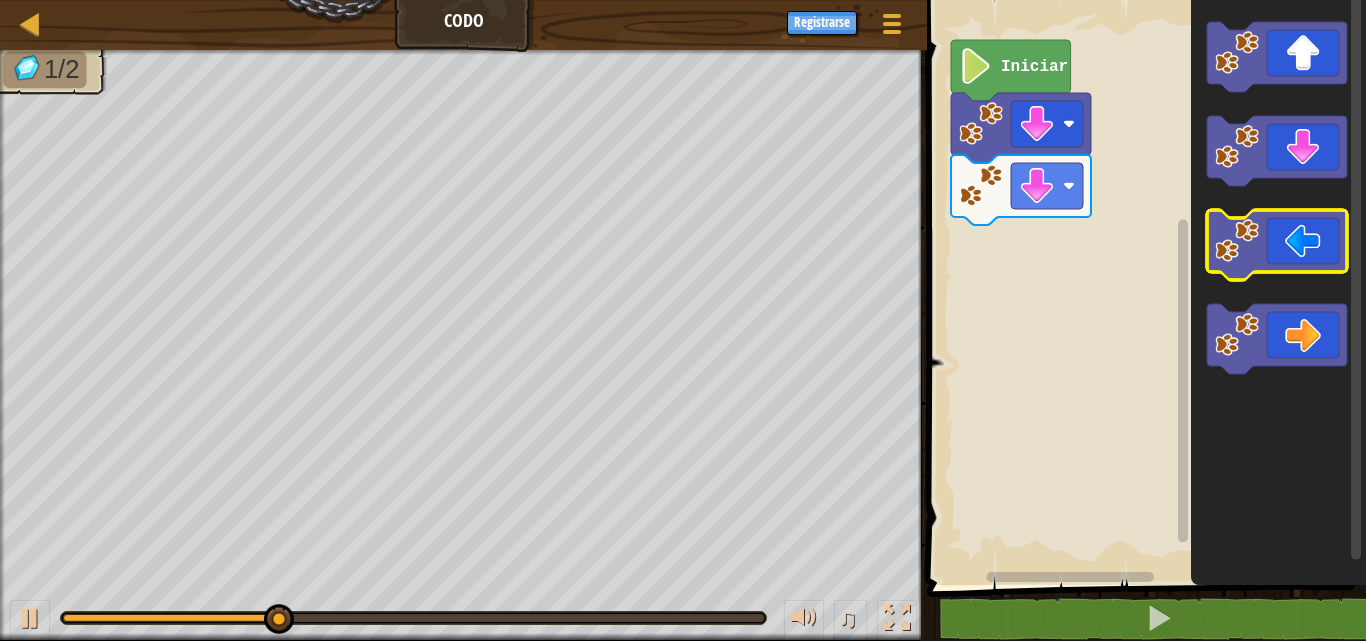 click 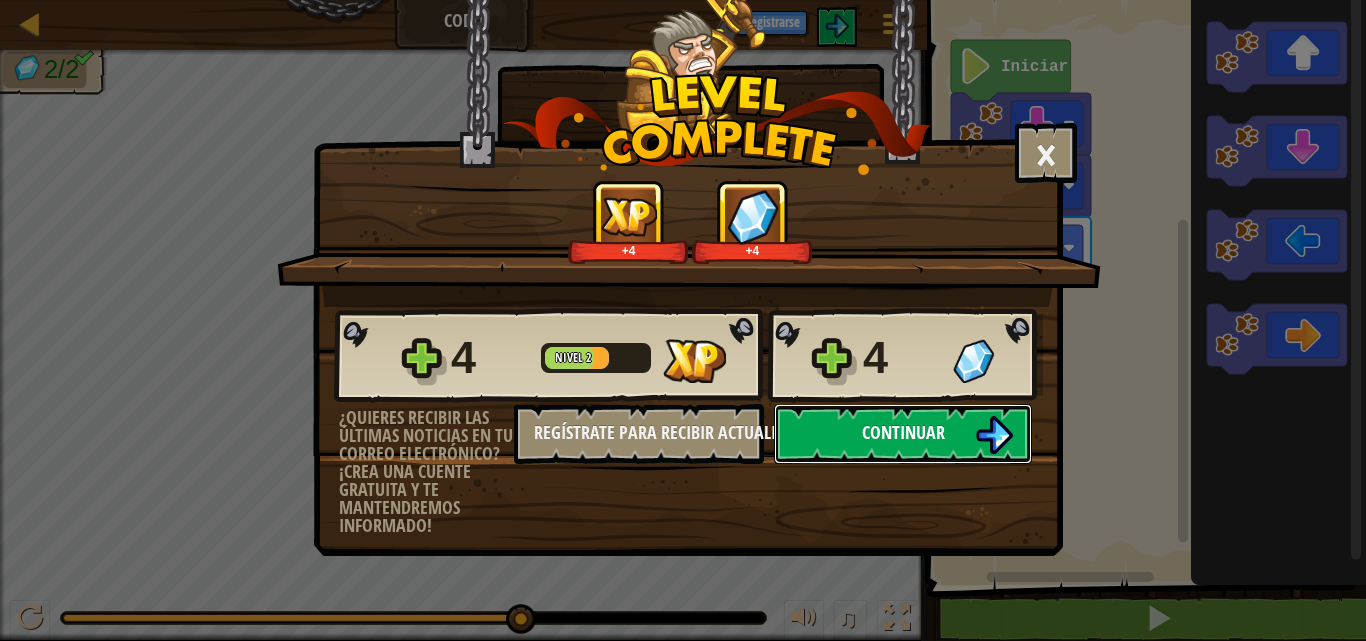 click on "Continuar" at bounding box center [903, 434] 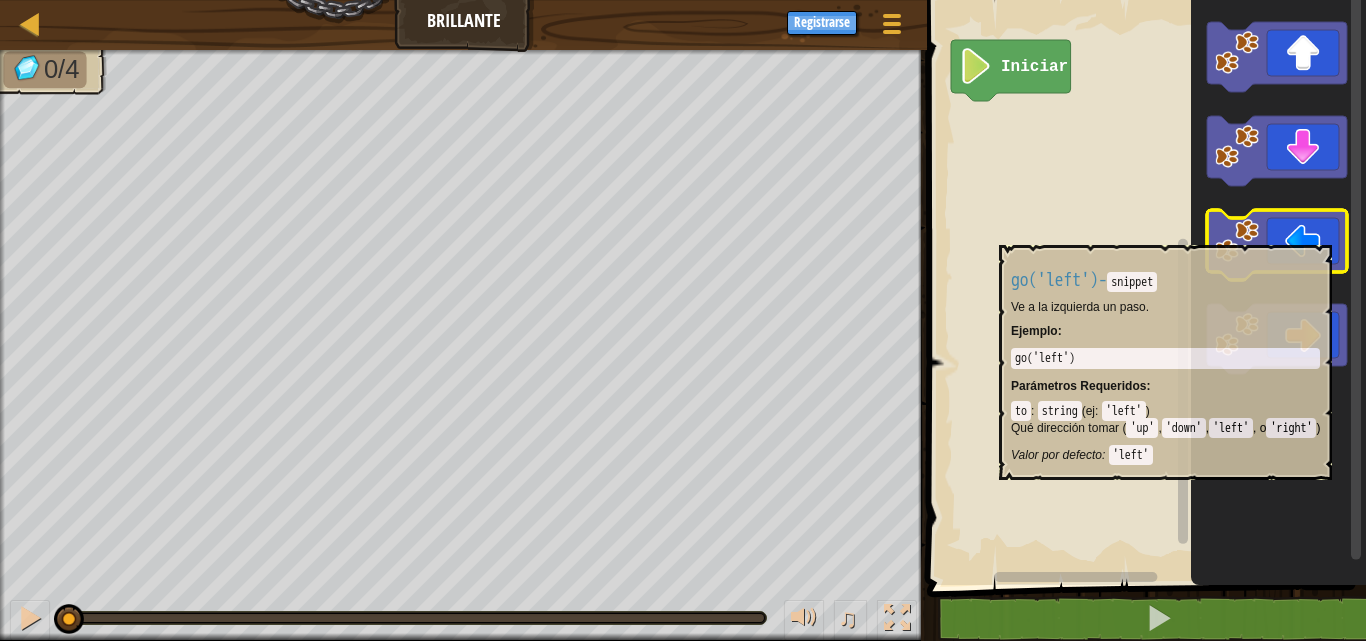 click 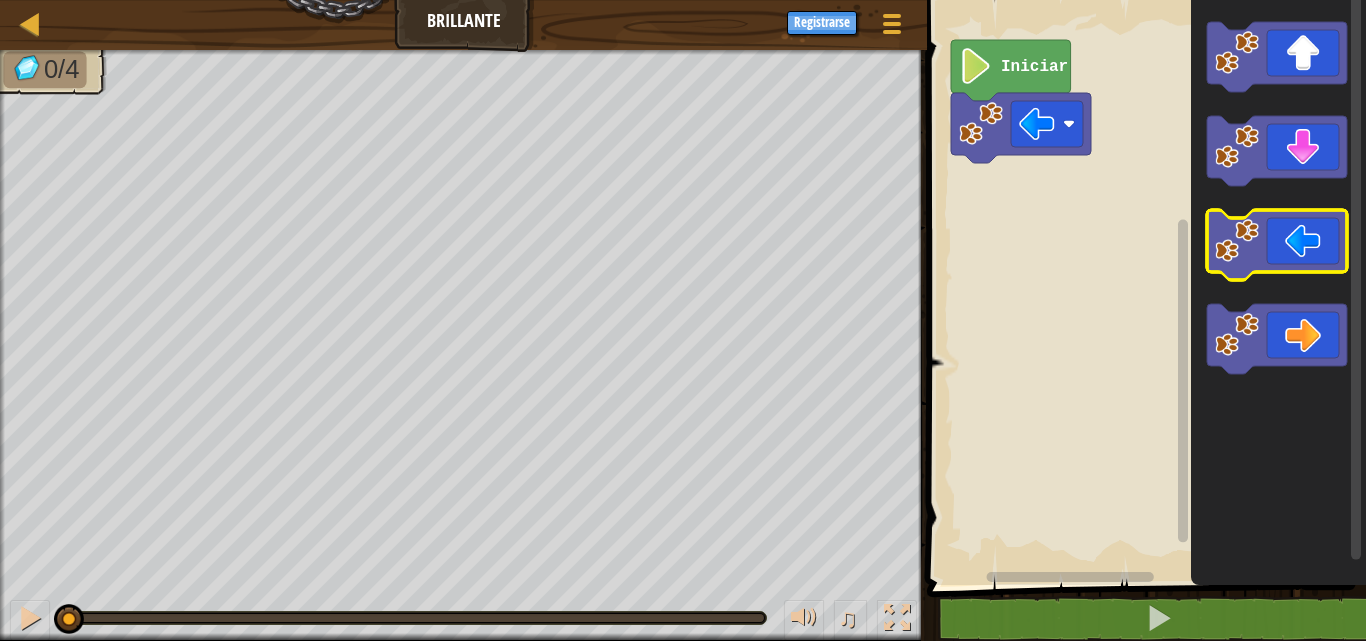 click 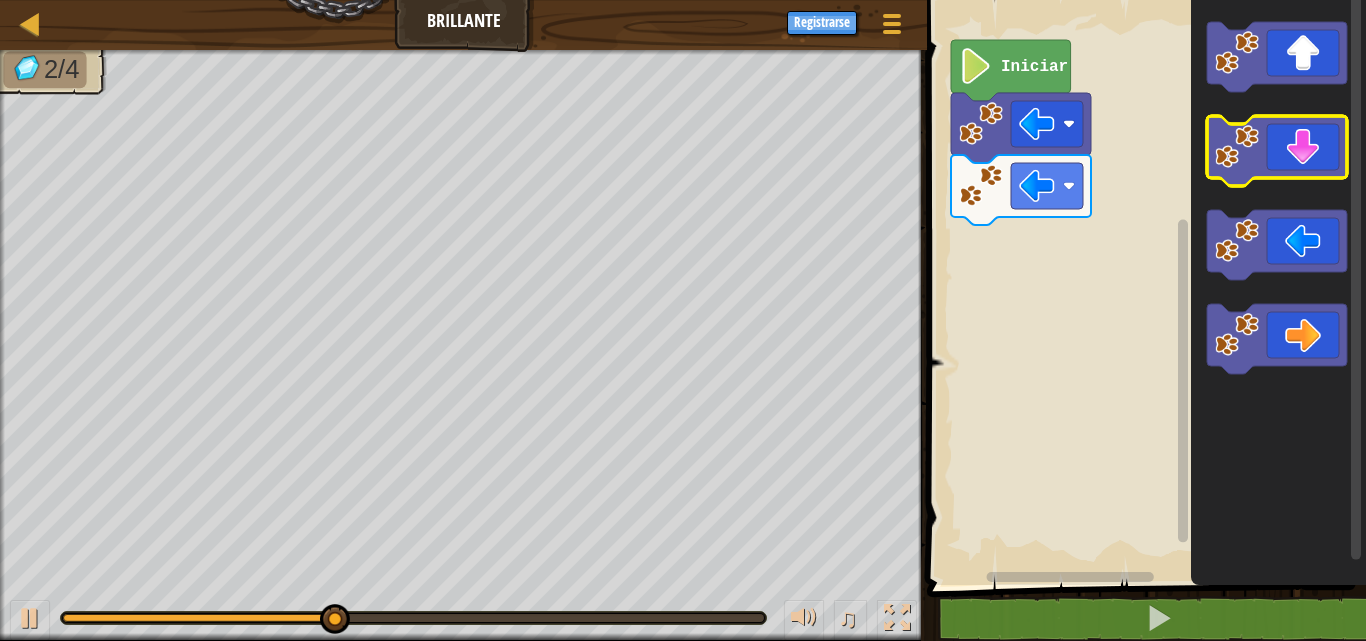 click 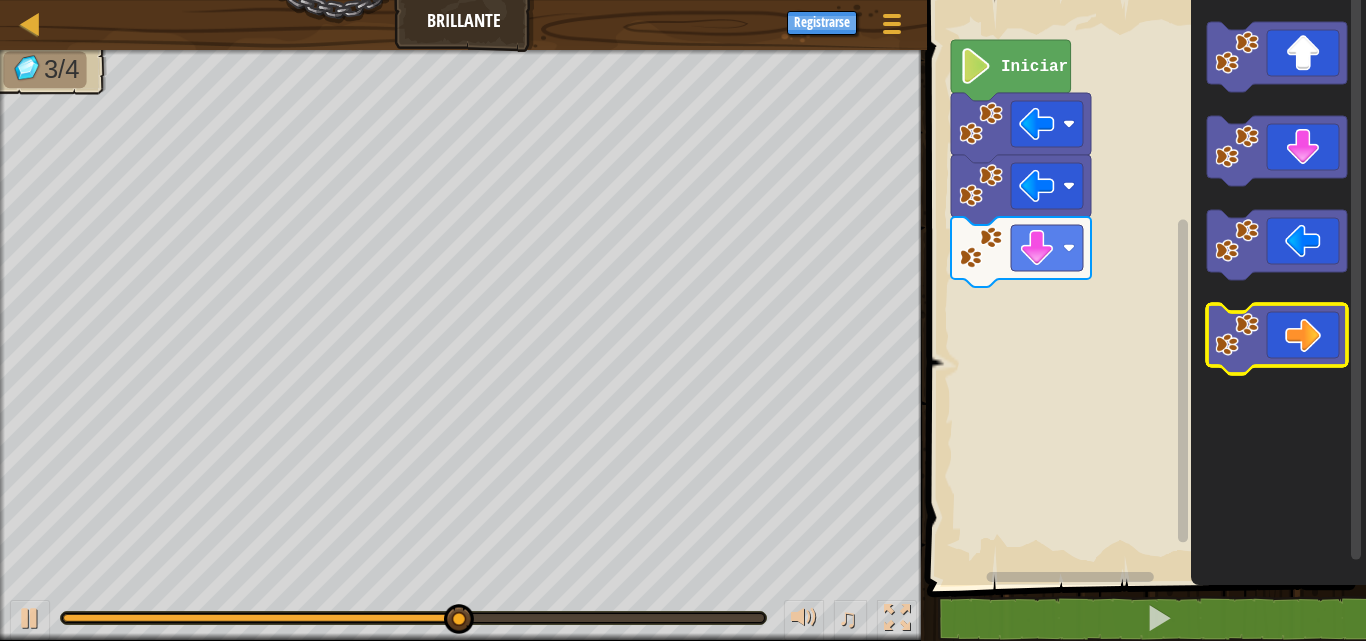 click 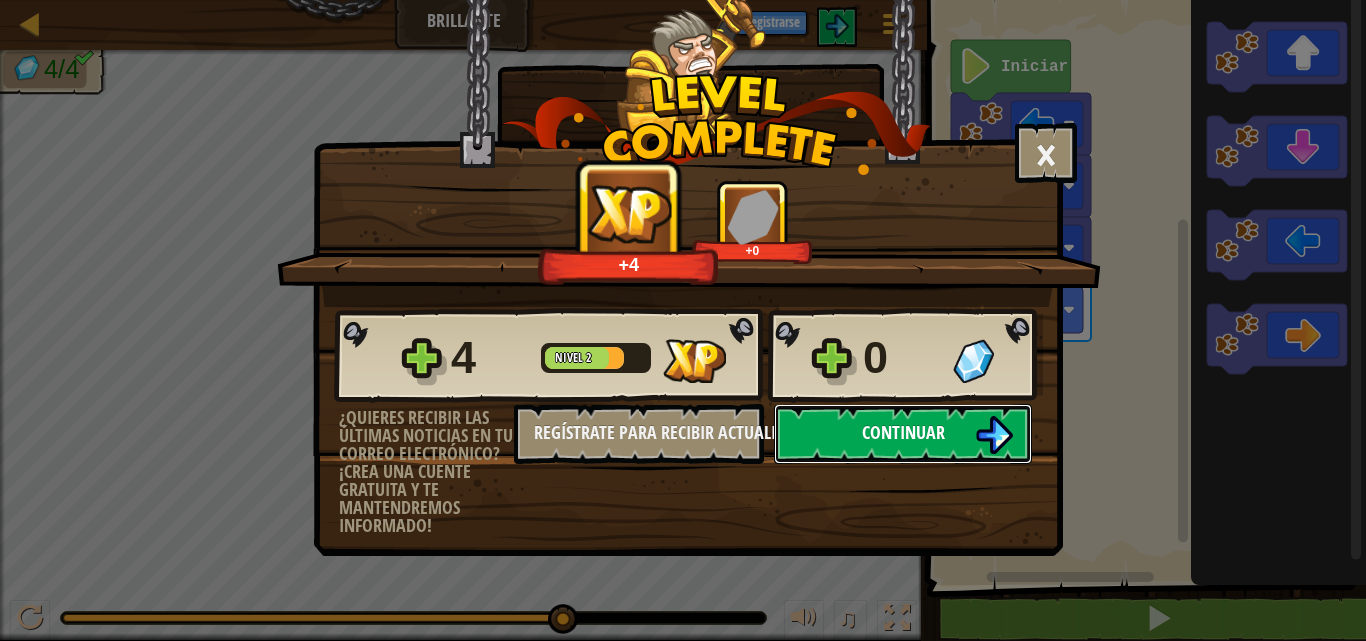 click on "Continuar" at bounding box center (903, 432) 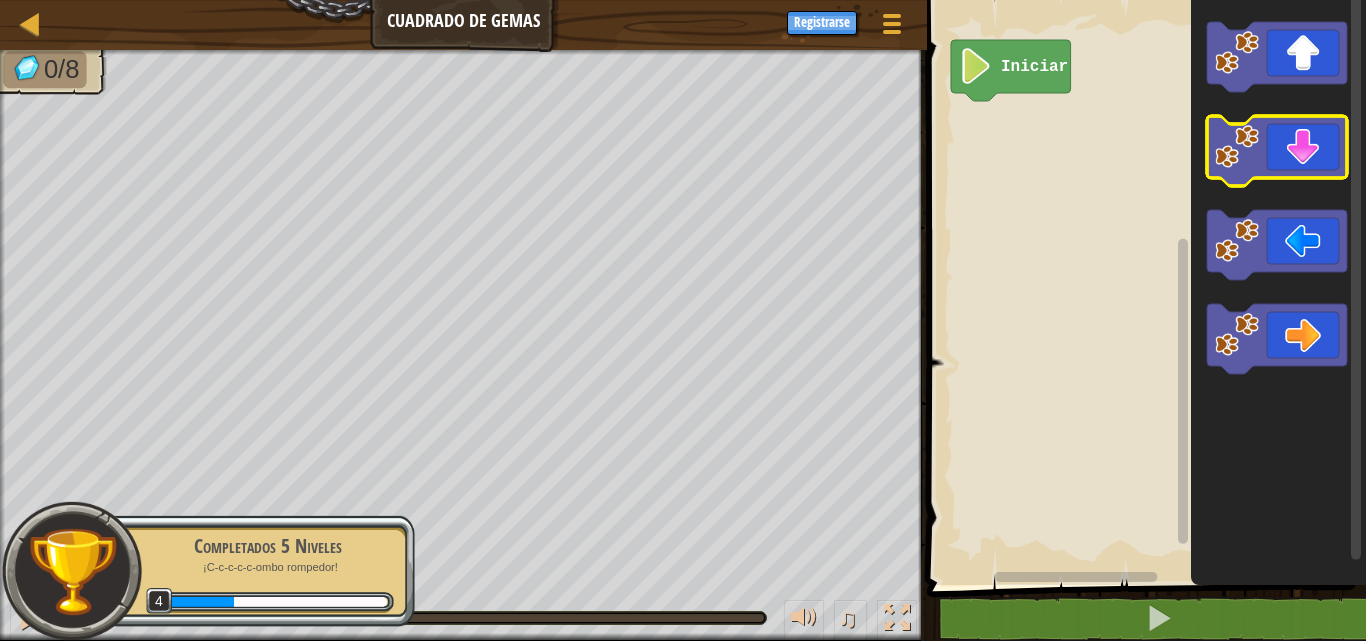 click 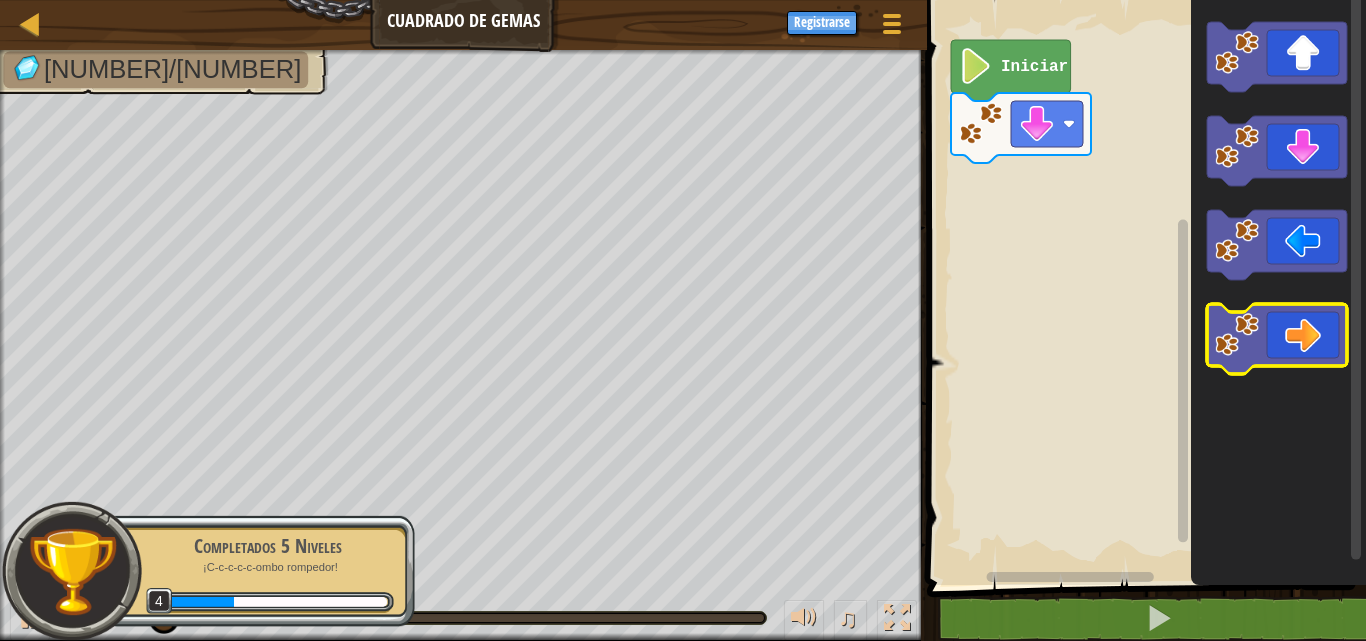 click 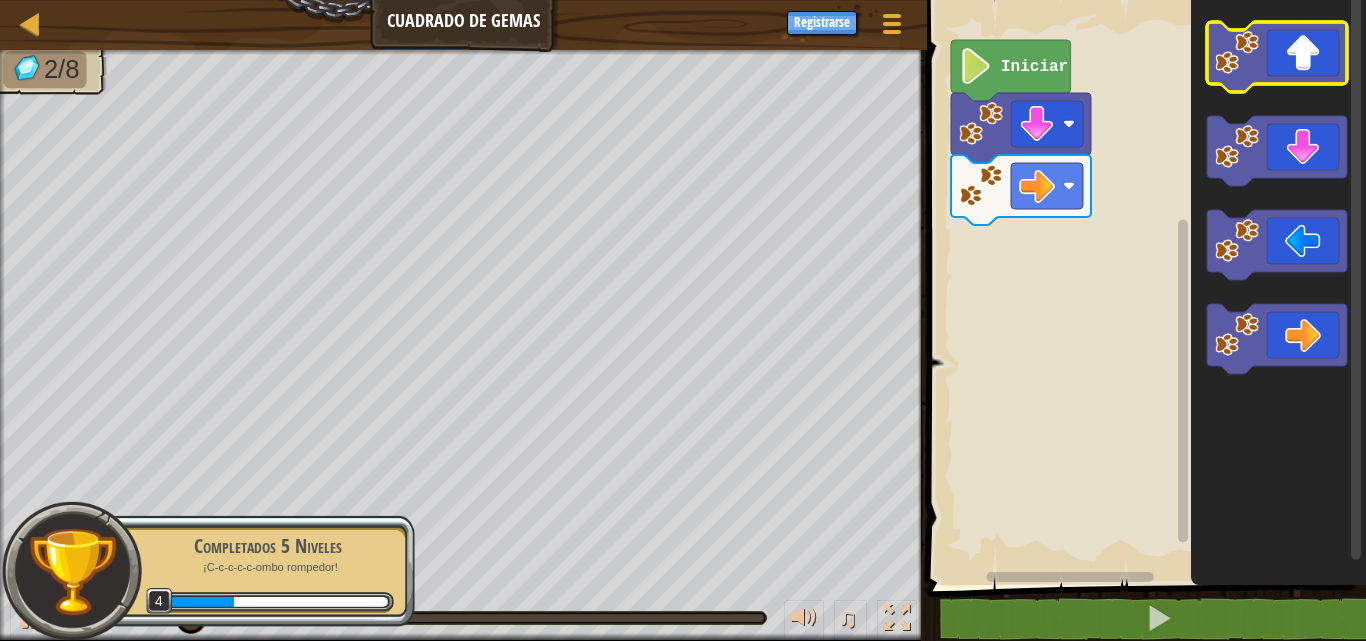 click 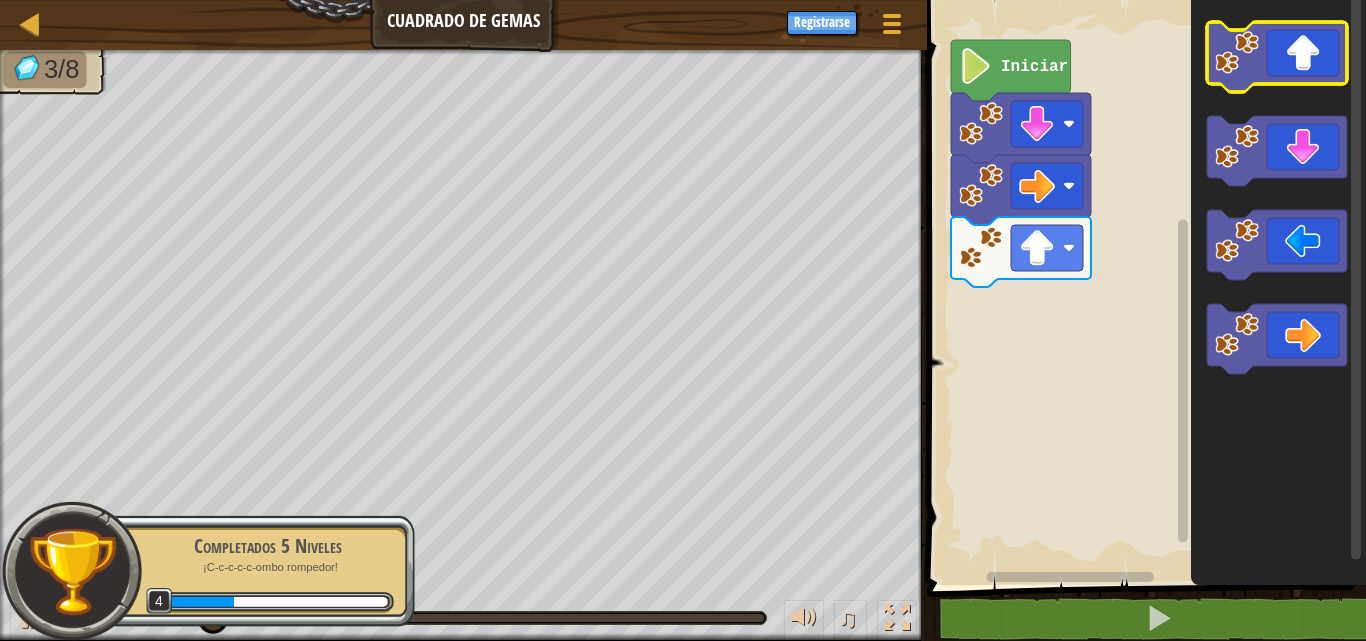 click 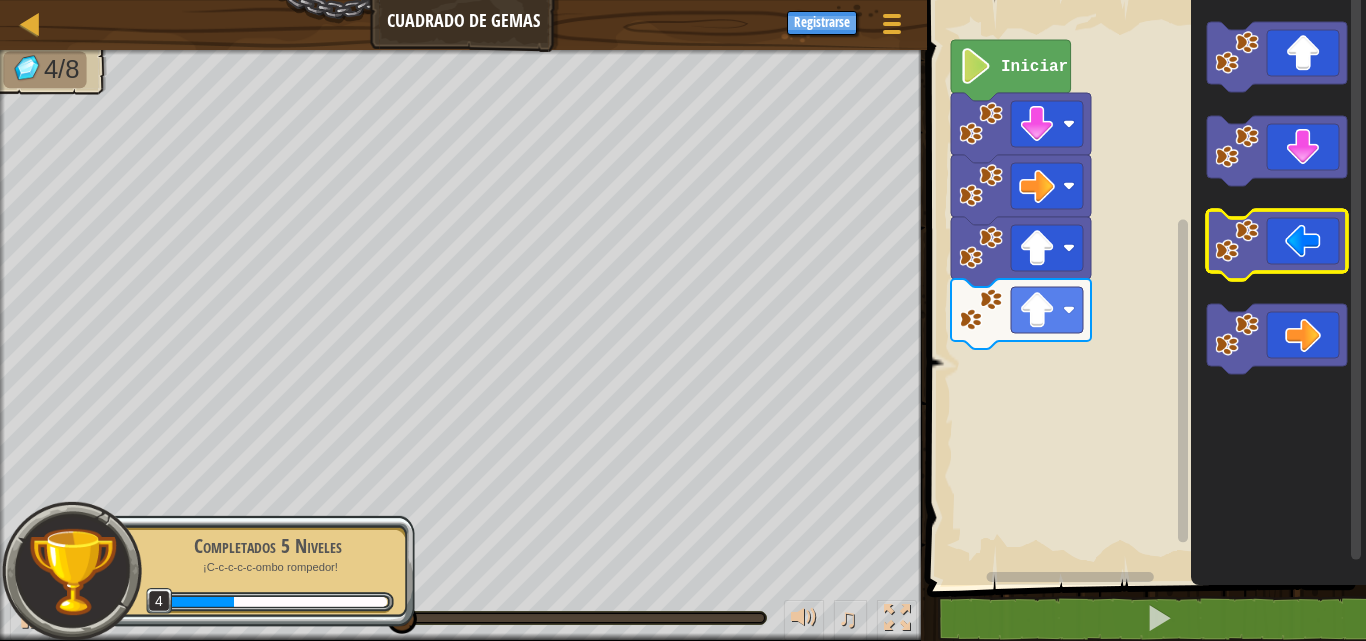 click 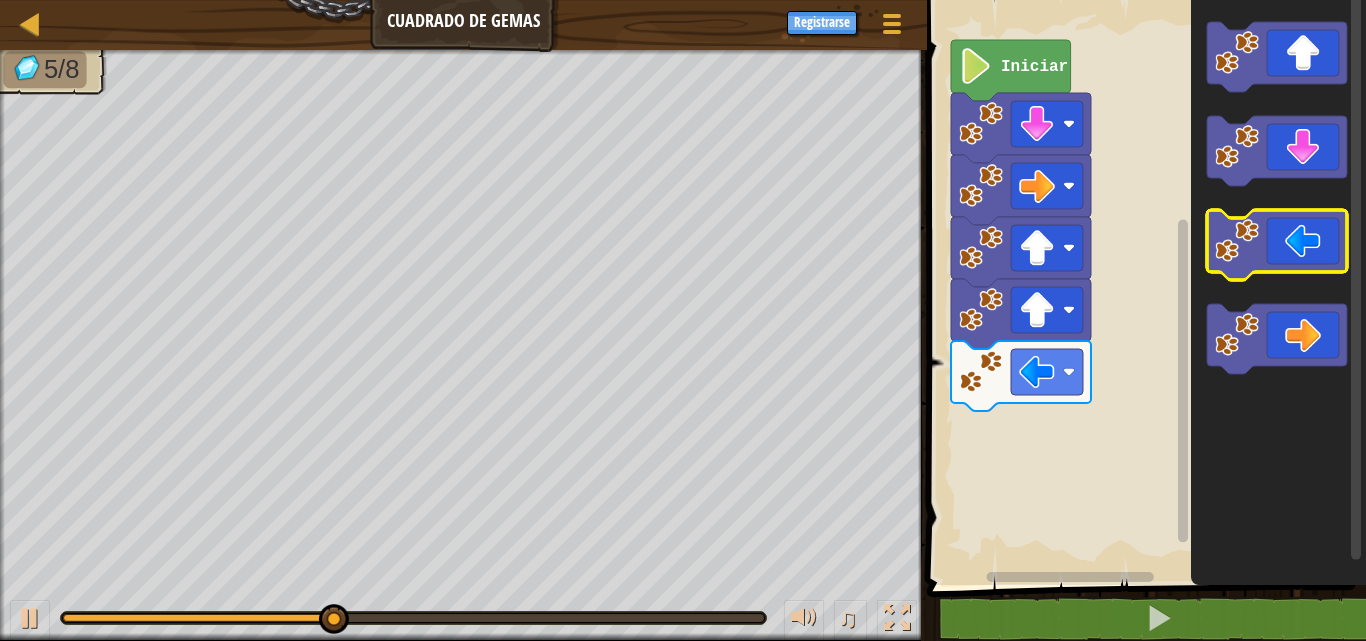 click 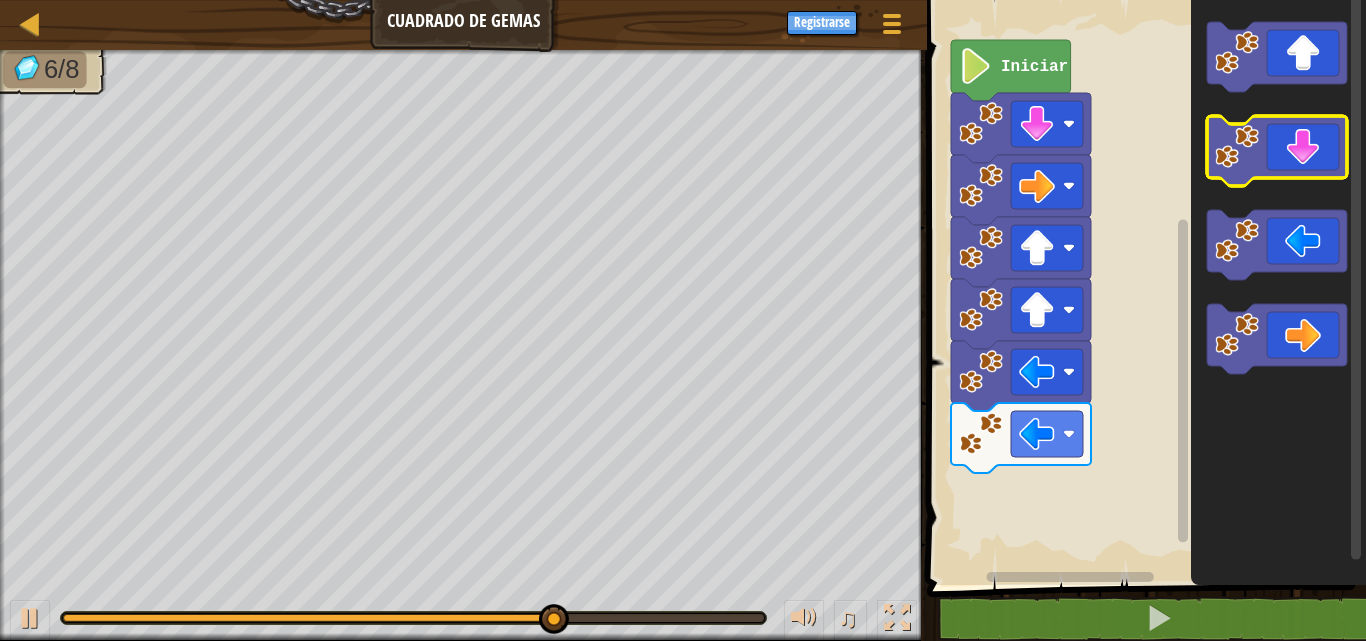 click 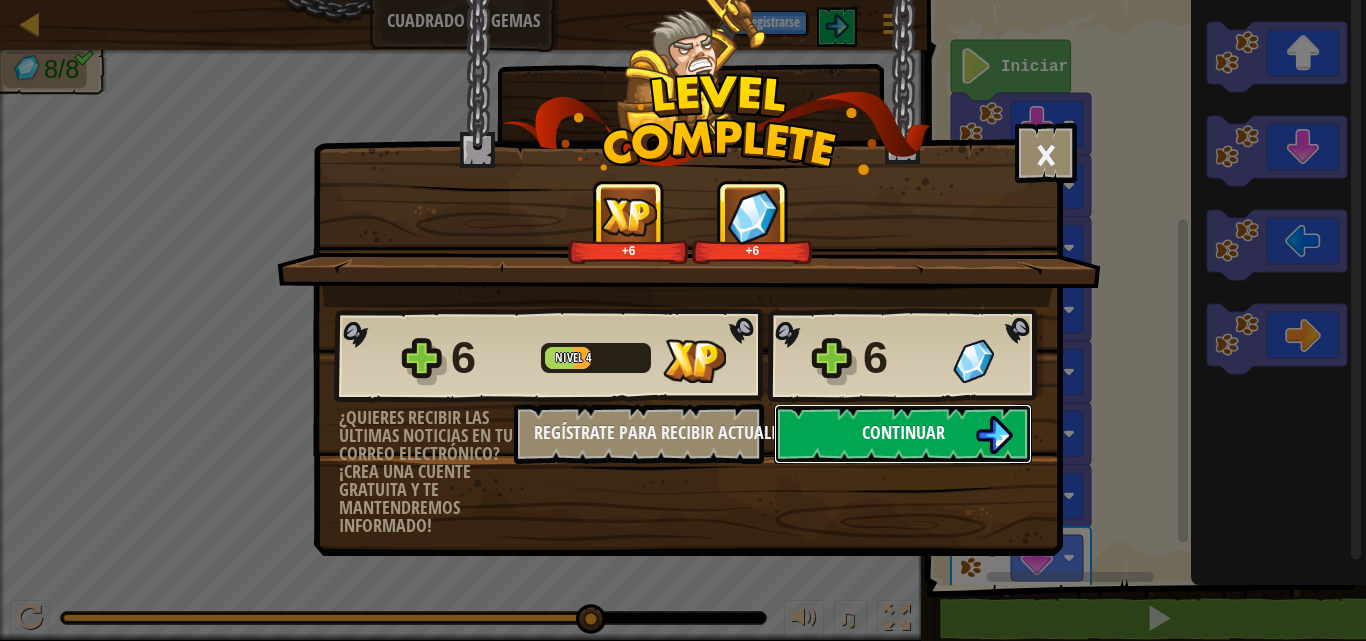 click on "Continuar" at bounding box center (903, 432) 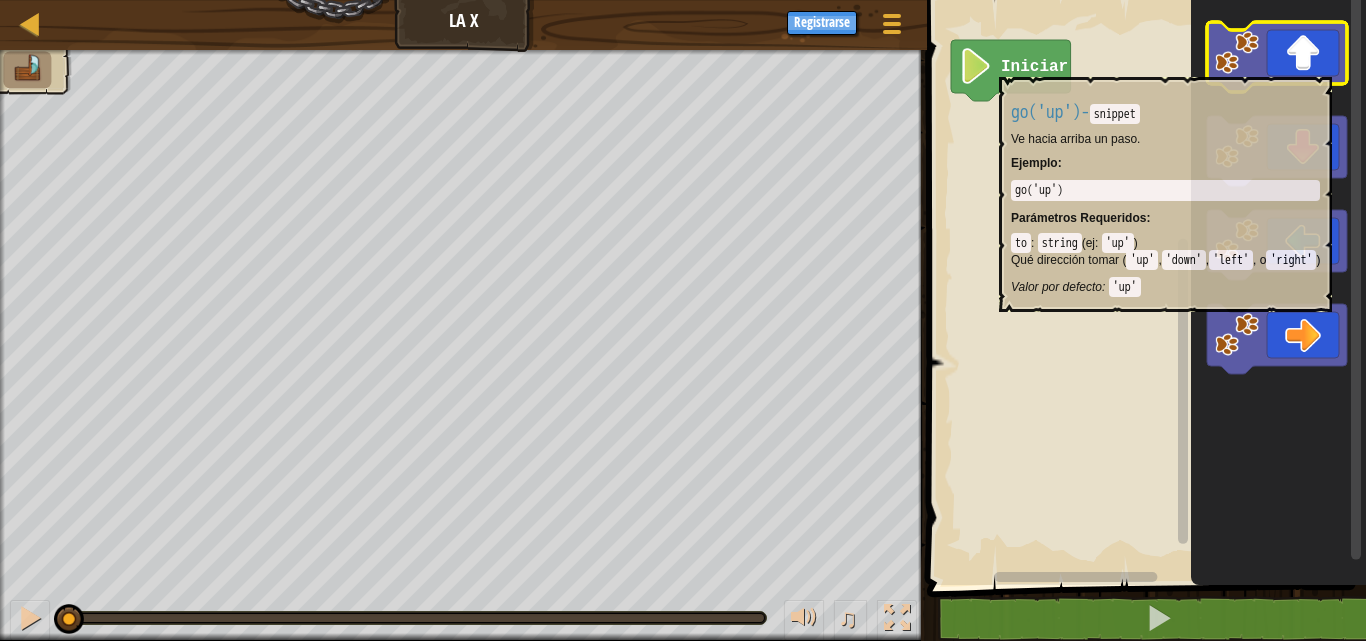 click 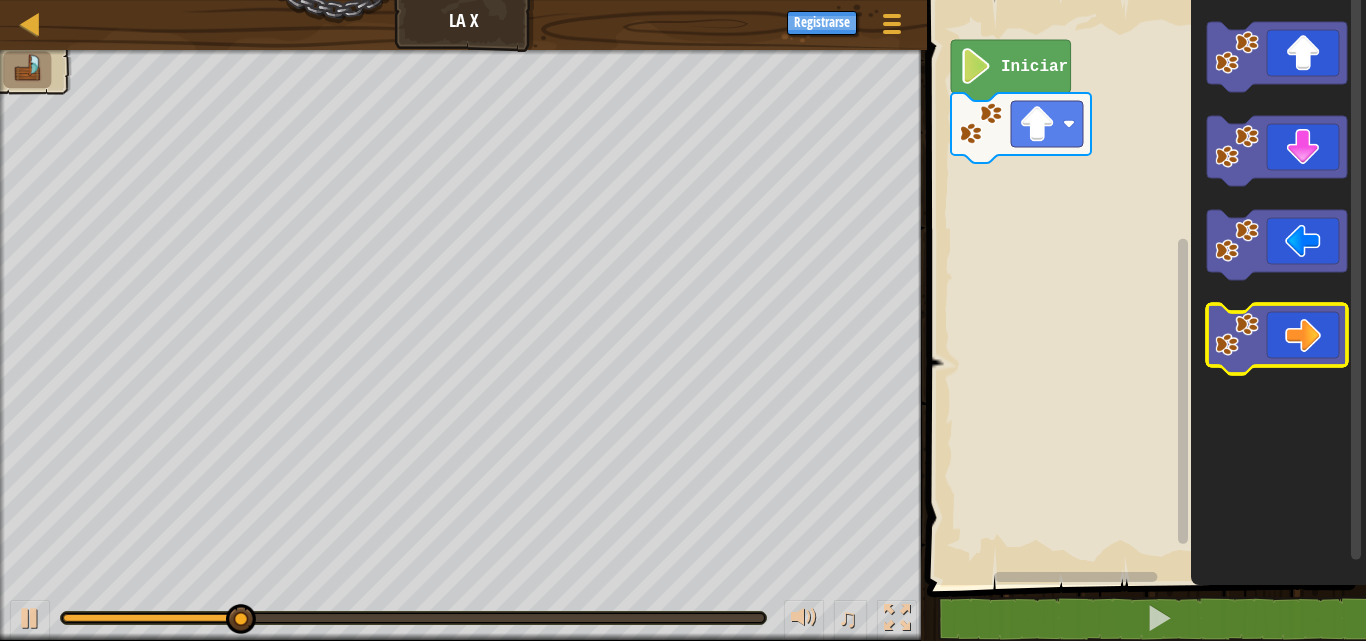 click 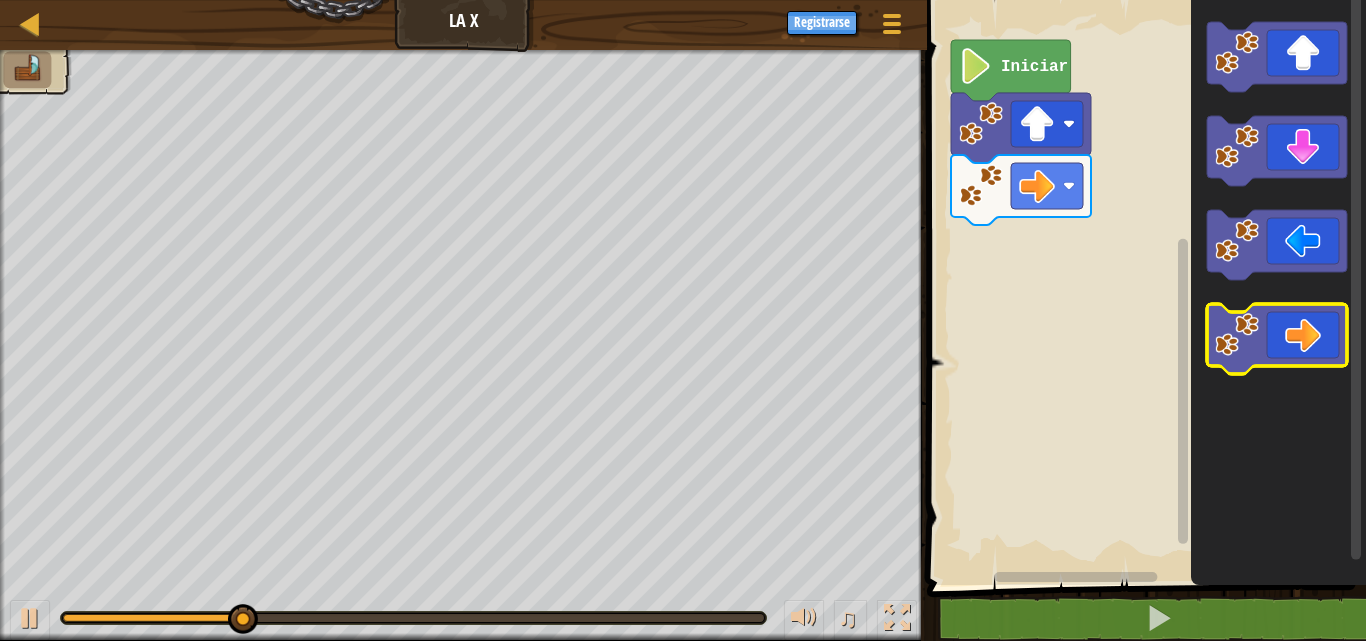click 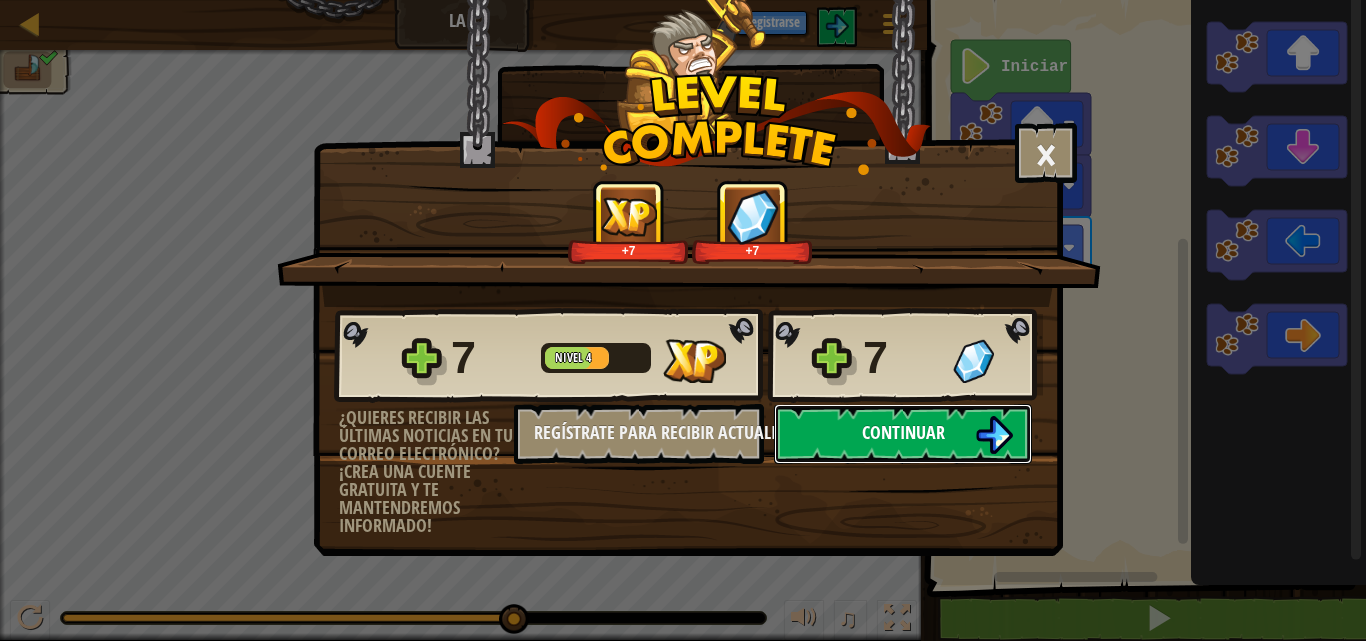 click on "Continuar" at bounding box center [903, 434] 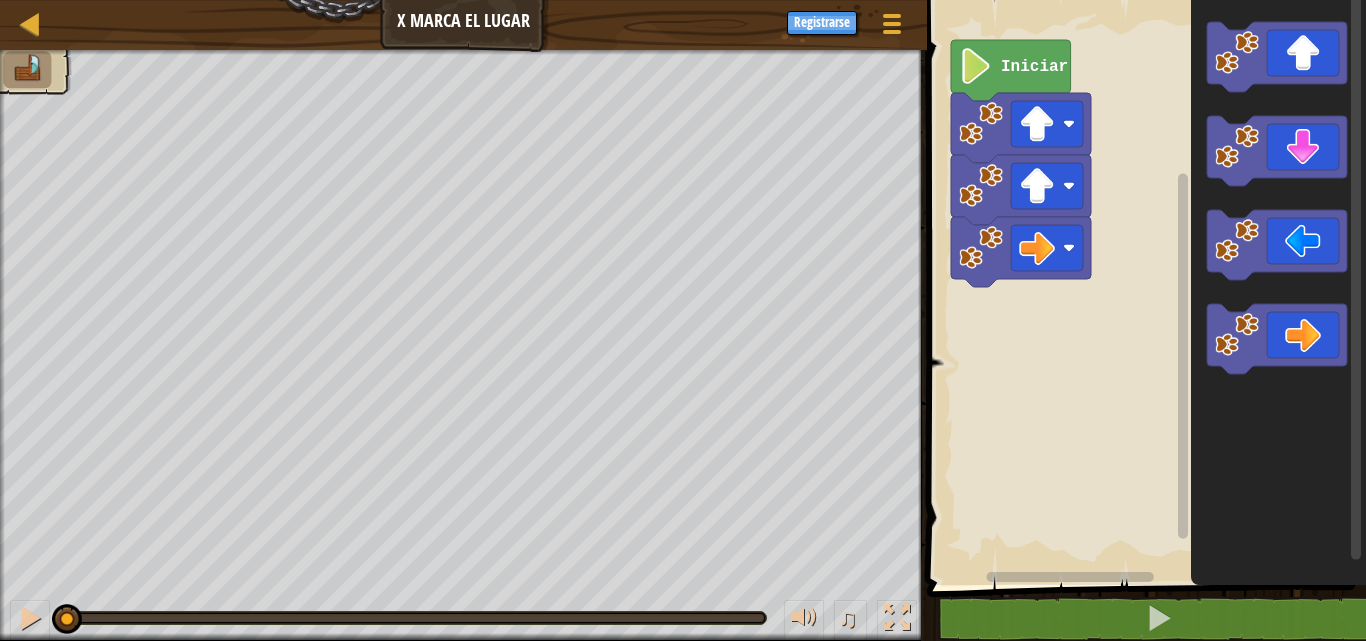 click 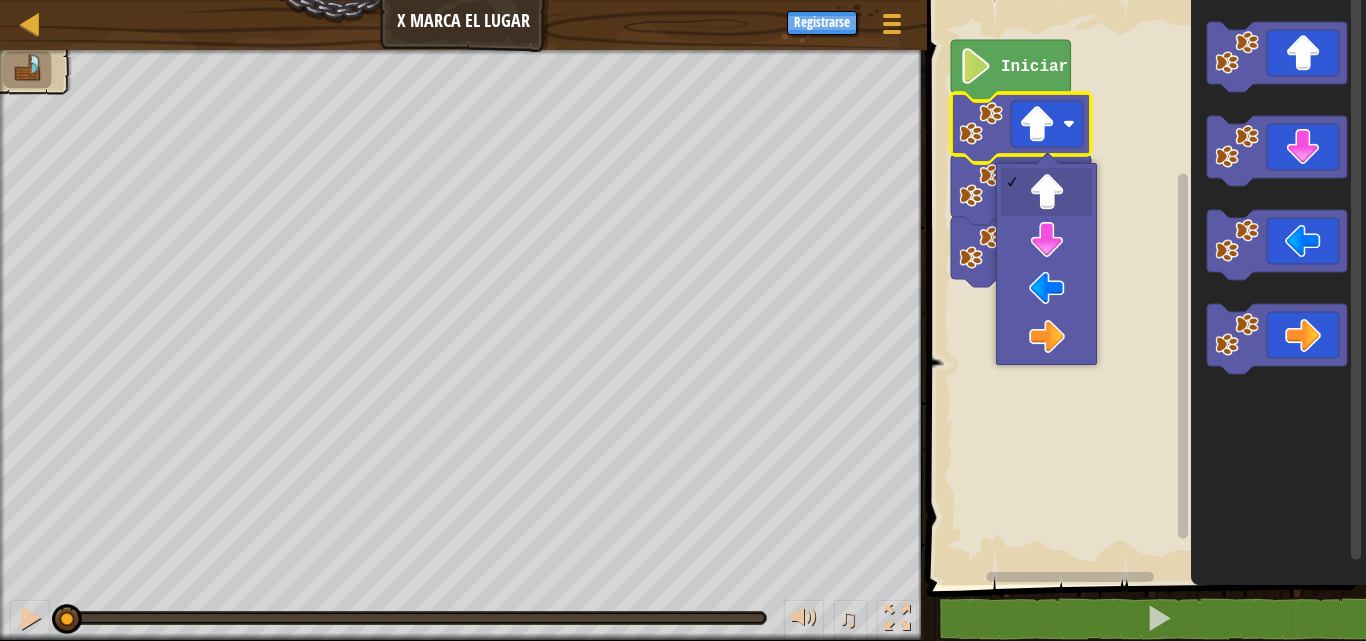 click 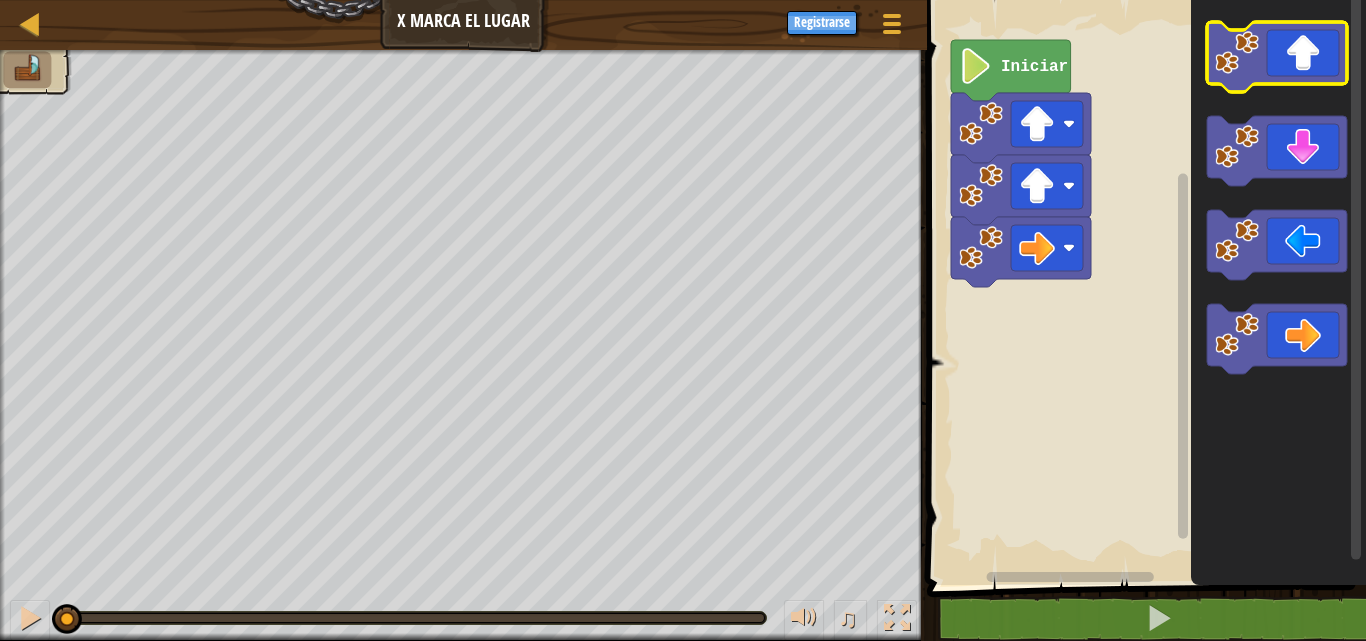 click 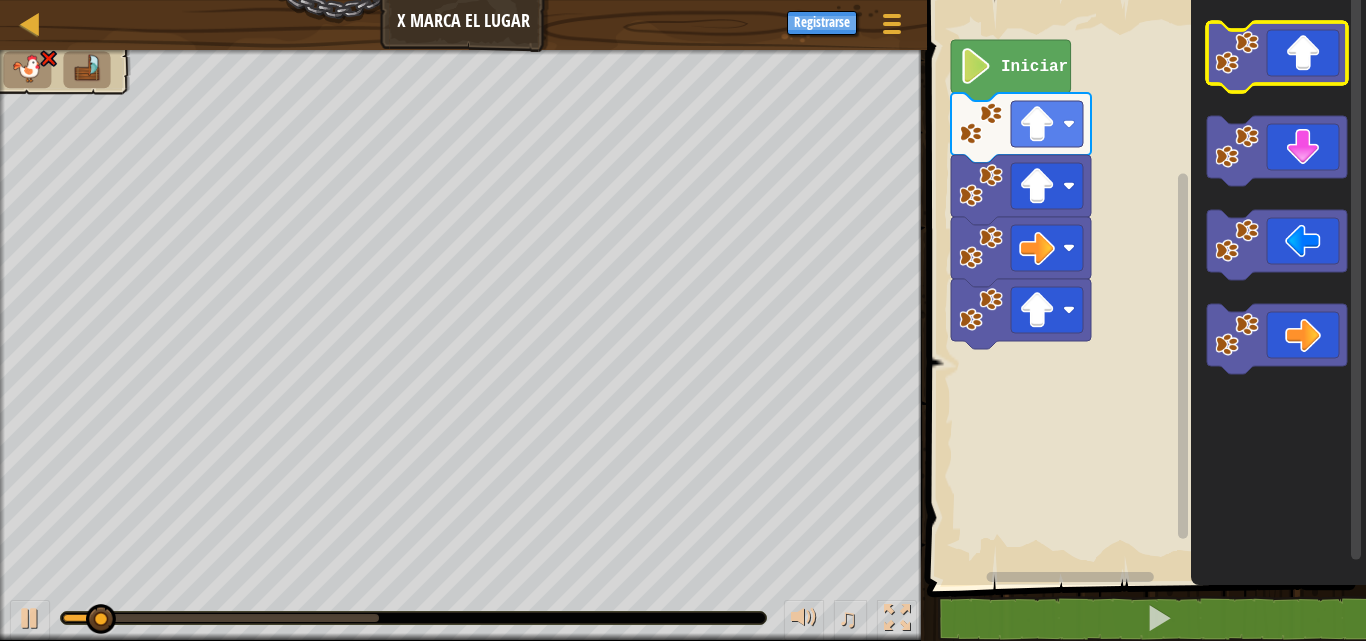 click 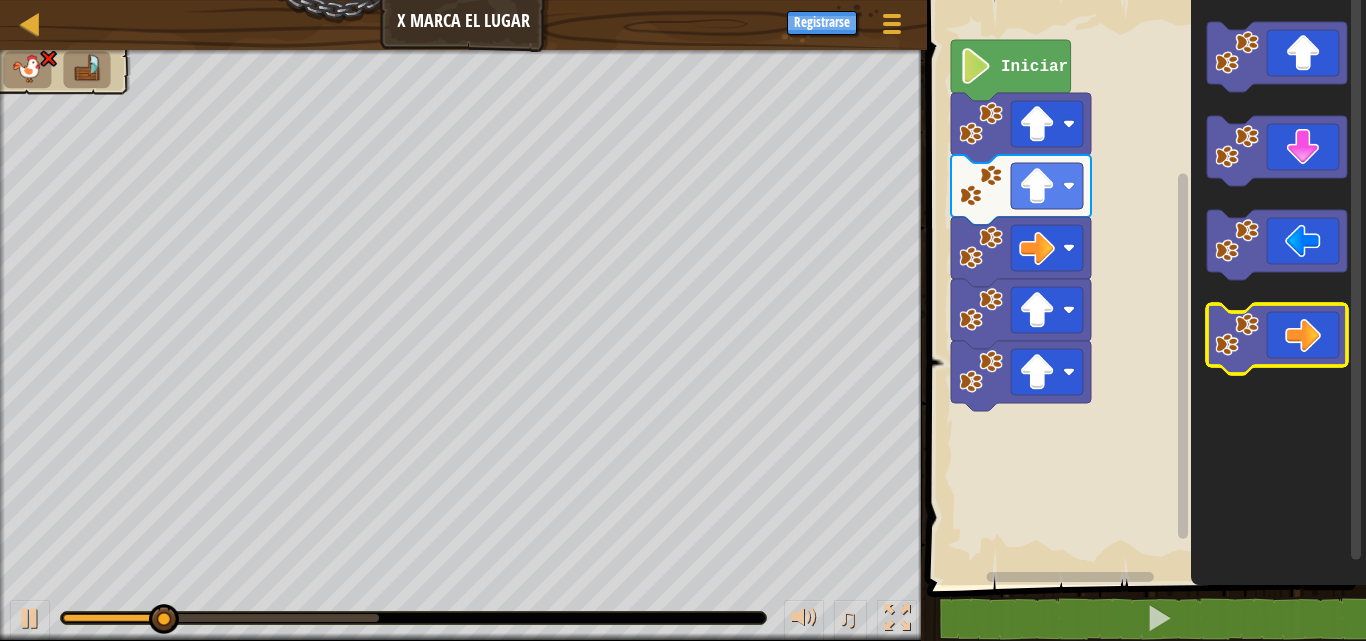 click 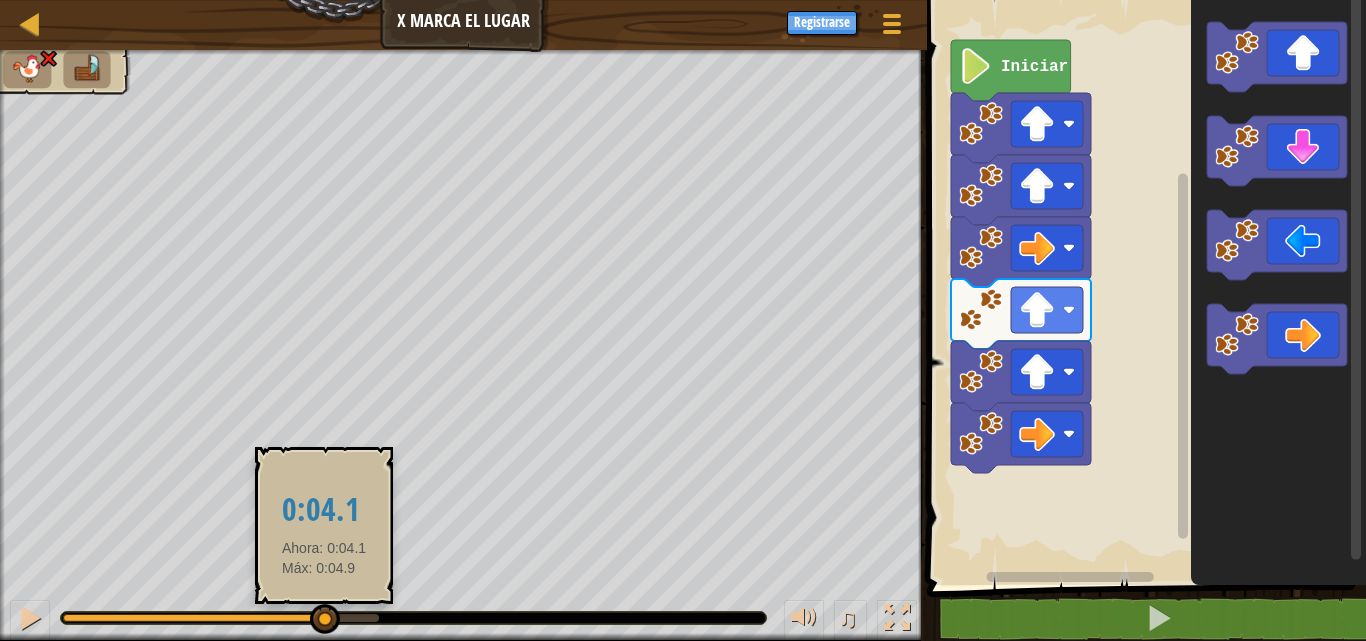 drag, startPoint x: 374, startPoint y: 614, endPoint x: 322, endPoint y: 607, distance: 52.46904 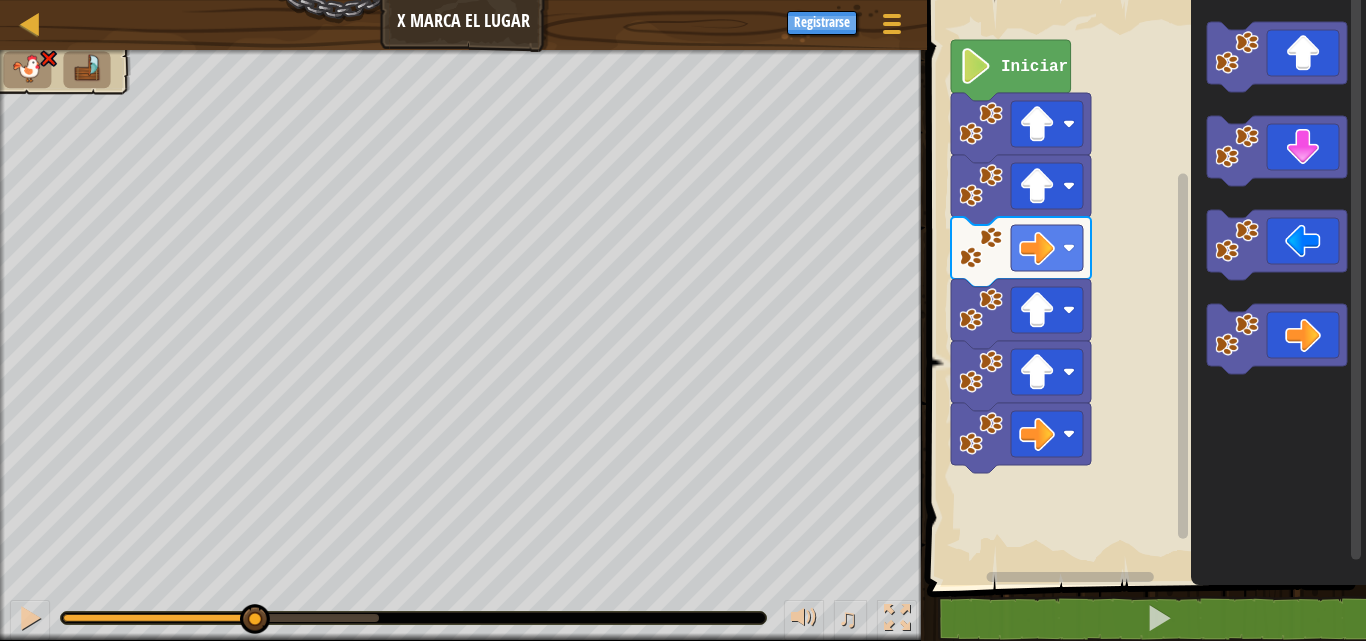 drag, startPoint x: 322, startPoint y: 604, endPoint x: 252, endPoint y: 594, distance: 70.71068 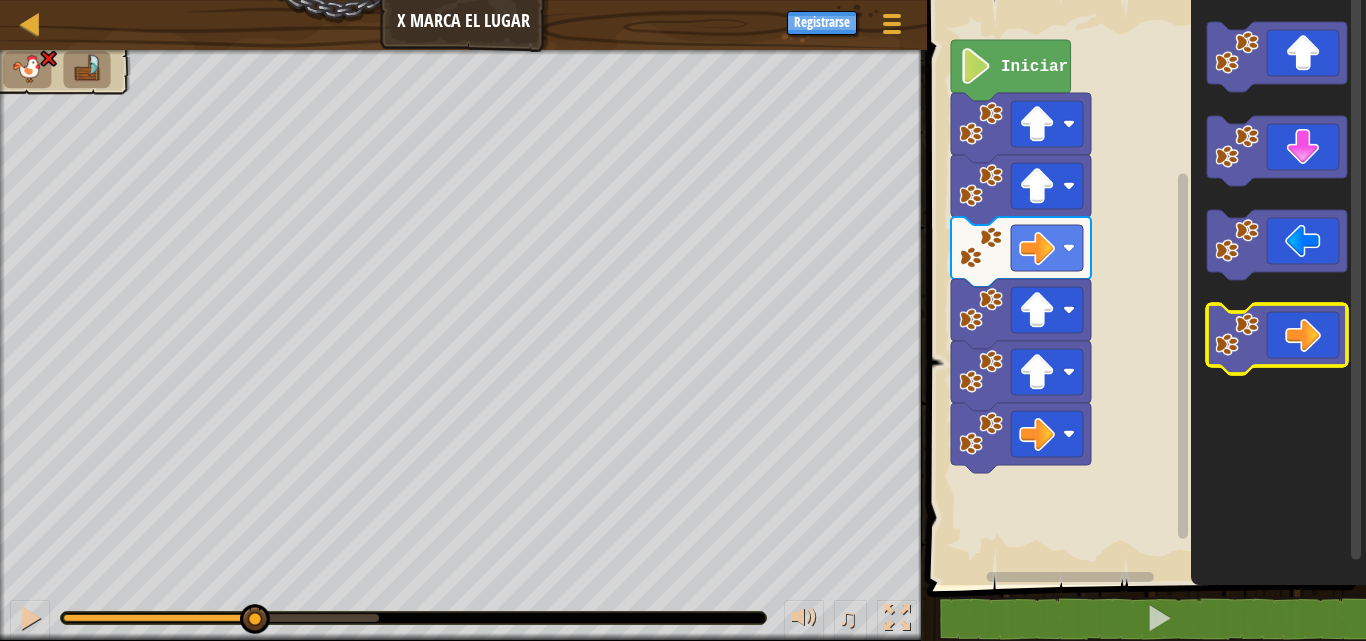click 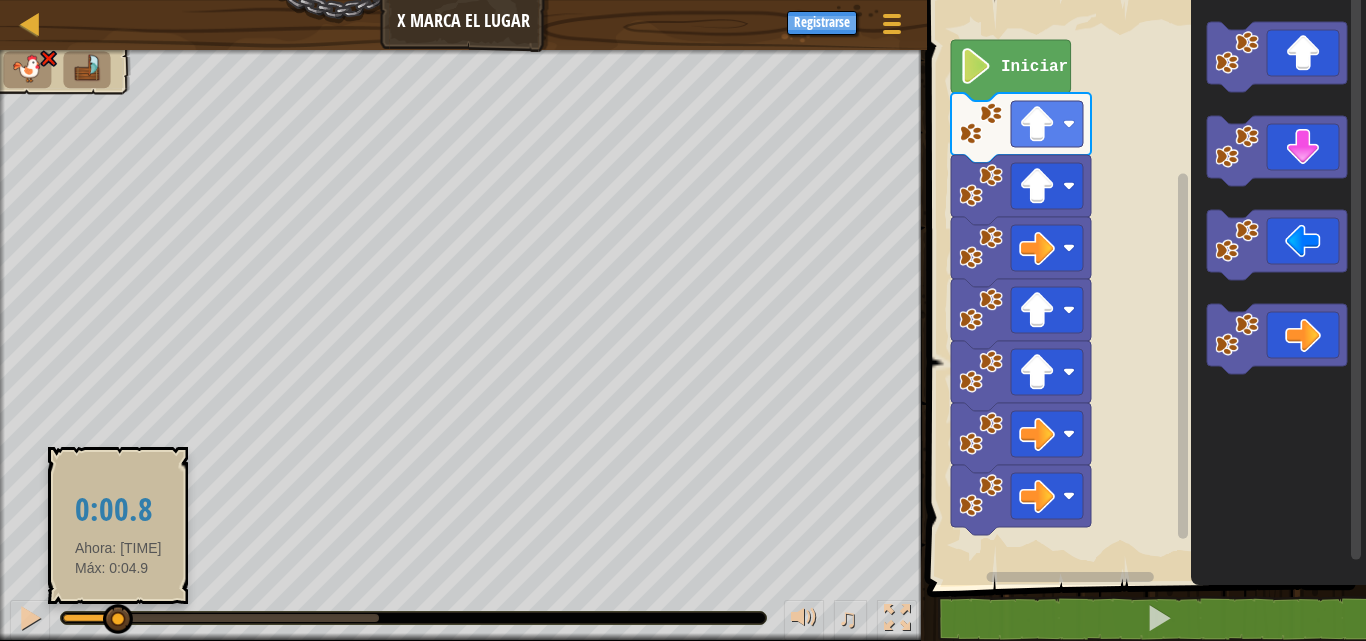 drag, startPoint x: 330, startPoint y: 620, endPoint x: 117, endPoint y: 621, distance: 213.00235 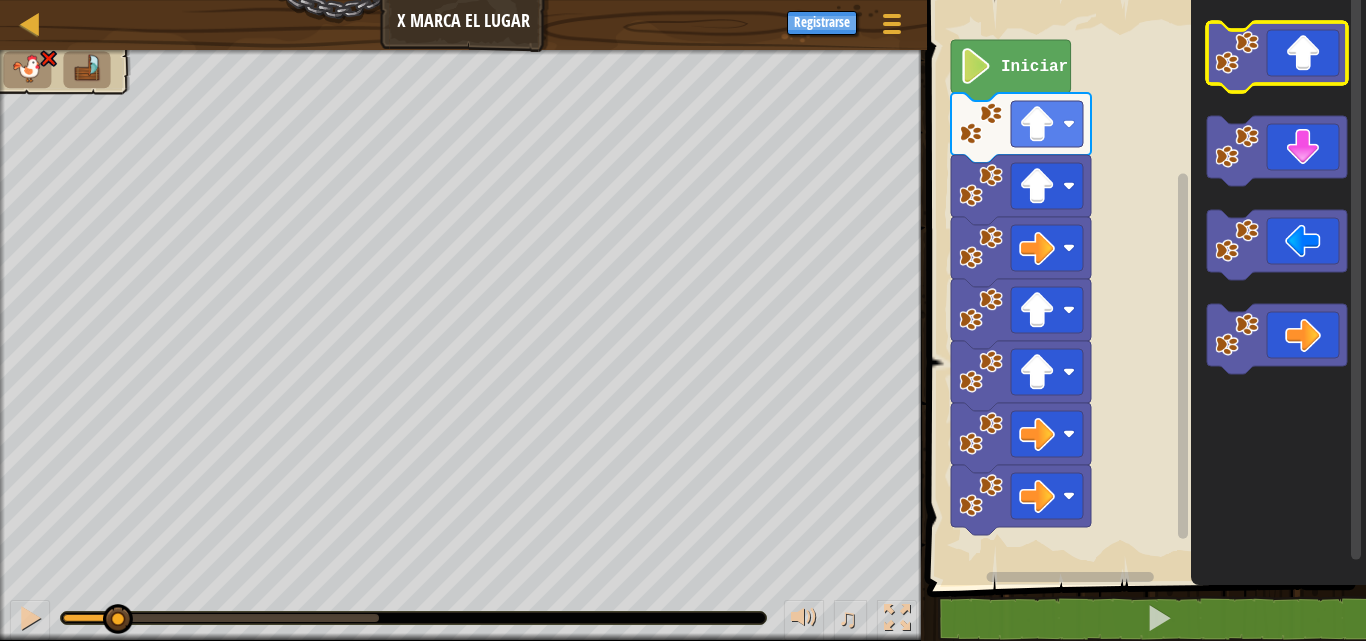 click 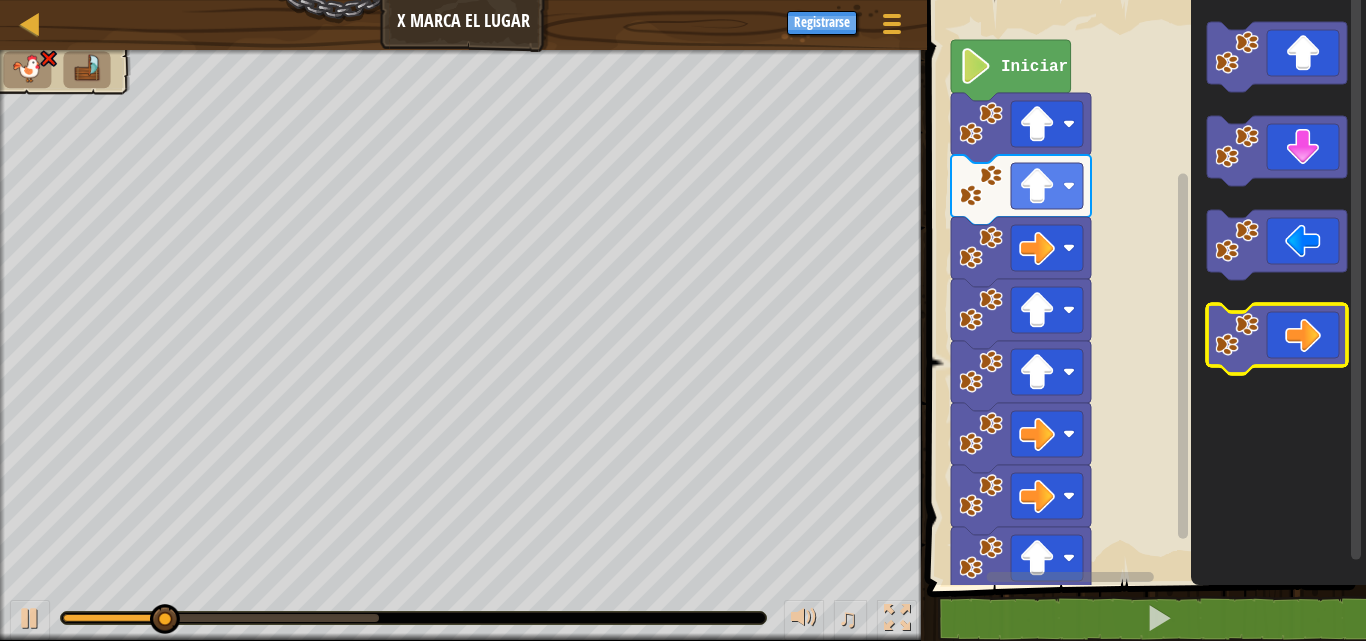click 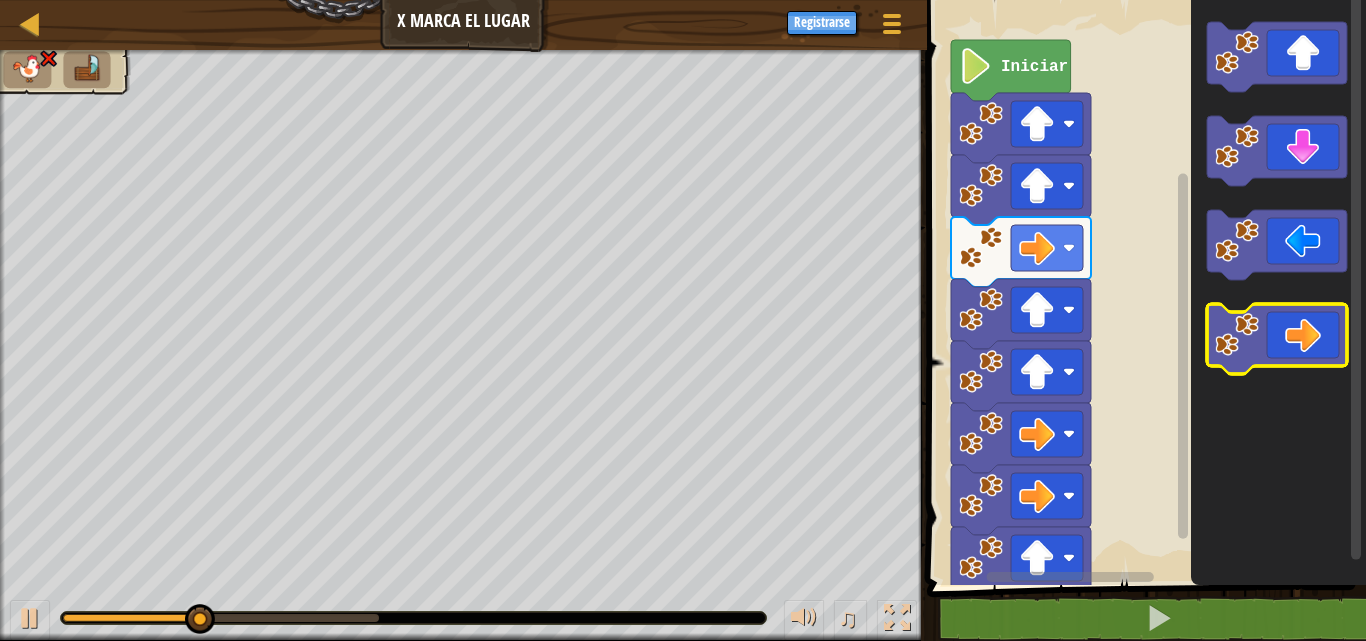 click 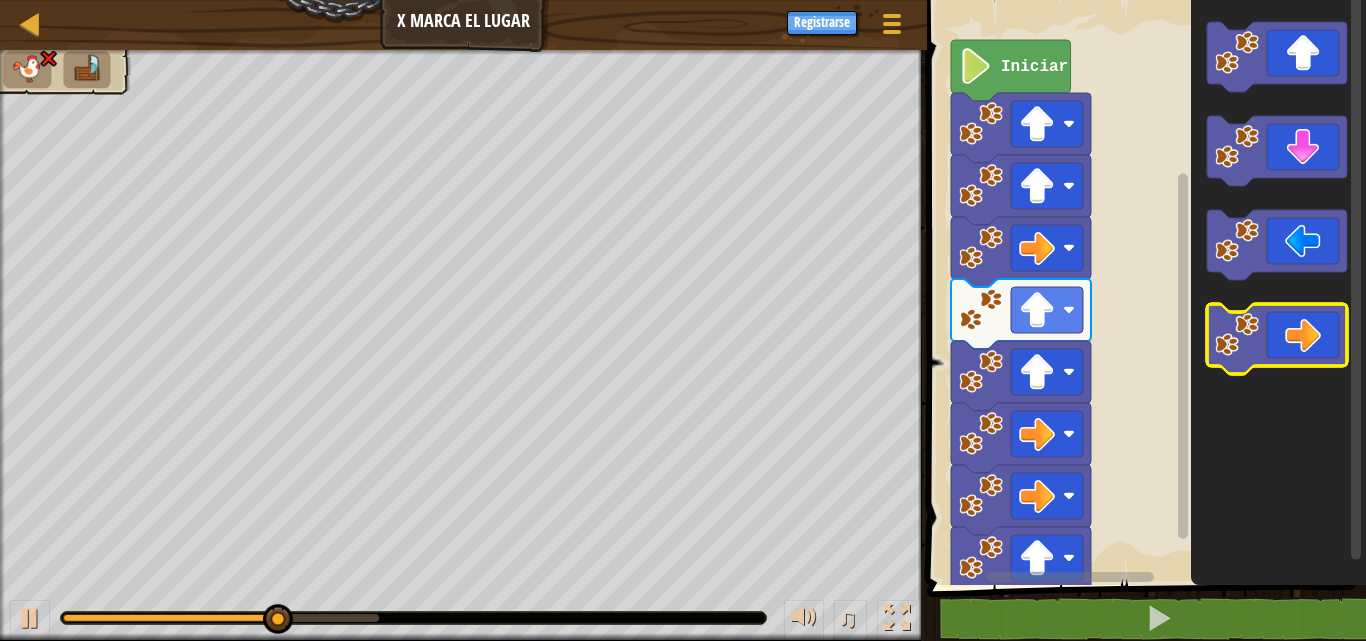 click 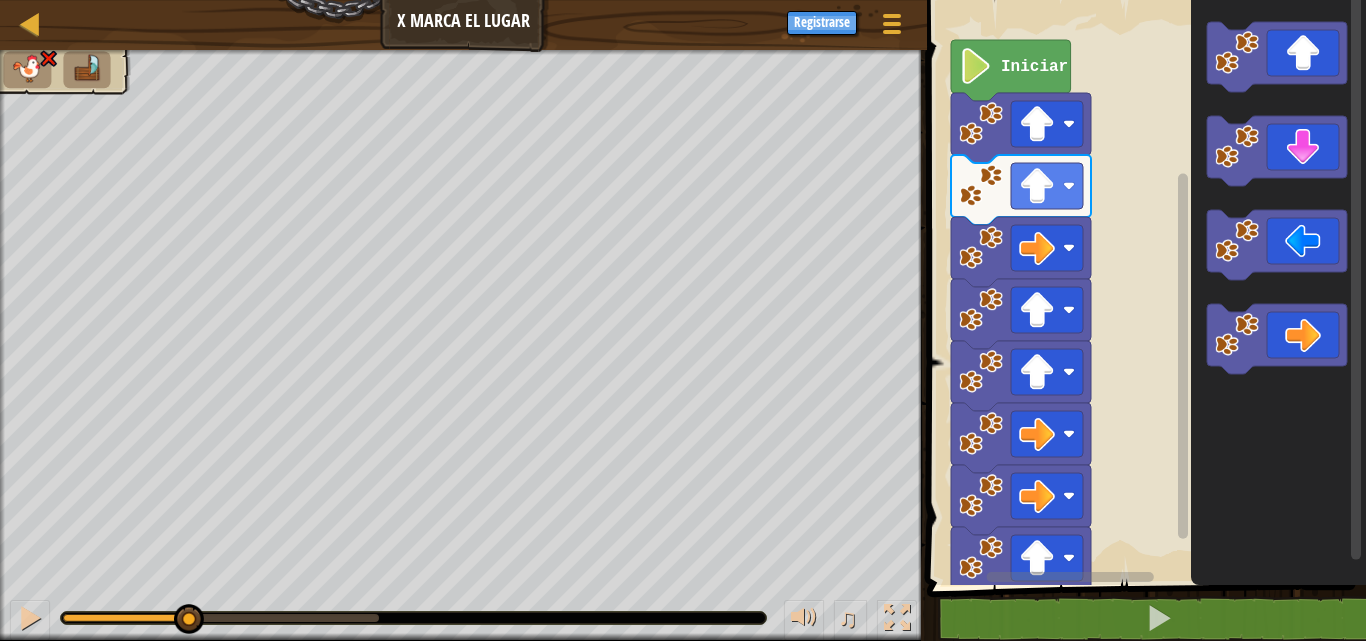 drag, startPoint x: 368, startPoint y: 613, endPoint x: 187, endPoint y: 603, distance: 181.27603 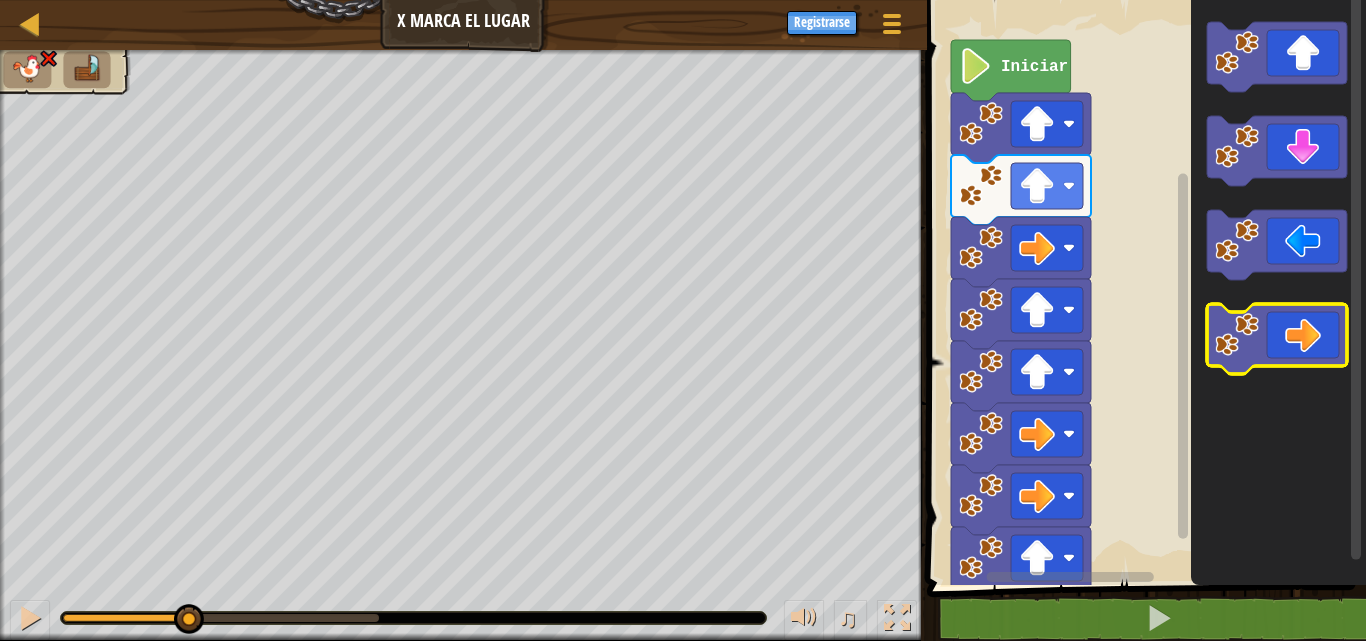 click 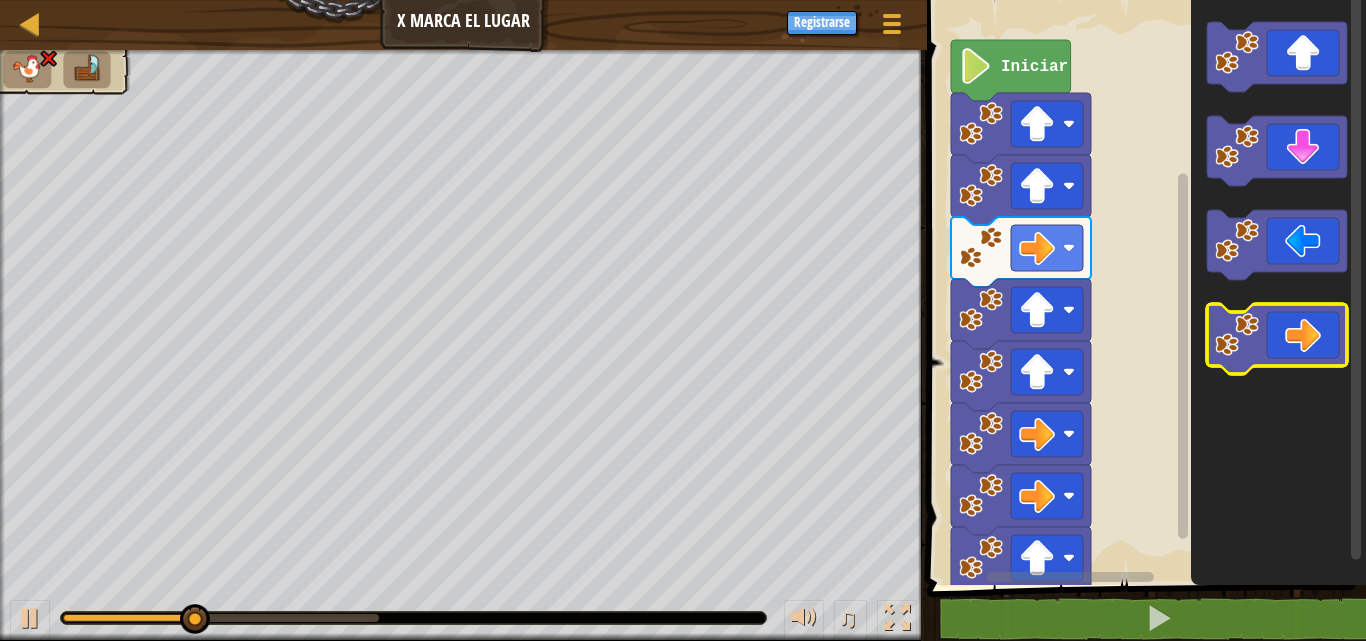 click 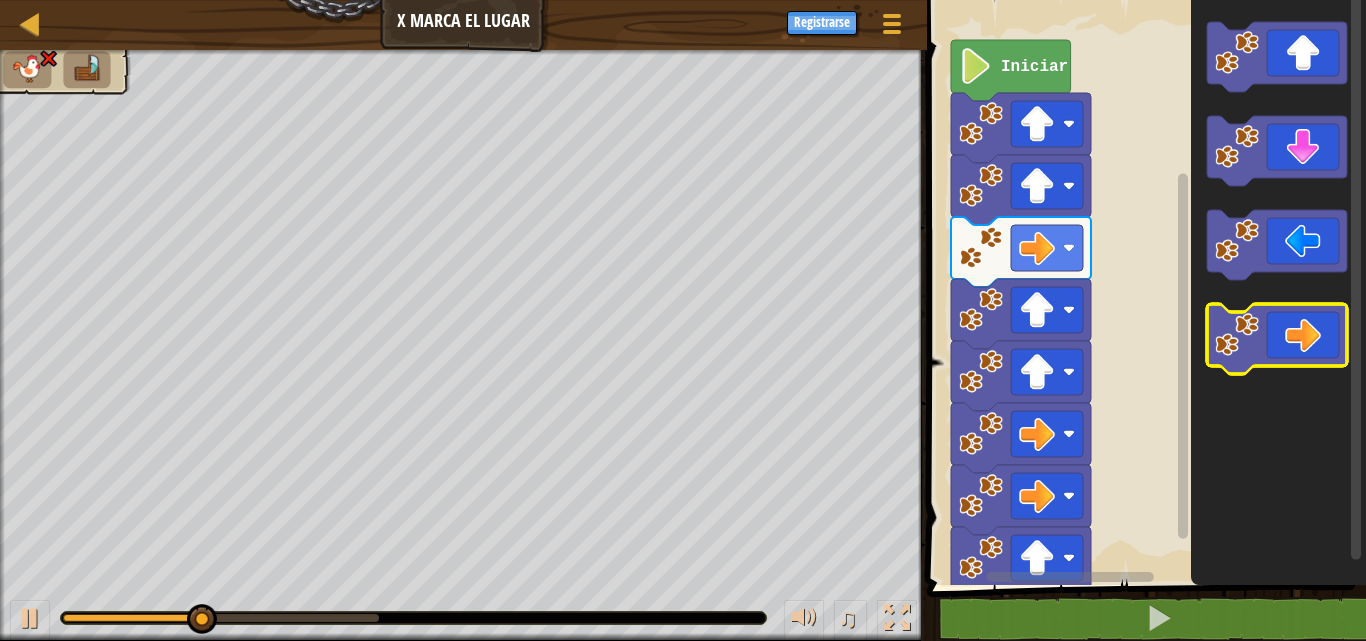 click 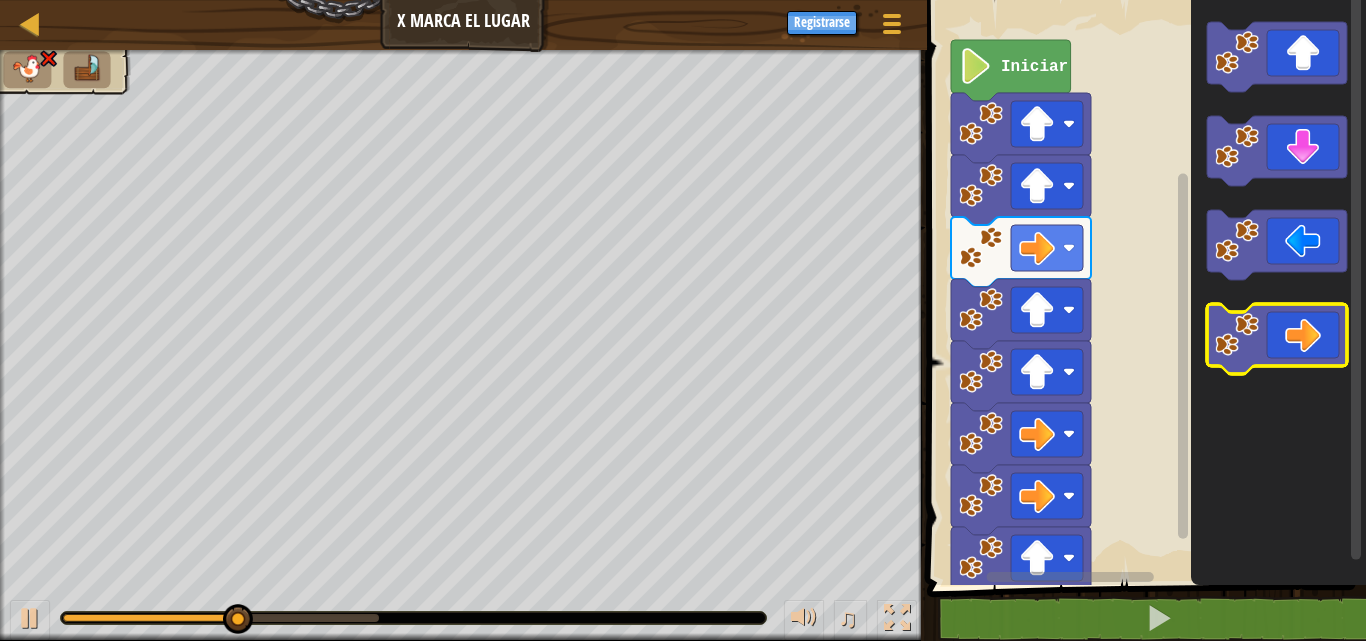 click 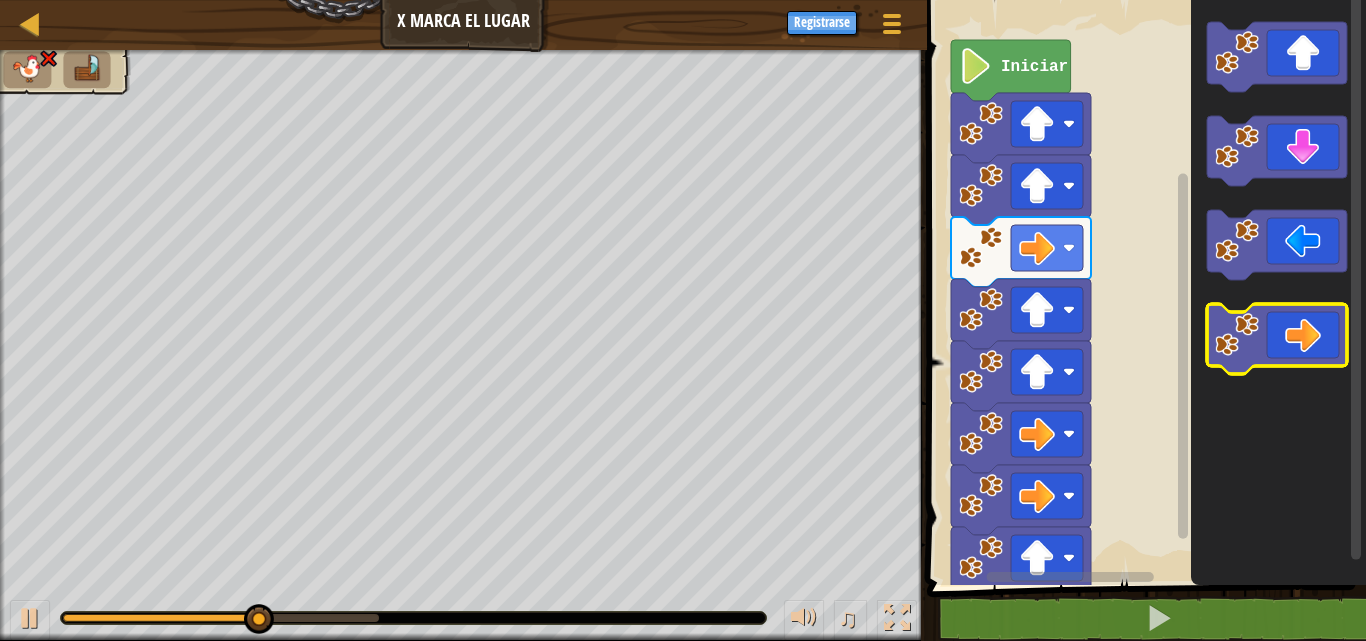 click 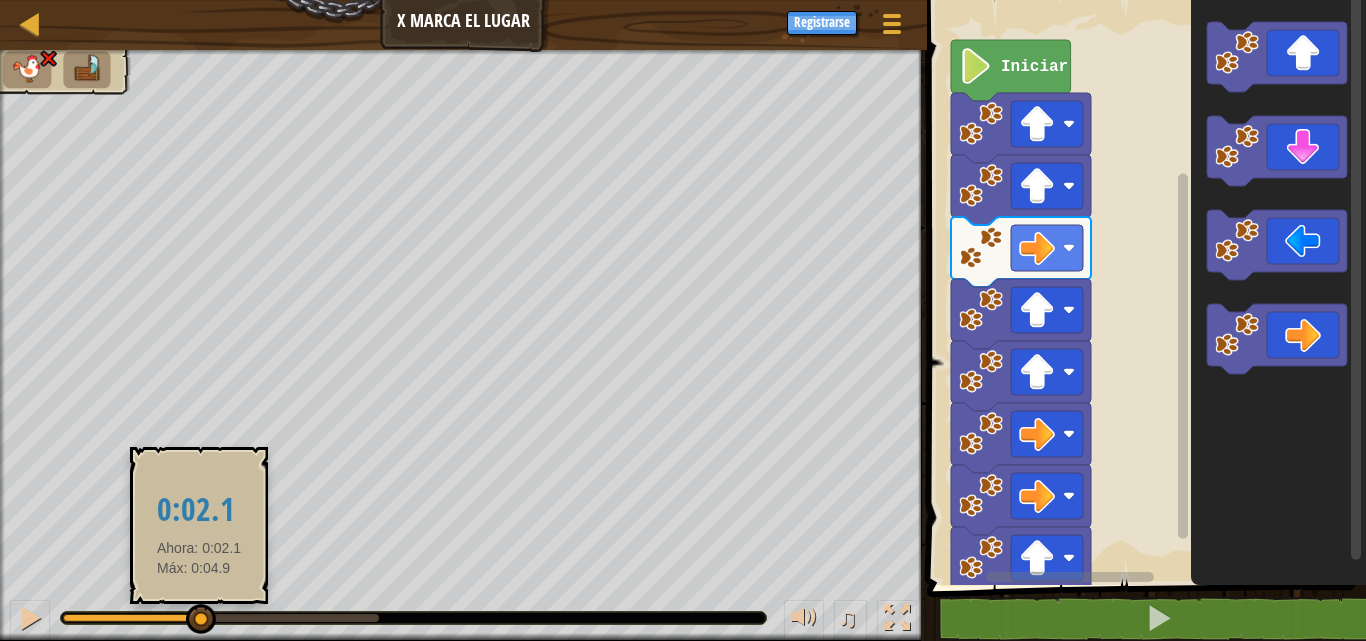 drag, startPoint x: 391, startPoint y: 619, endPoint x: 200, endPoint y: 610, distance: 191.21193 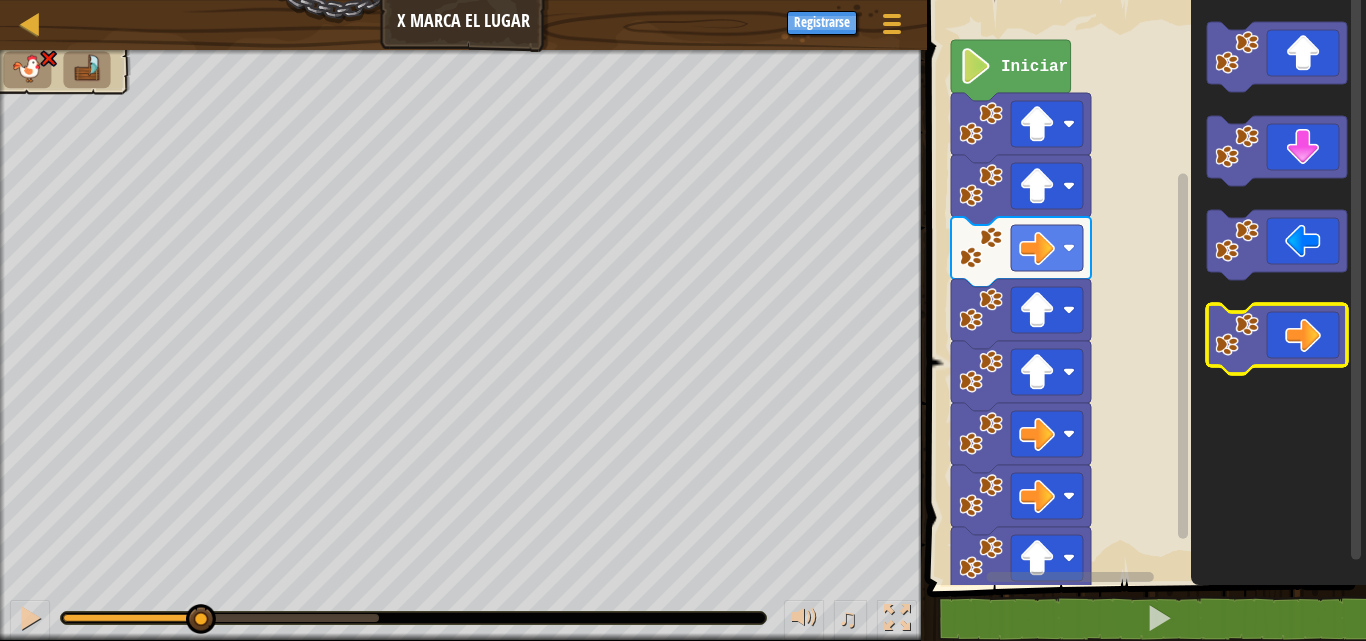 click 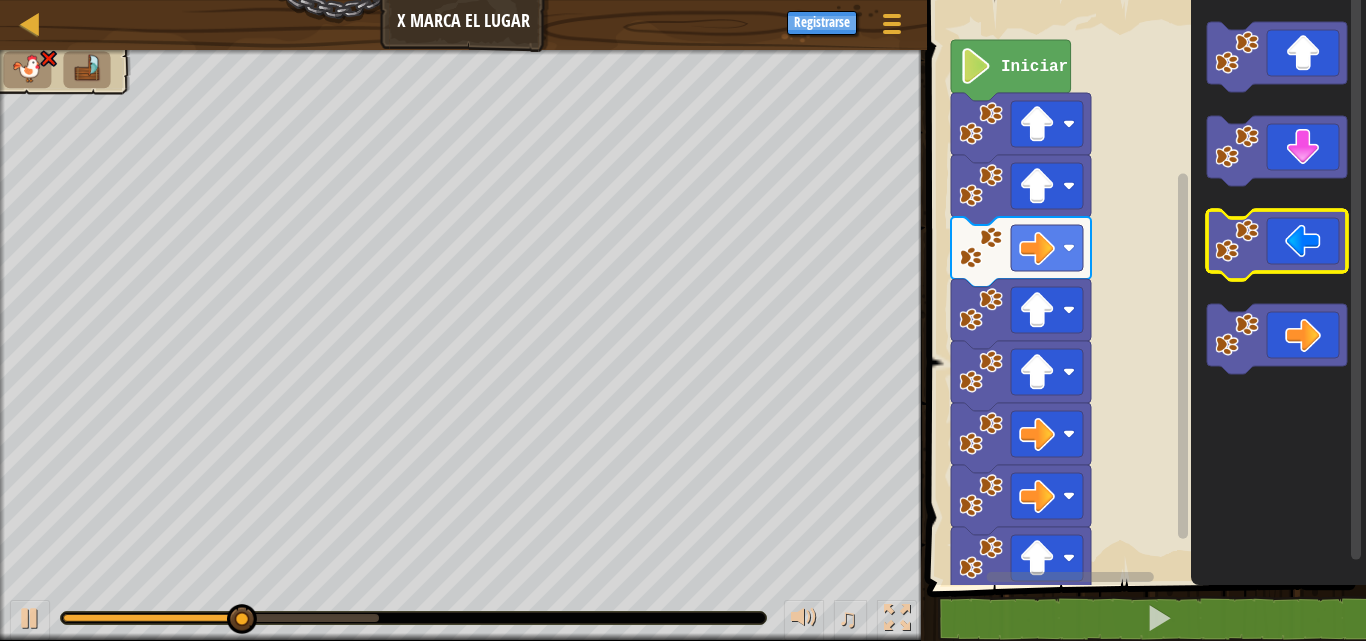 click 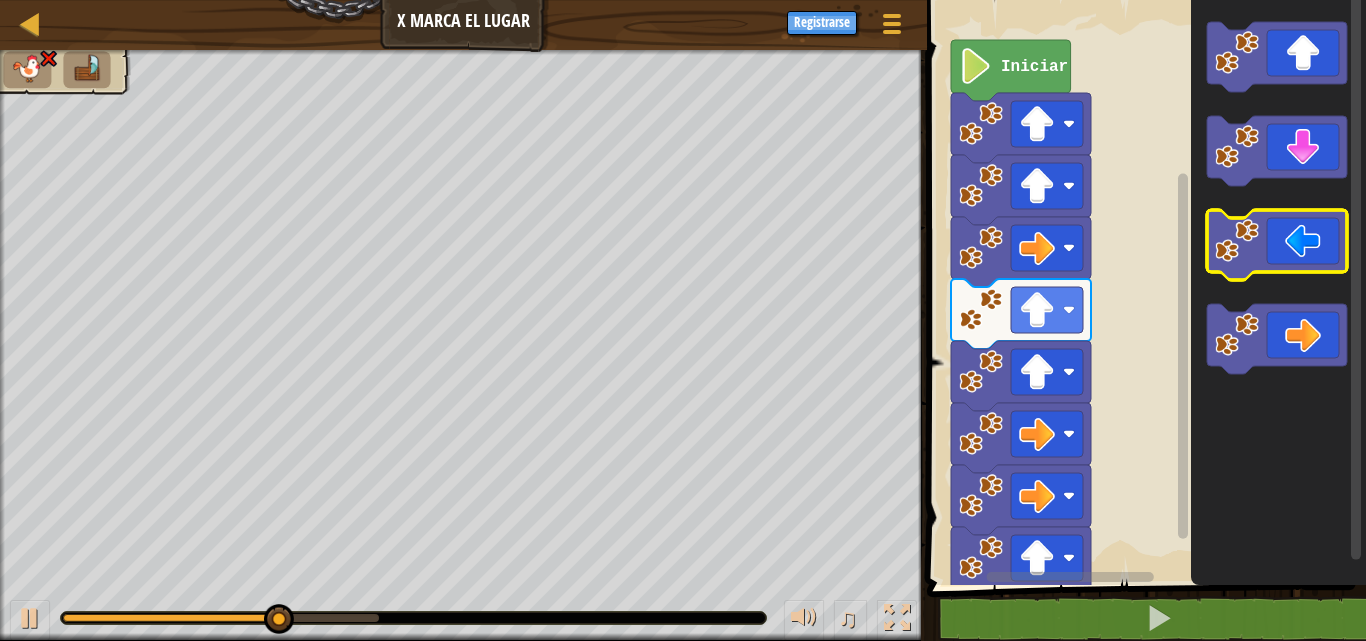 click 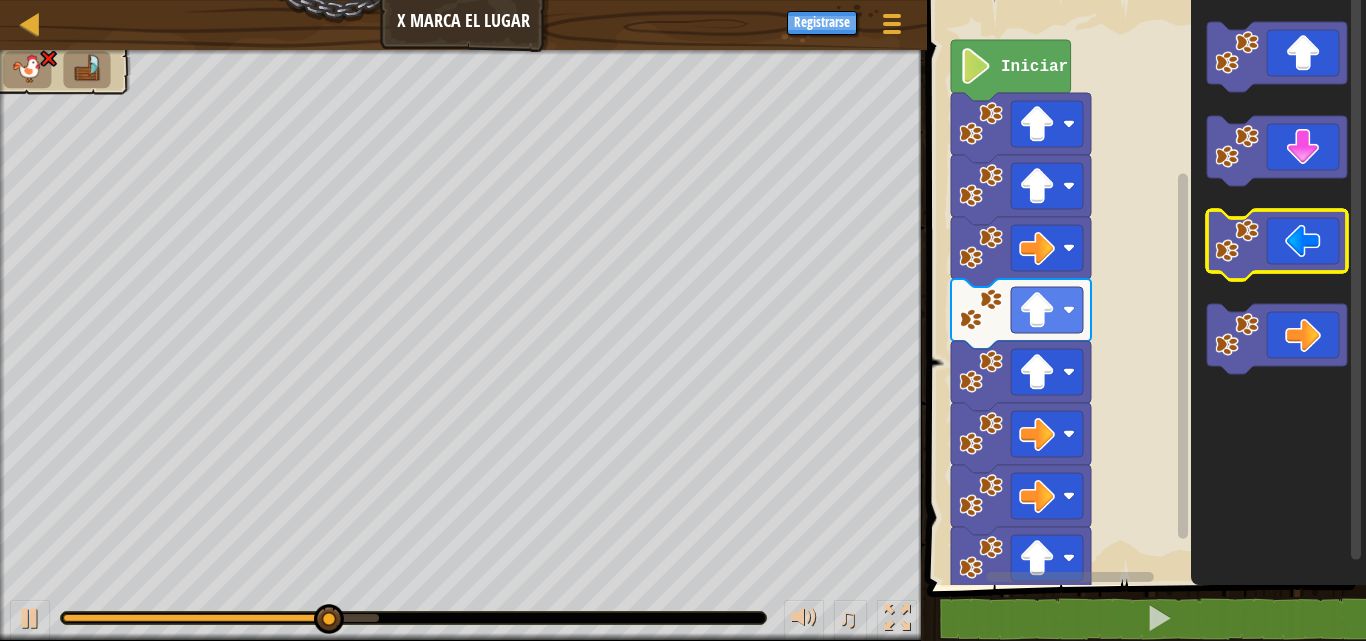click 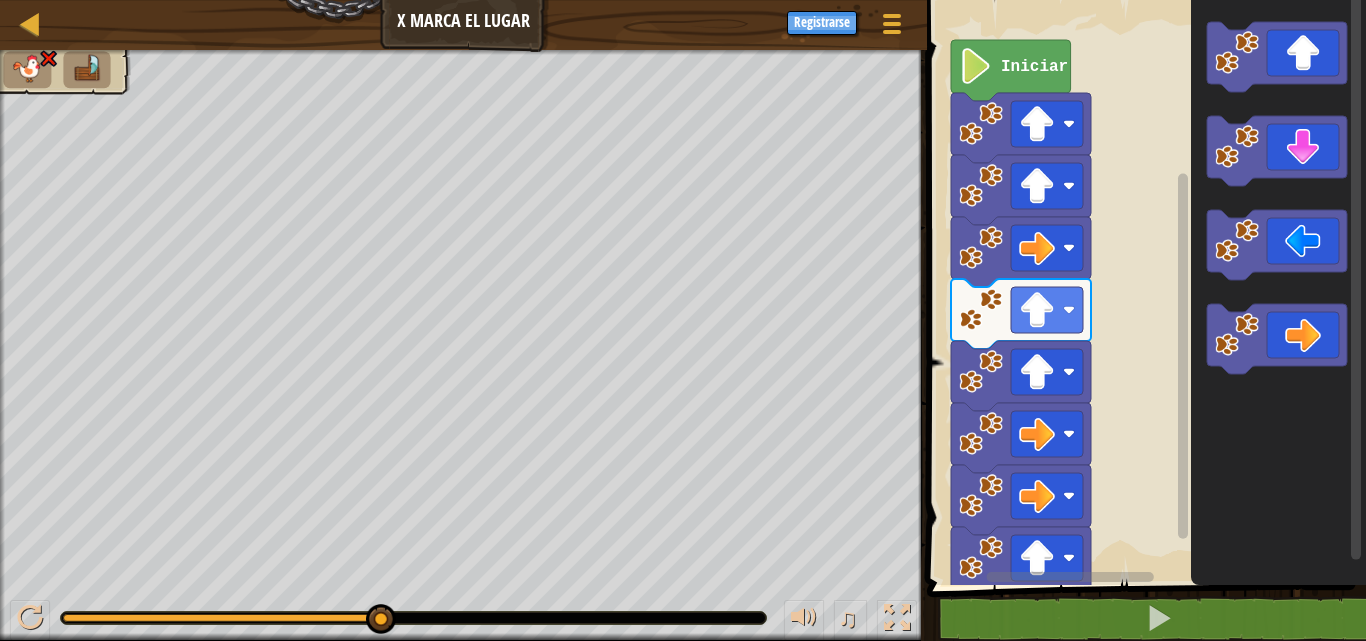 click on "♫" at bounding box center (463, 613) 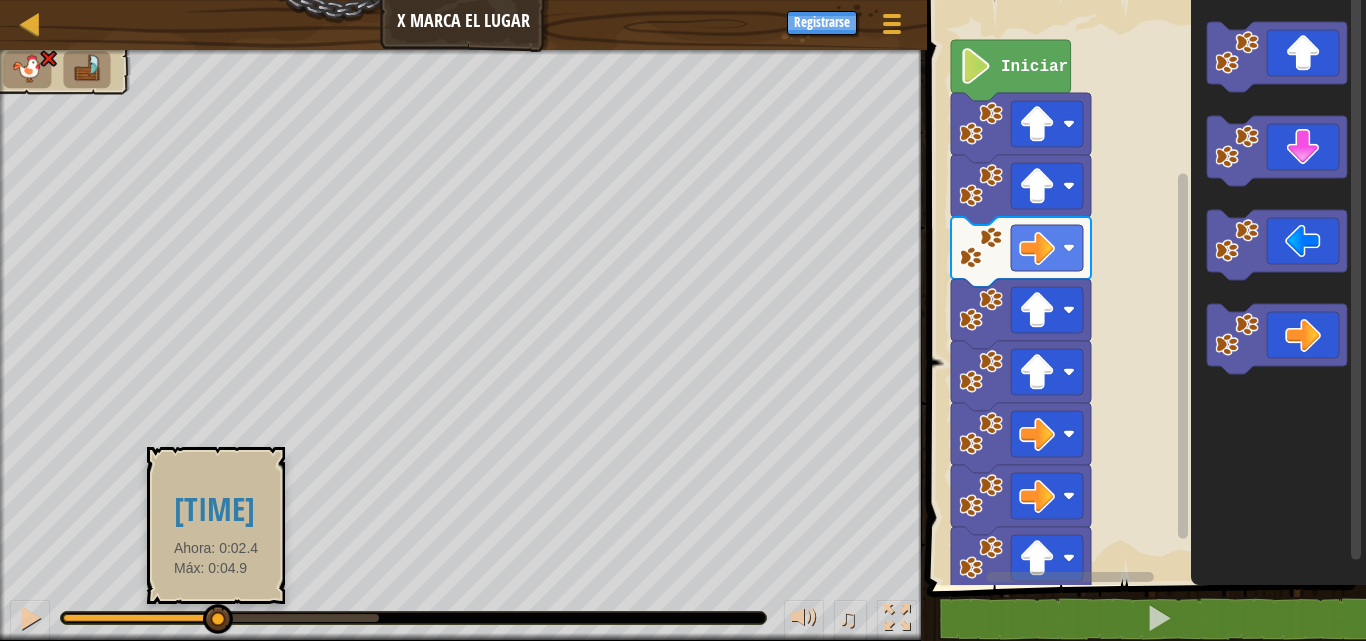 drag, startPoint x: 381, startPoint y: 613, endPoint x: 216, endPoint y: 616, distance: 165.02727 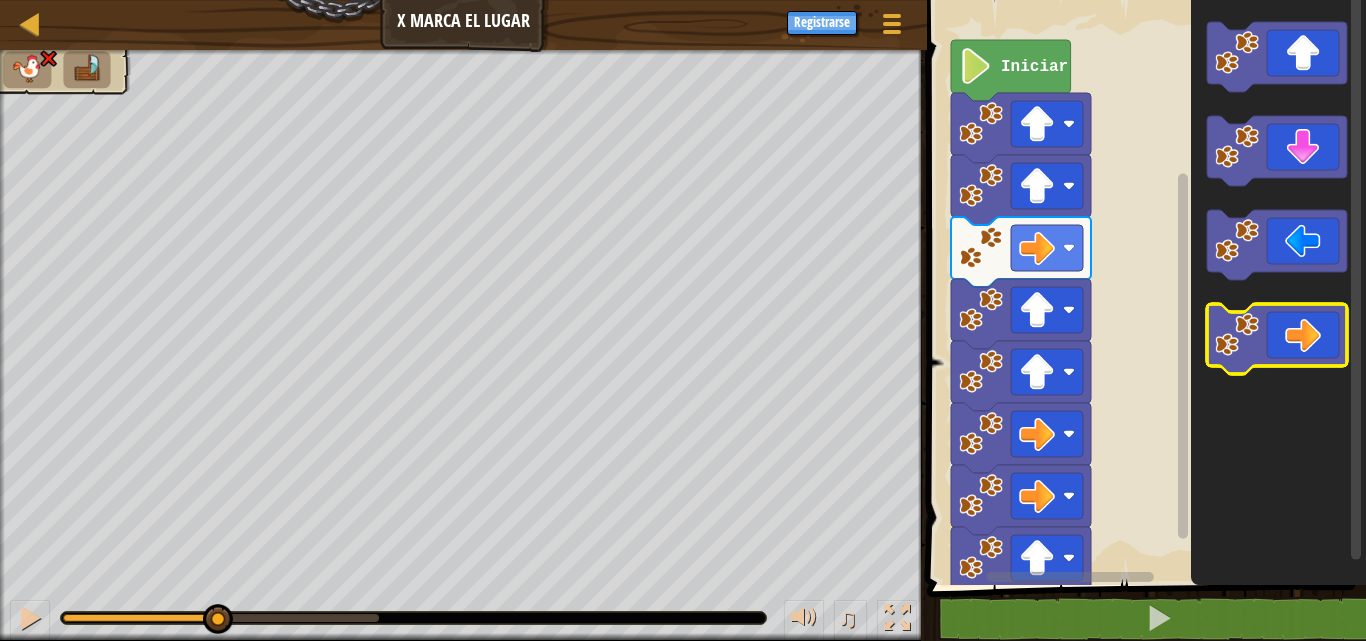 click 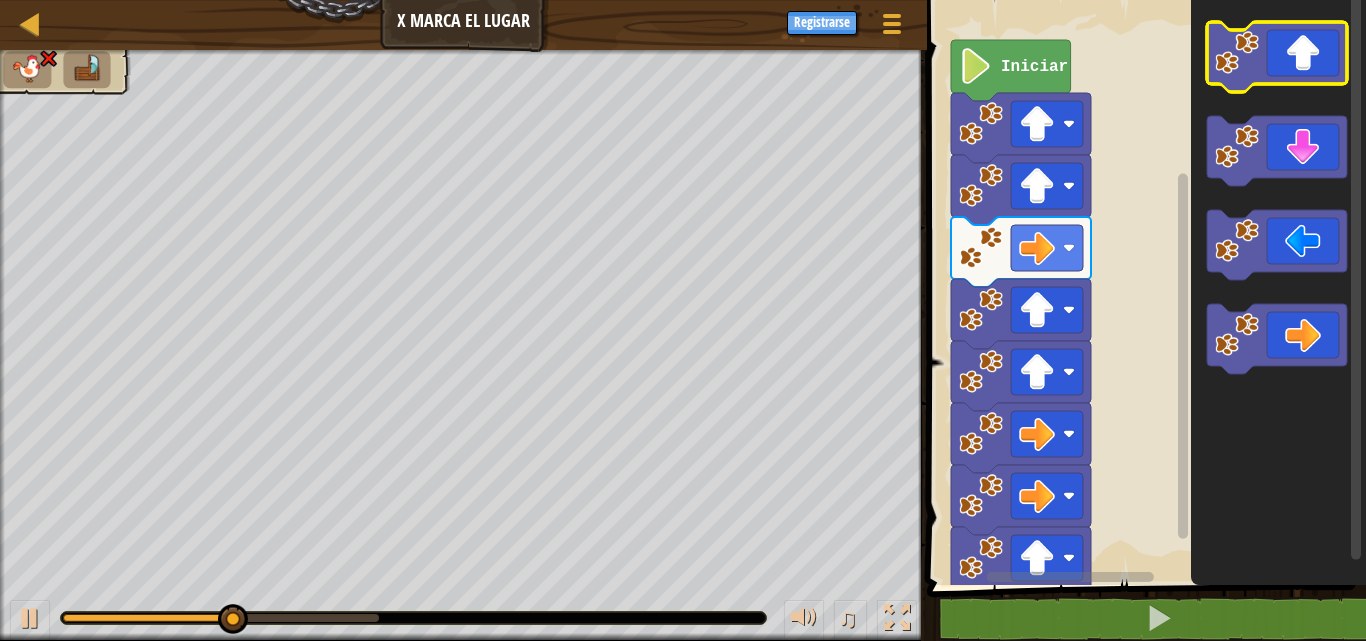 click 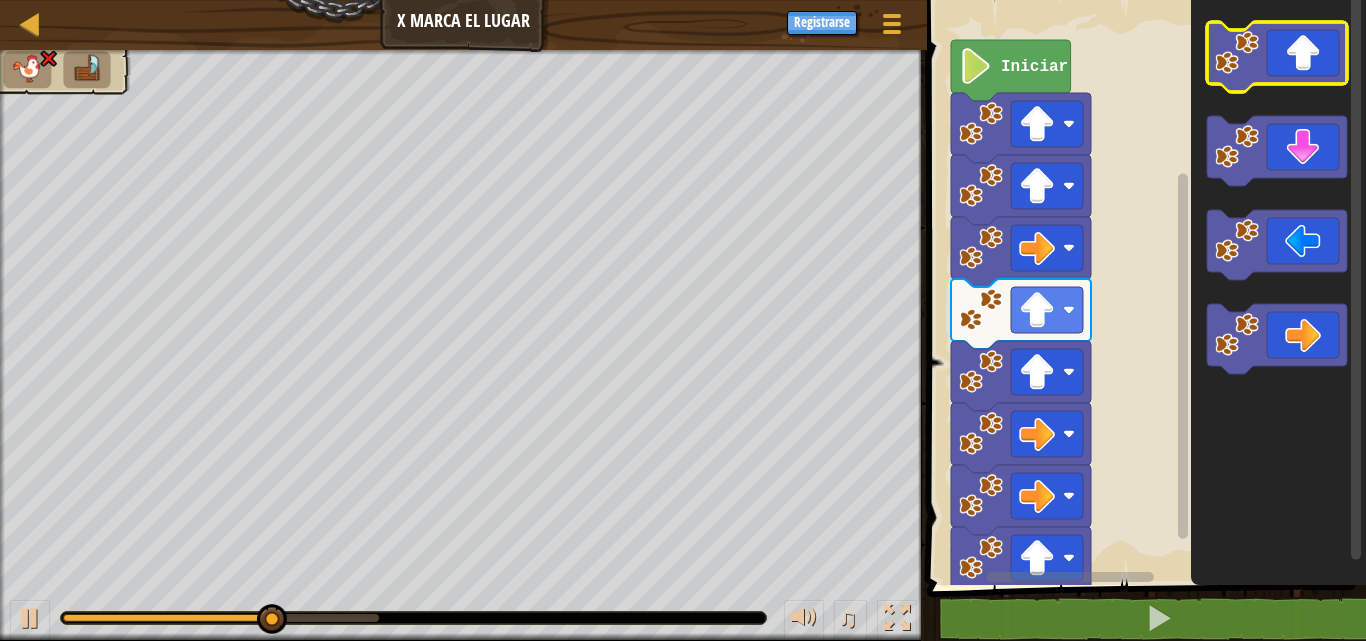 click 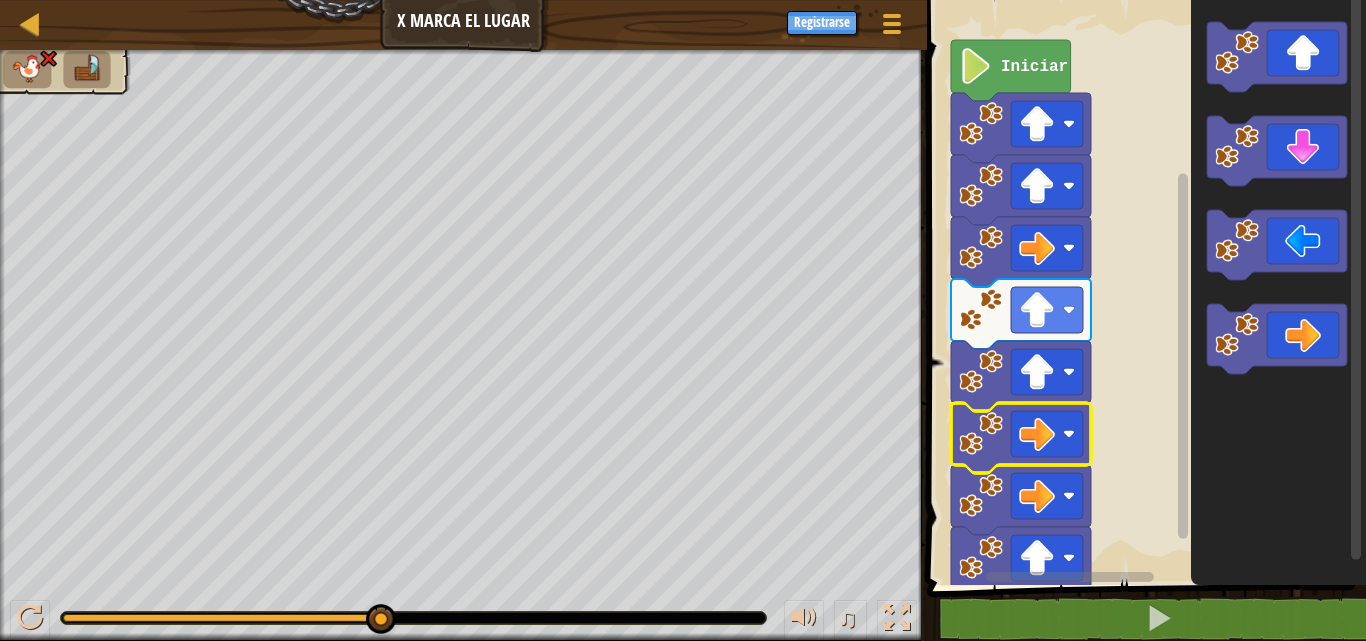 click 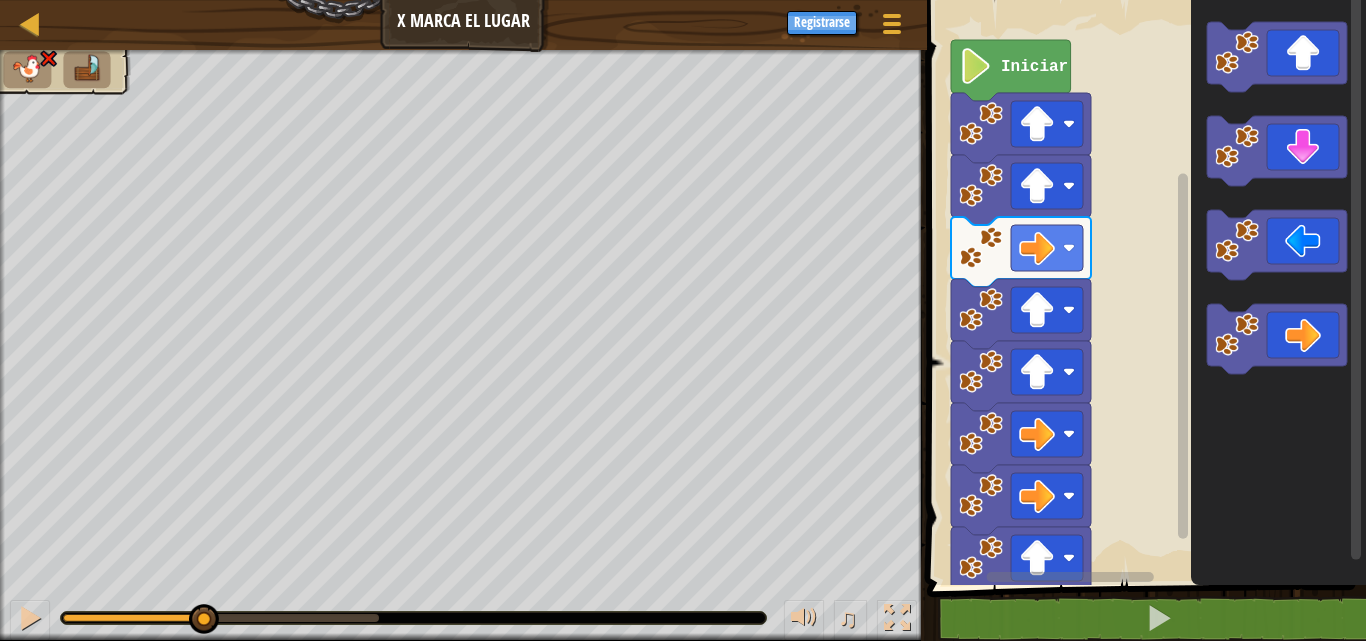 drag, startPoint x: 376, startPoint y: 613, endPoint x: 202, endPoint y: 602, distance: 174.34735 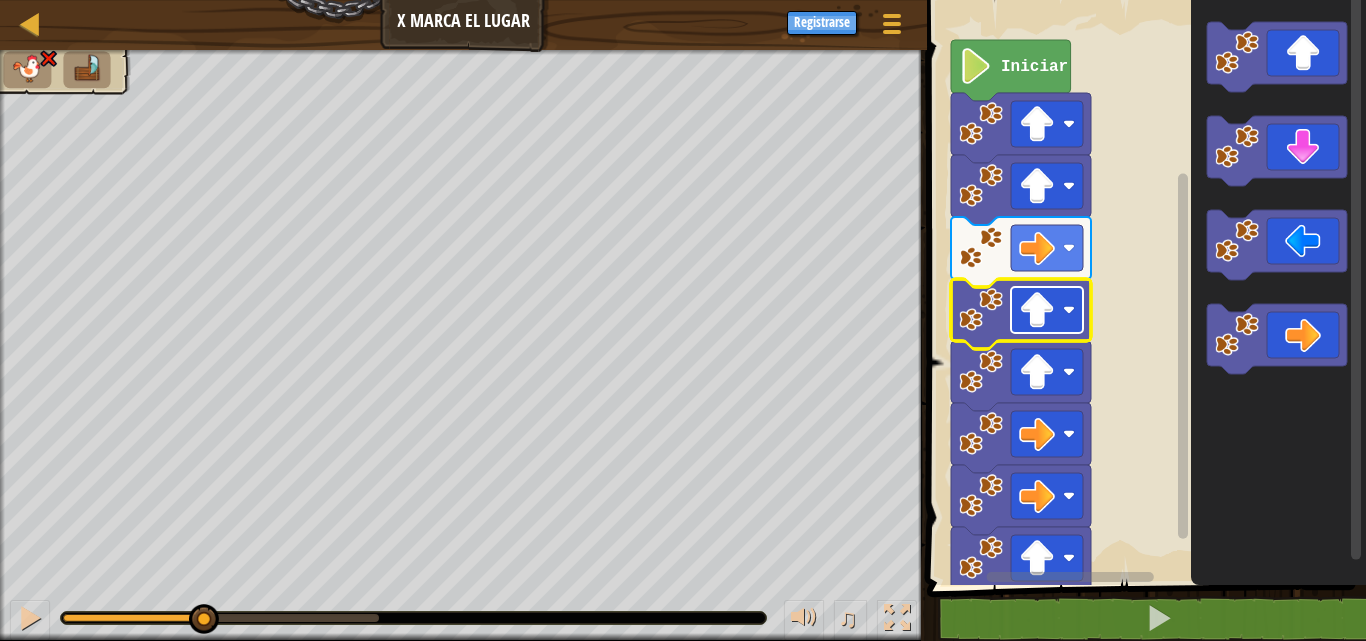 click 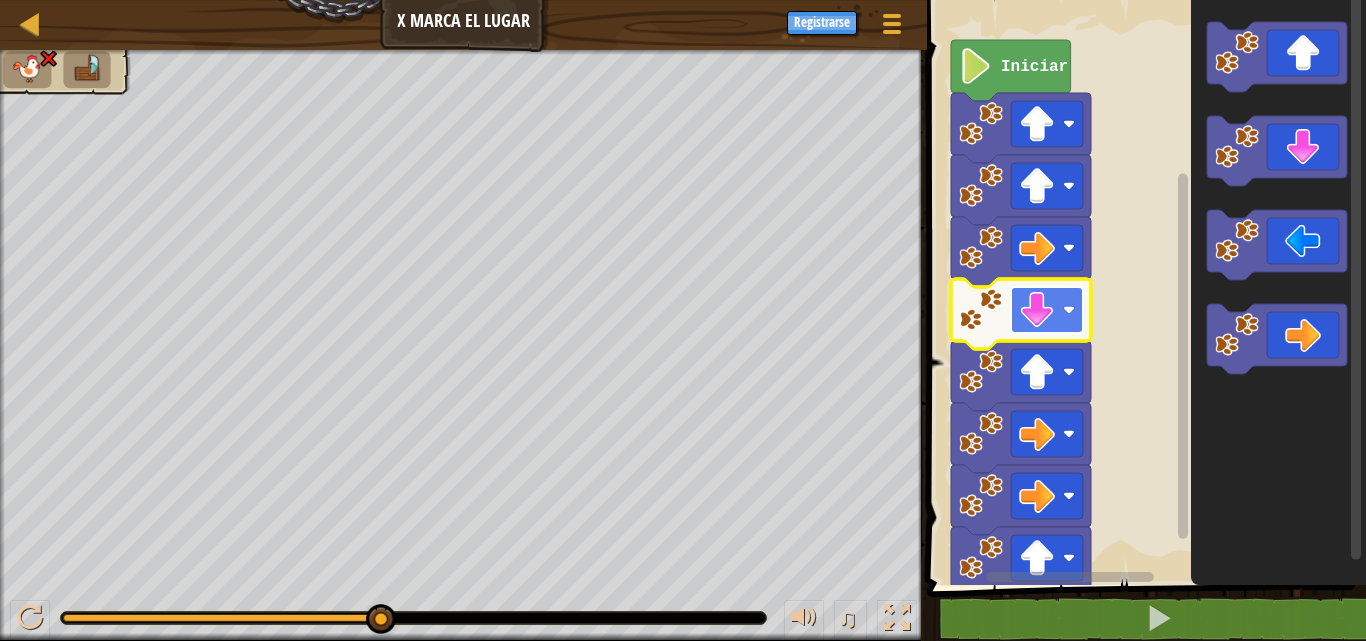 click 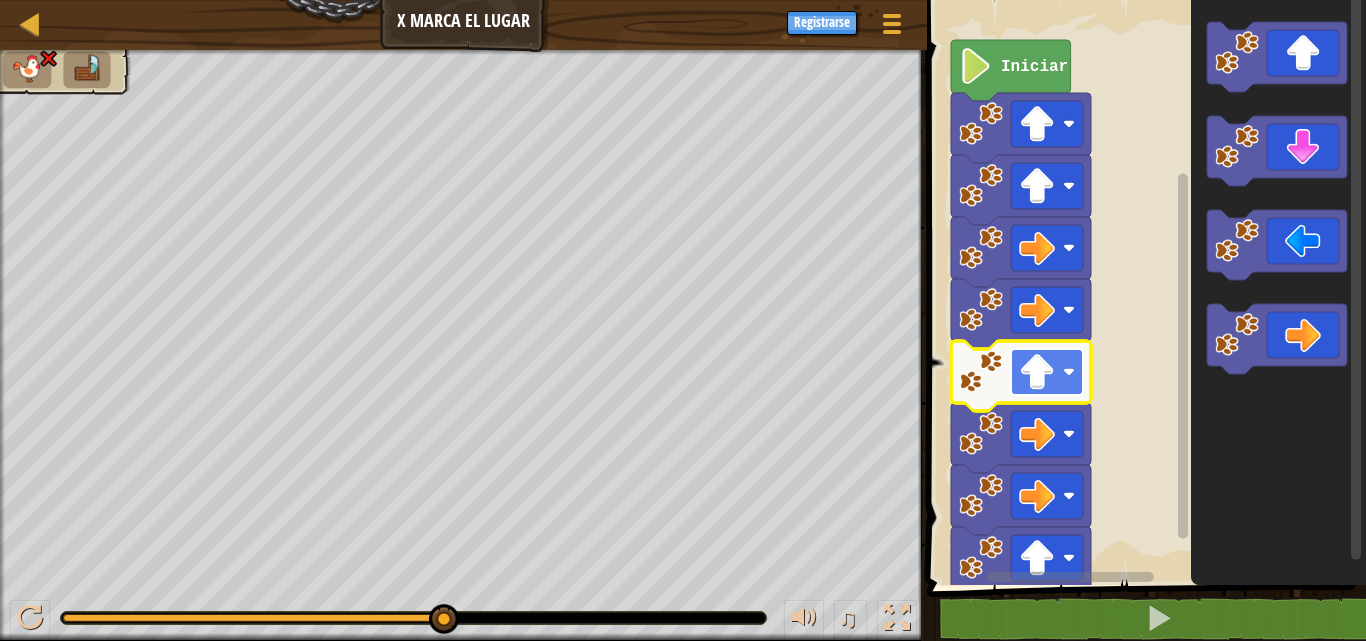 click 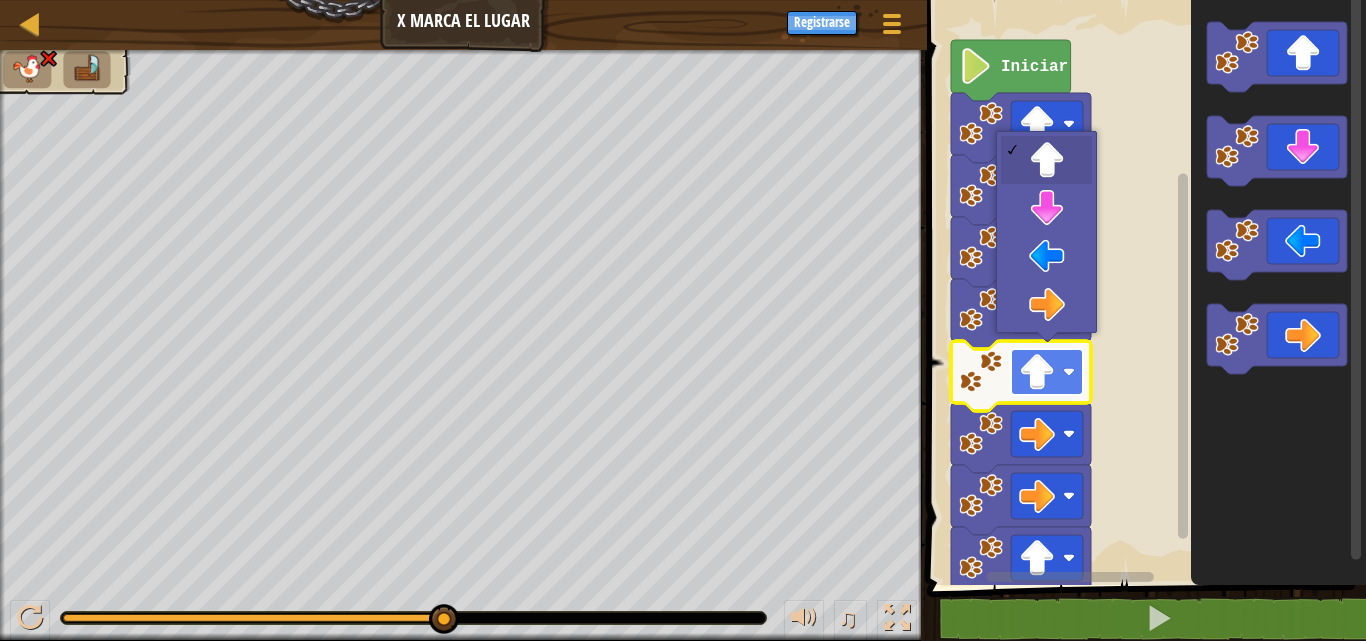 click 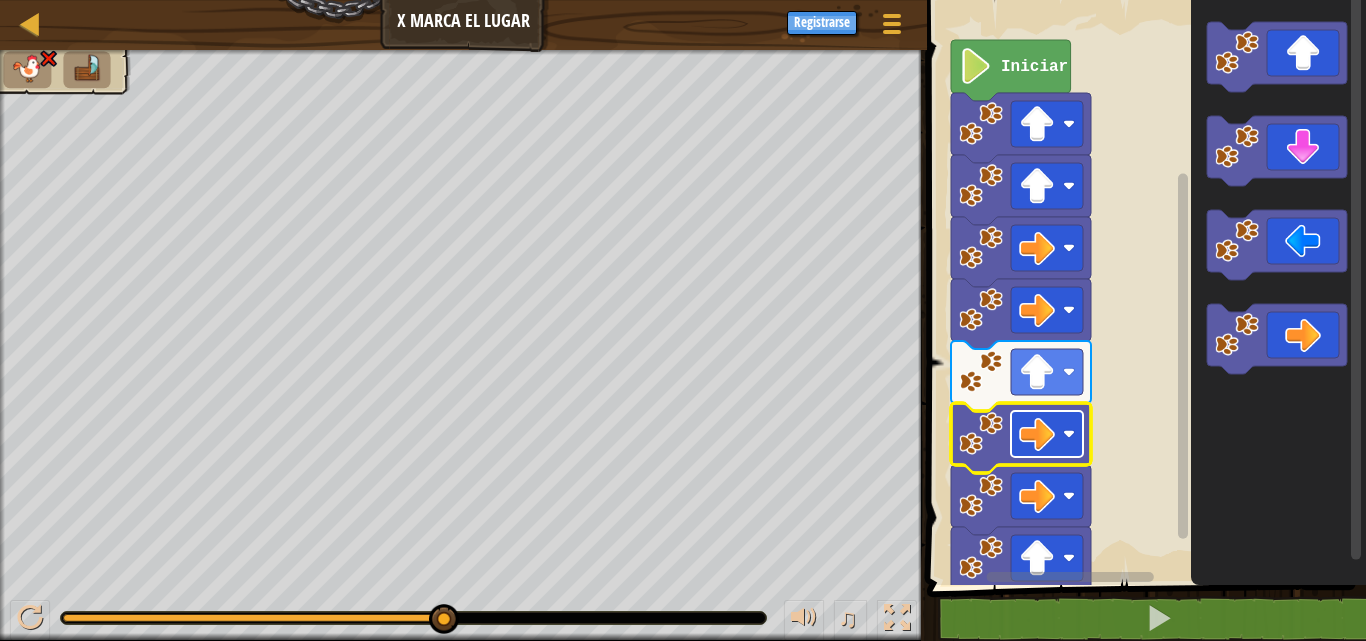 click 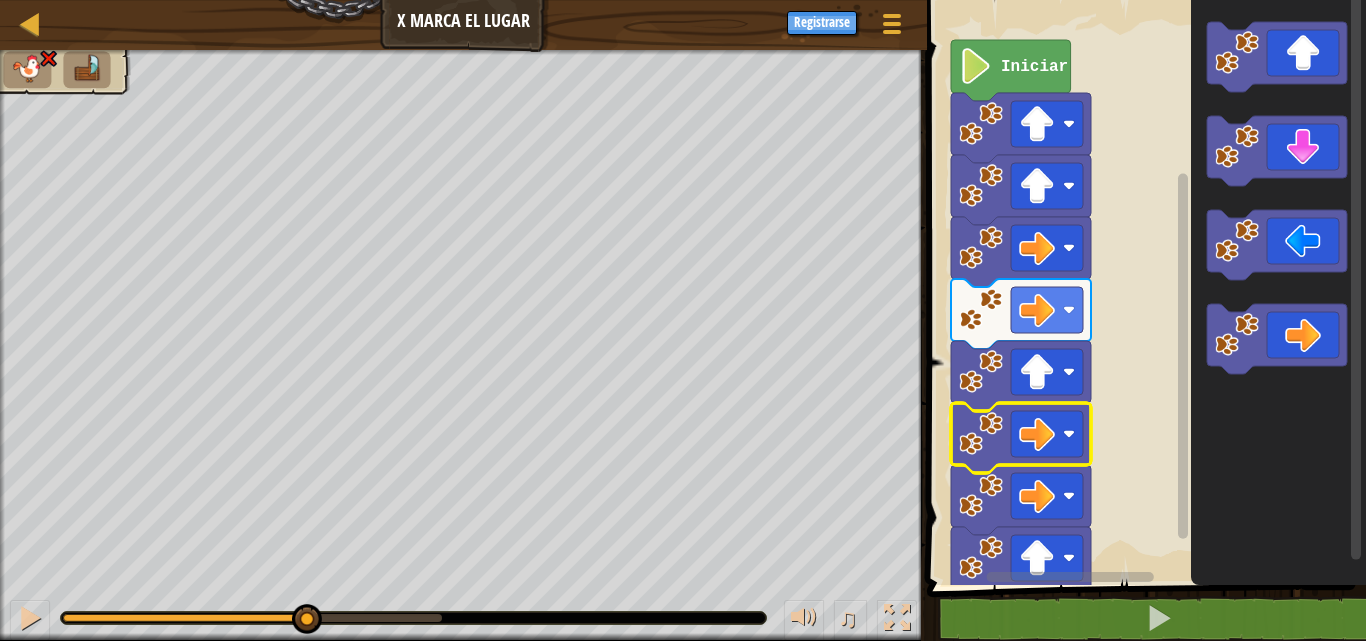 drag, startPoint x: 433, startPoint y: 615, endPoint x: 306, endPoint y: 592, distance: 129.06587 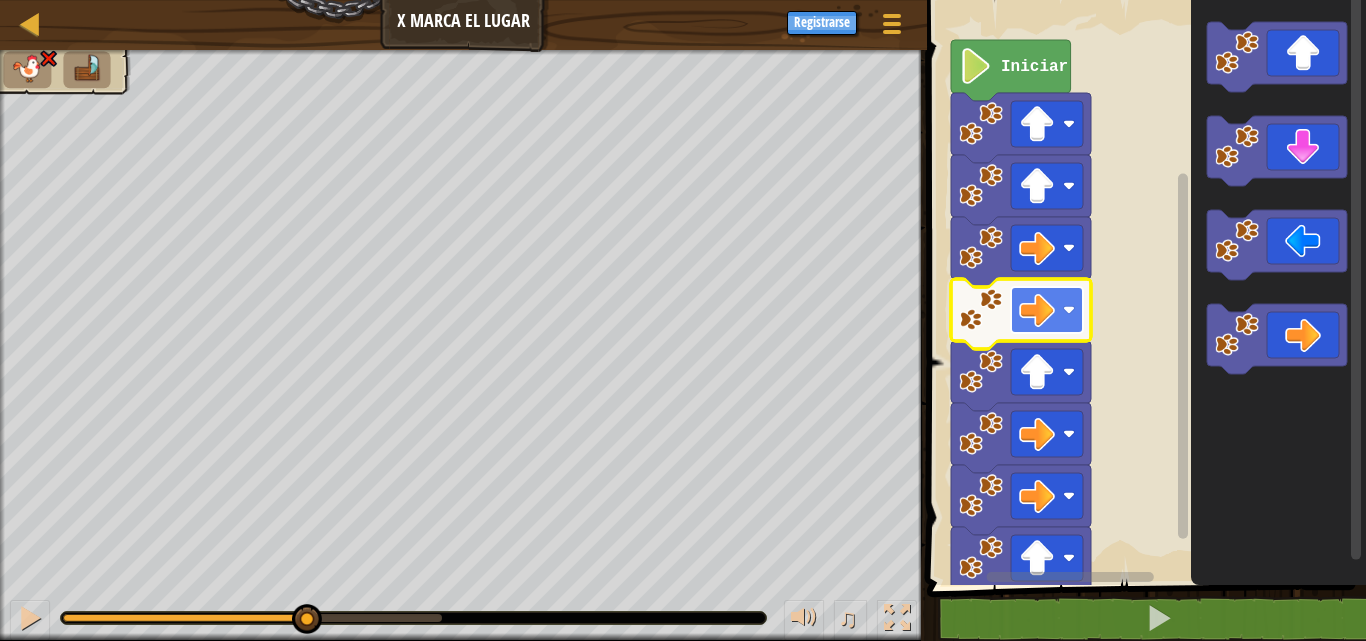 click 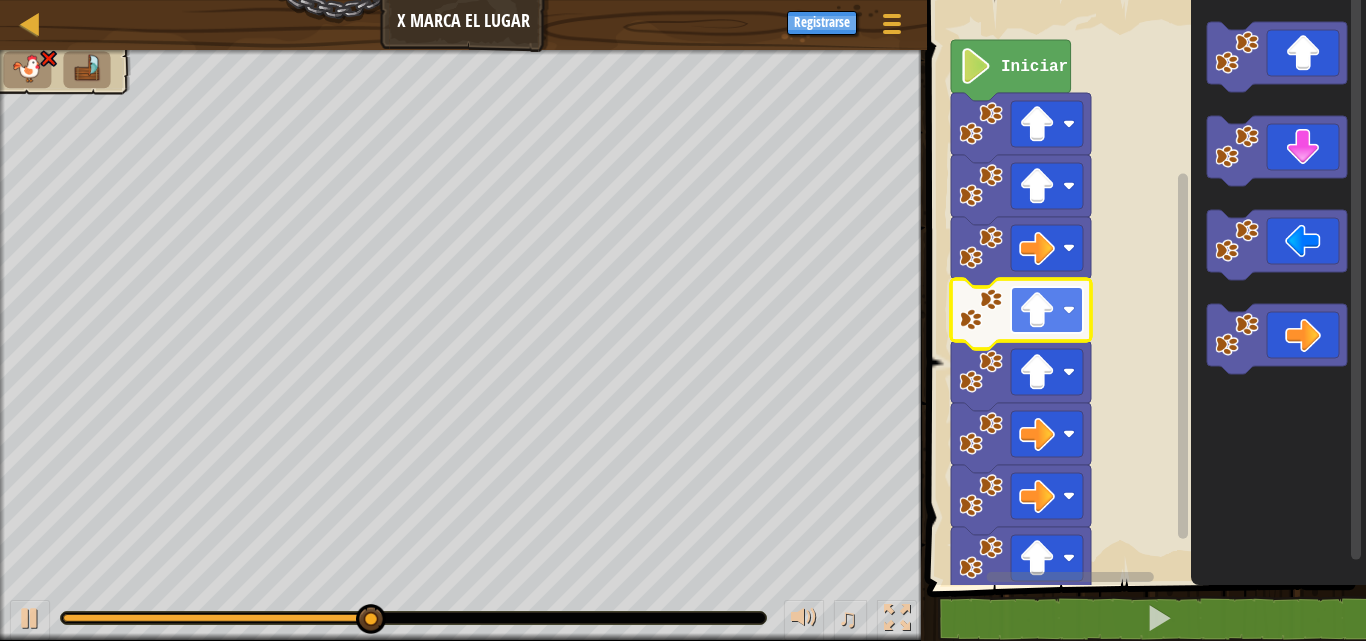 click 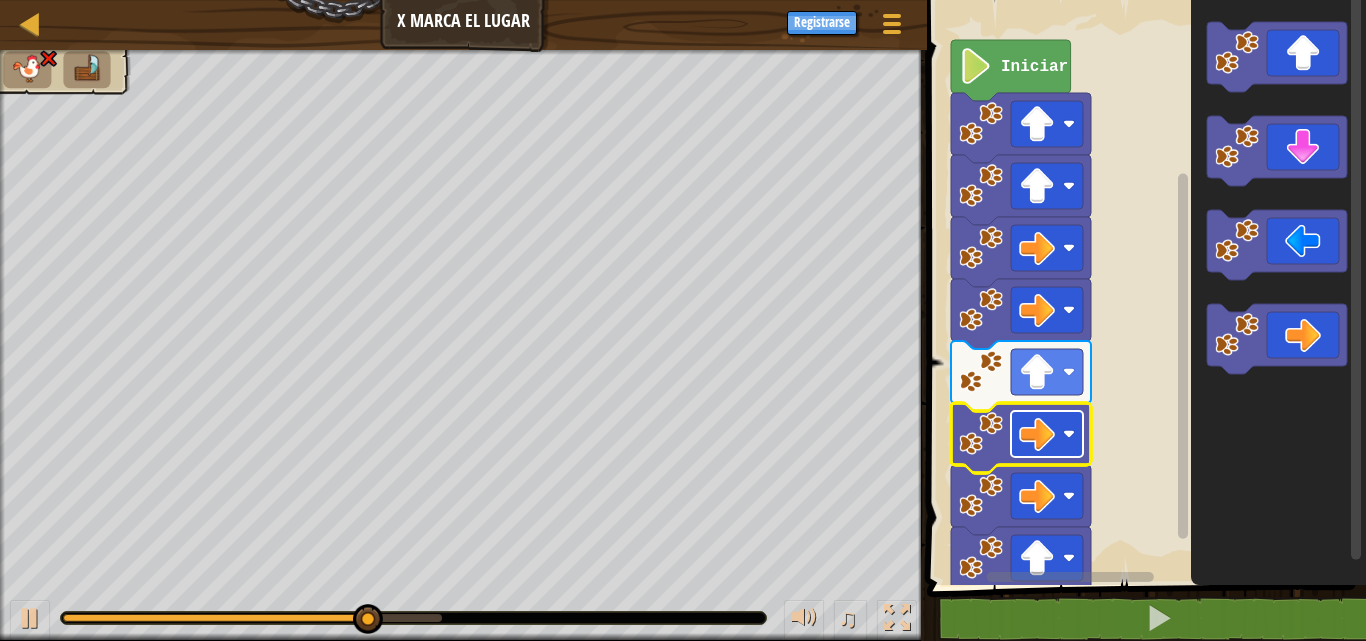 click 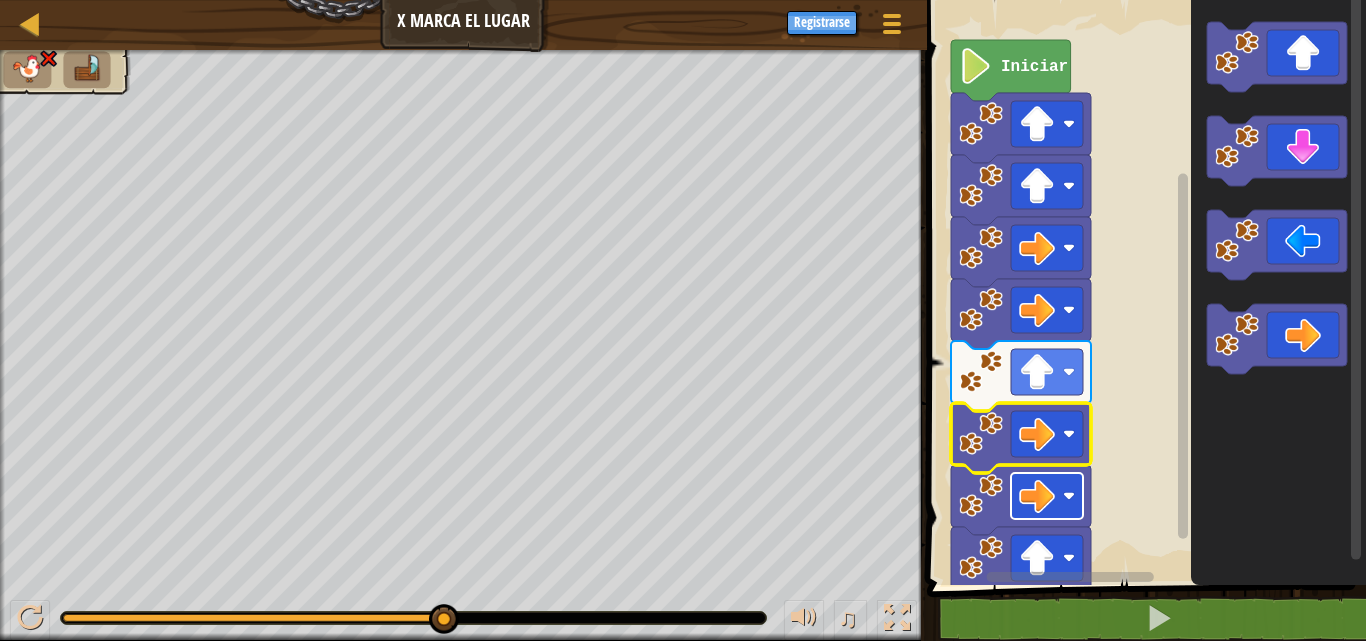 click 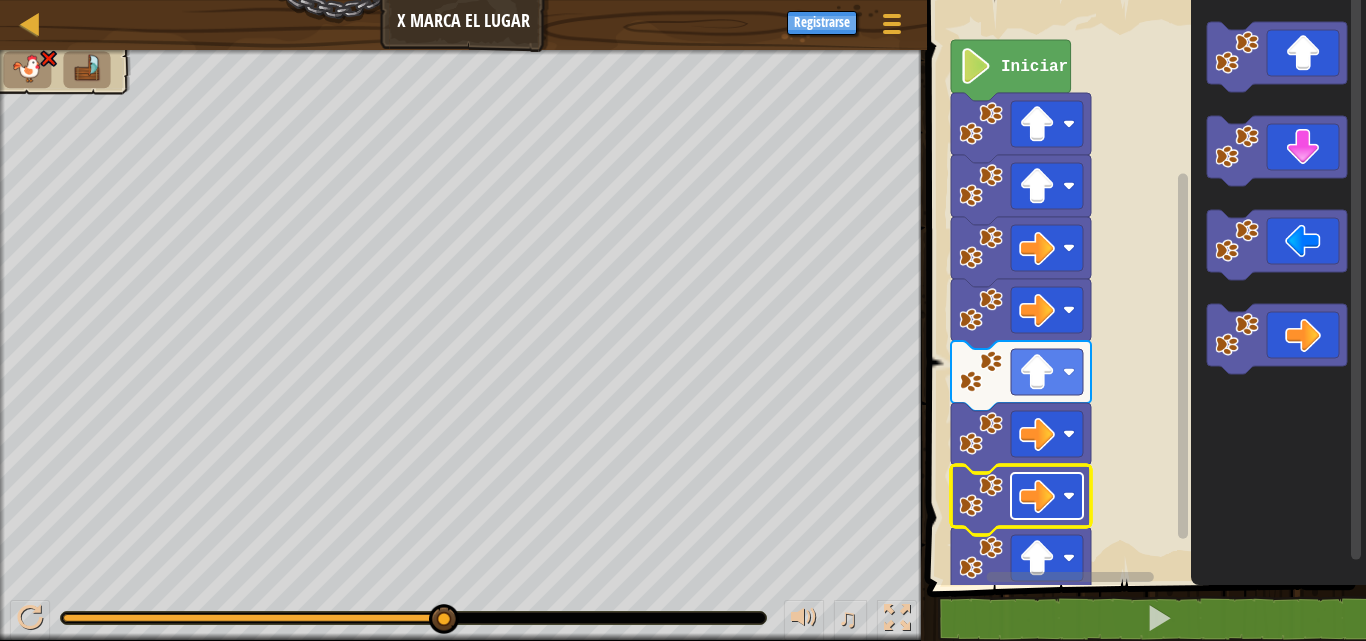 click 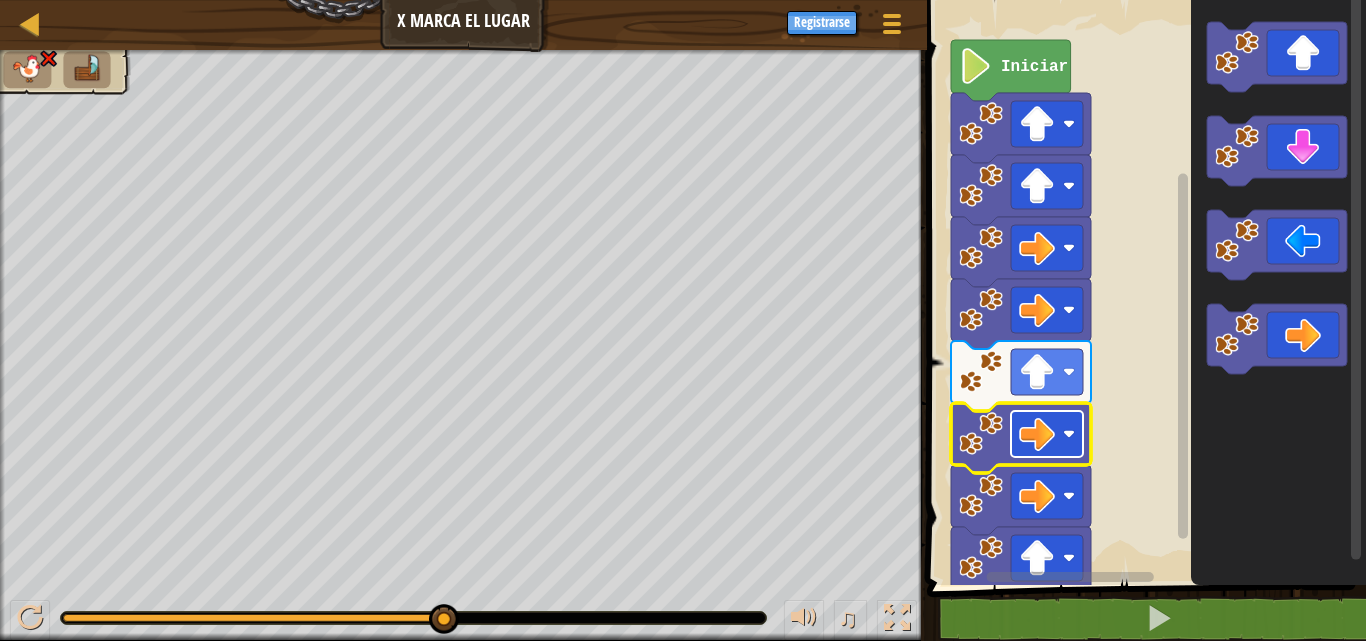 click 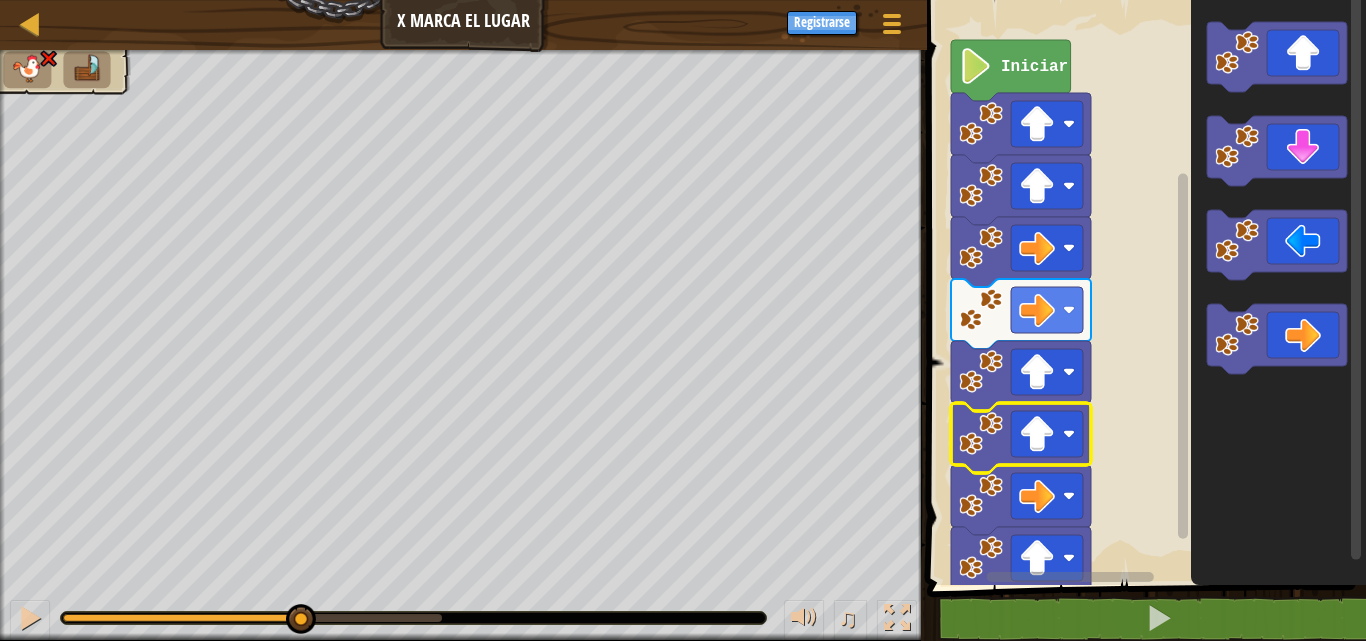 drag, startPoint x: 438, startPoint y: 607, endPoint x: 300, endPoint y: 583, distance: 140.07141 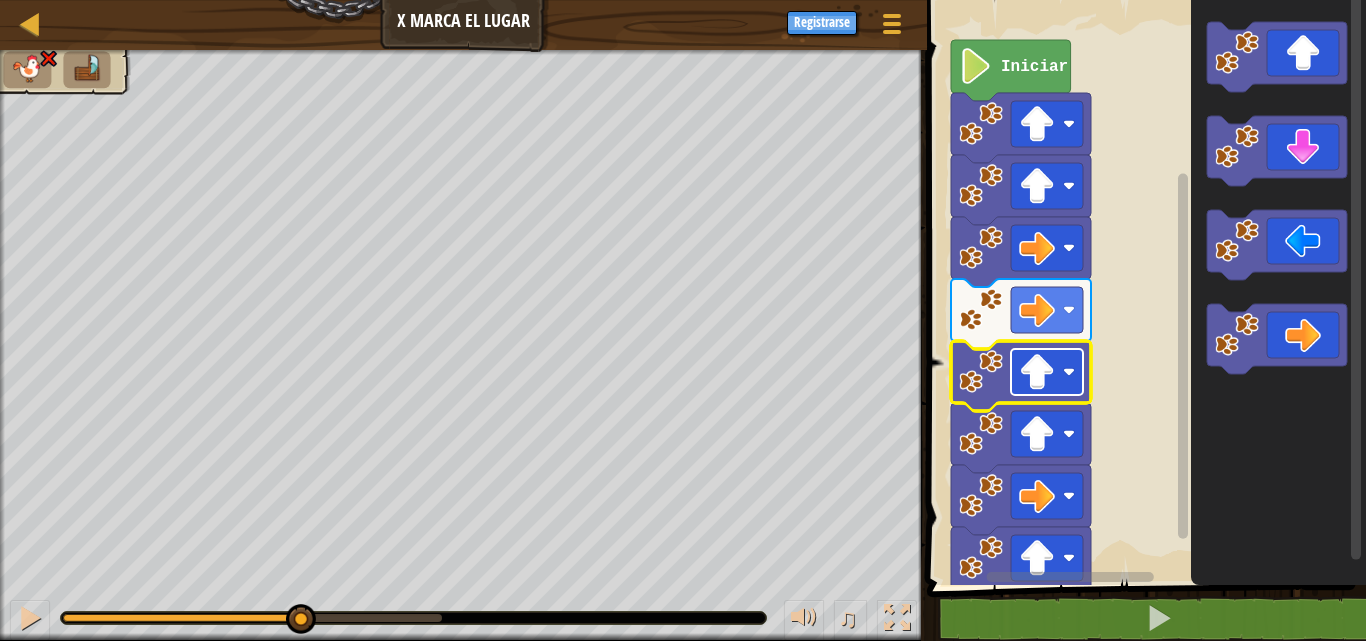 click 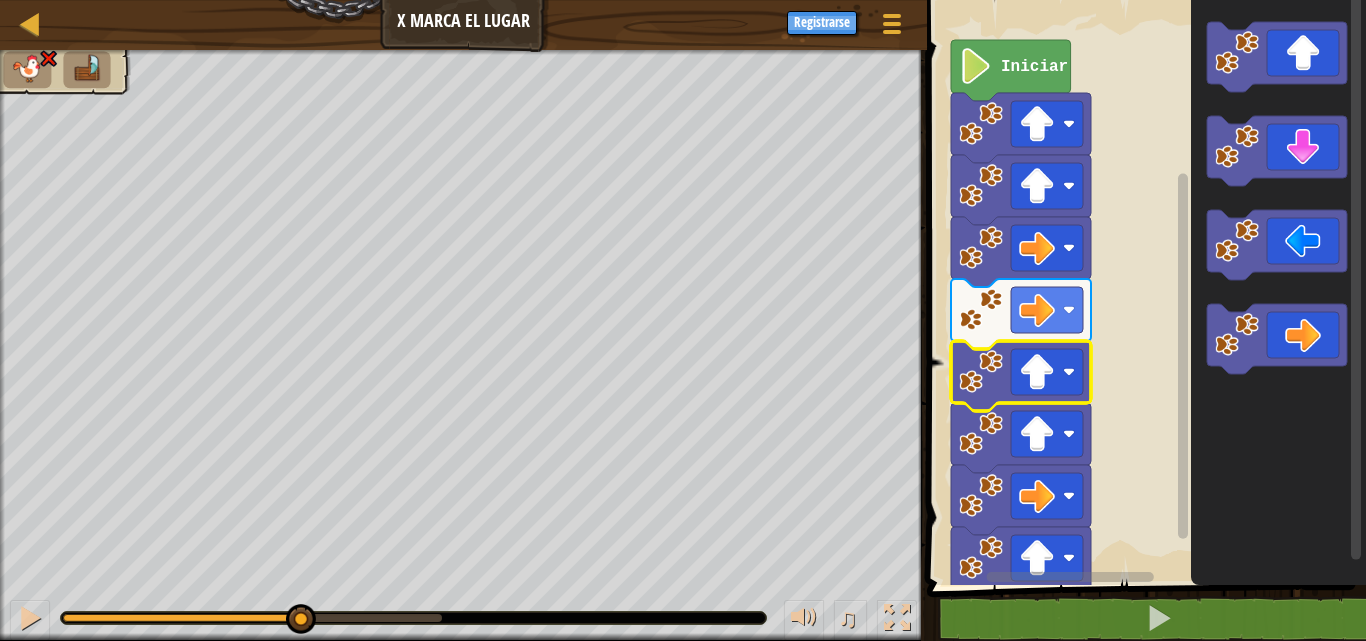 click 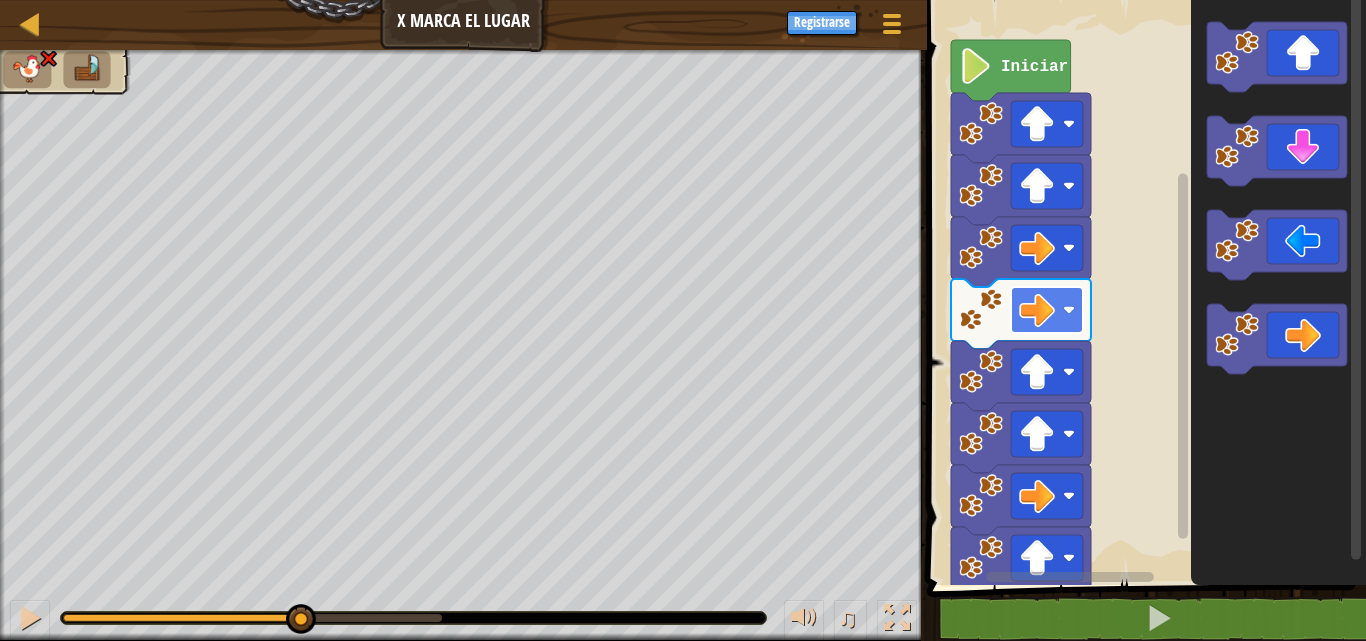 click 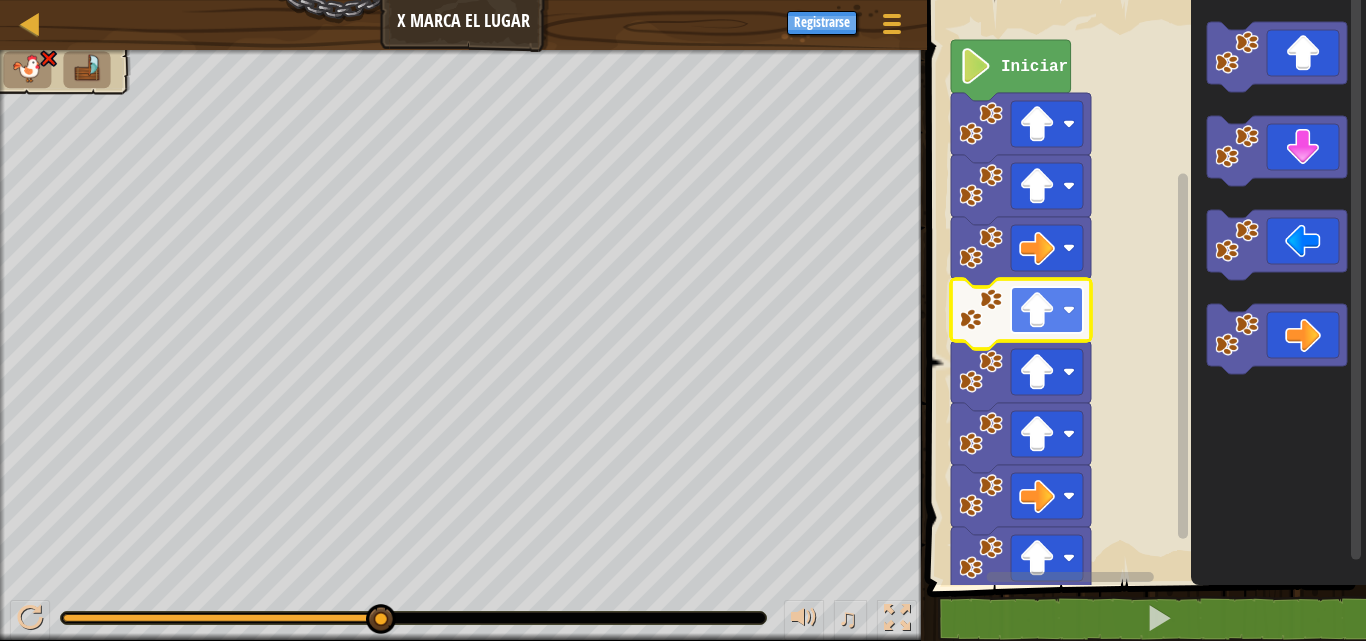 click 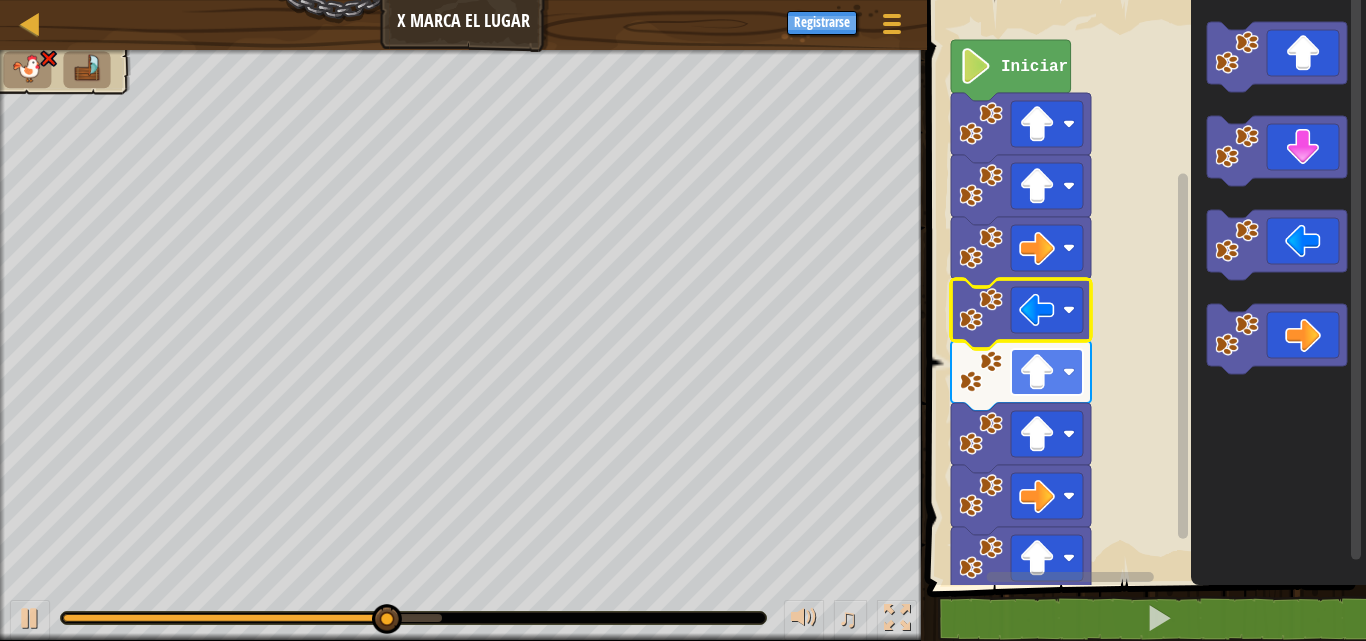 click 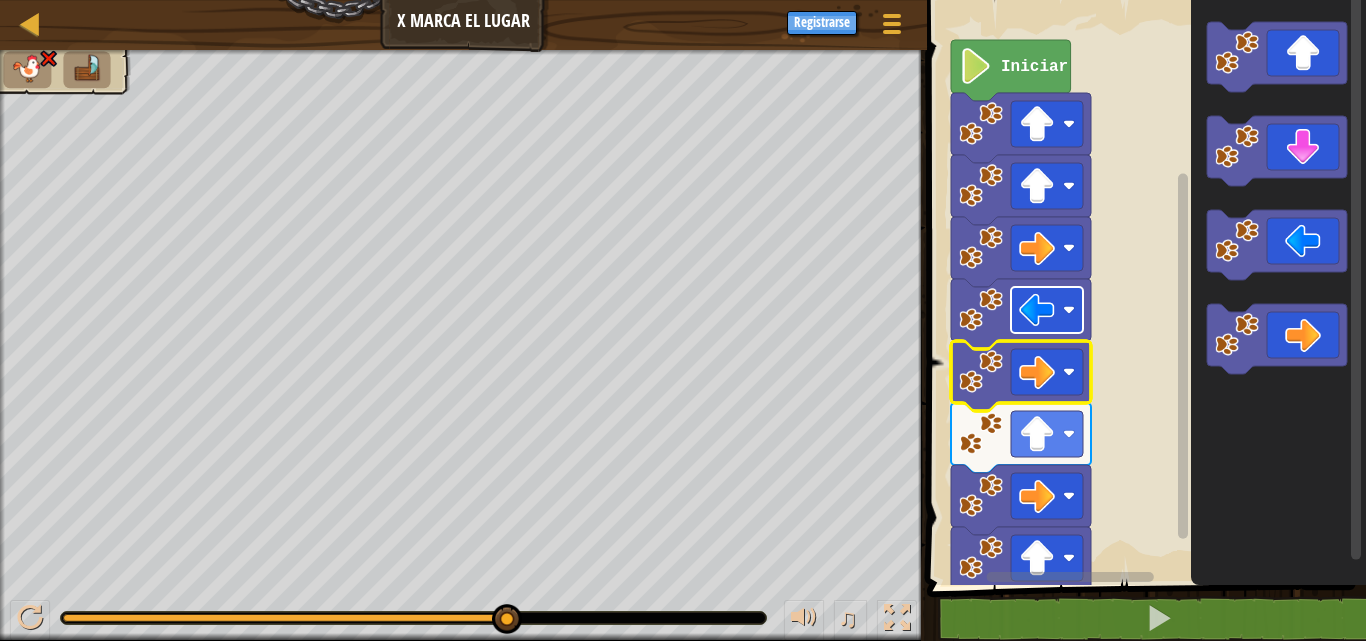 click 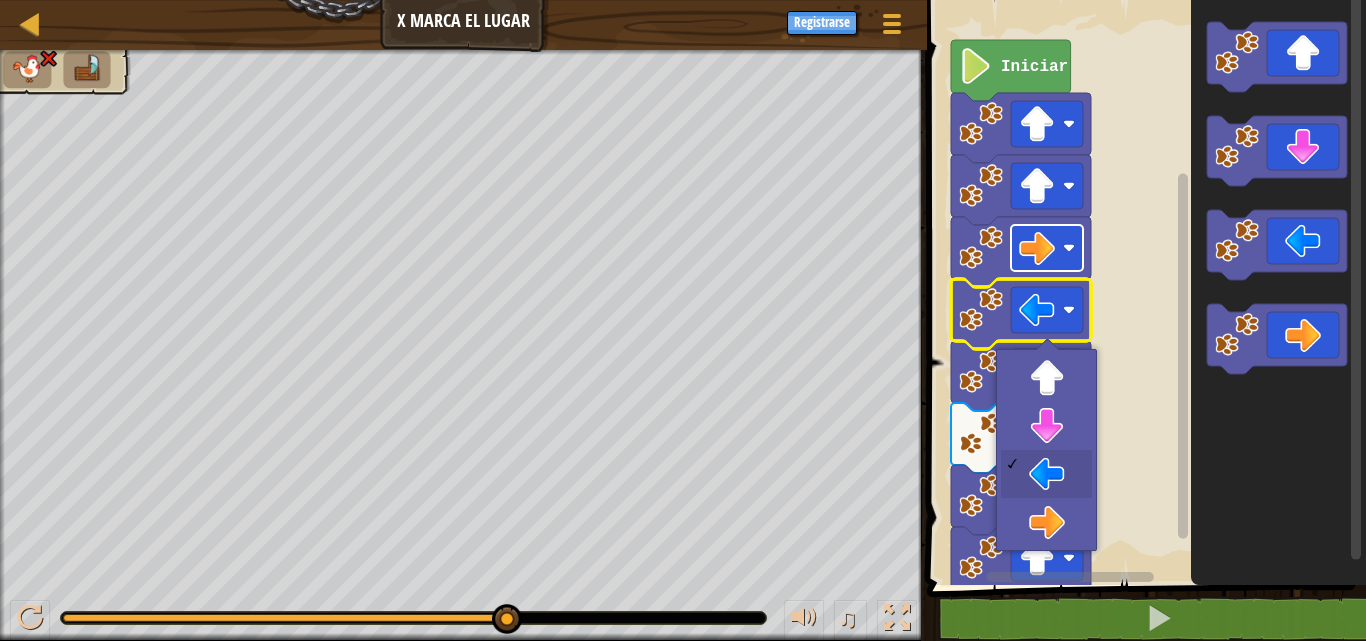 click 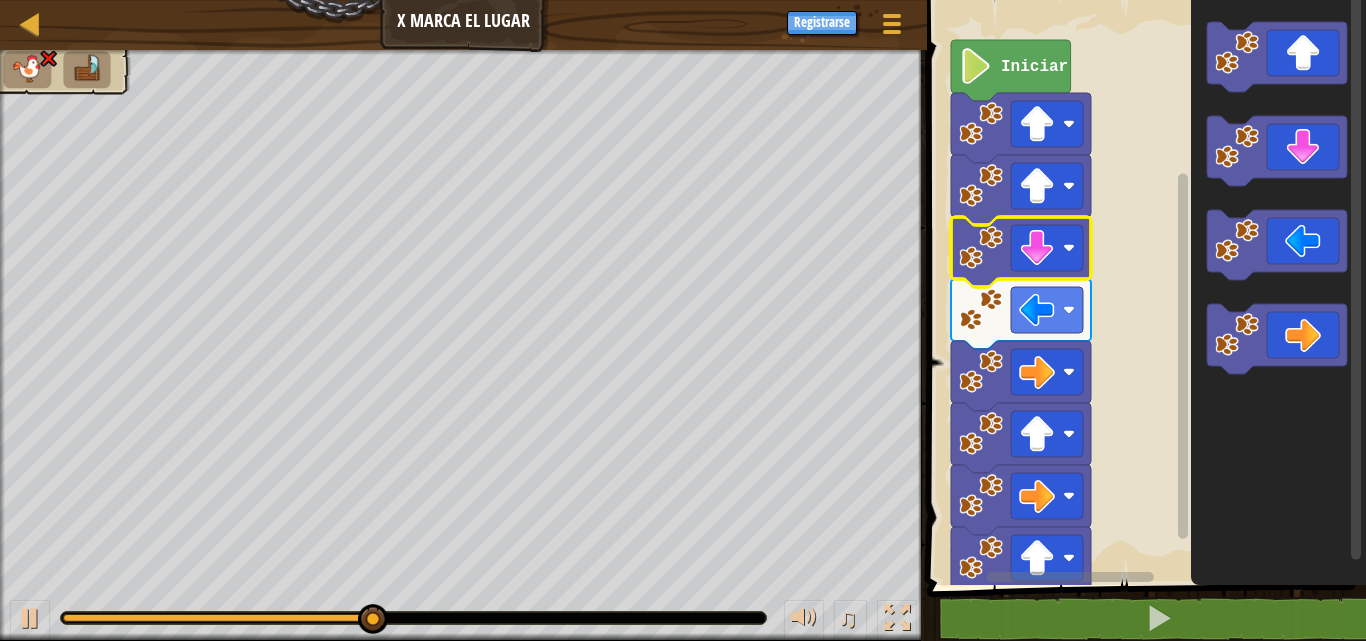 click 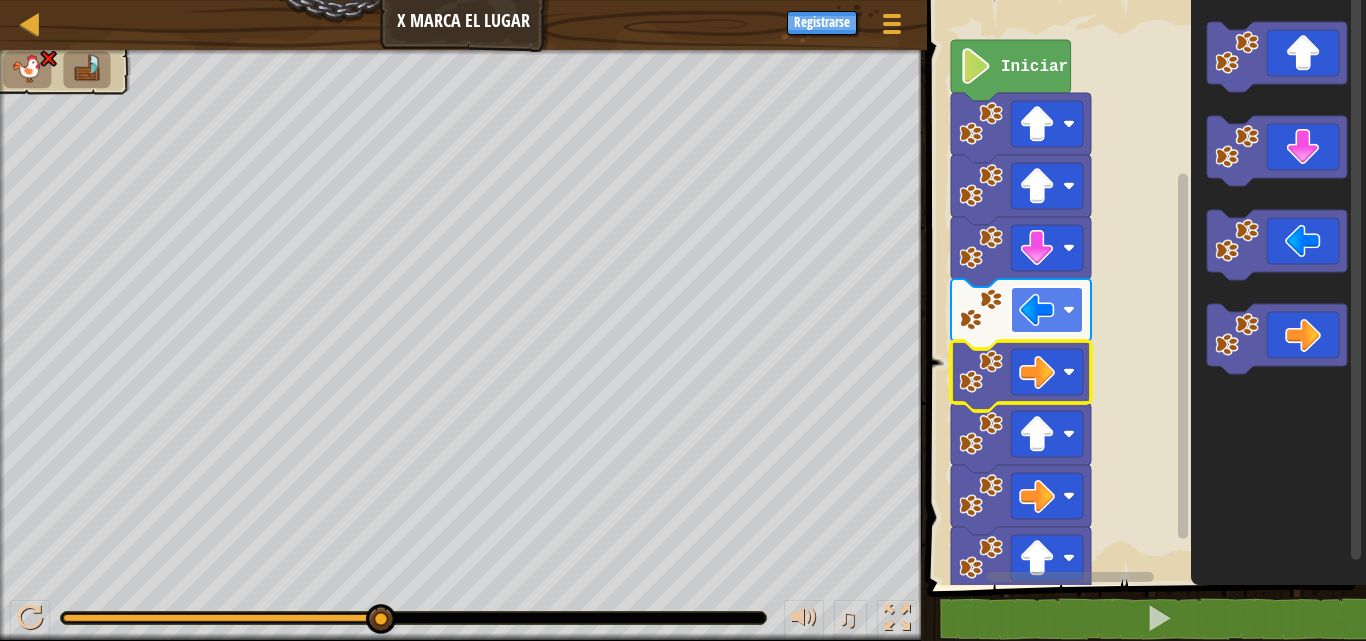 click 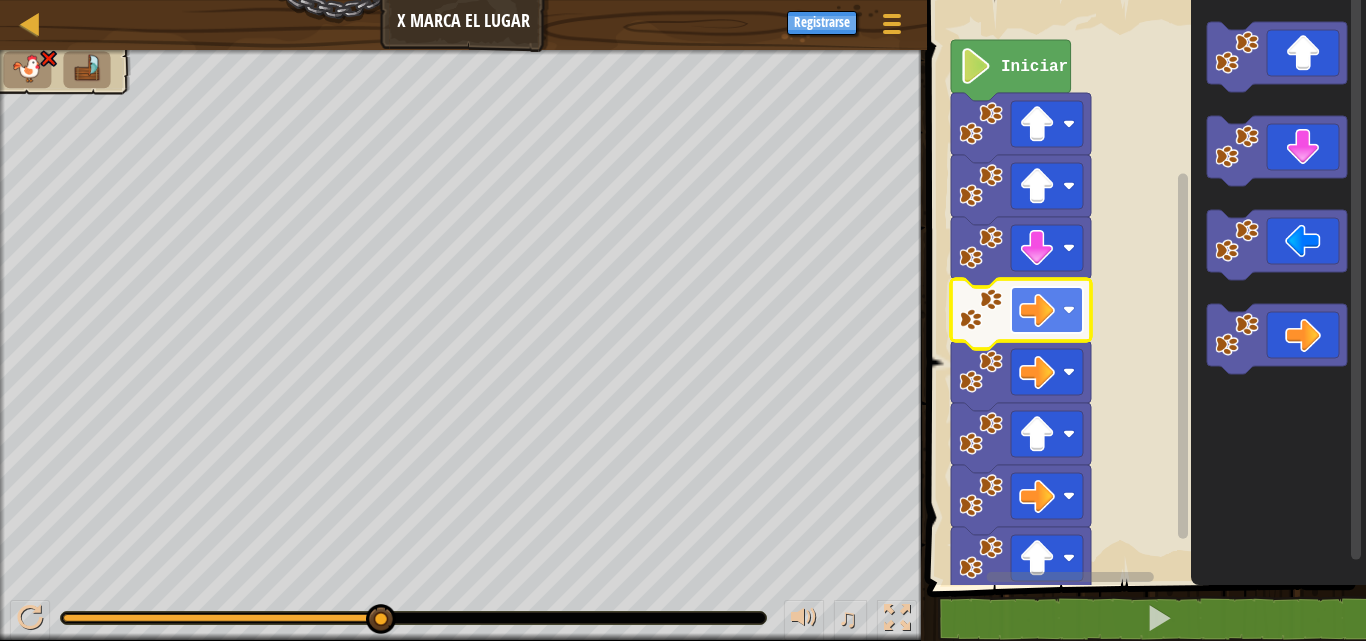 click 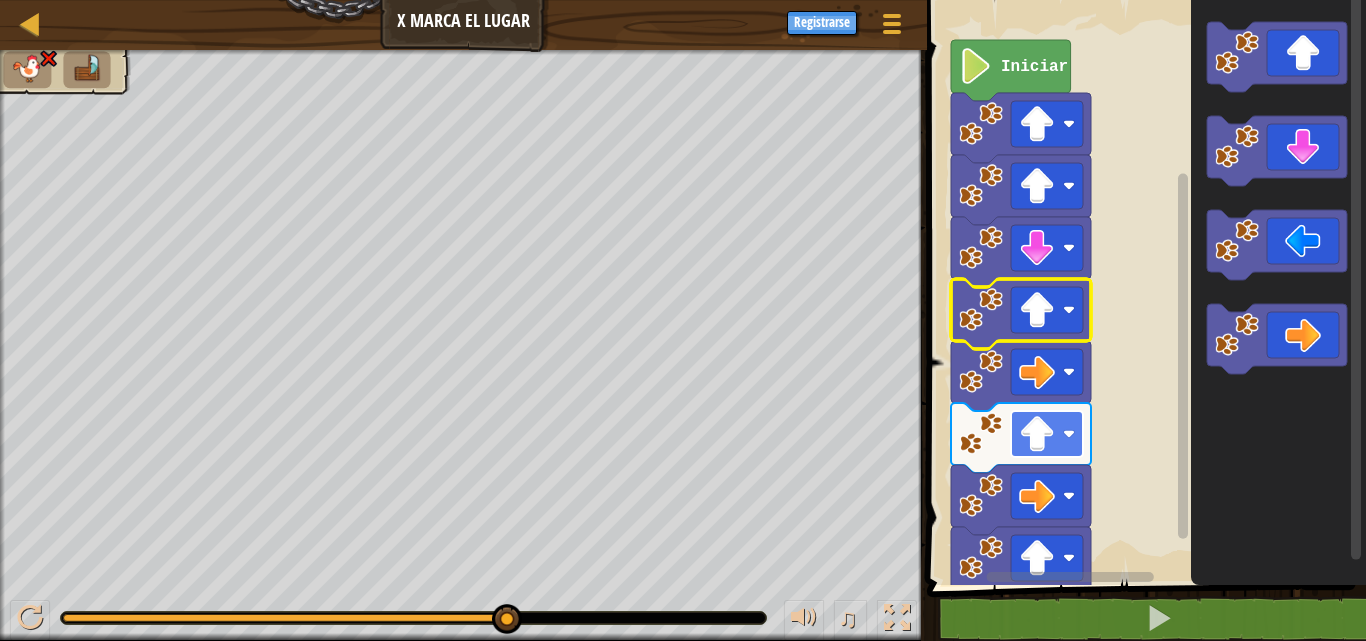 click 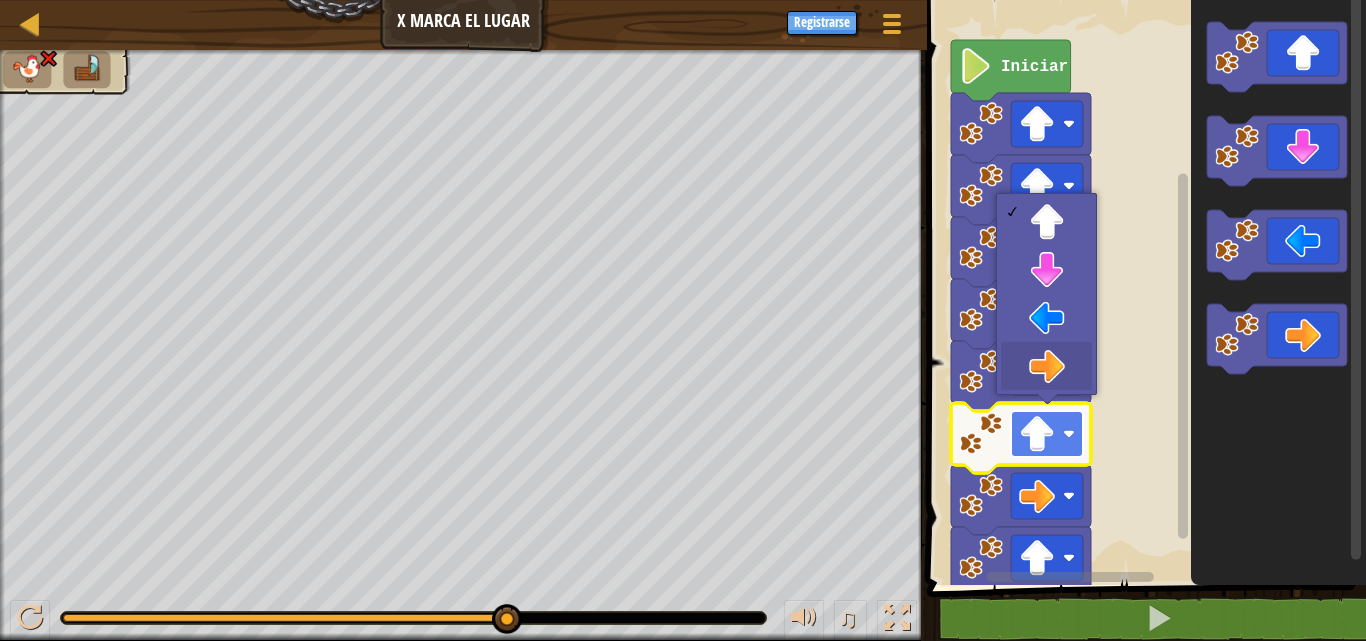 drag, startPoint x: 1074, startPoint y: 381, endPoint x: 1073, endPoint y: 442, distance: 61.008198 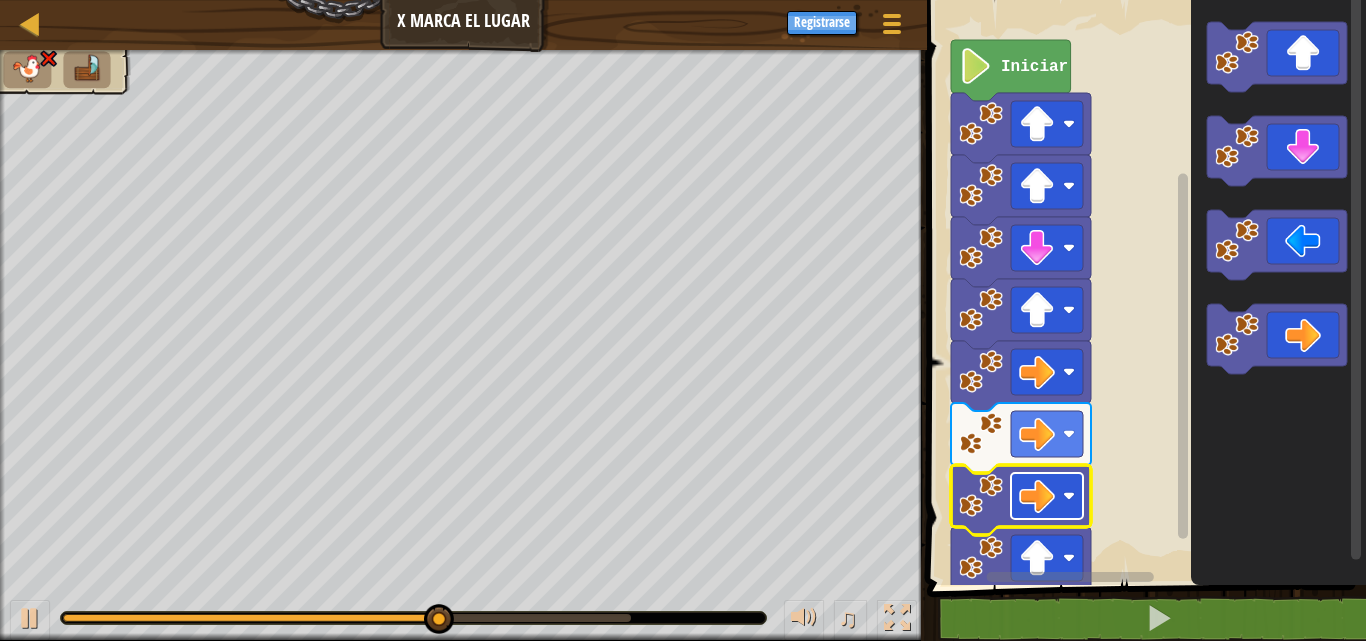 click 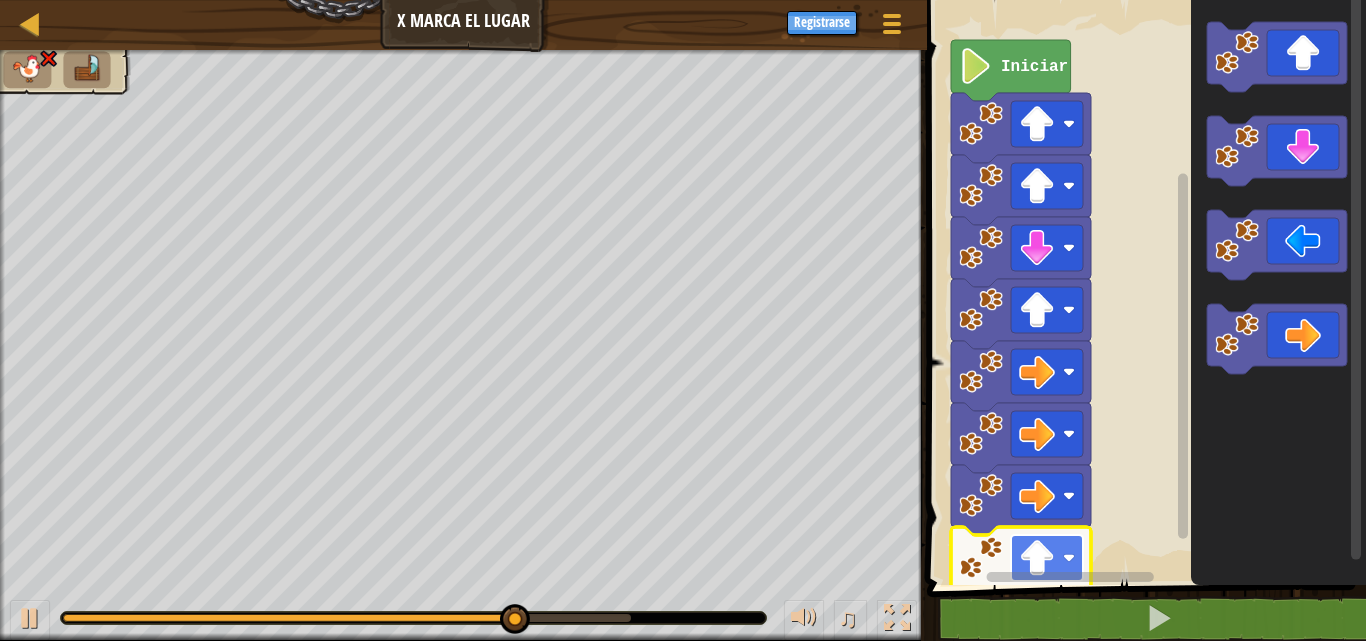 click 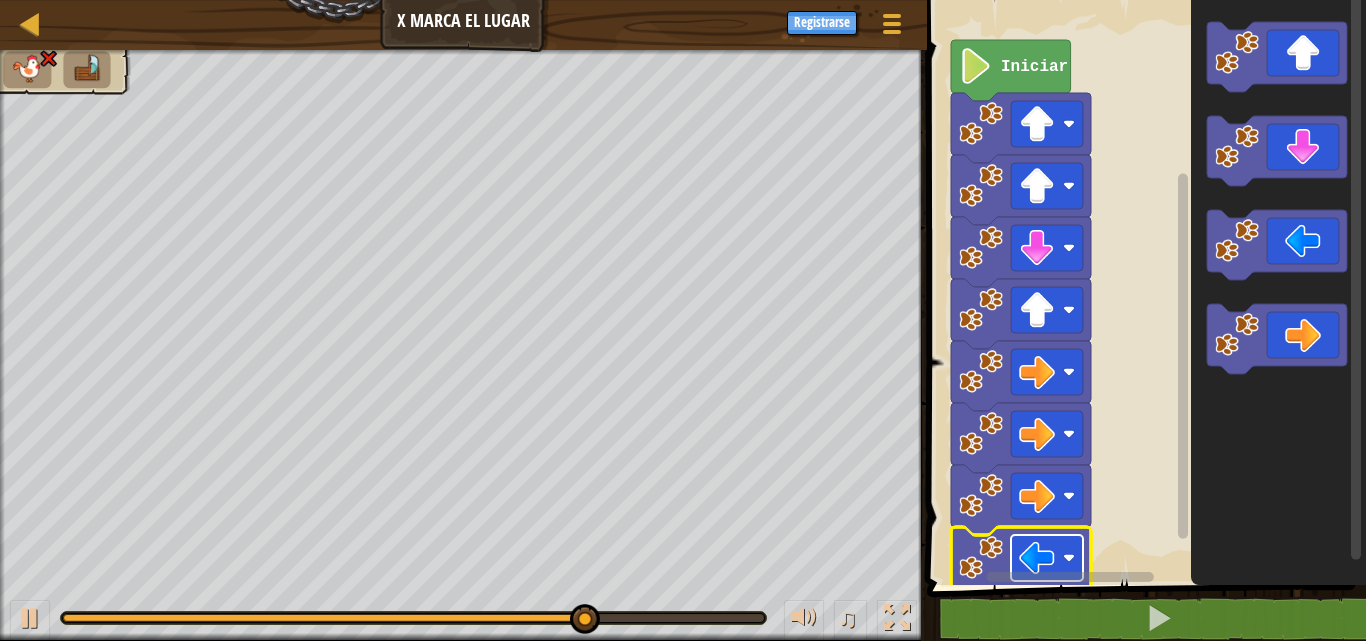 click 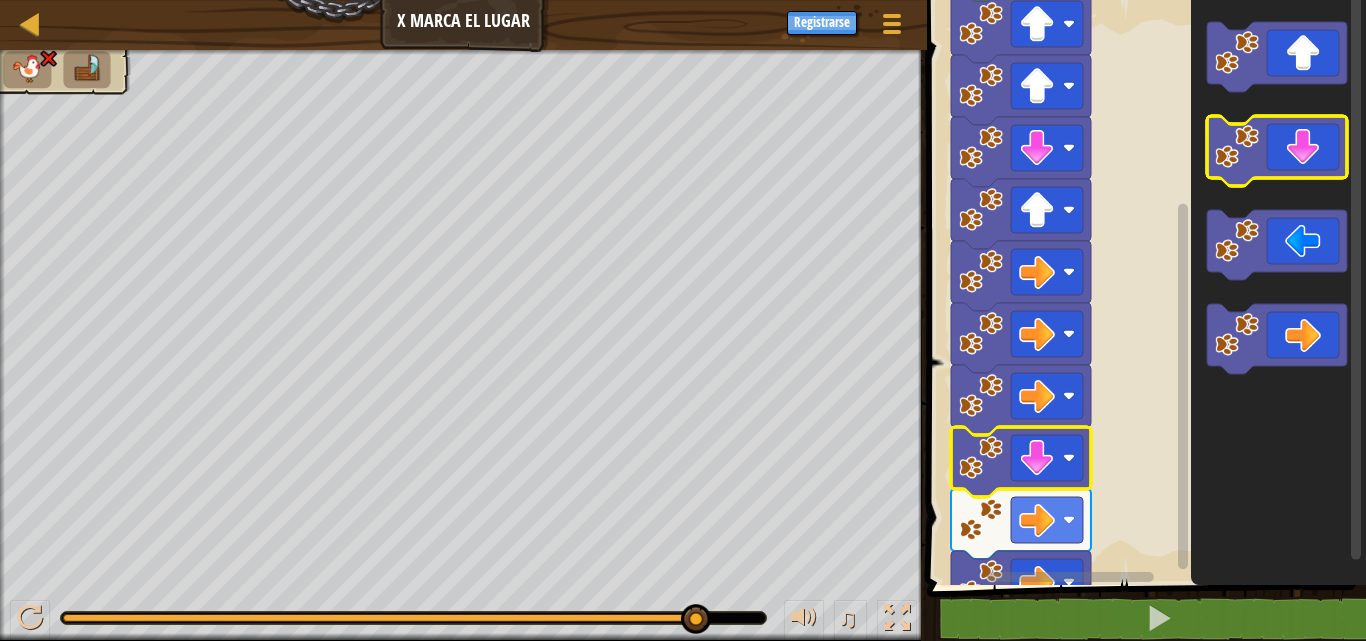 click 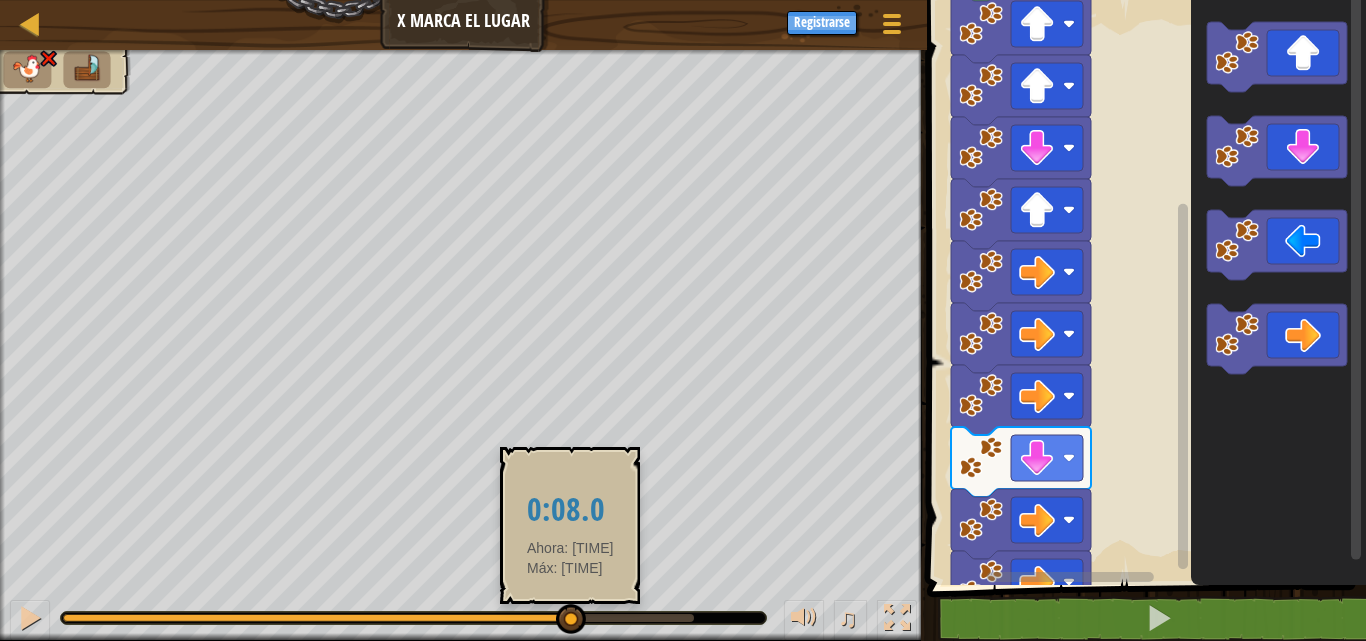 drag, startPoint x: 702, startPoint y: 613, endPoint x: 569, endPoint y: 611, distance: 133.01503 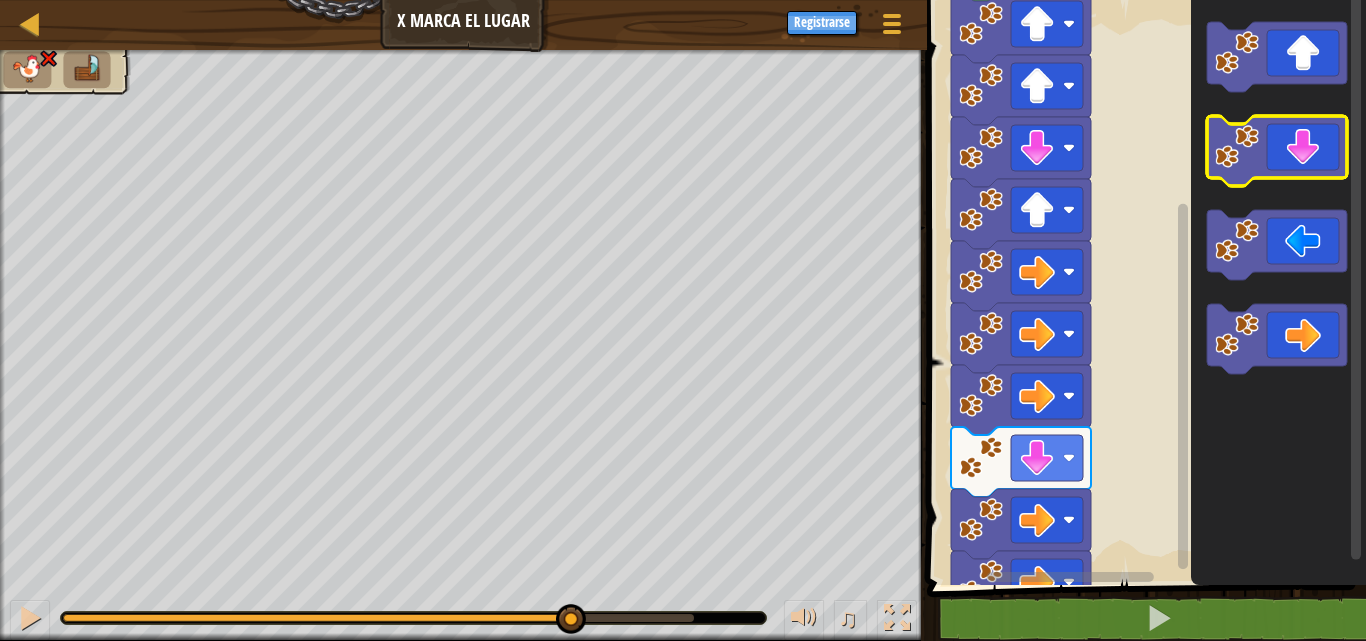 click 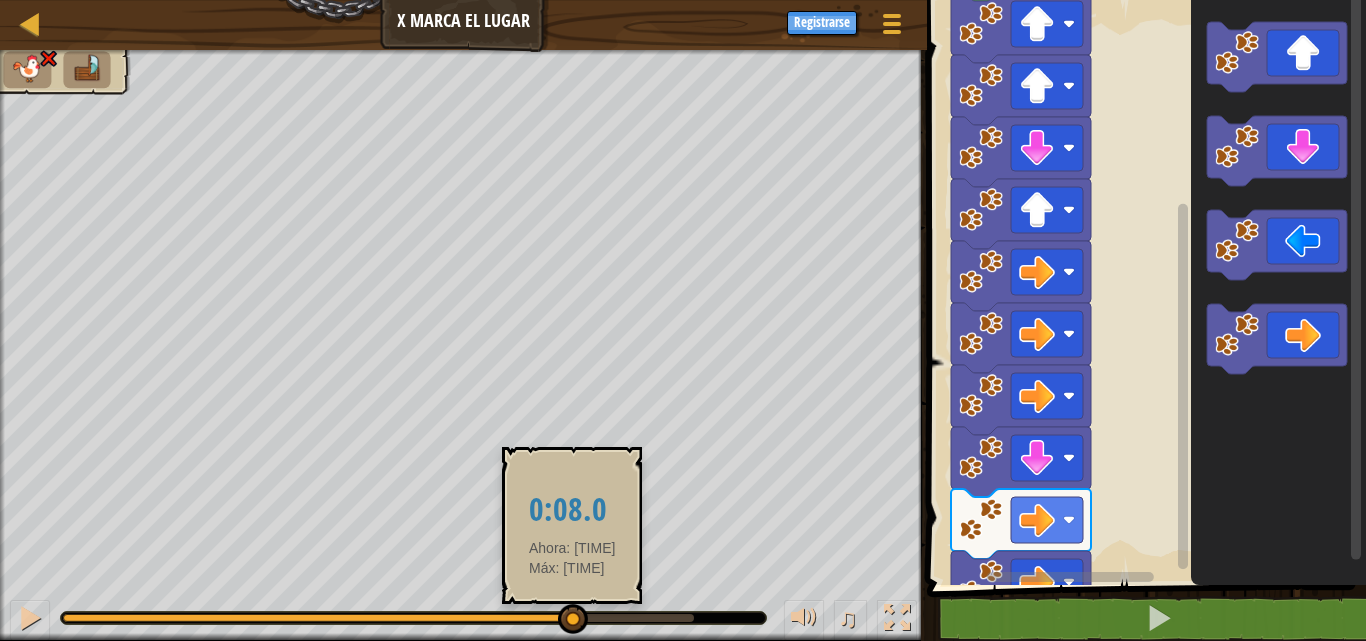 drag, startPoint x: 687, startPoint y: 611, endPoint x: 571, endPoint y: 605, distance: 116.15507 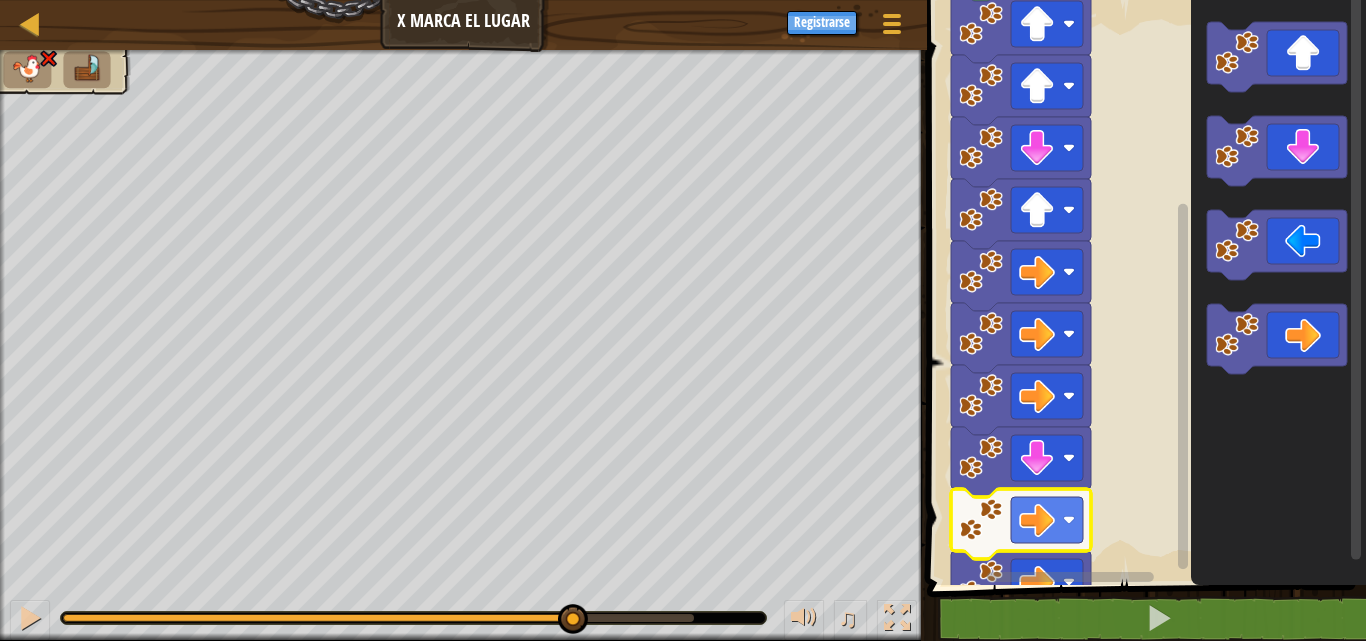 click 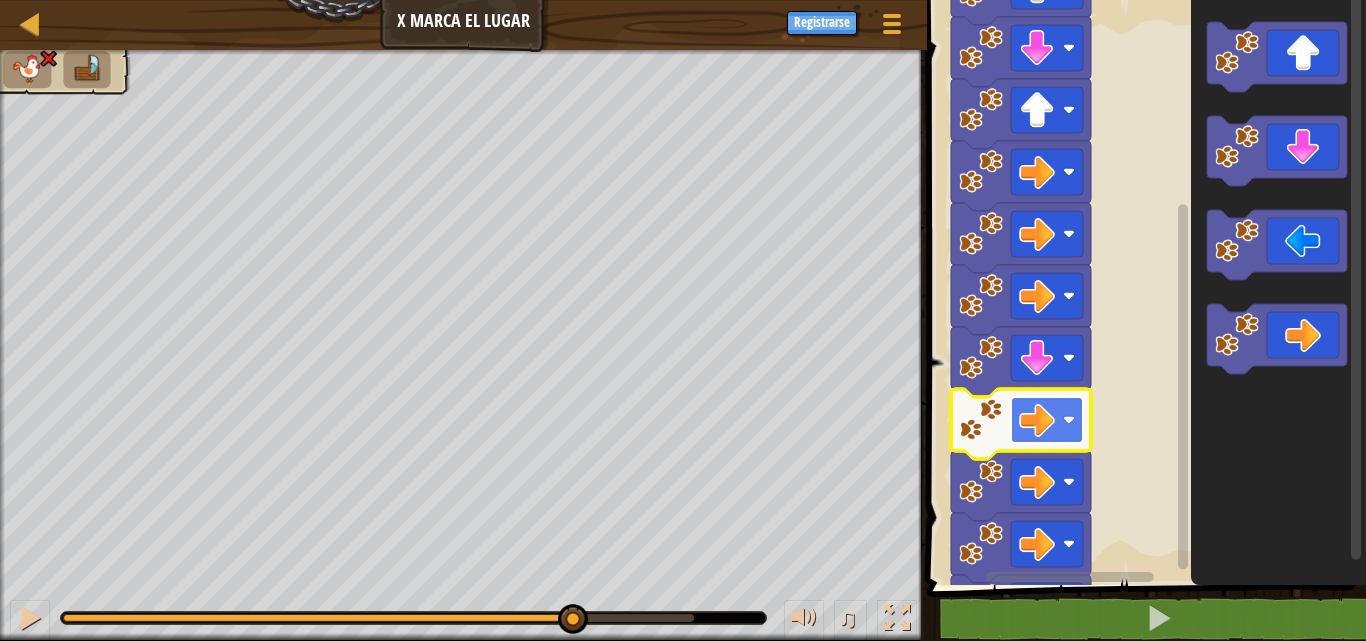 click 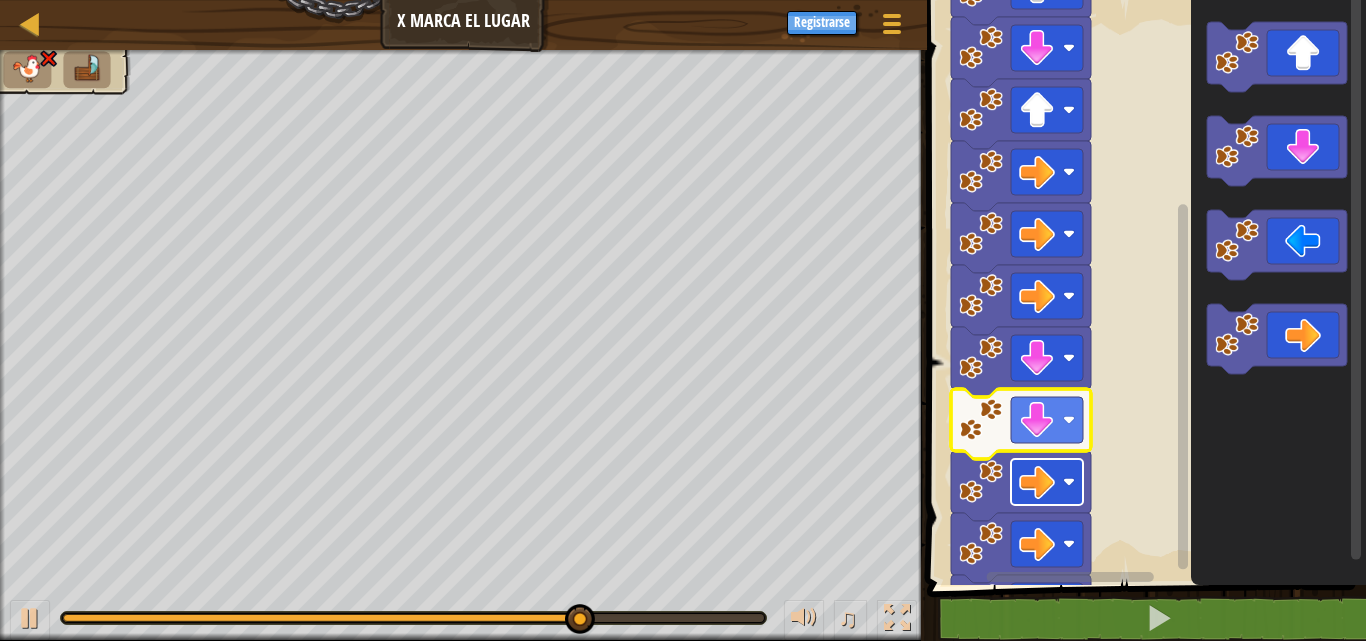 click 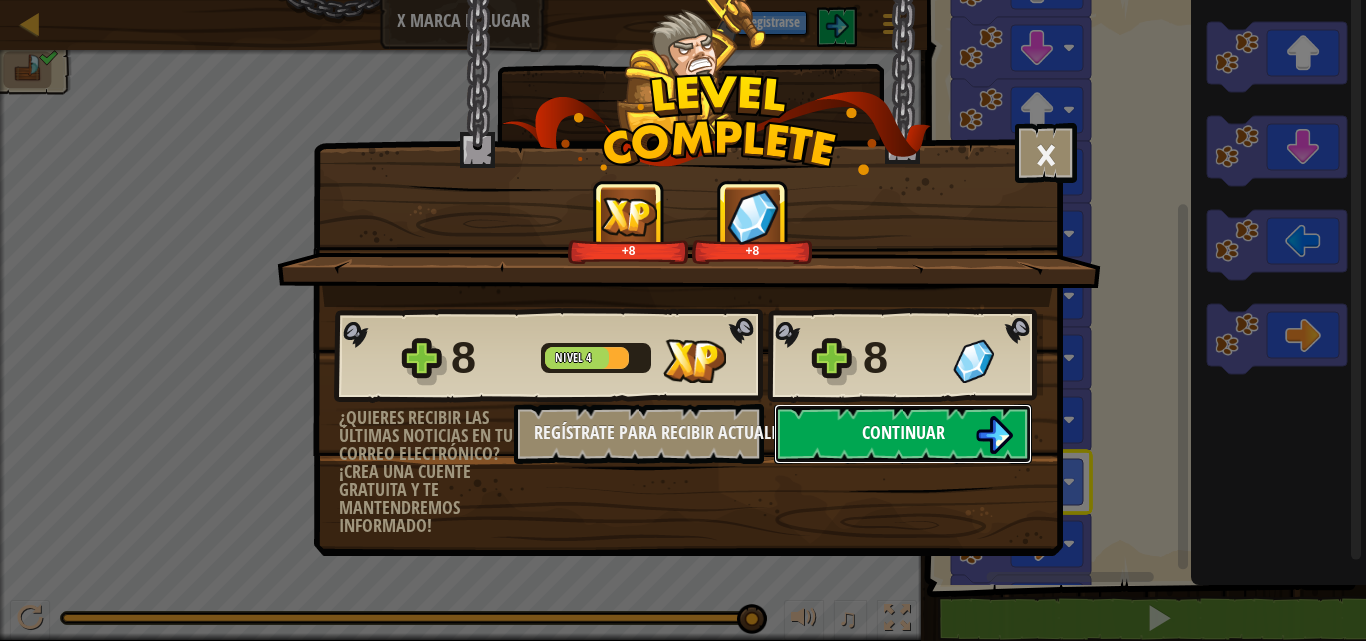 click on "Continuar" at bounding box center (903, 432) 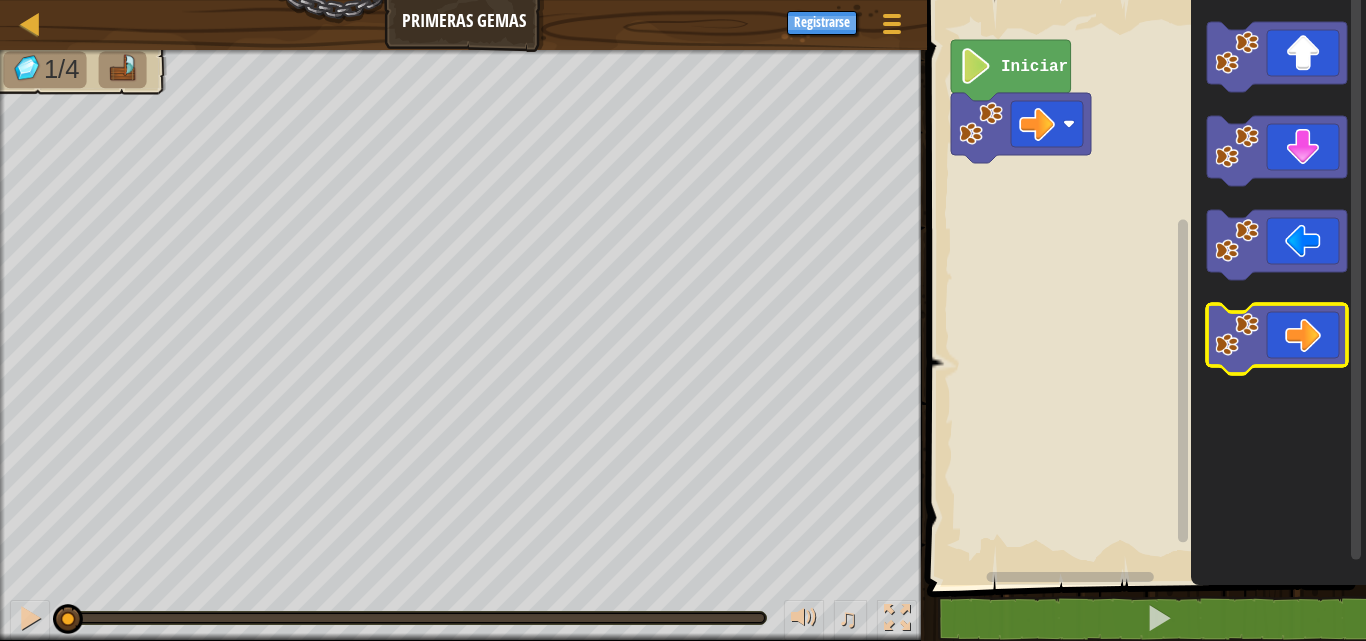 click 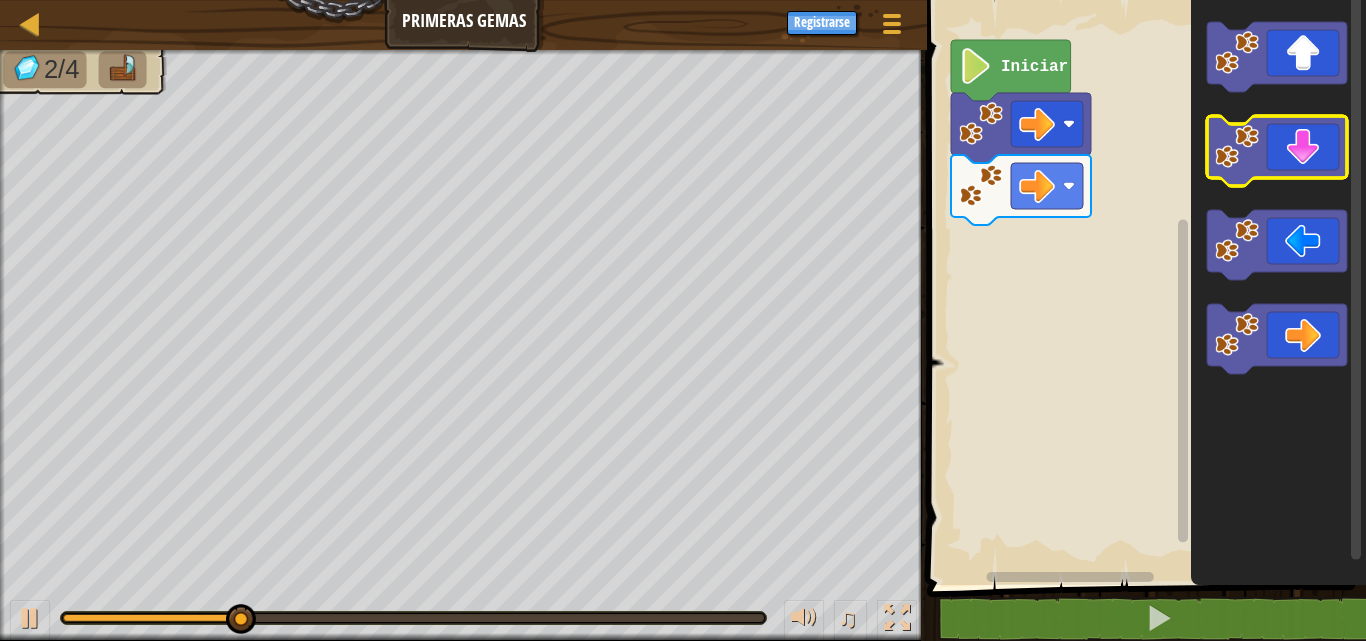 click 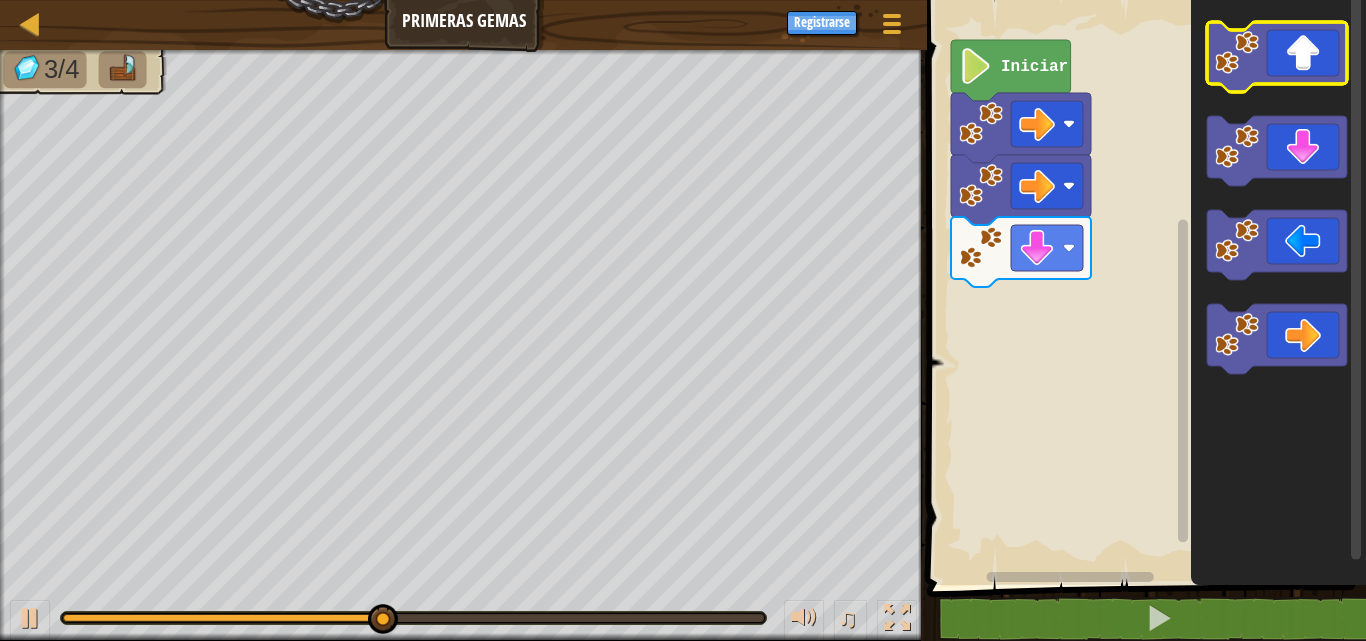 click 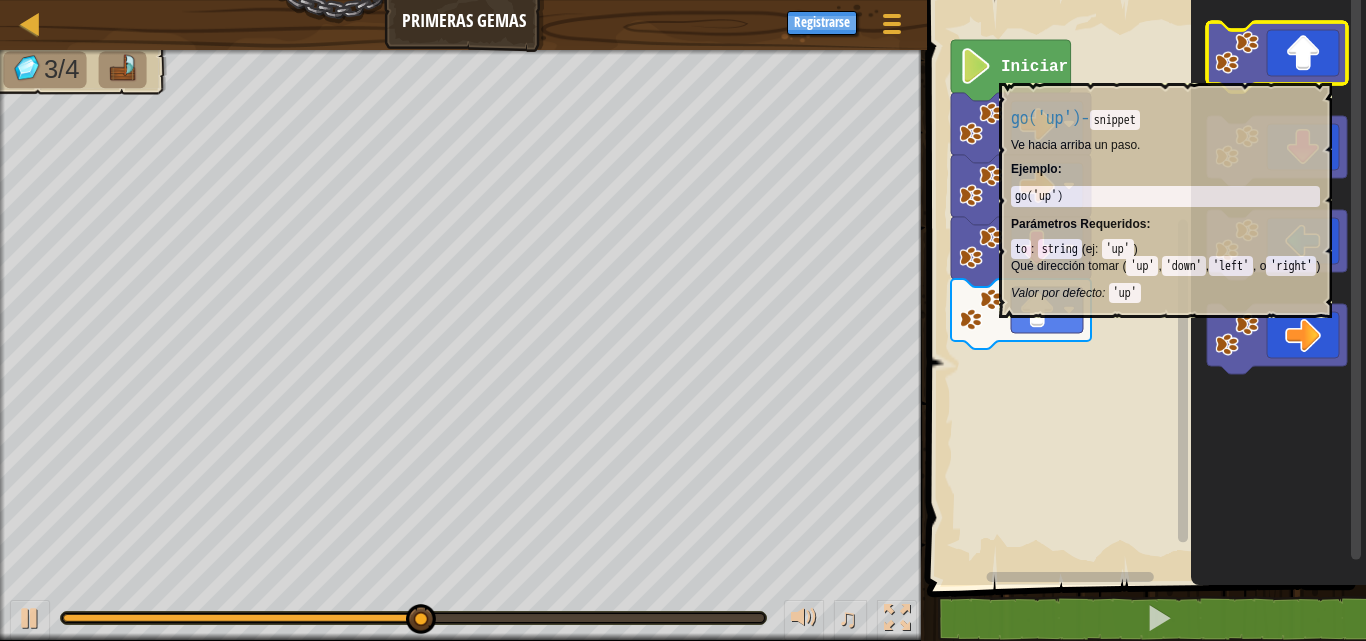 click 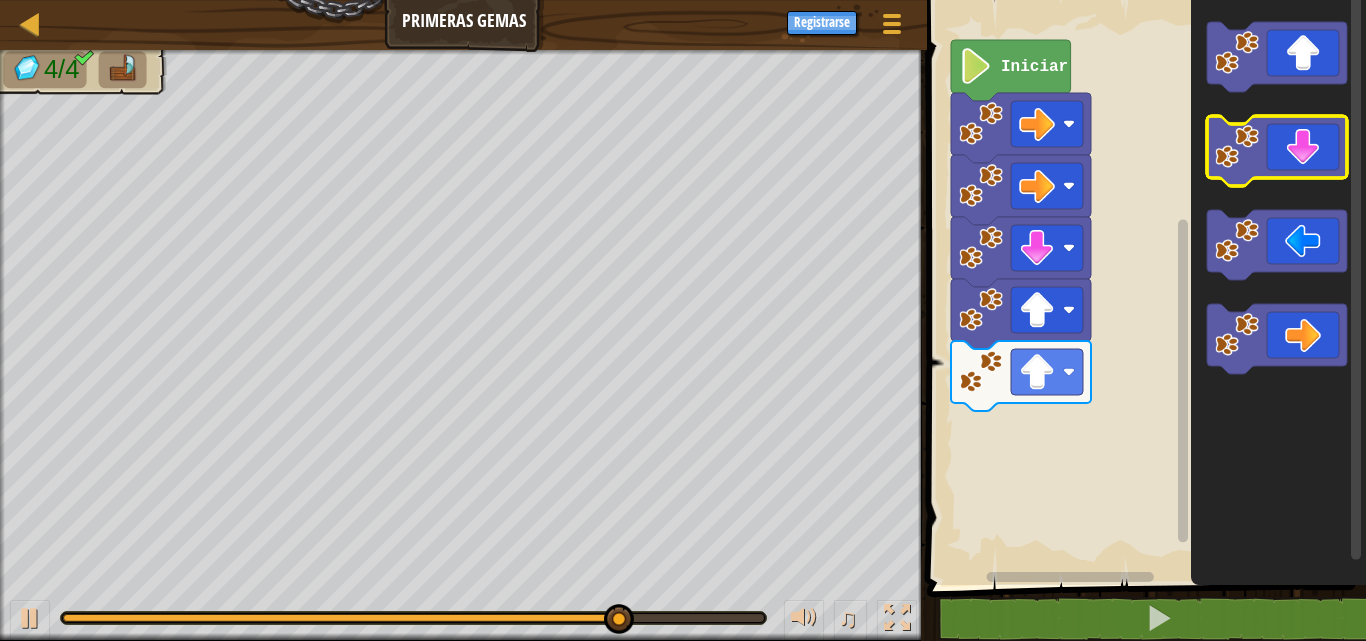 click 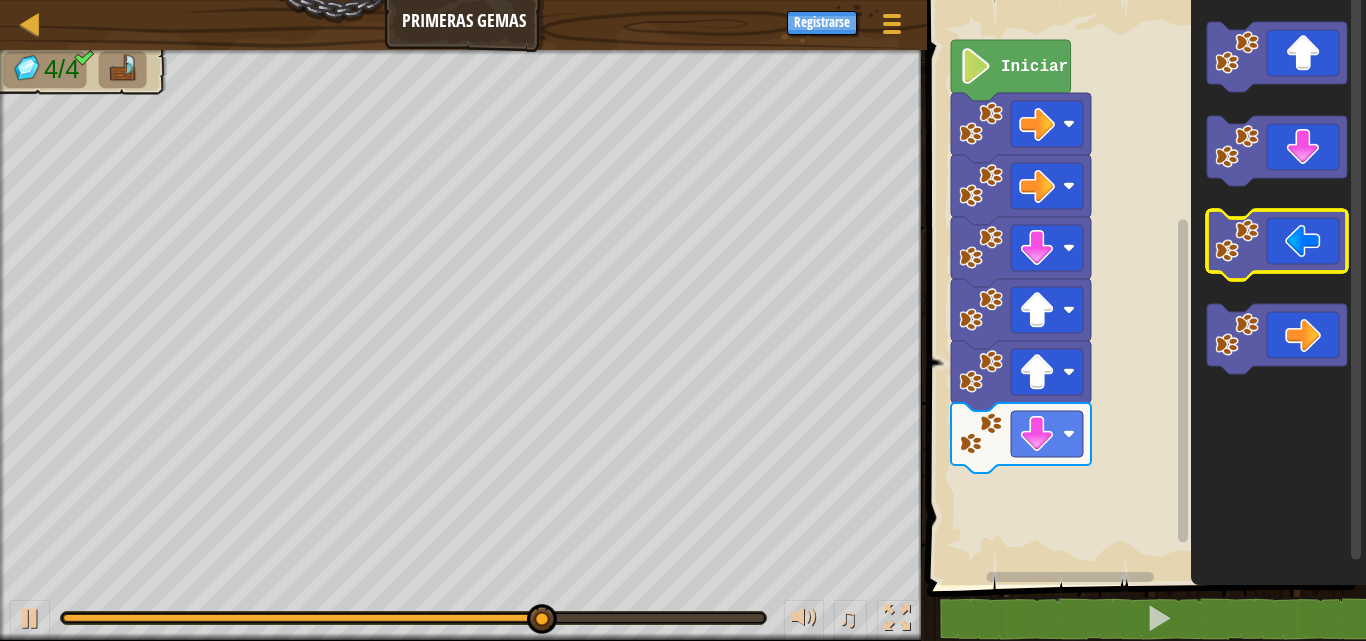 click 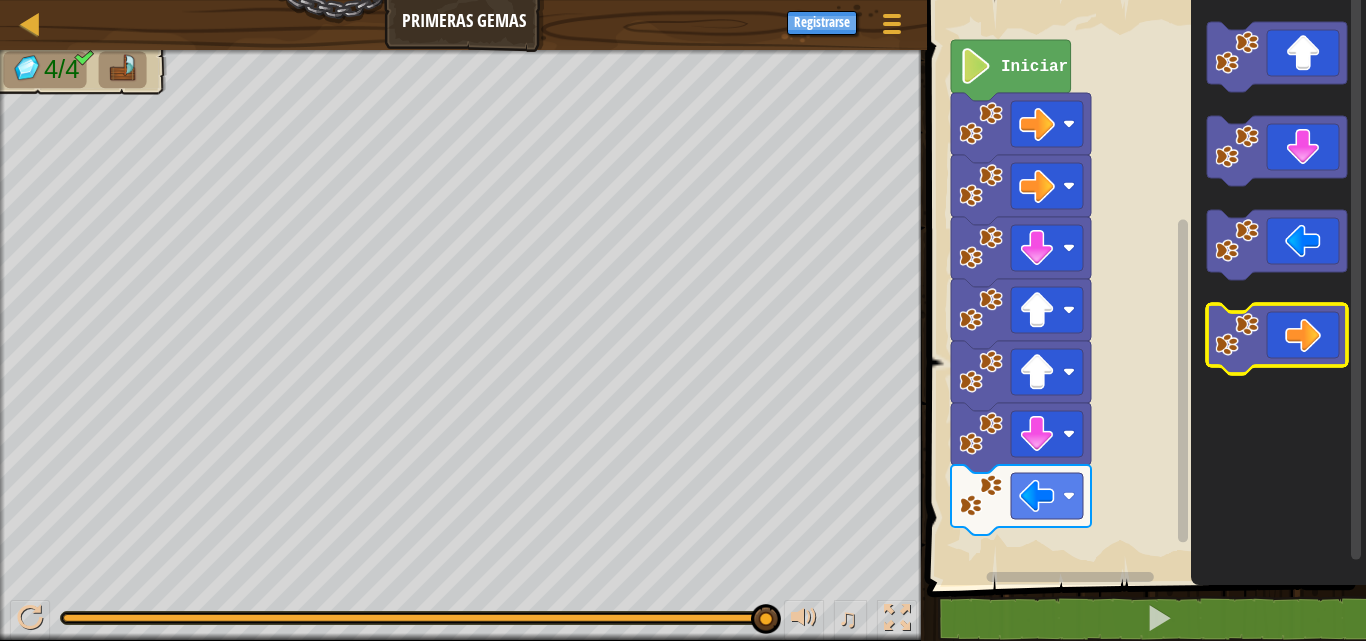 click 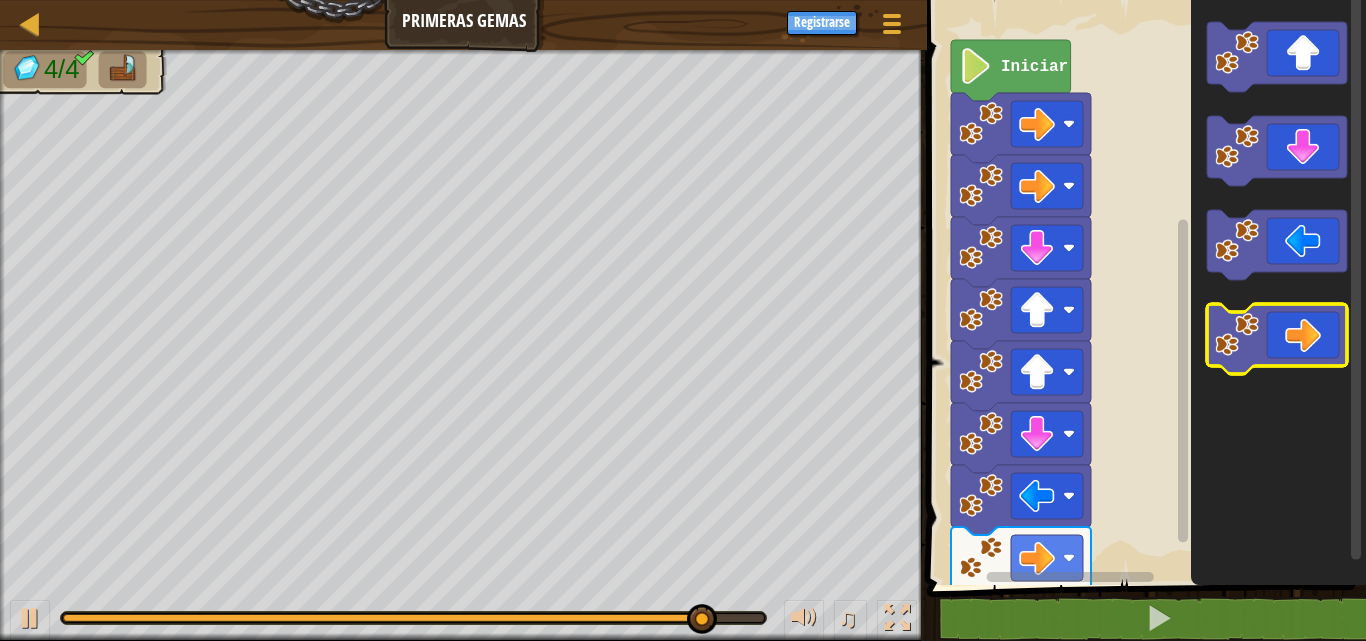 click 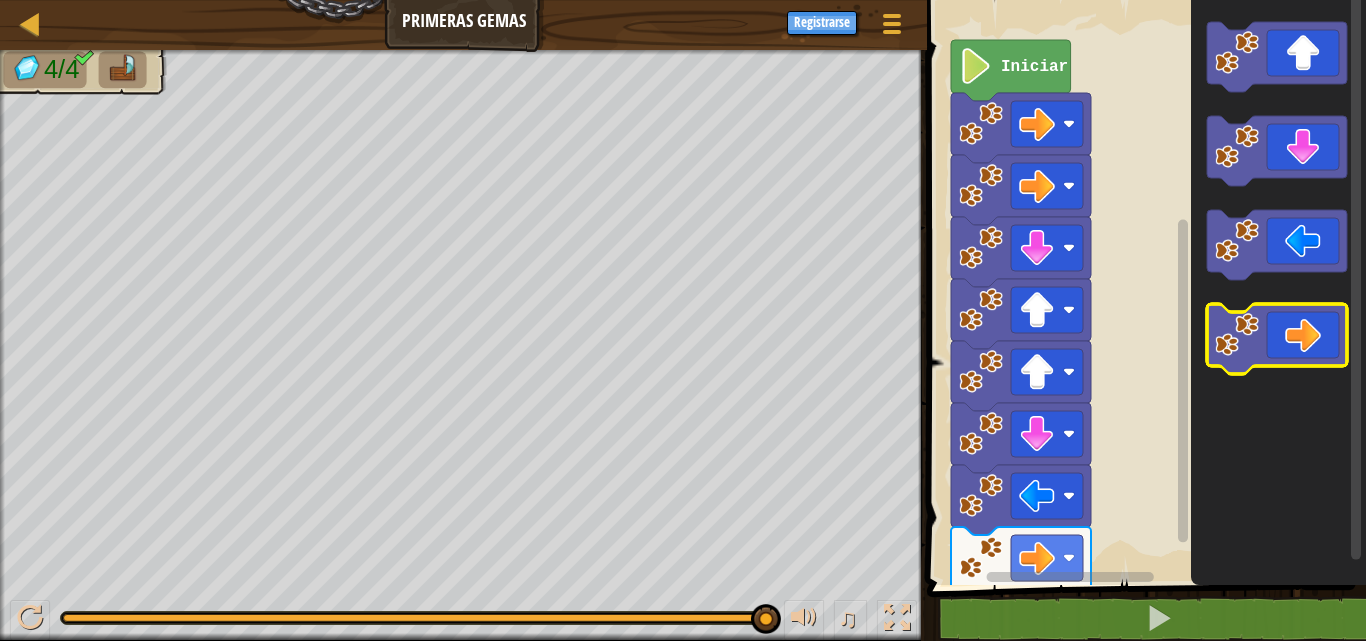 click 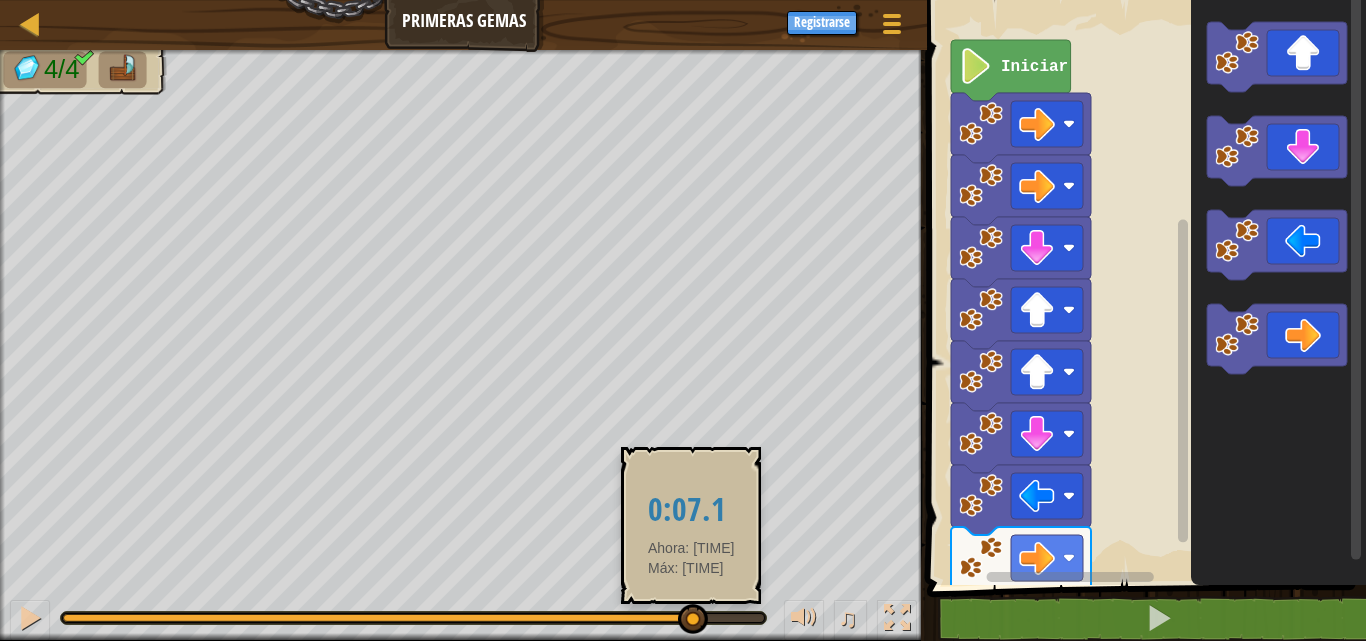 drag, startPoint x: 732, startPoint y: 608, endPoint x: 689, endPoint y: 603, distance: 43.289722 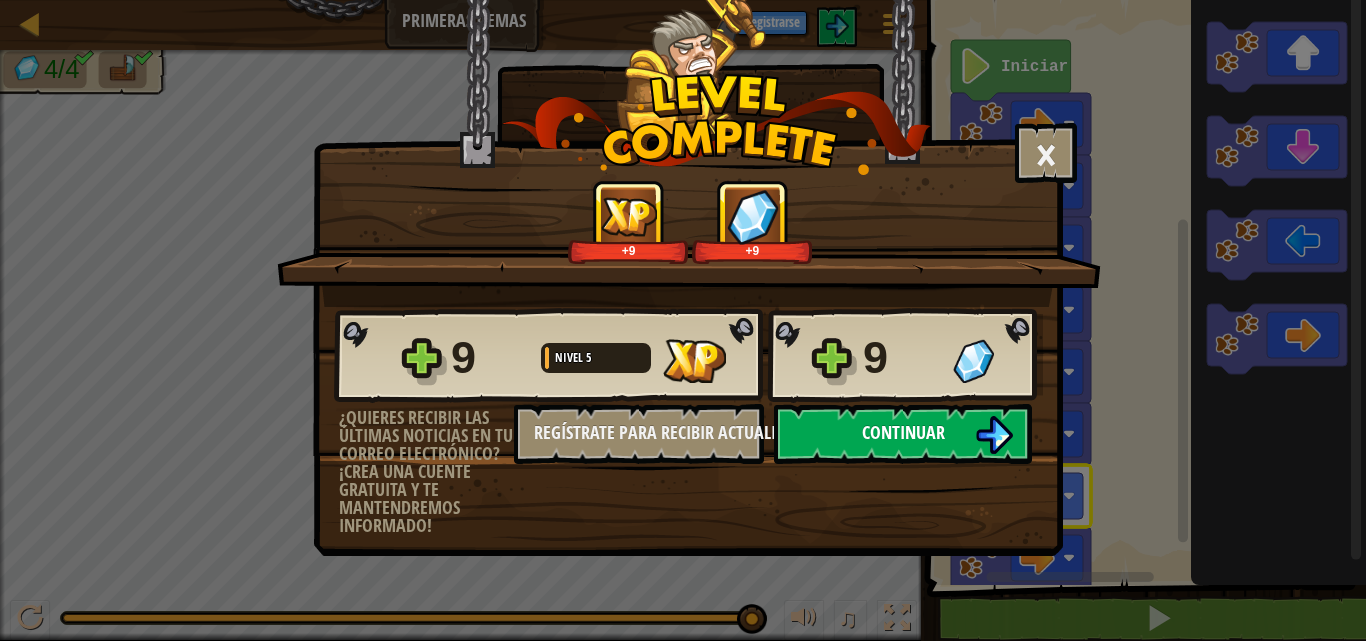 click on "Continuar" at bounding box center [903, 432] 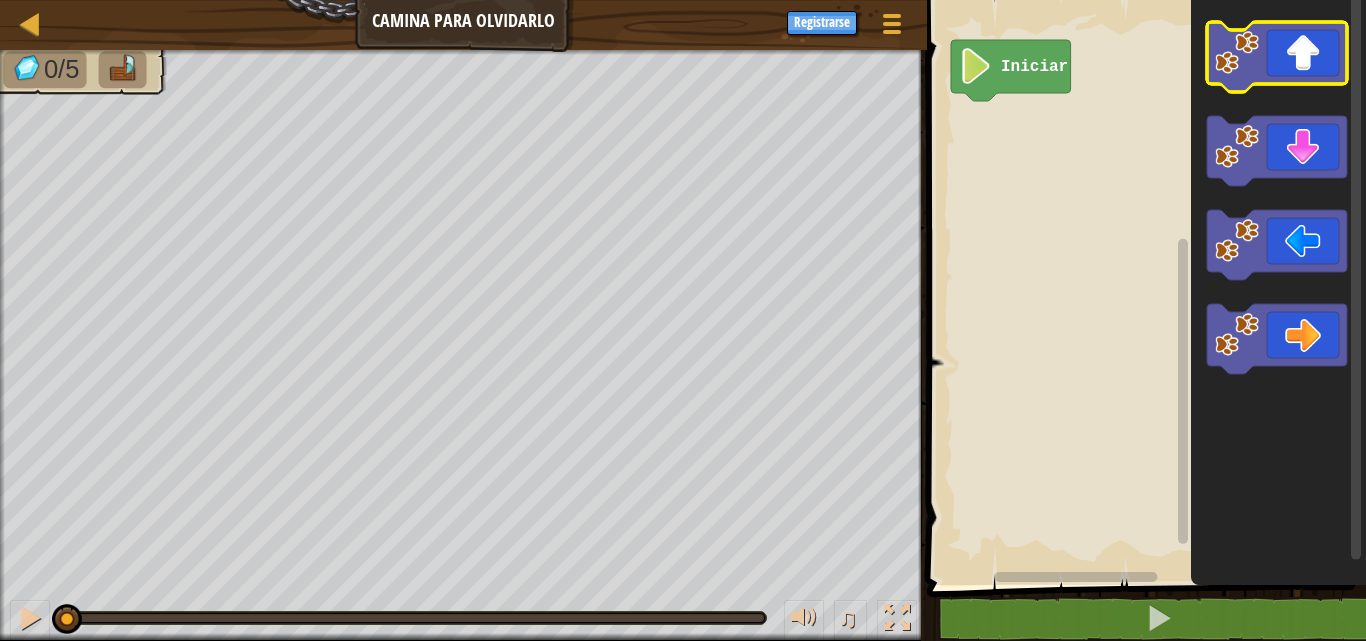 click 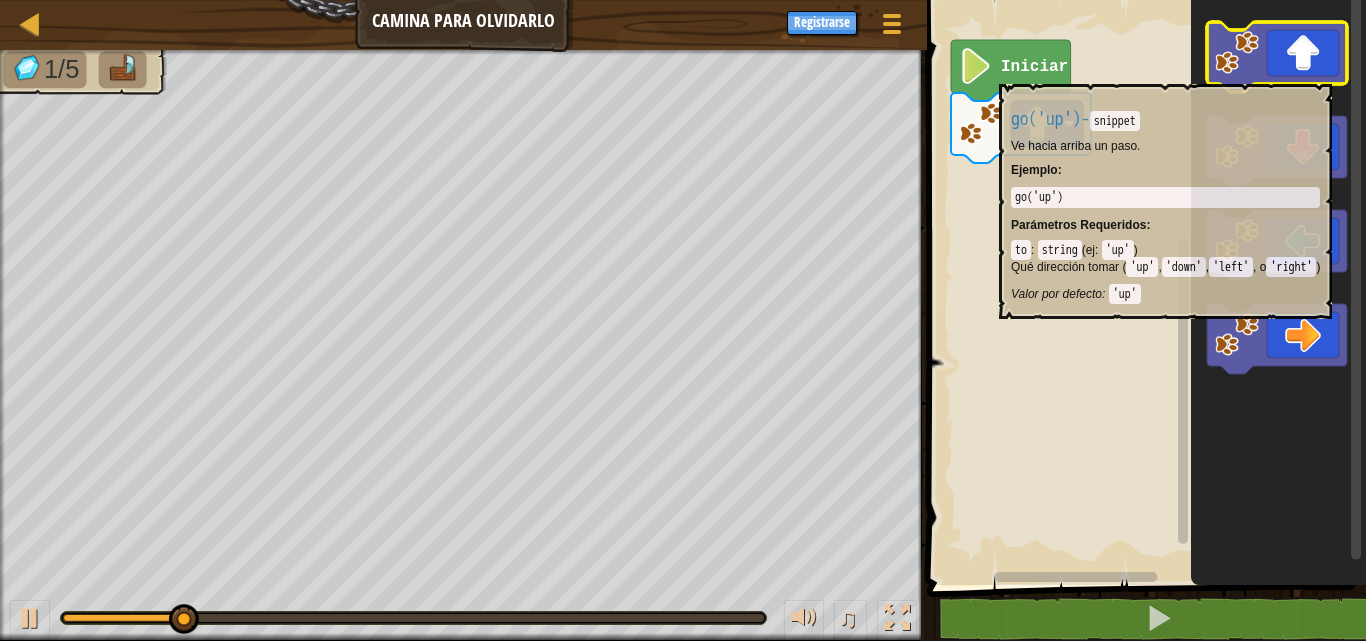 click 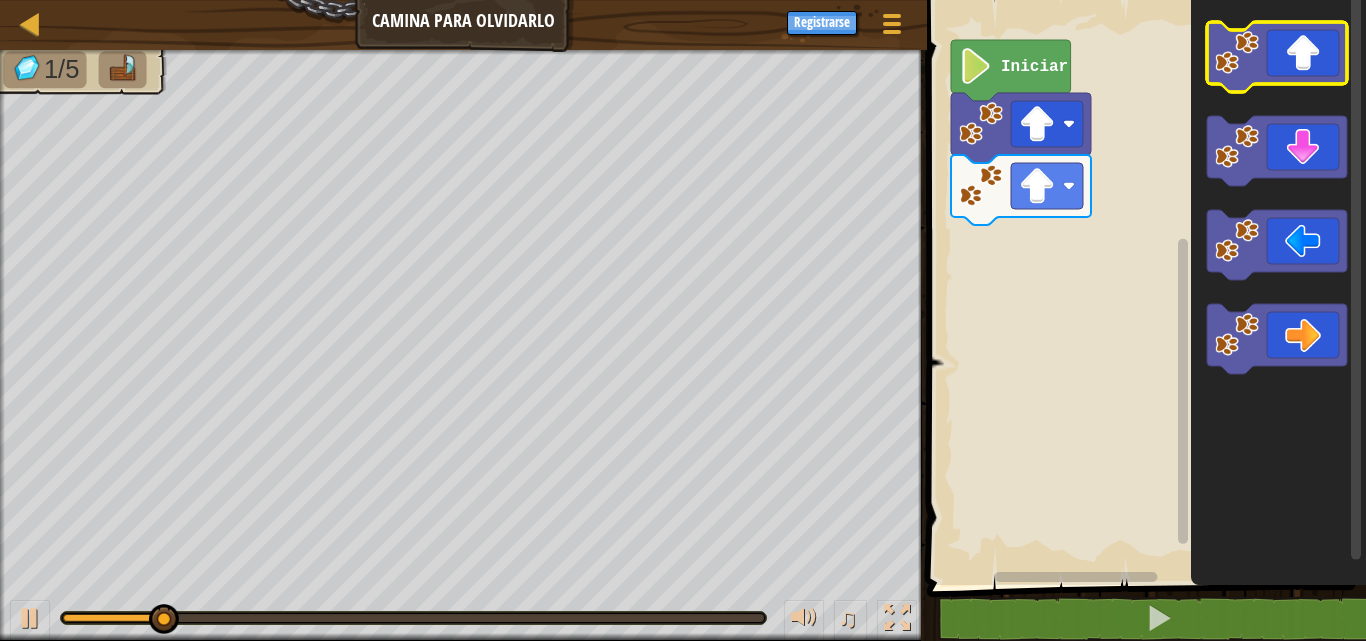 click 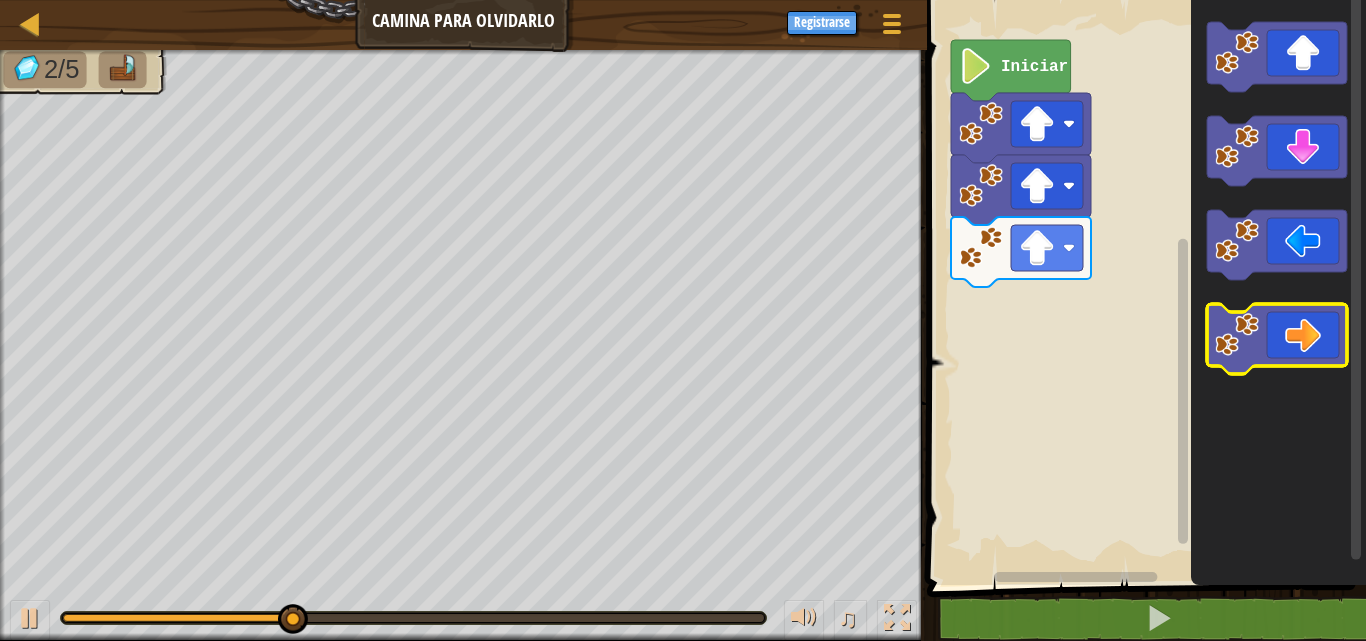 click 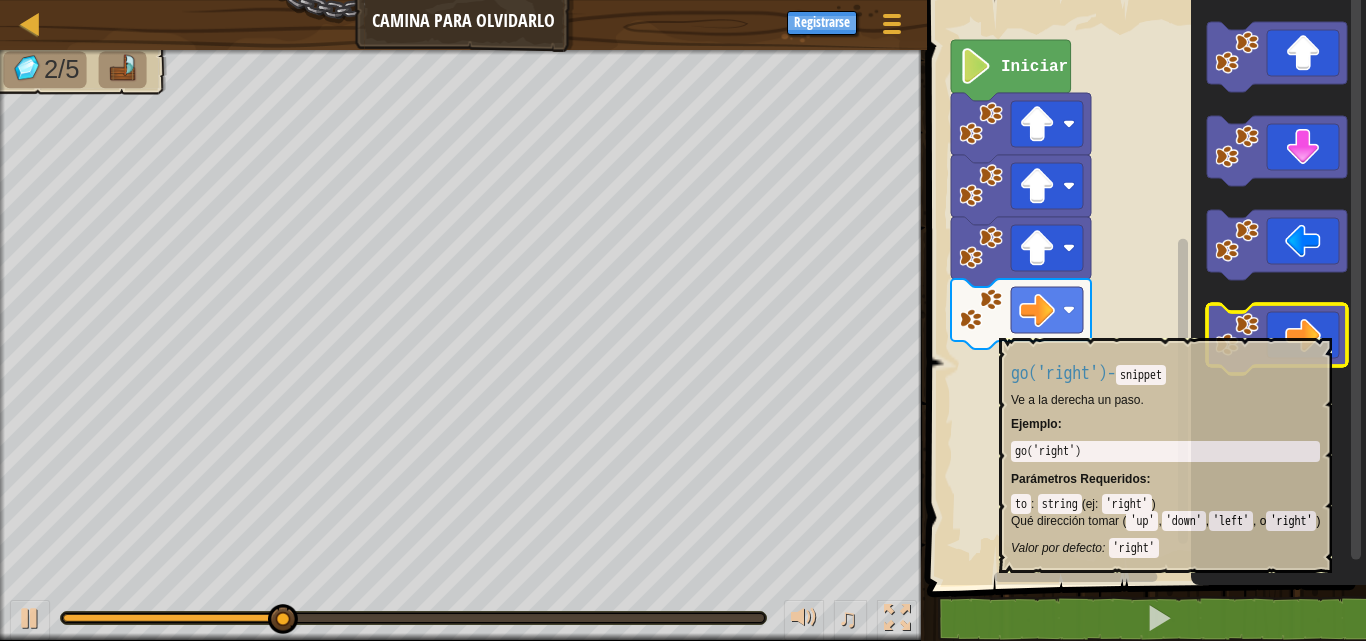 click 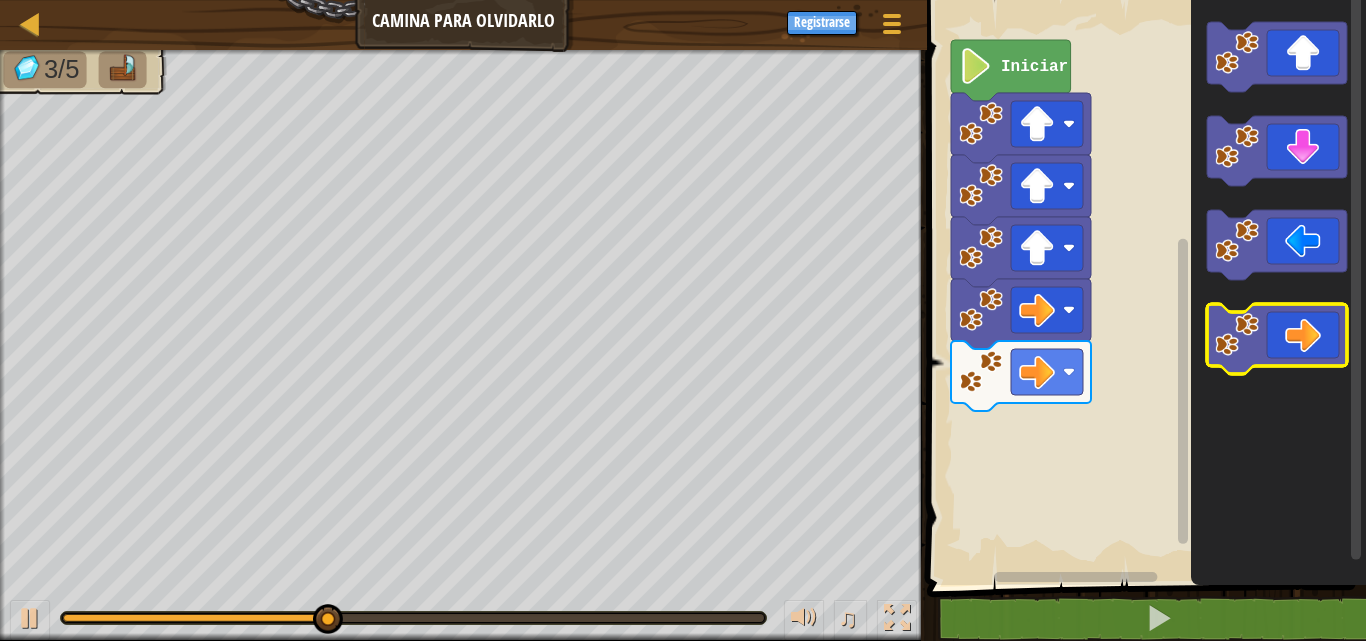 click 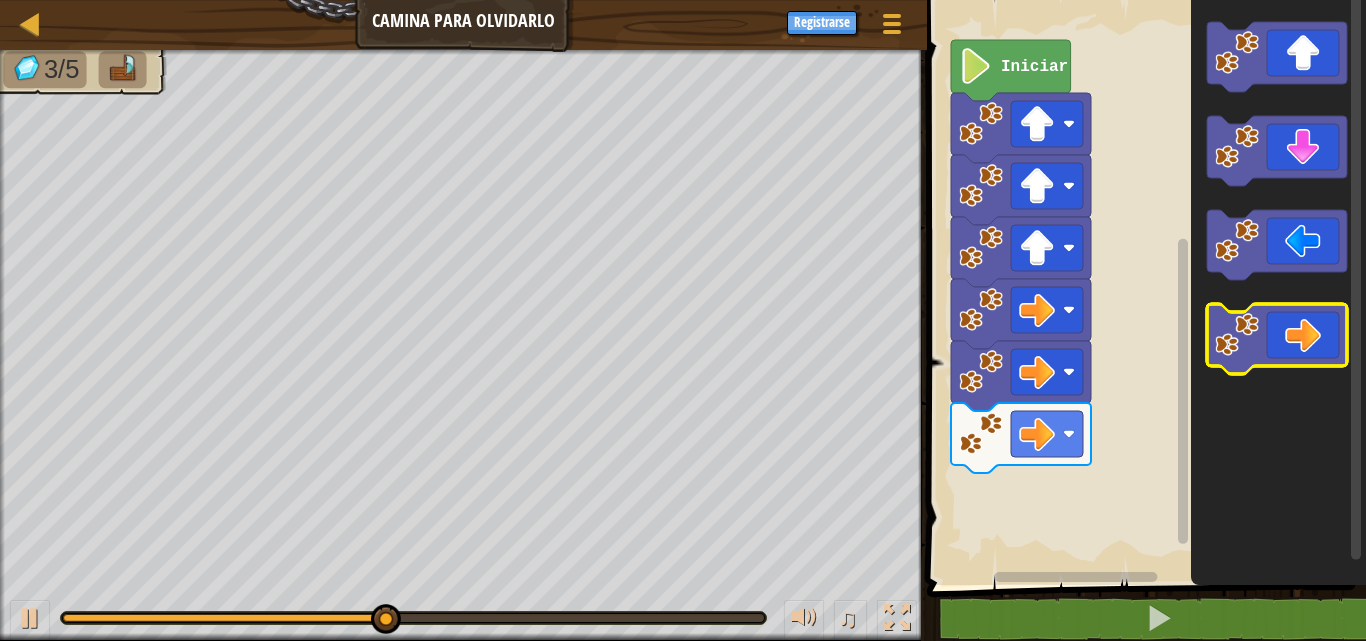click 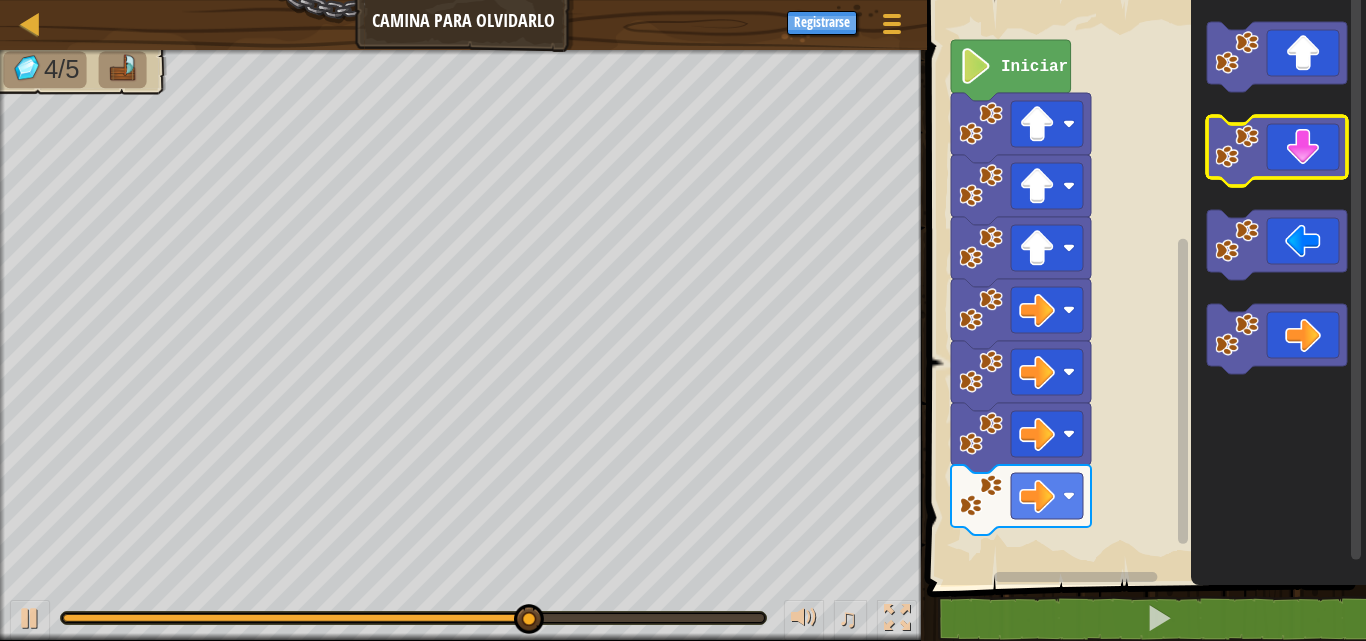click 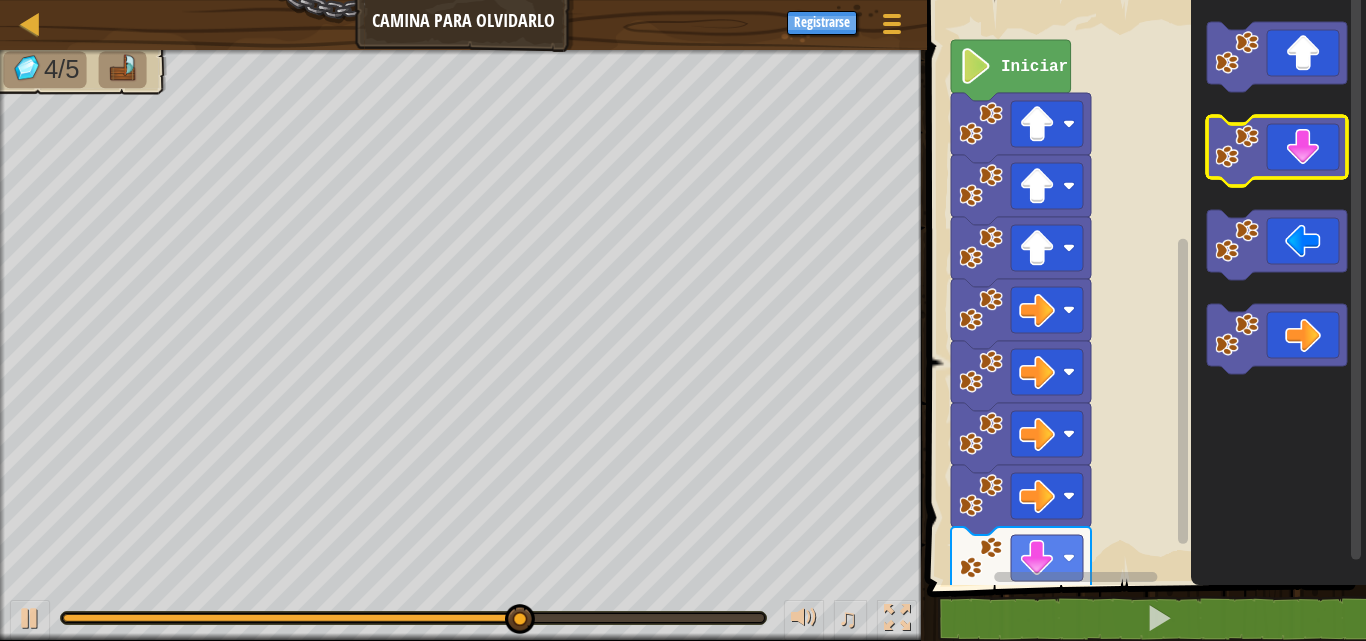 click 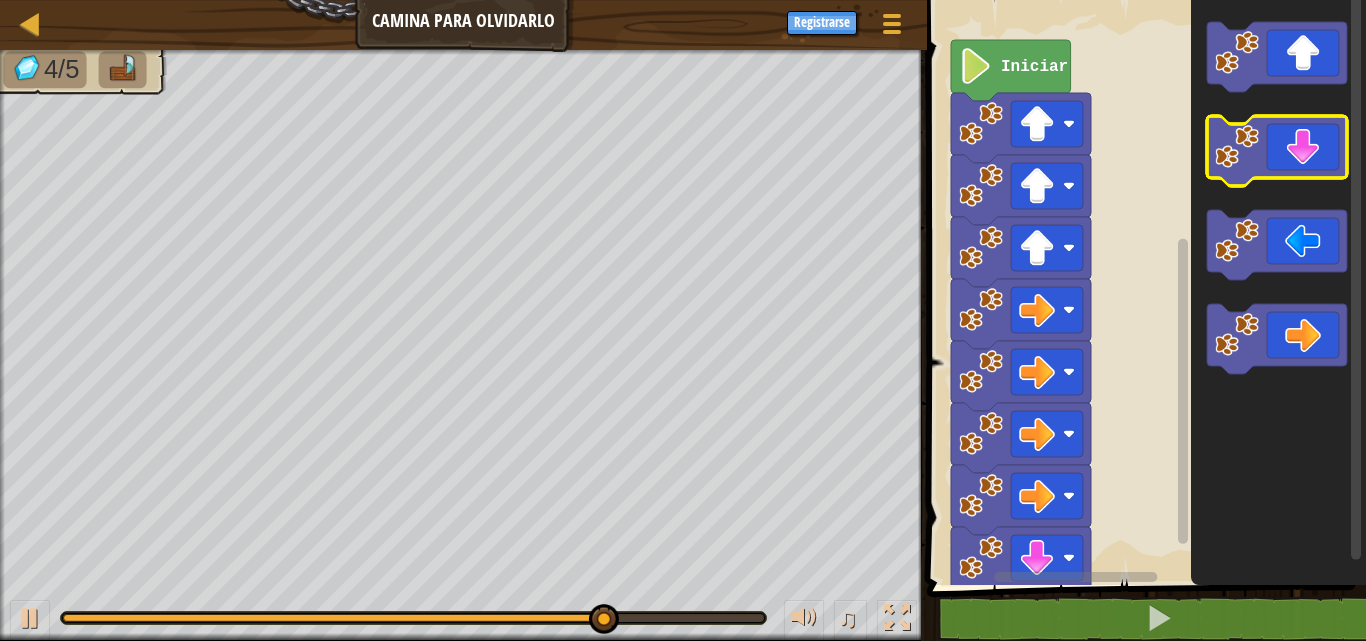 click 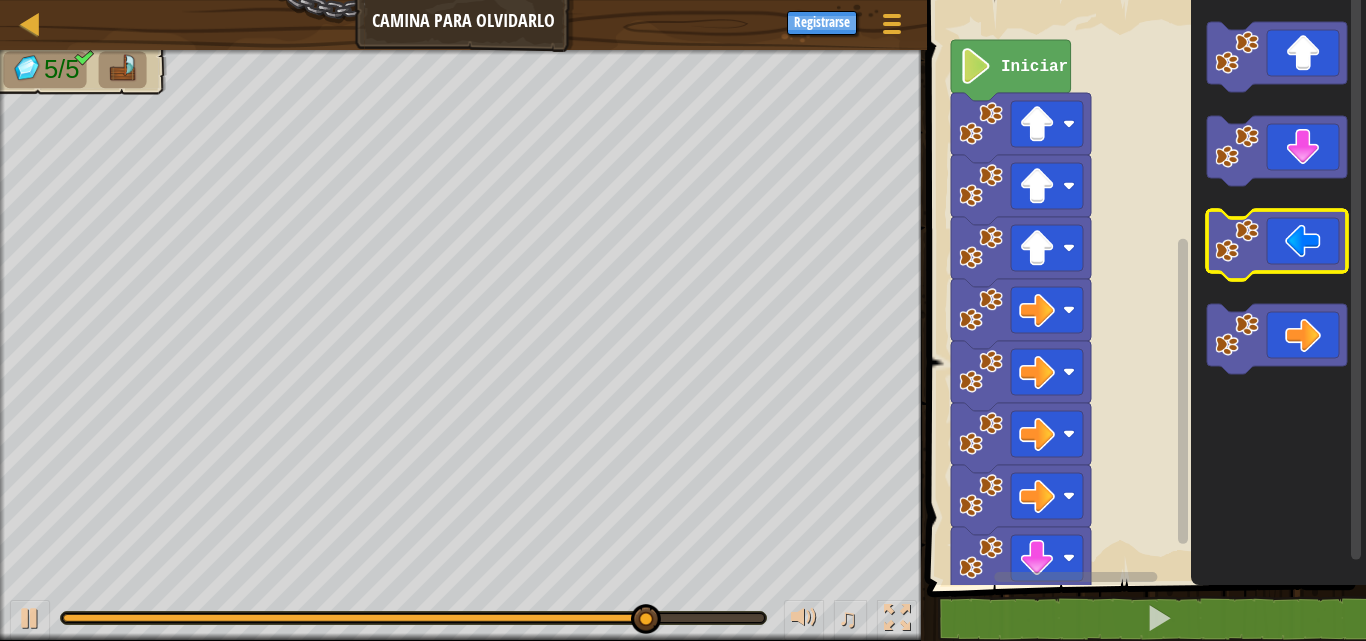 click 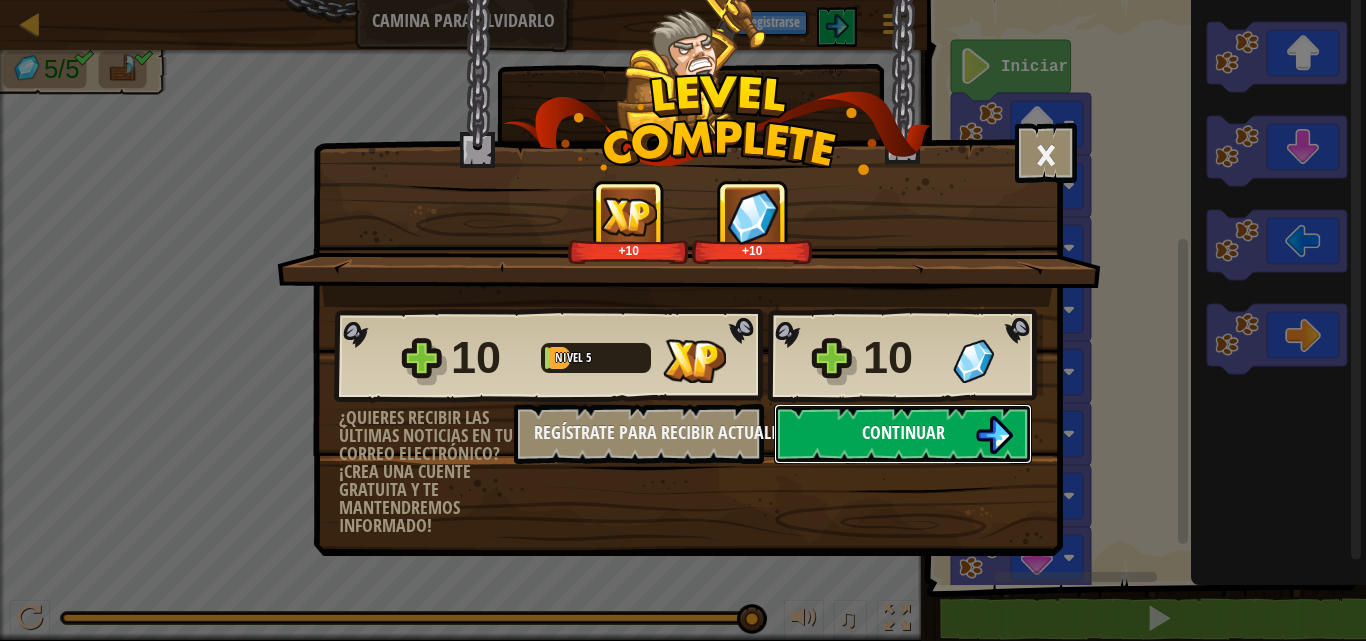 click at bounding box center [994, 435] 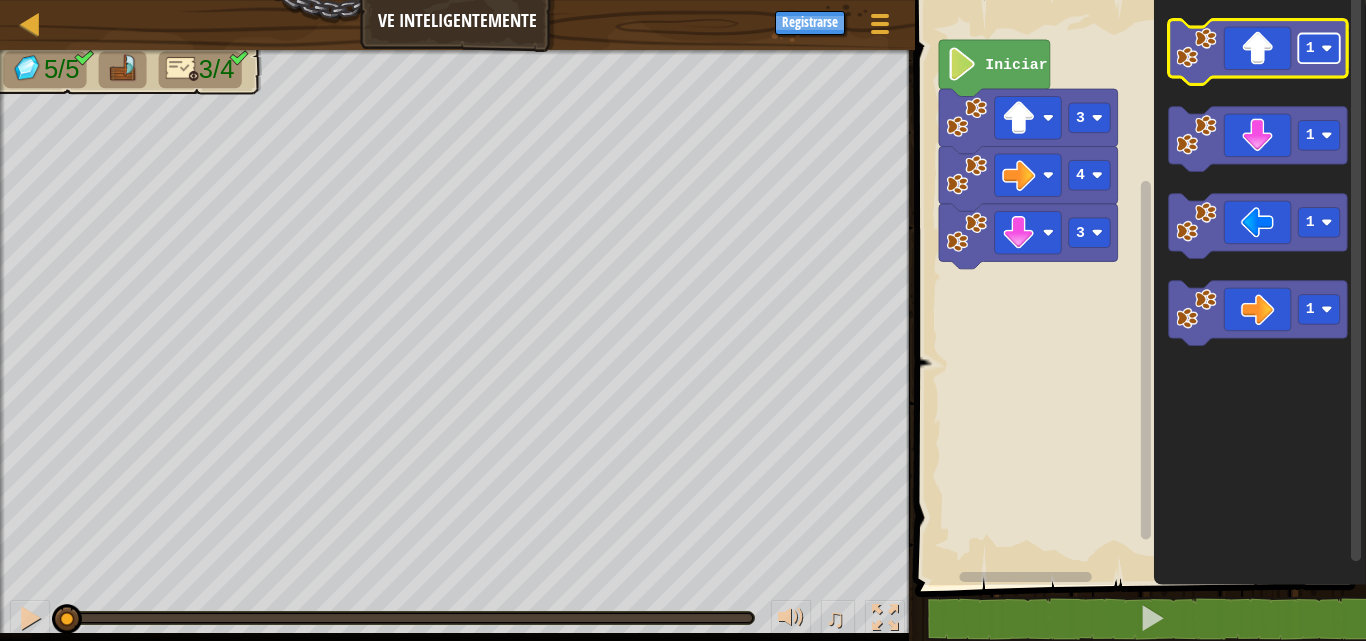click 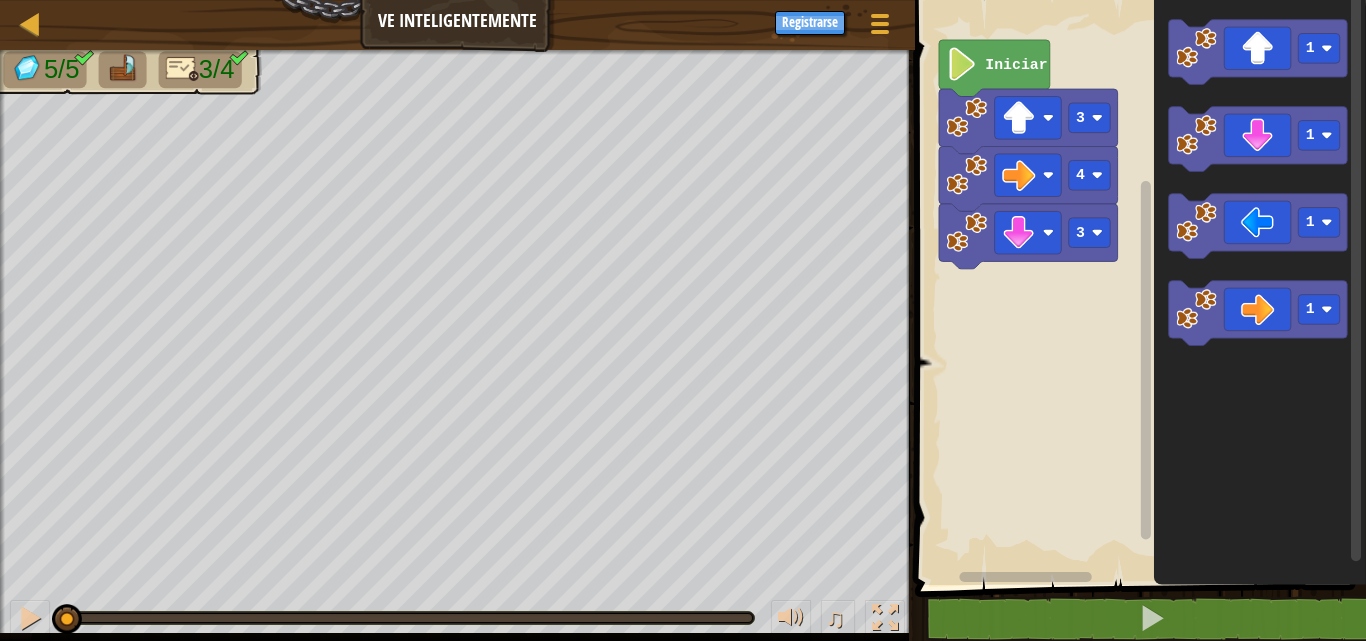 click 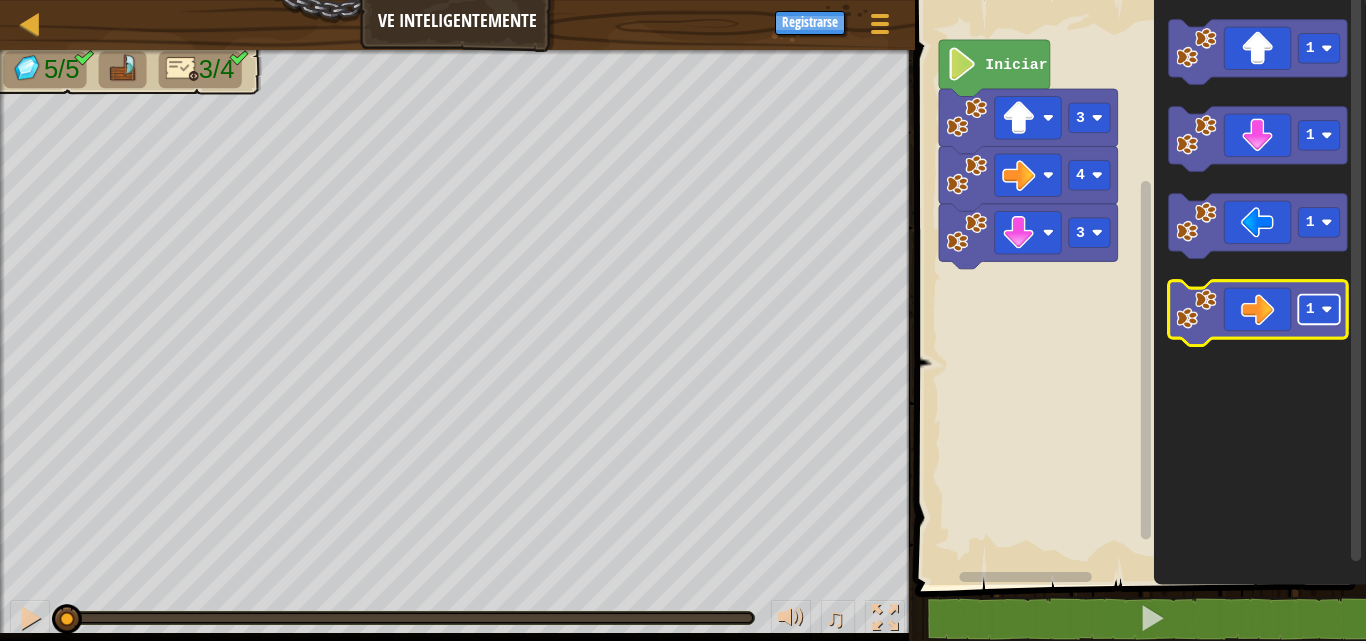 click 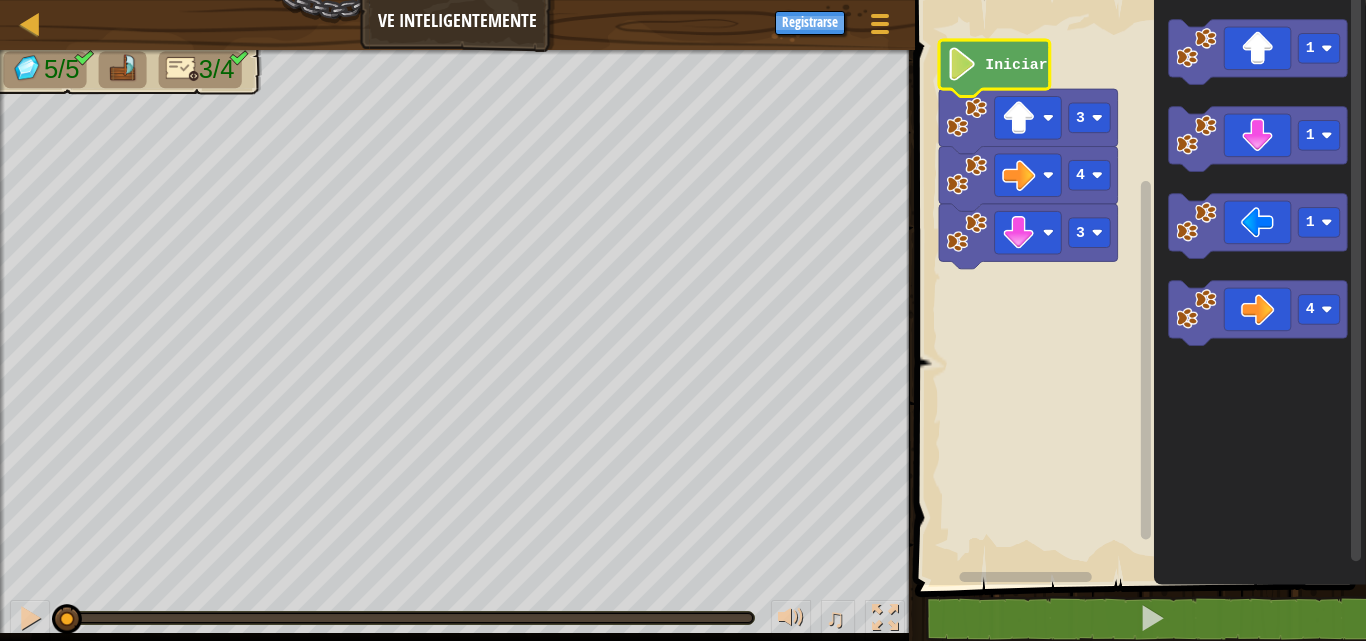click on "Iniciar" 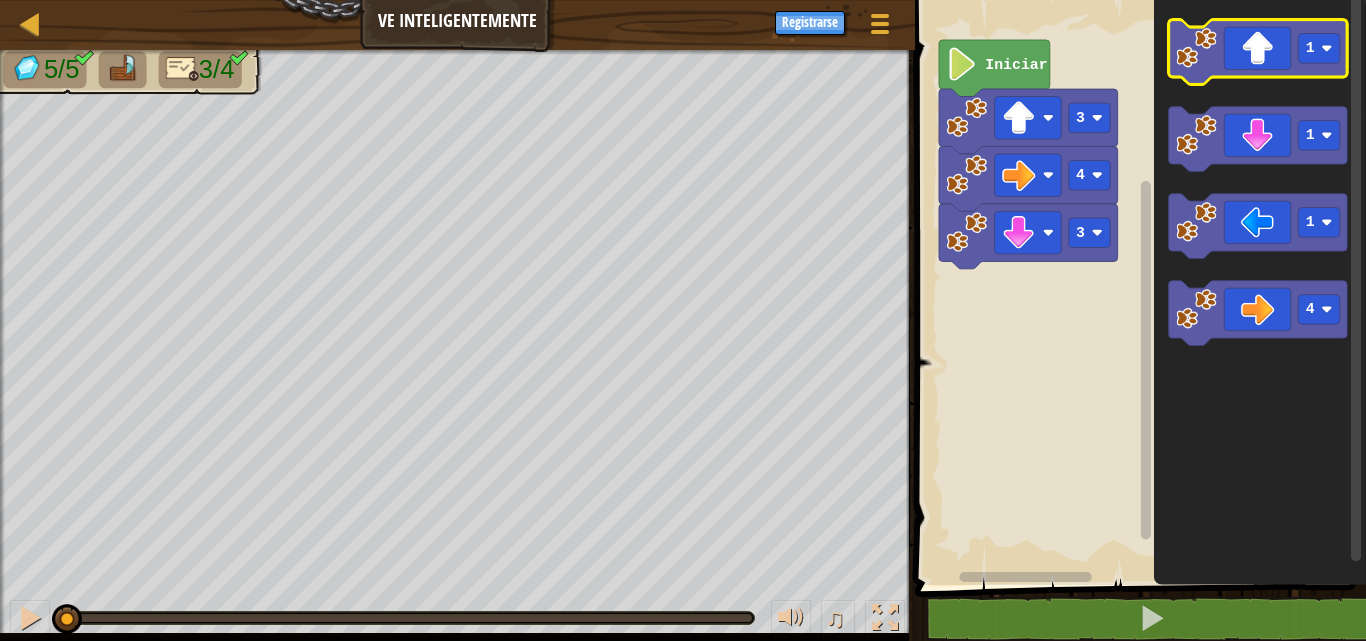 click 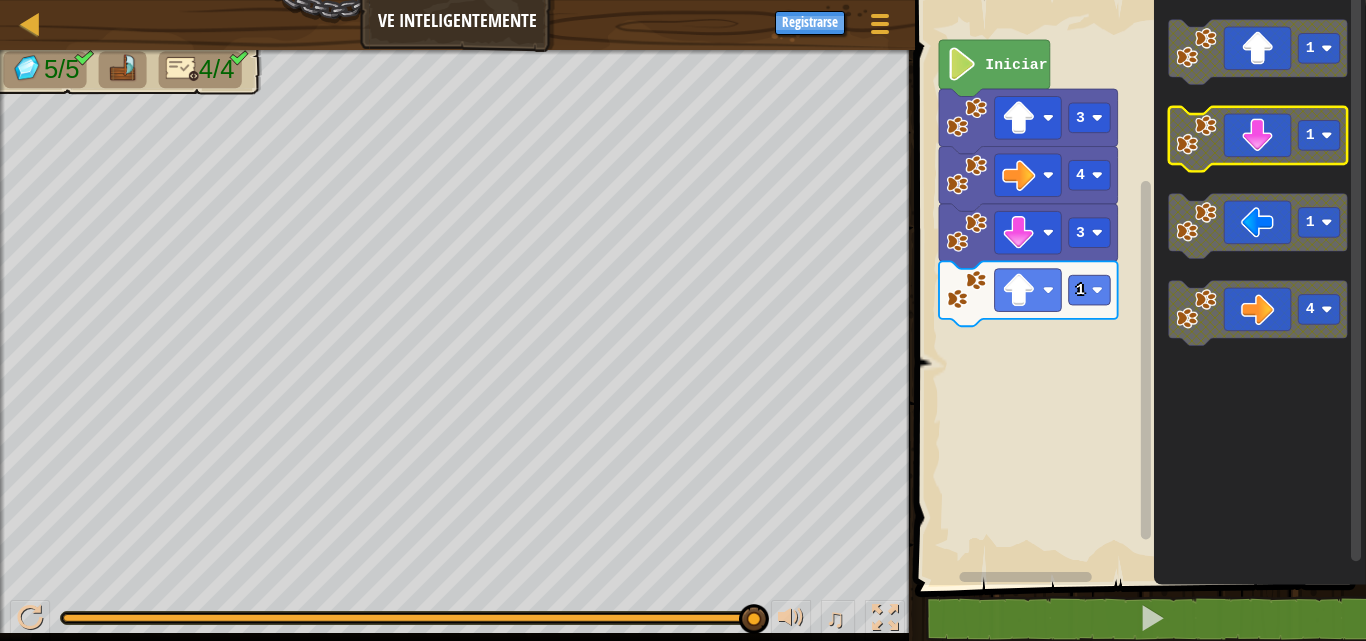 click 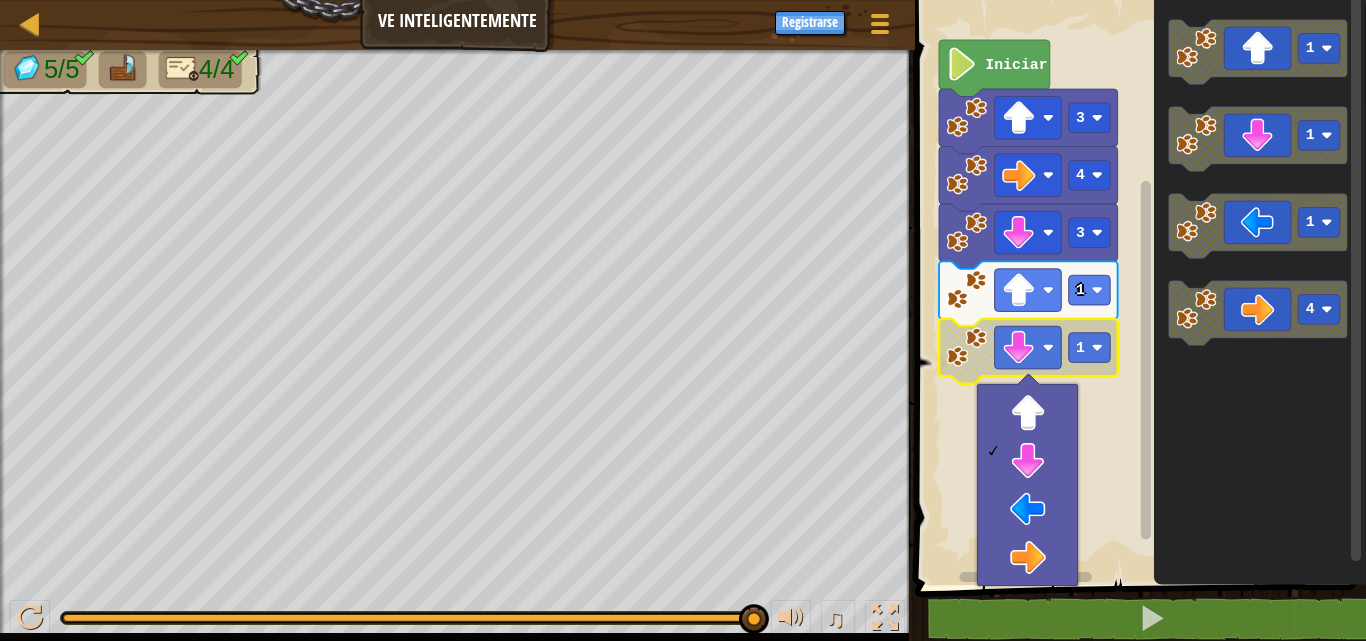 click 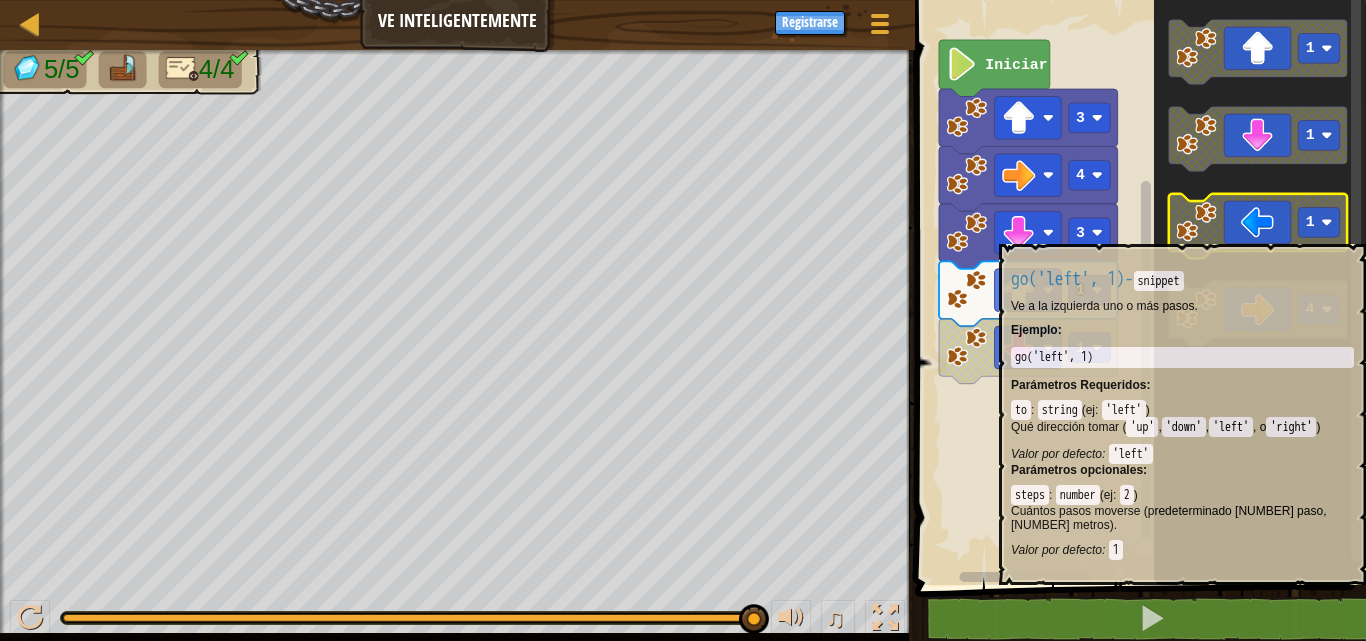 click 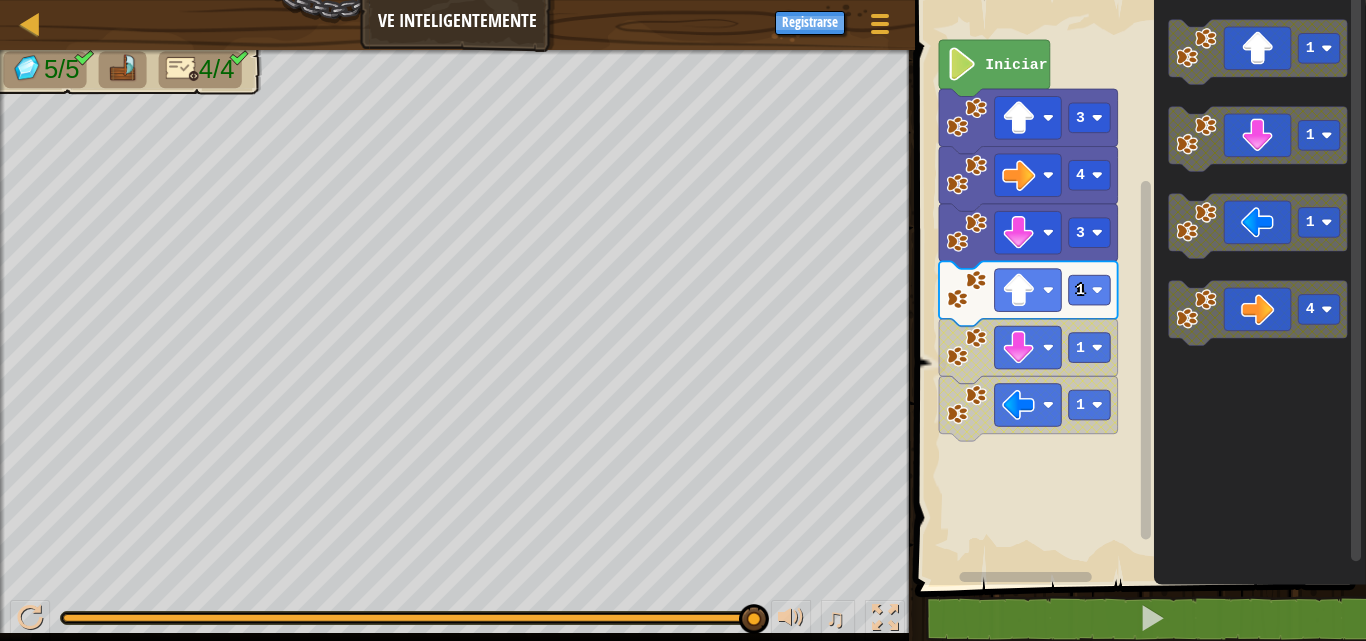click 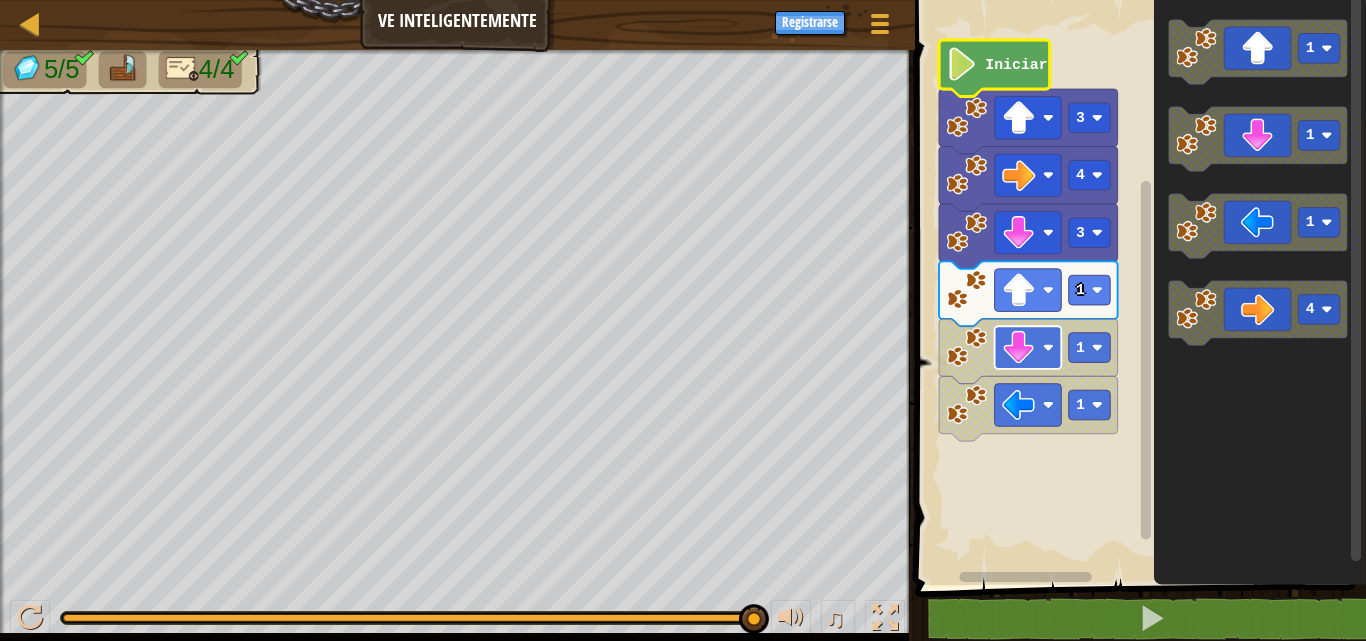 click 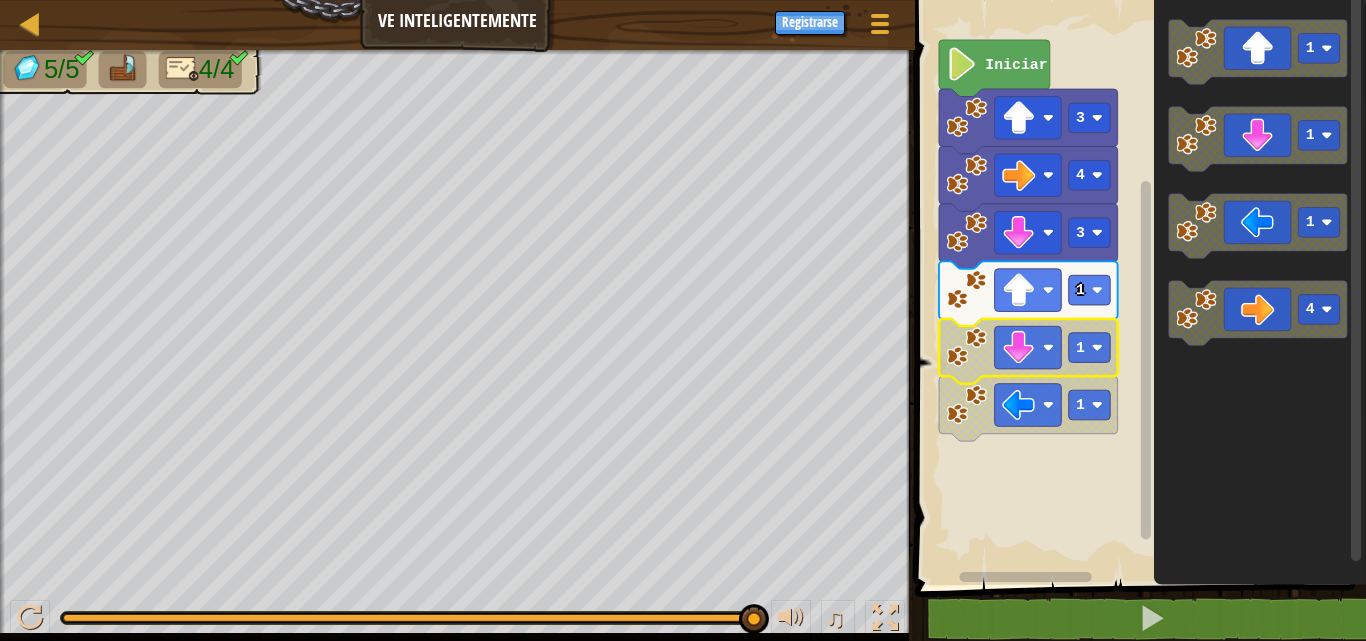 click 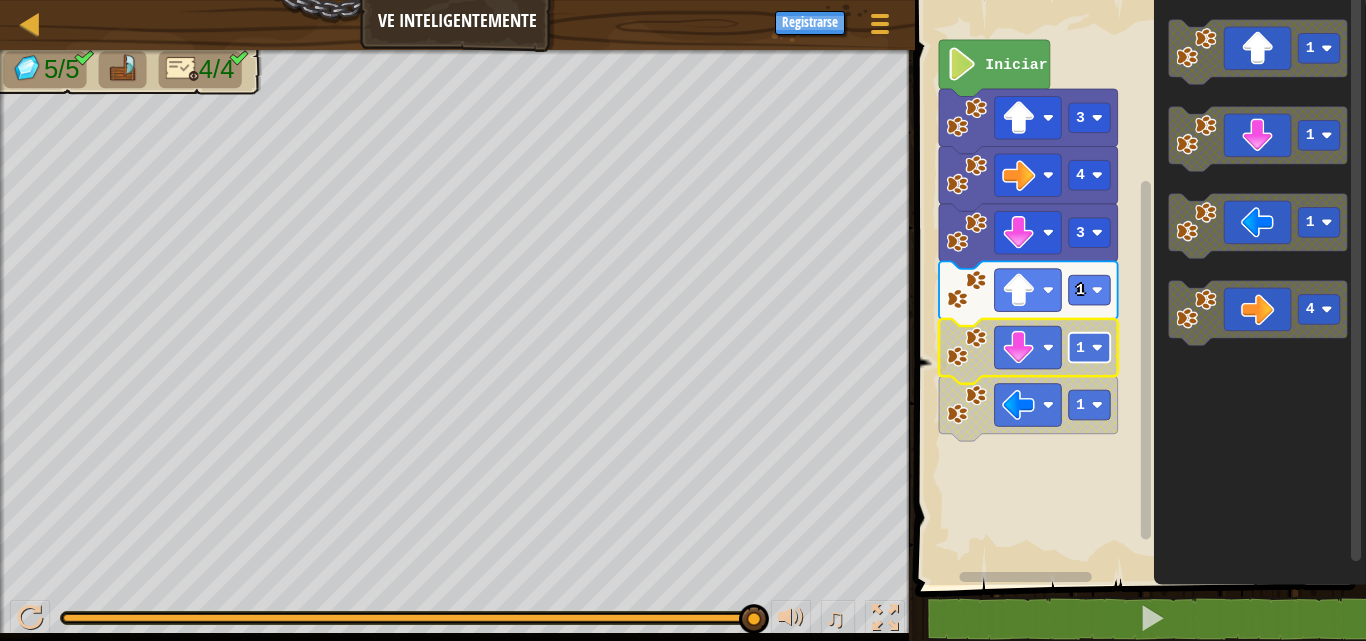 click 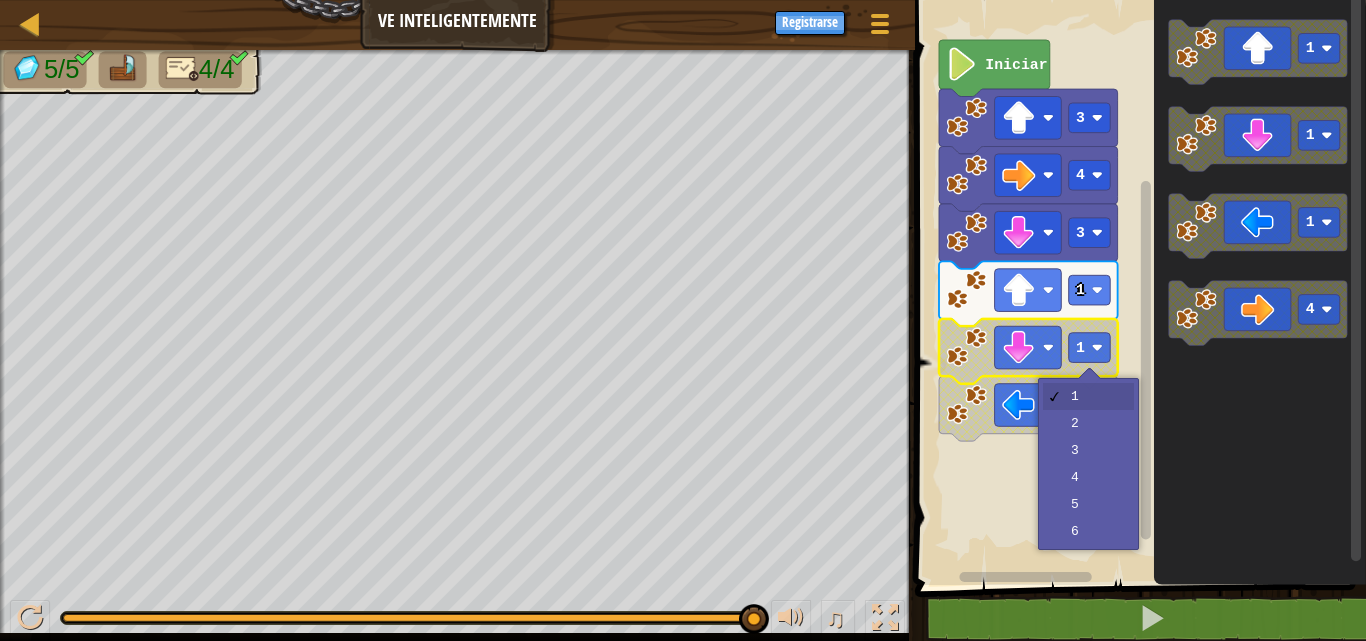 click 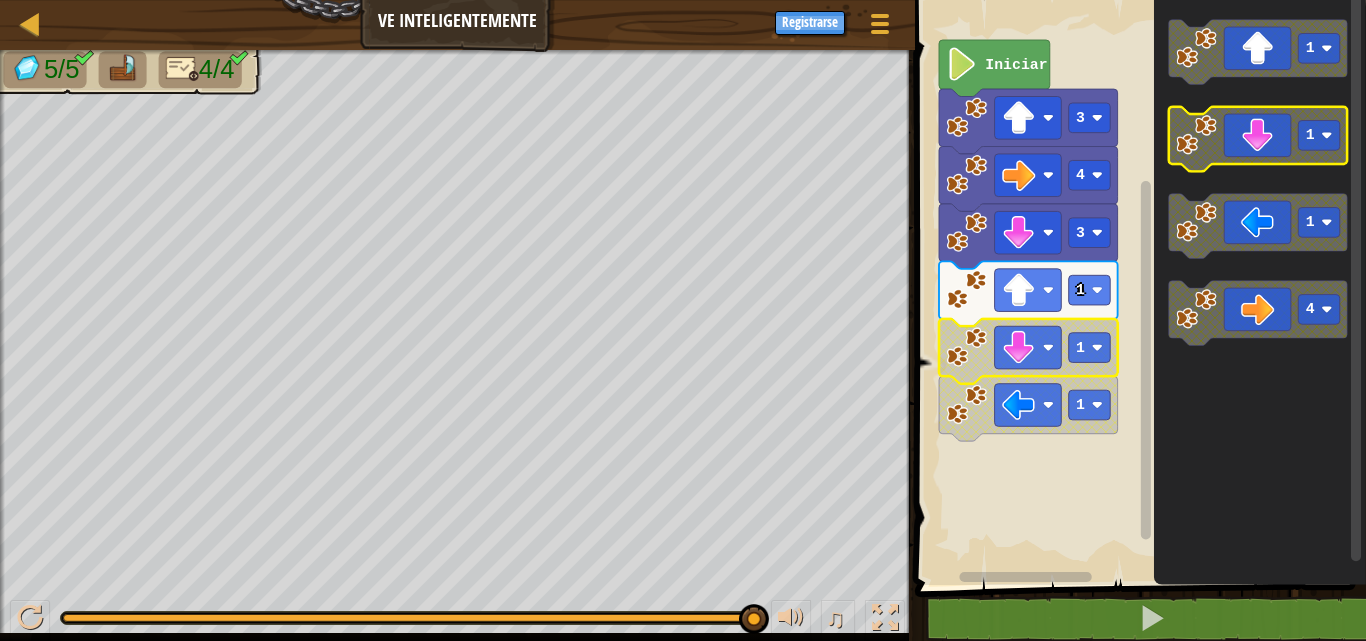 click 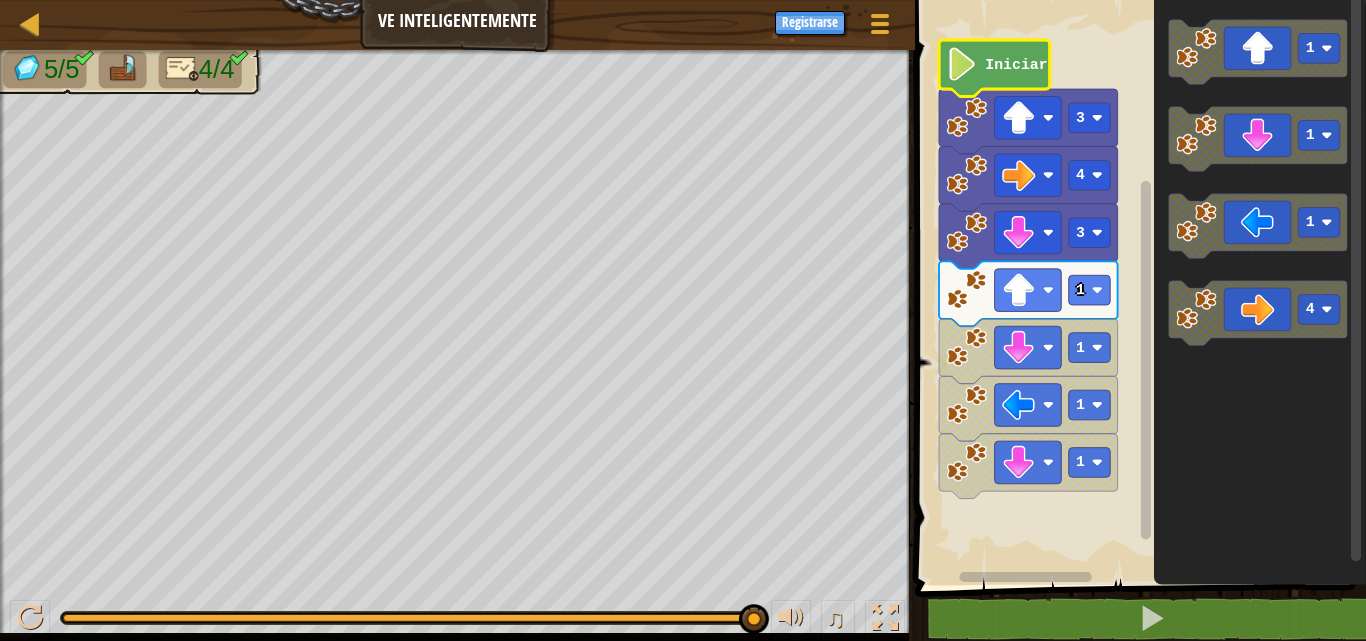 click 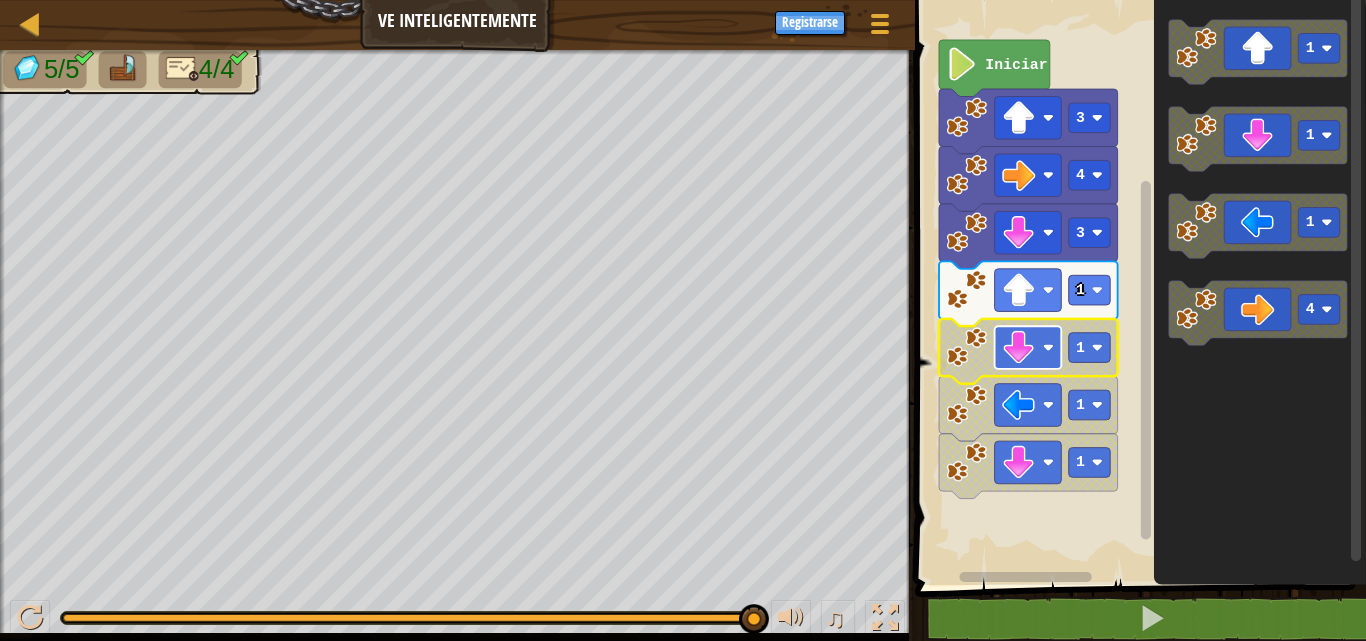 click 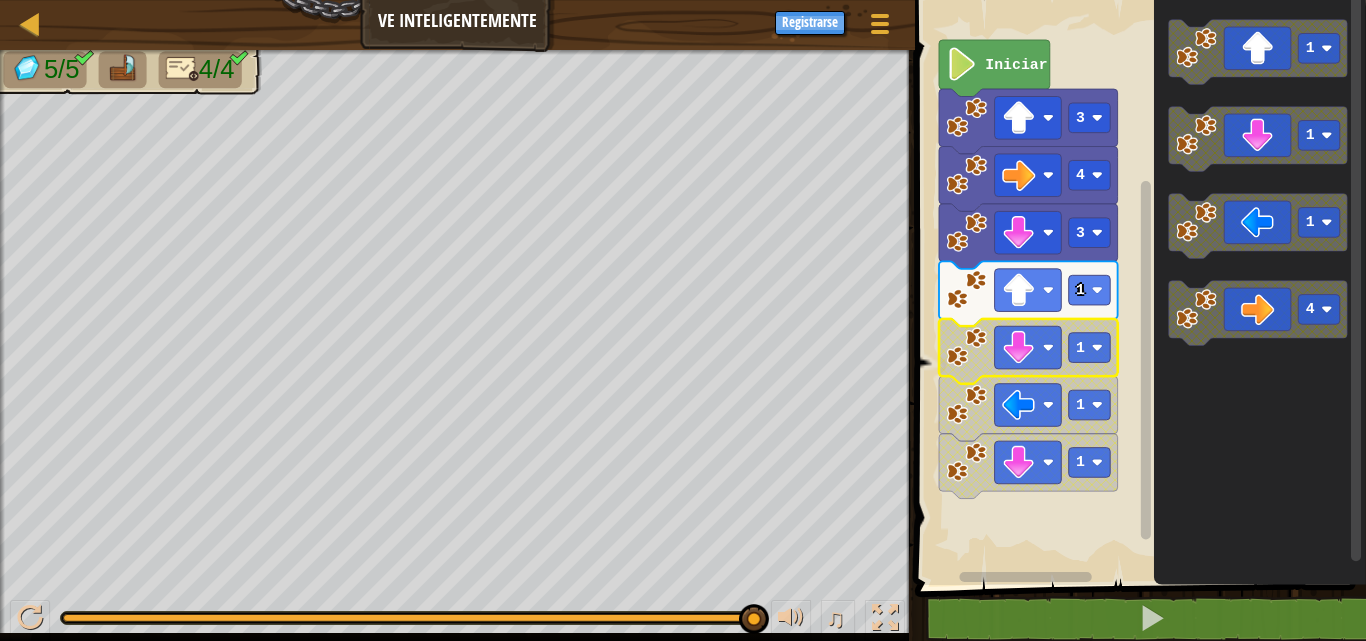 click 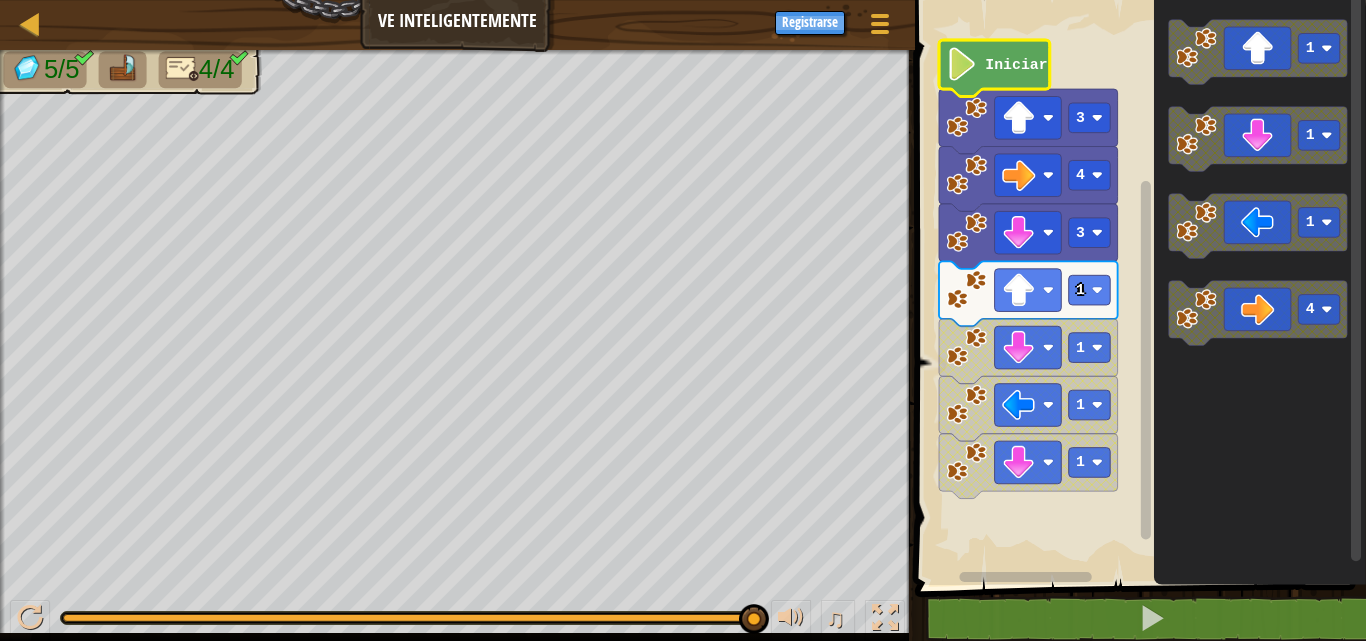 click on "Iniciar [NUMBER] [NUMBER] [NUMBER] [NUMBER] [NUMBER] [NUMBER] [NUMBER]" 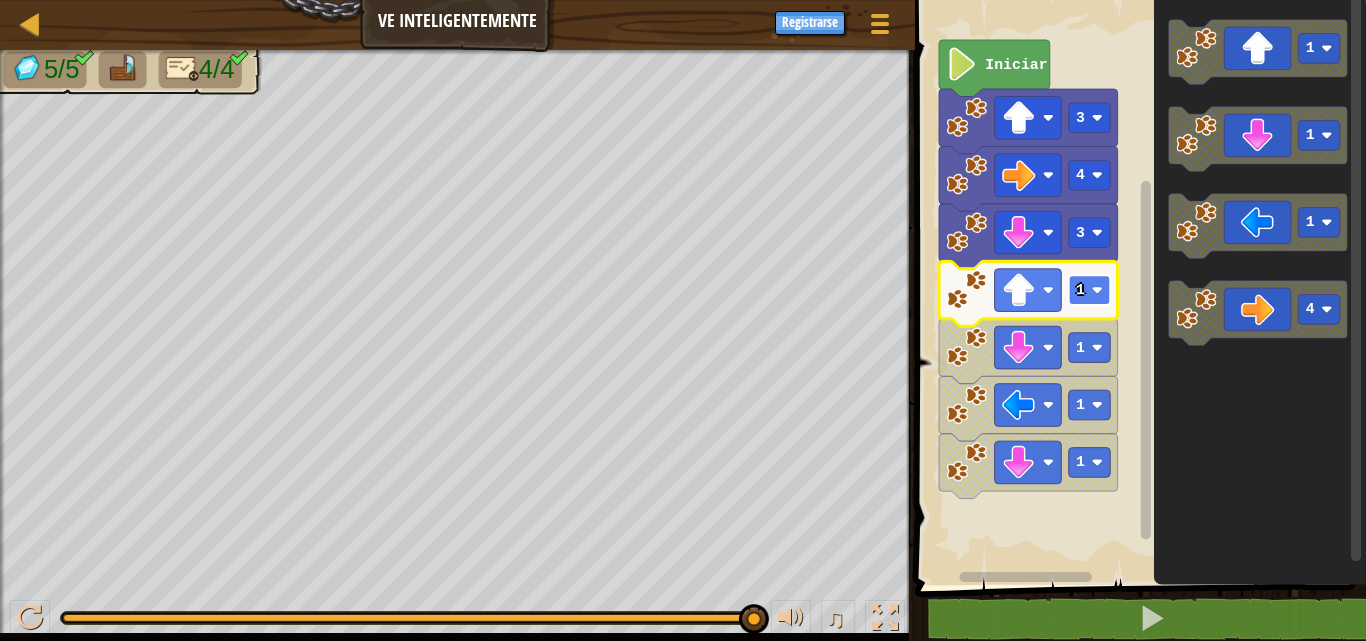 click 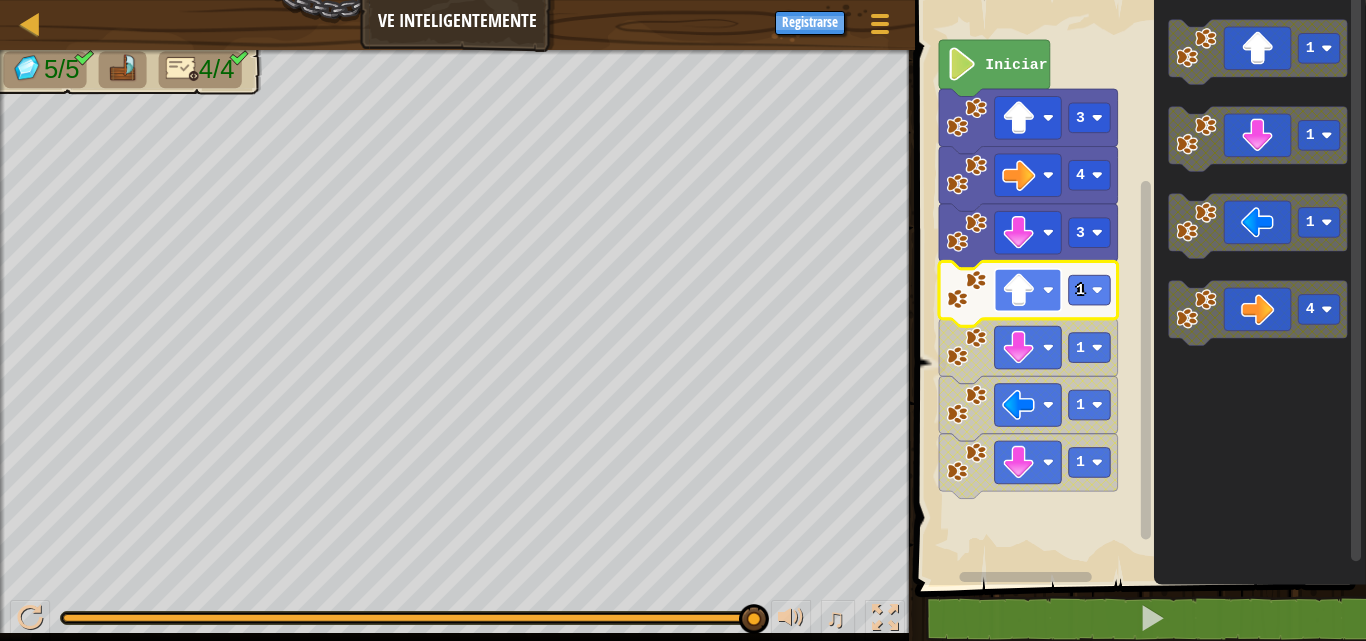 click 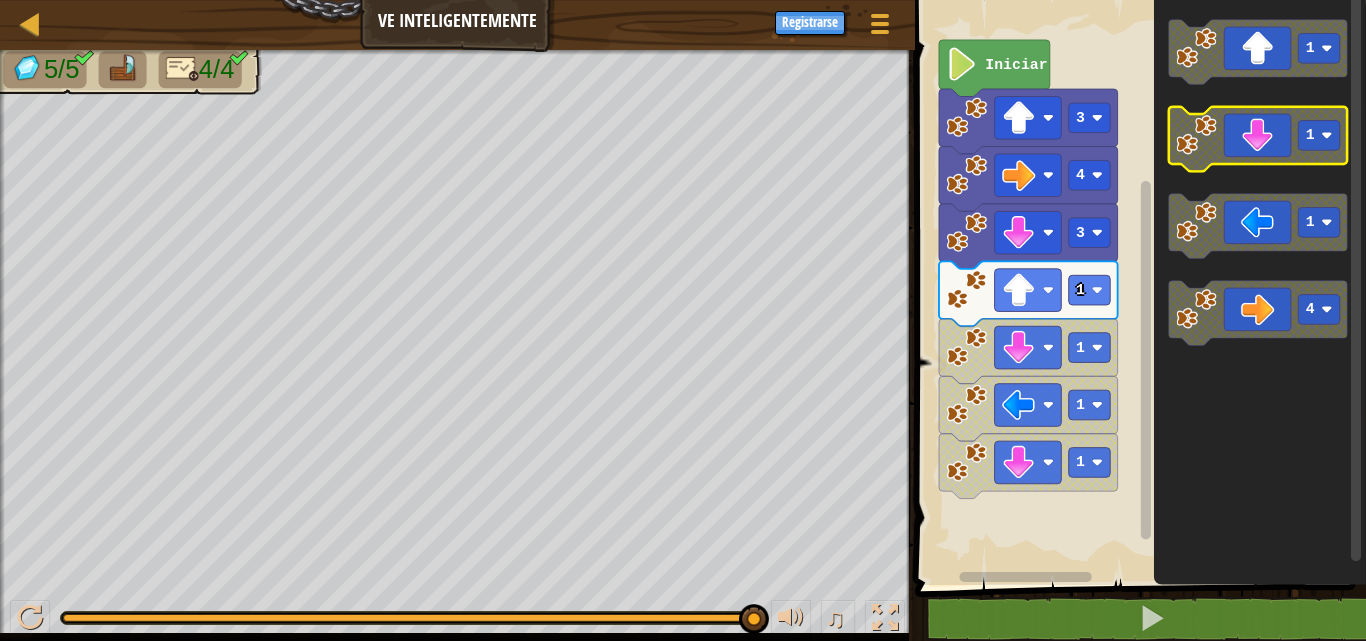 click 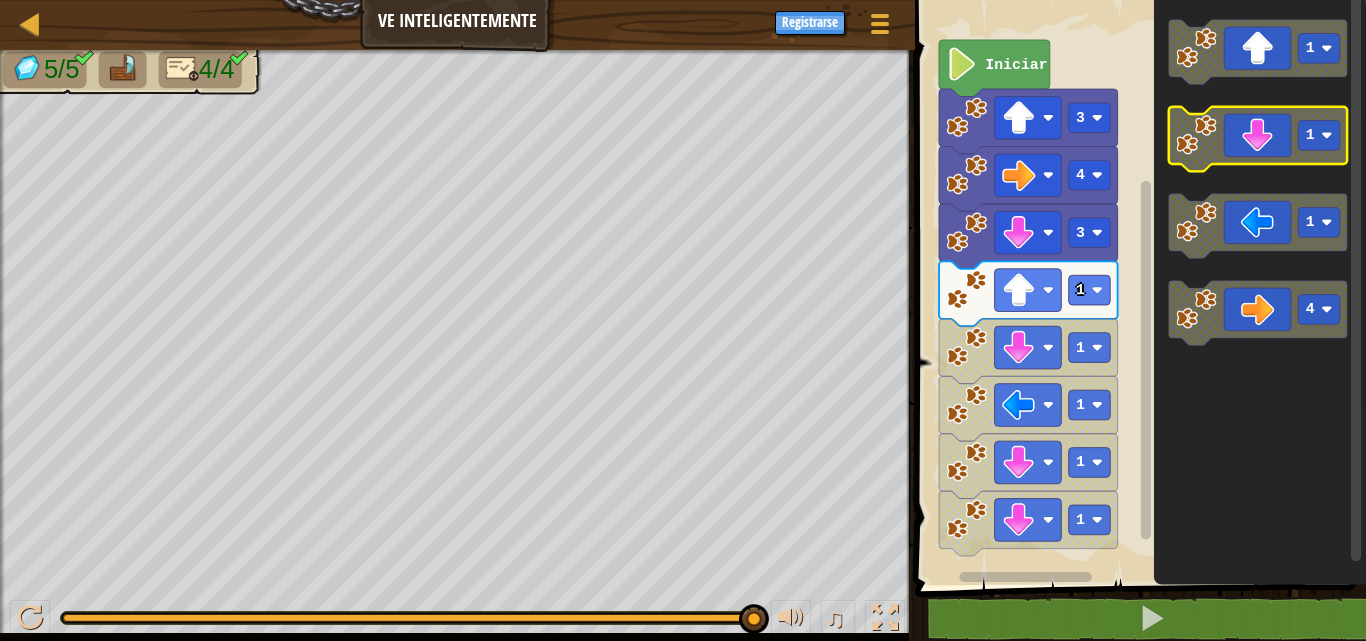 click 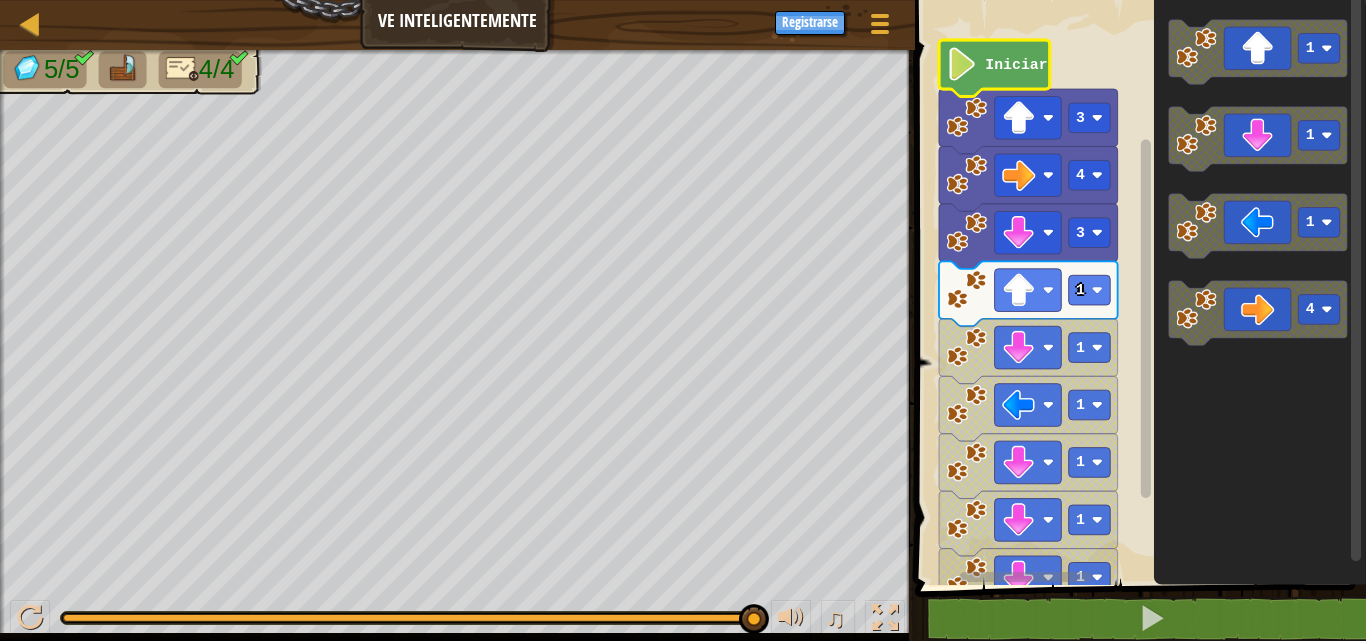 click on "Iniciar" 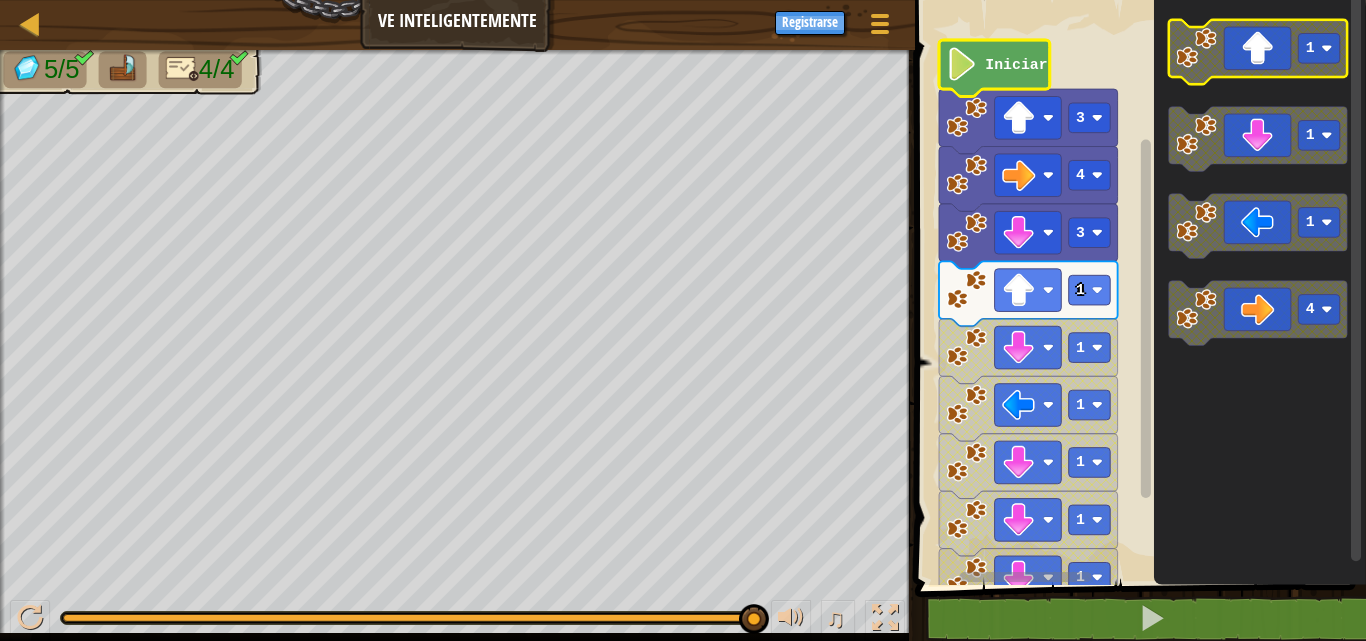 click 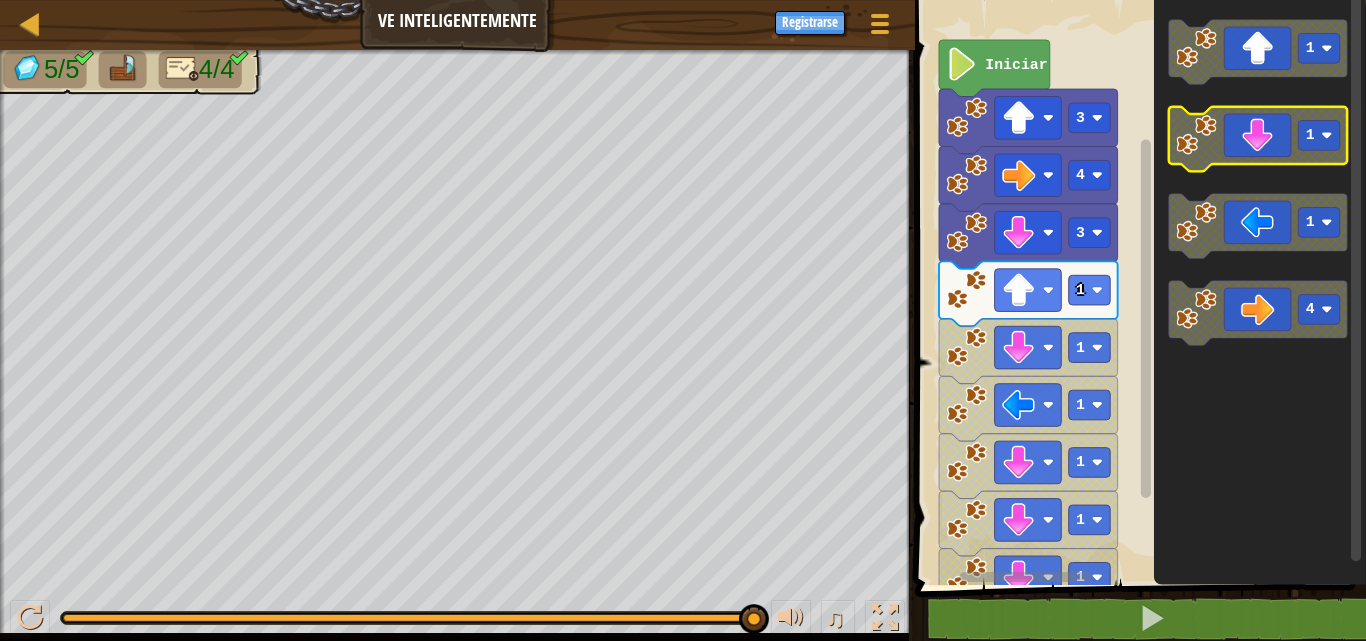 click 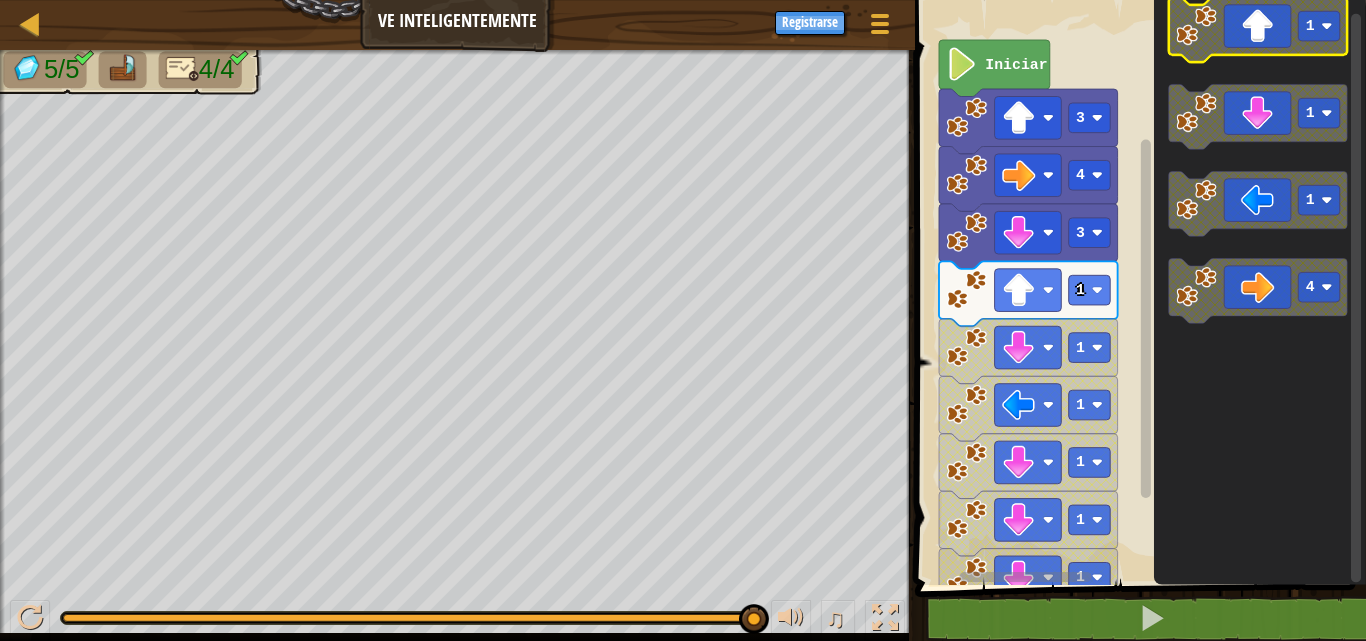 click 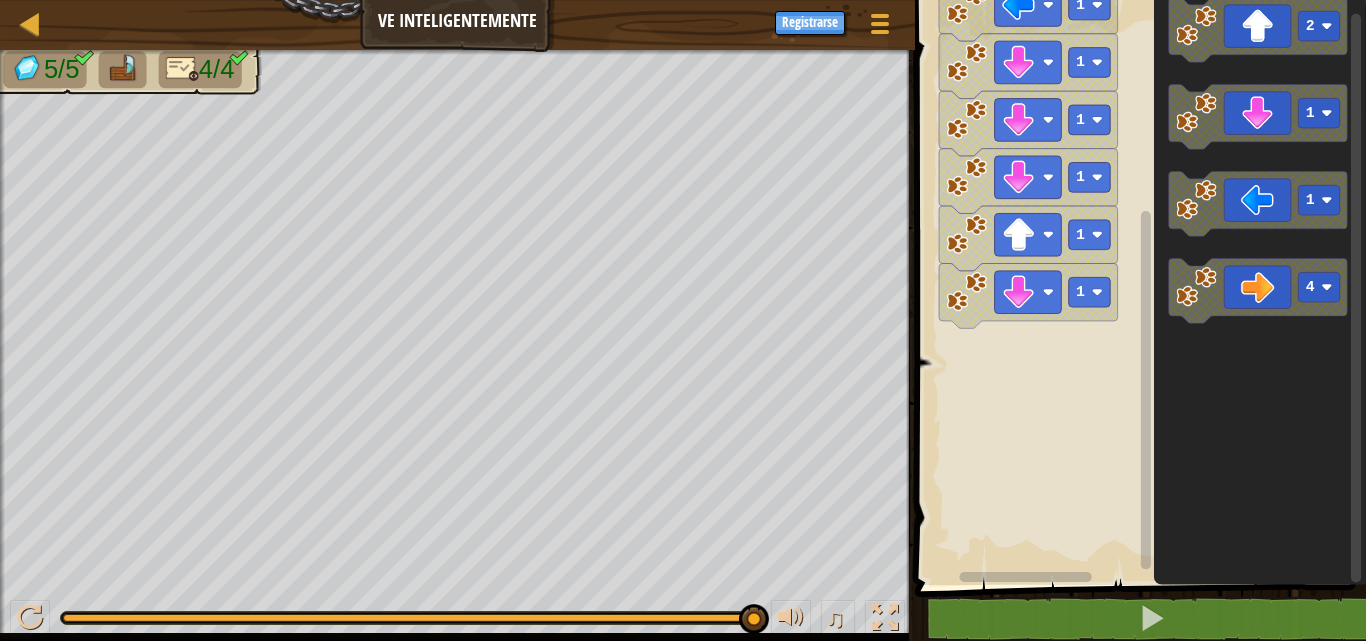 click 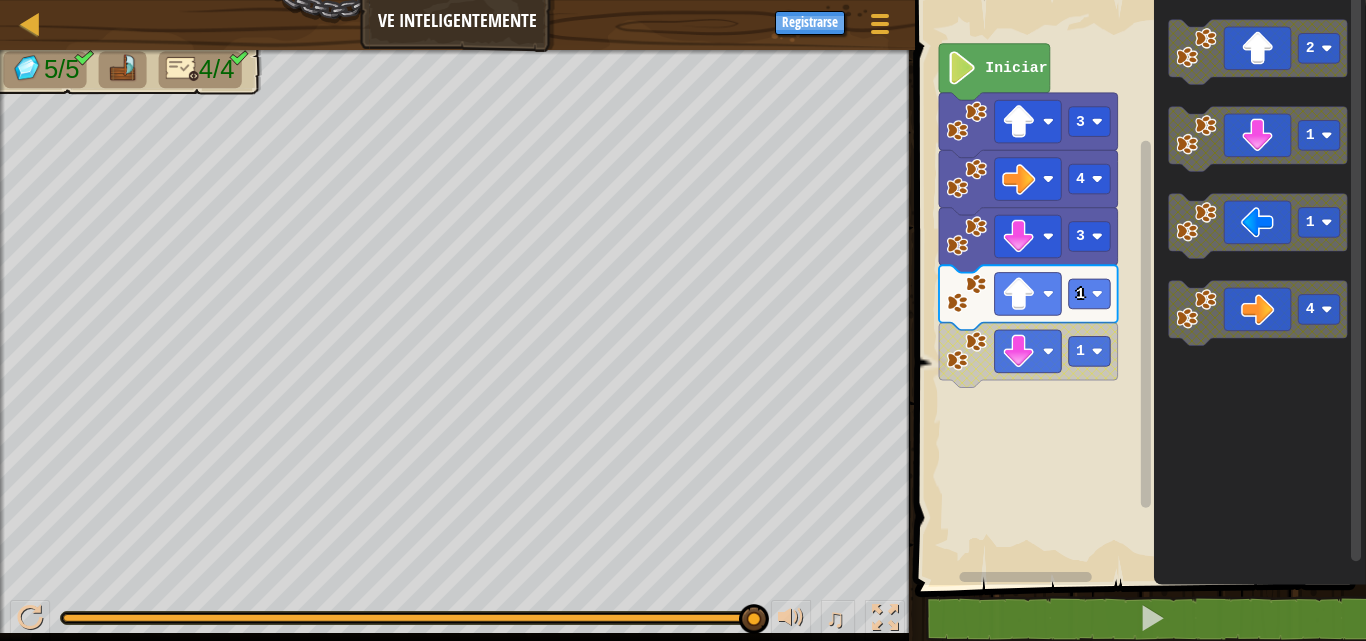 click 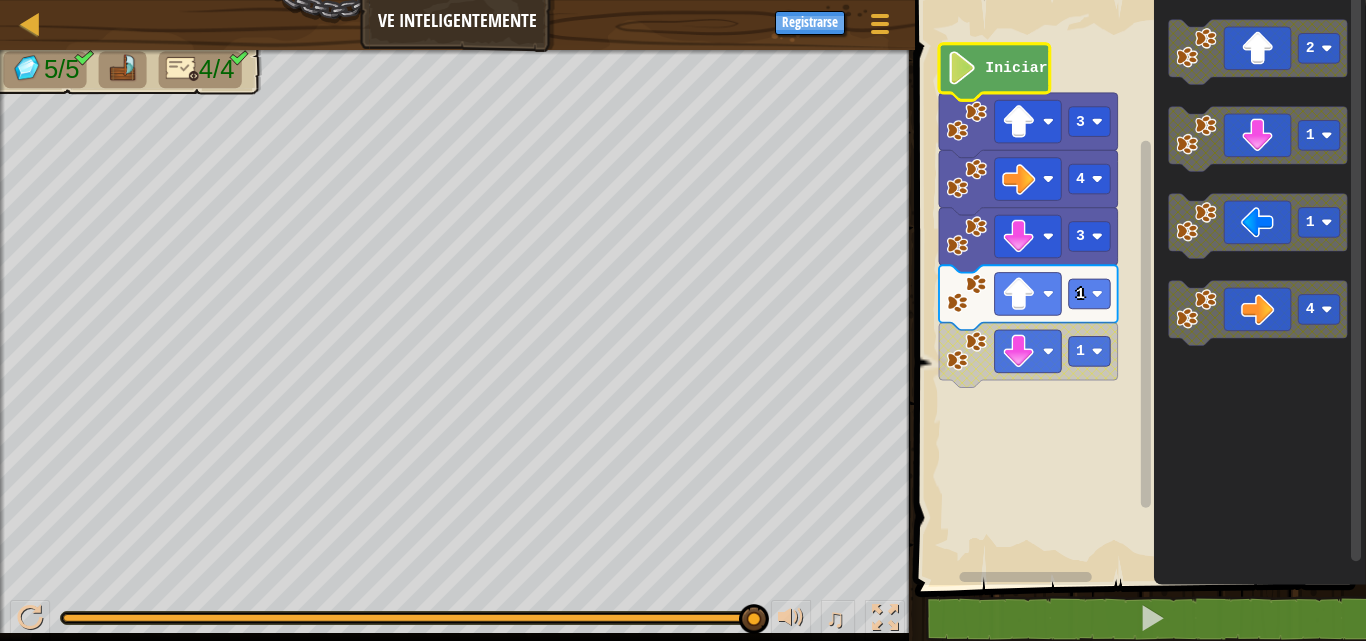 click 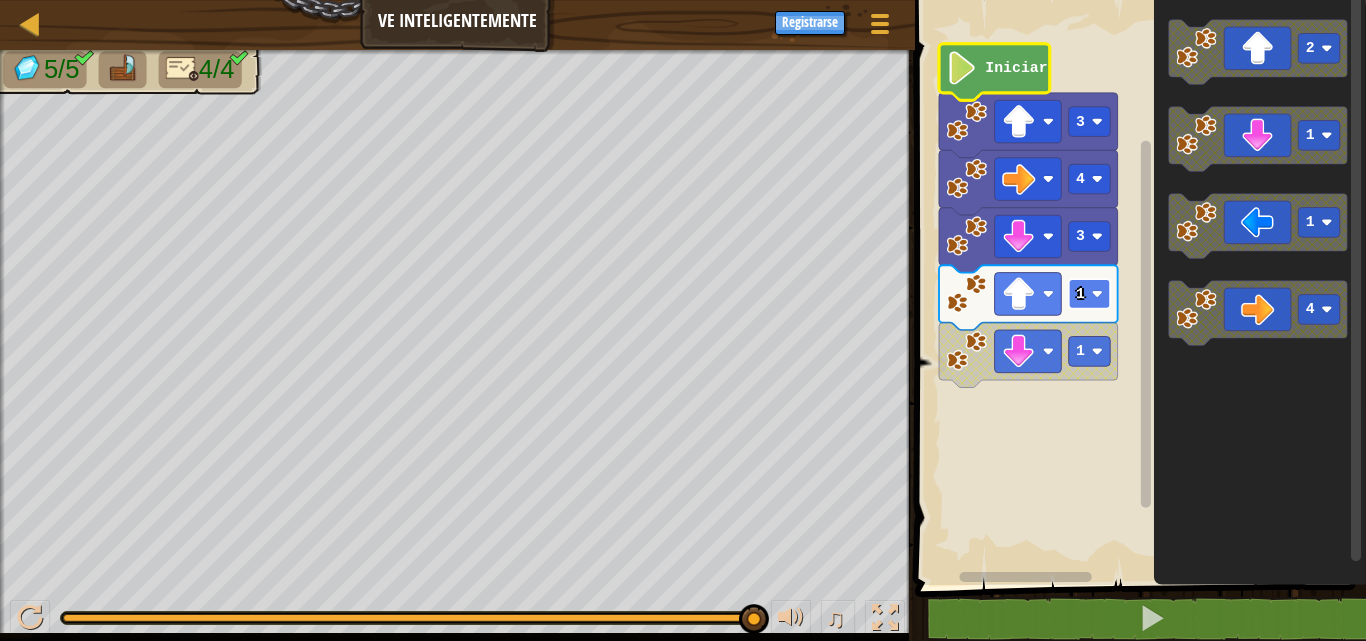 click 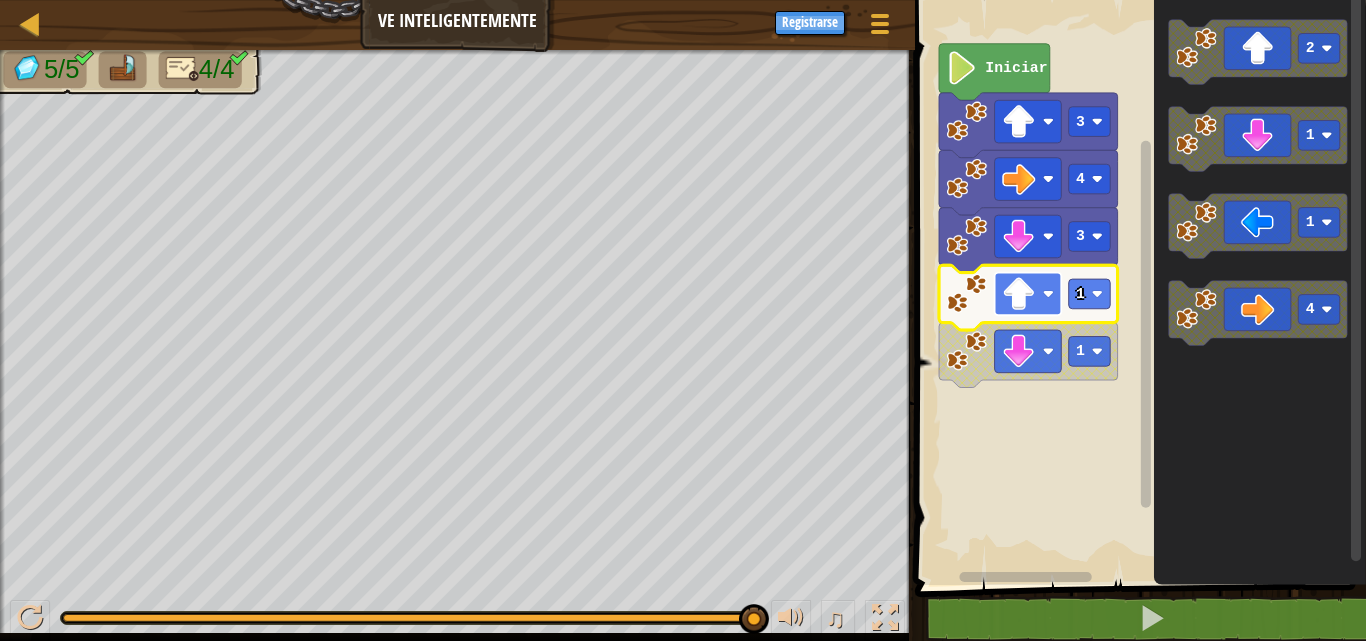 click 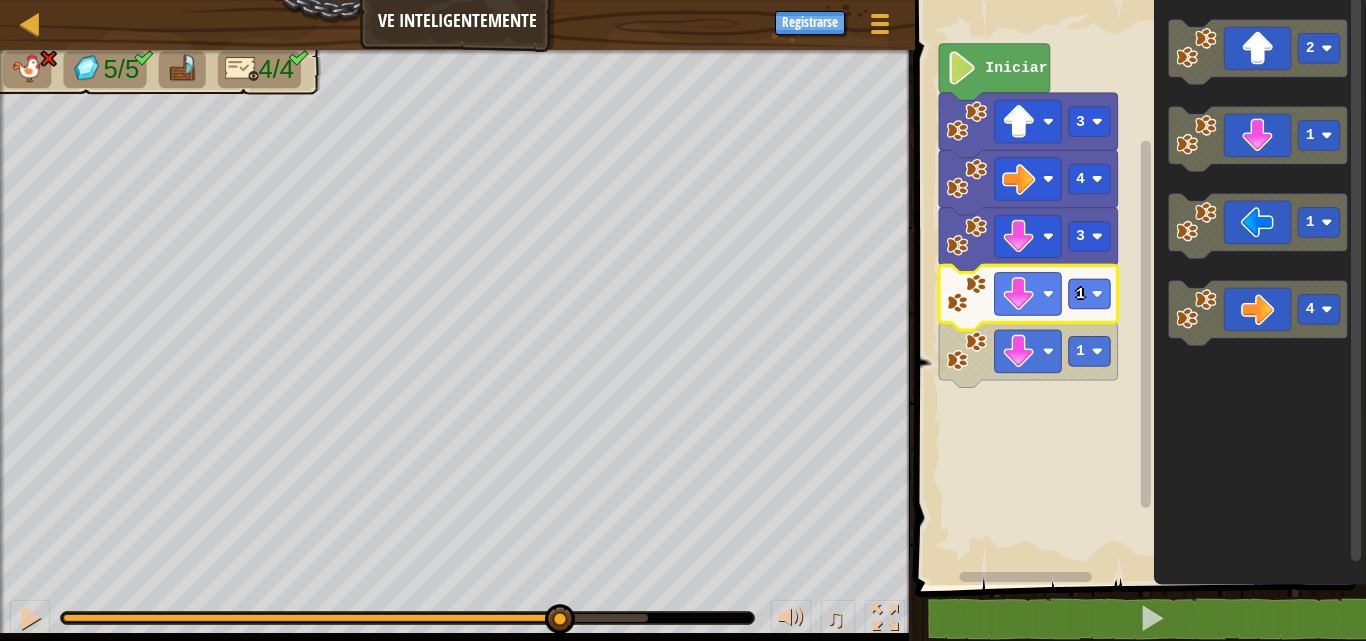 drag, startPoint x: 651, startPoint y: 615, endPoint x: 558, endPoint y: 590, distance: 96.30161 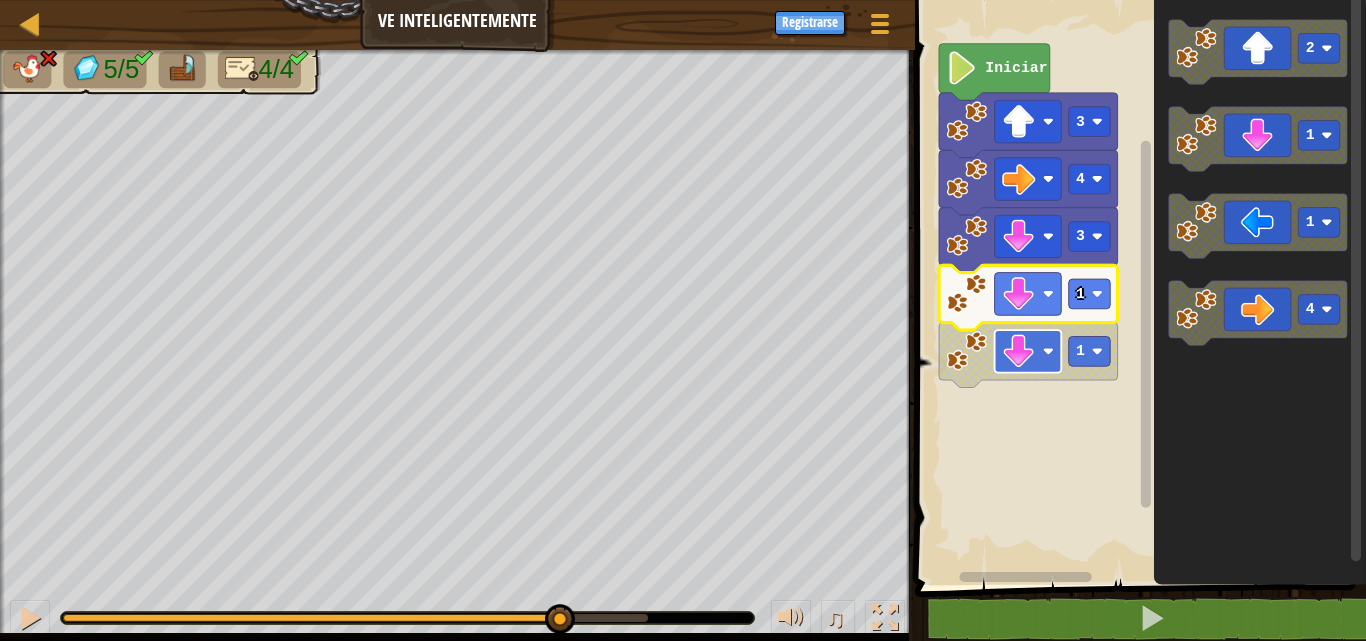 click 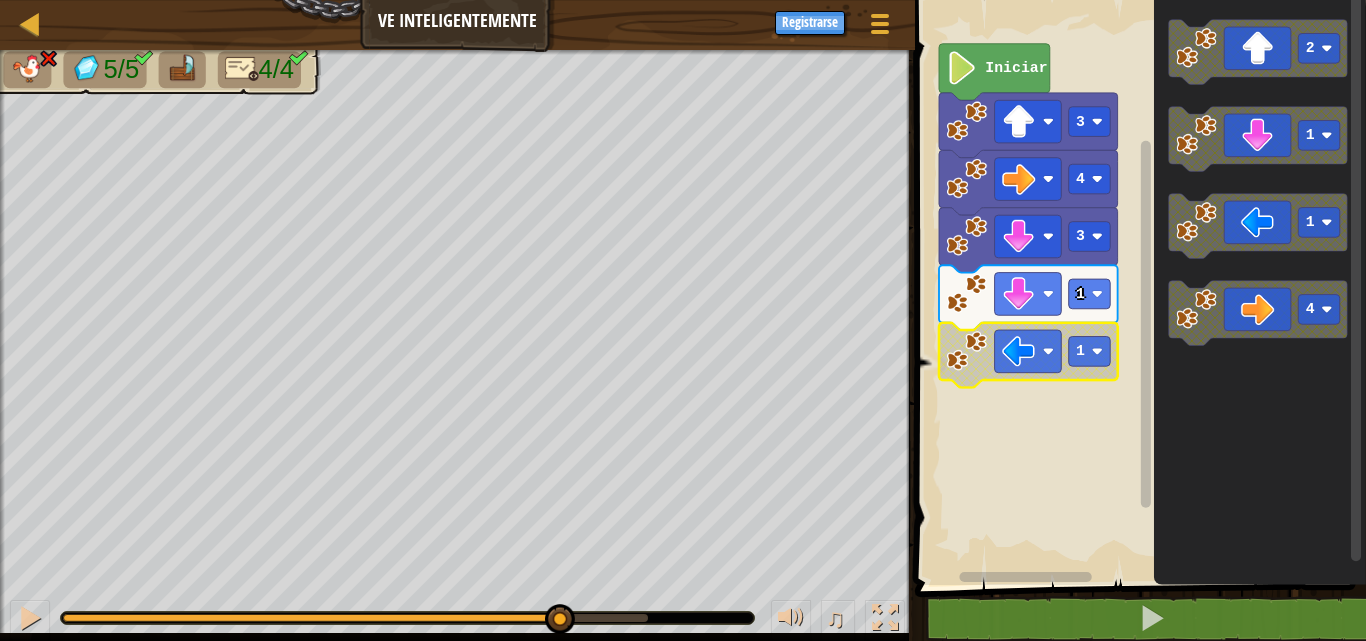 click on "Iniciar" 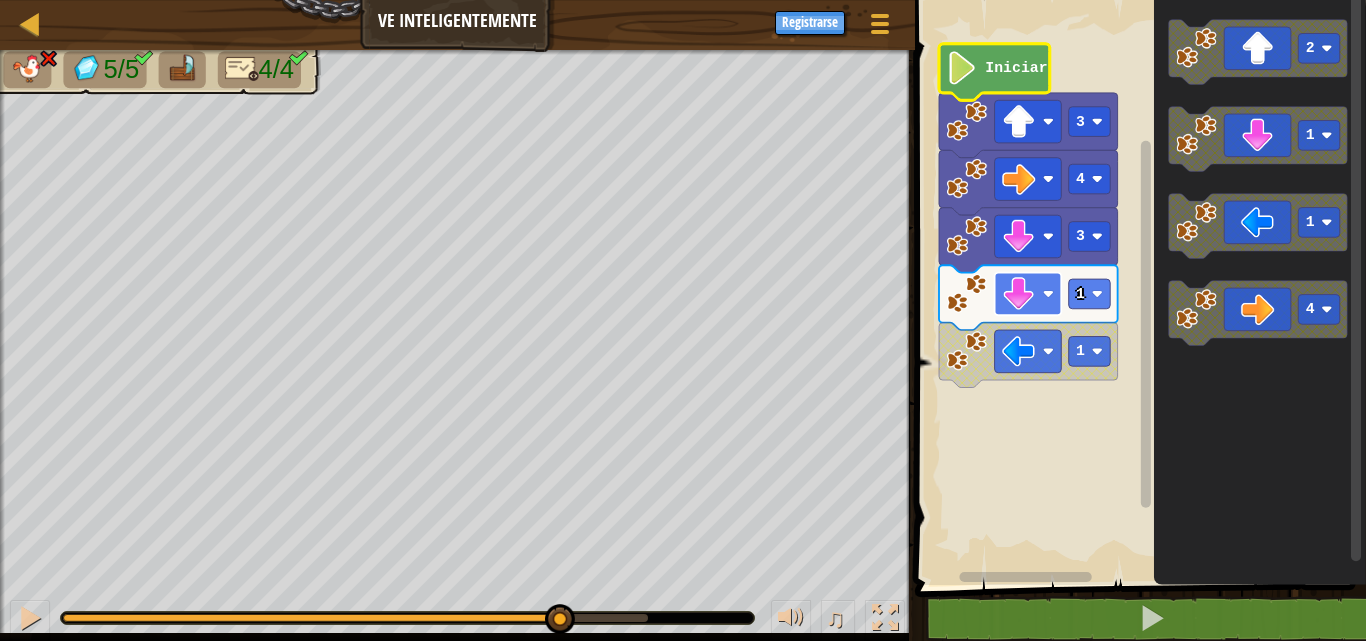 click 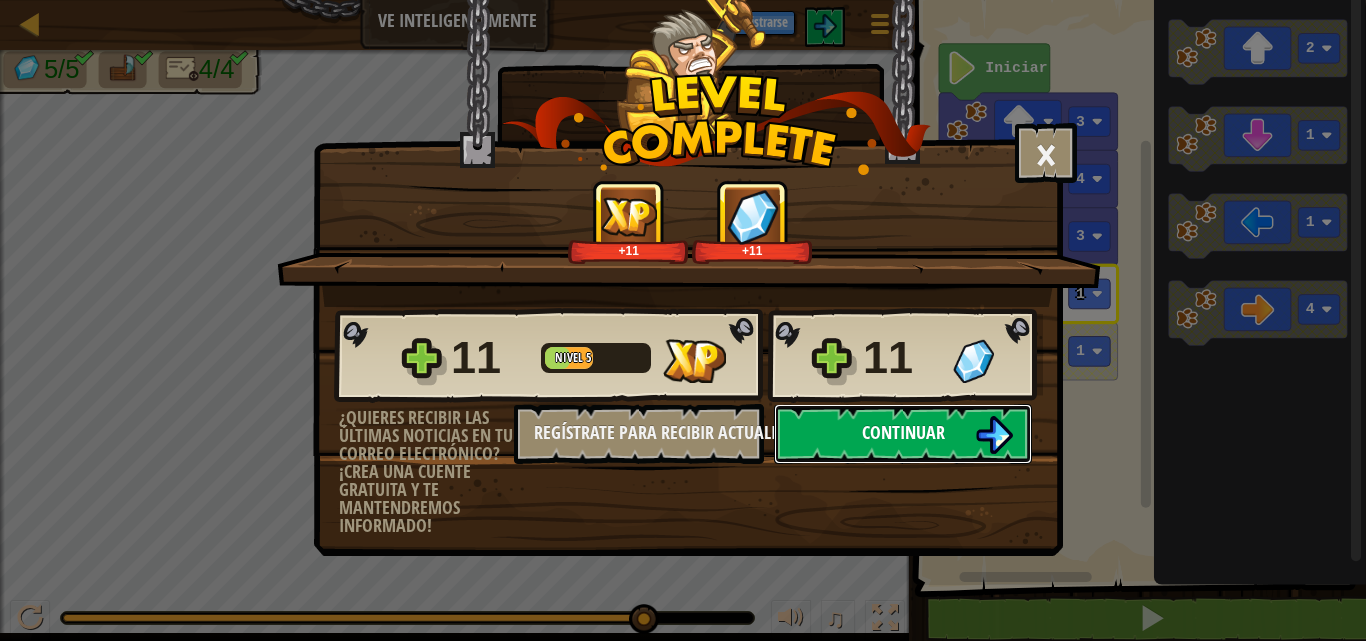 click on "Continuar" at bounding box center [903, 432] 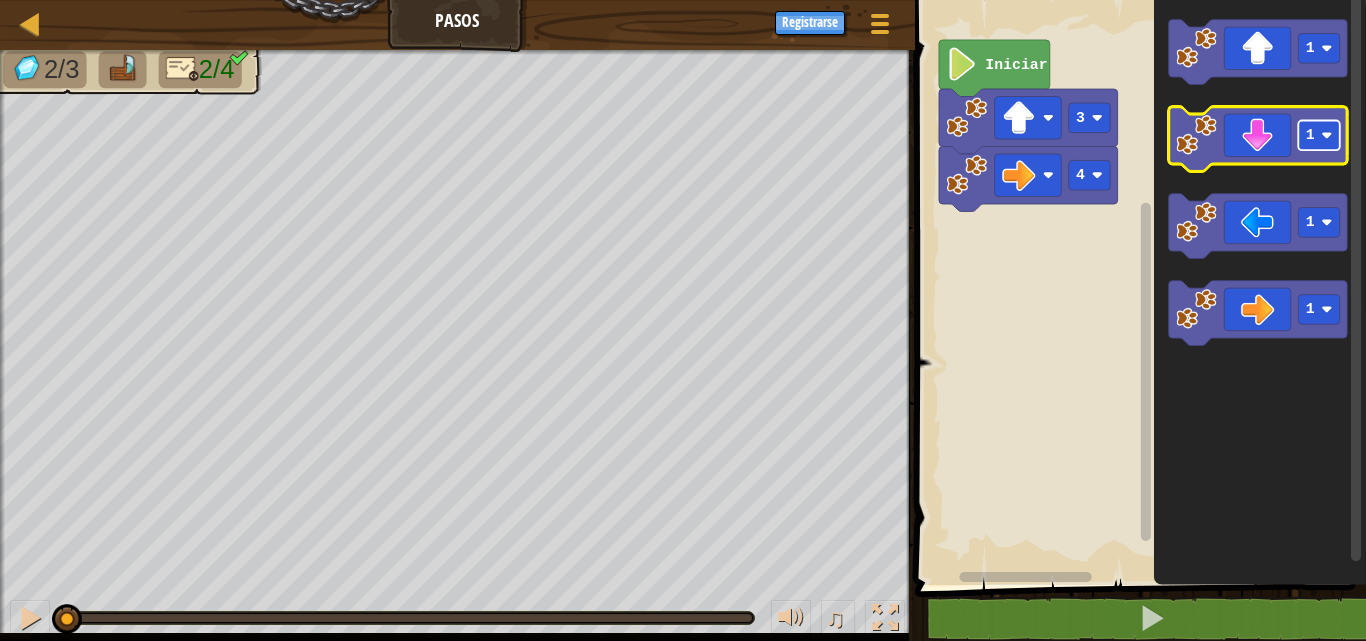 click 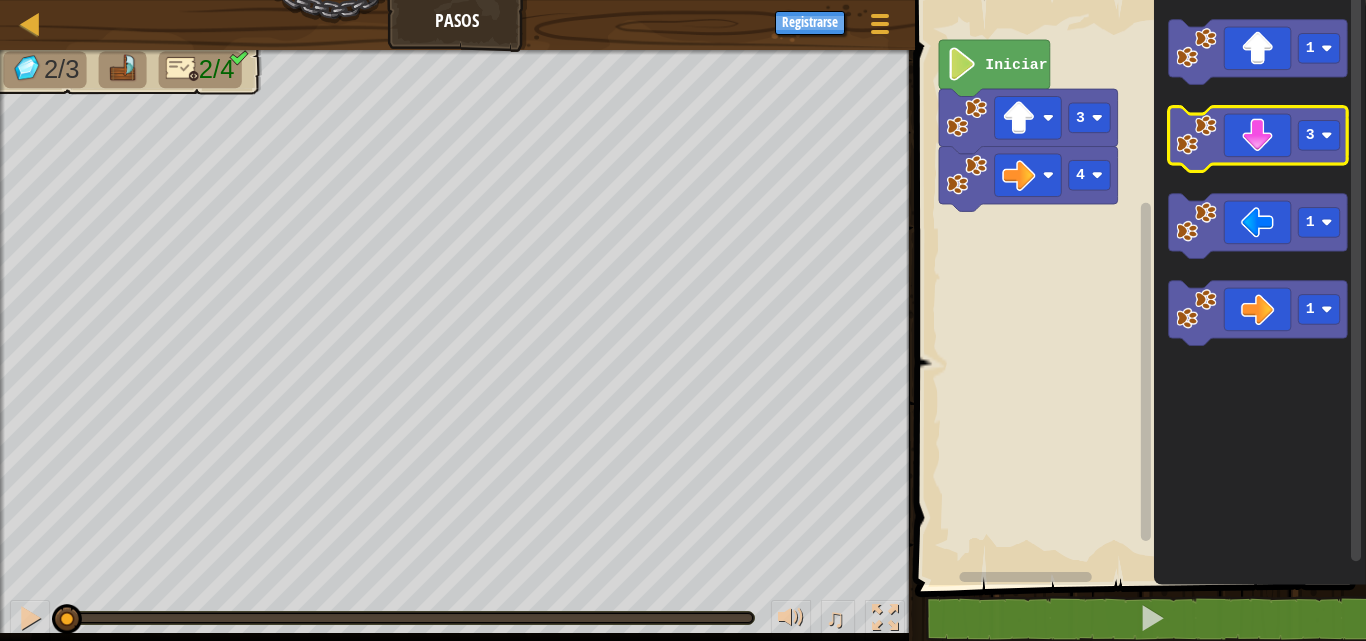 click 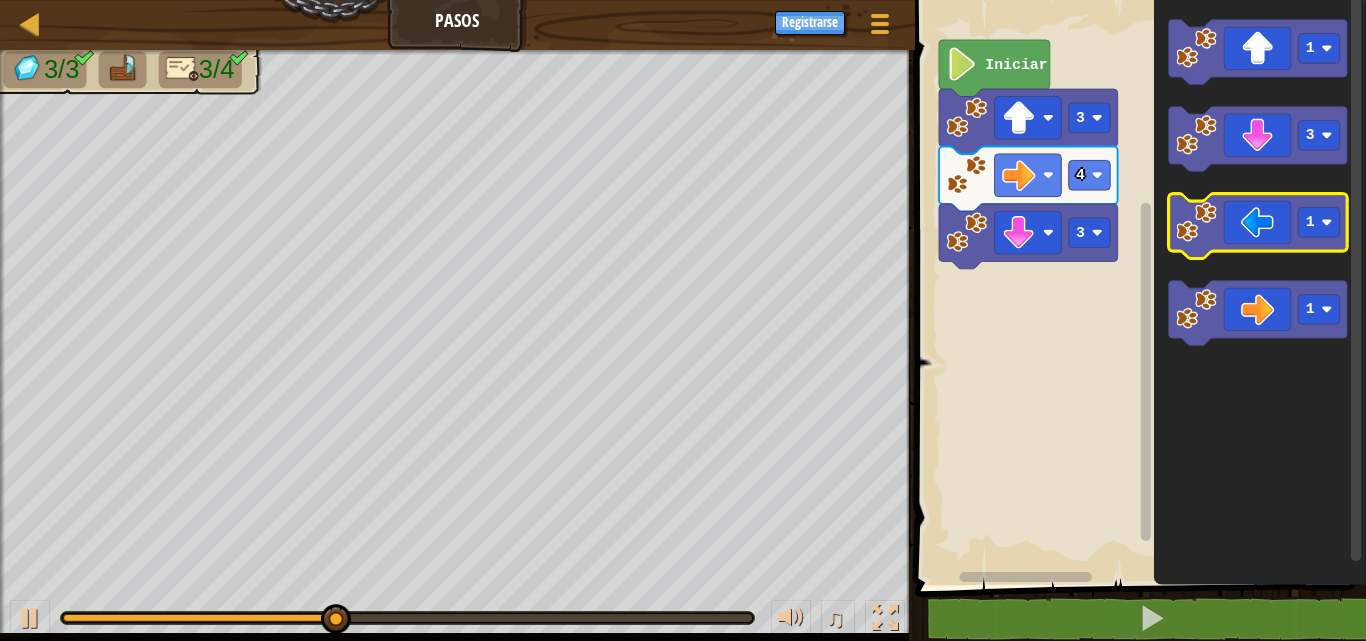 click 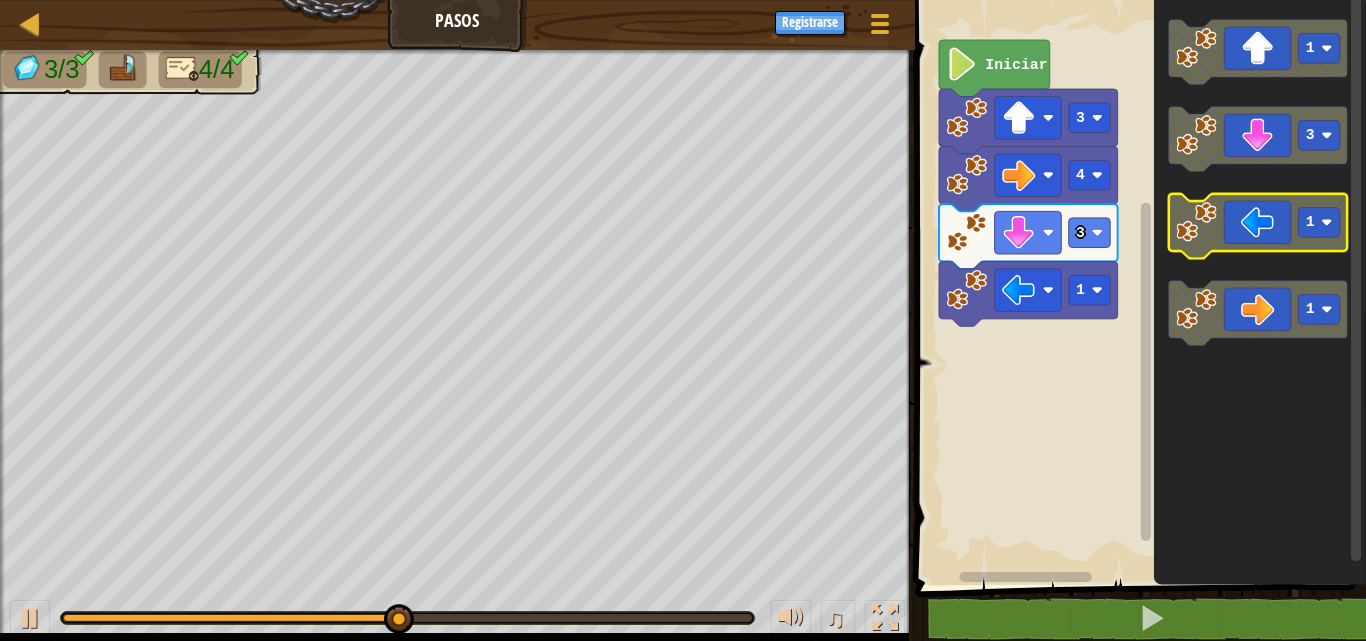 click 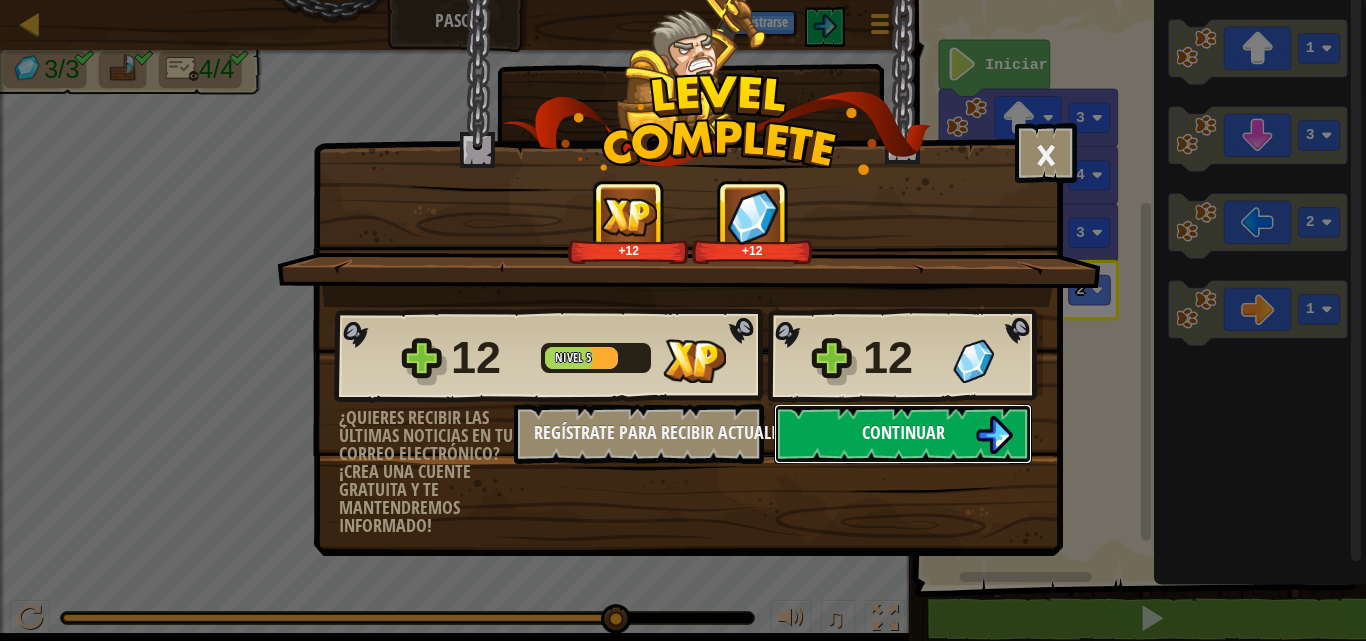 click on "Continuar" at bounding box center [903, 432] 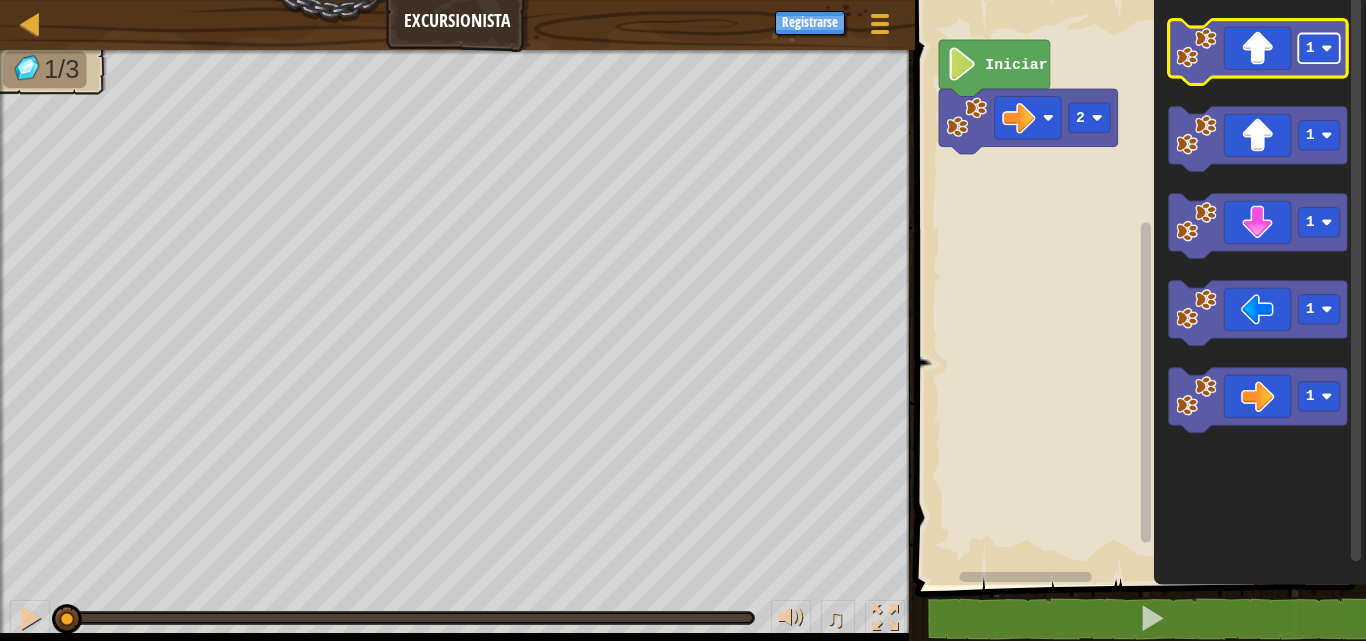 click 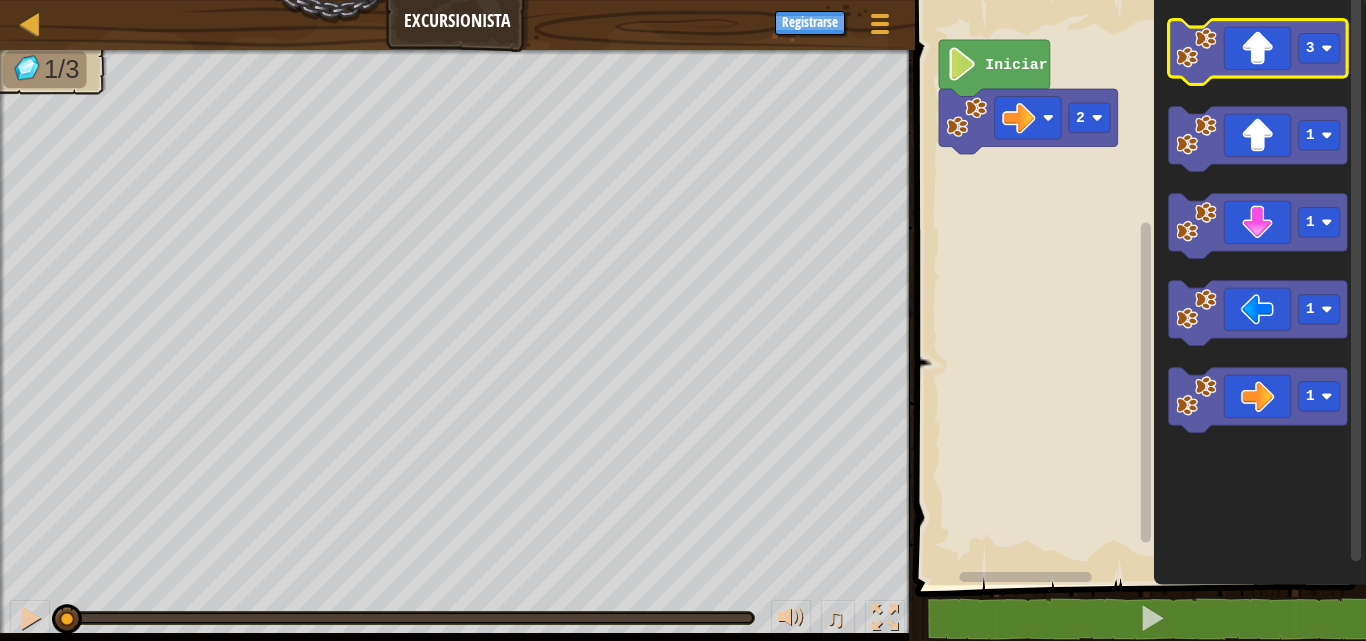 click 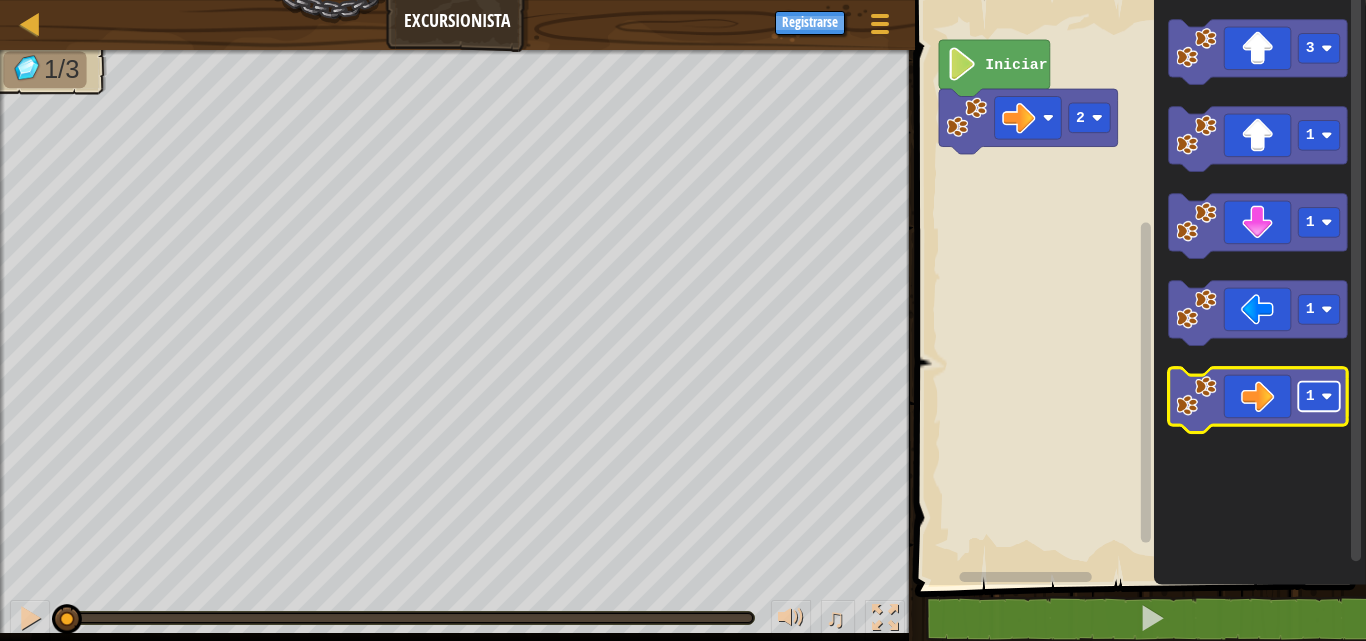 click 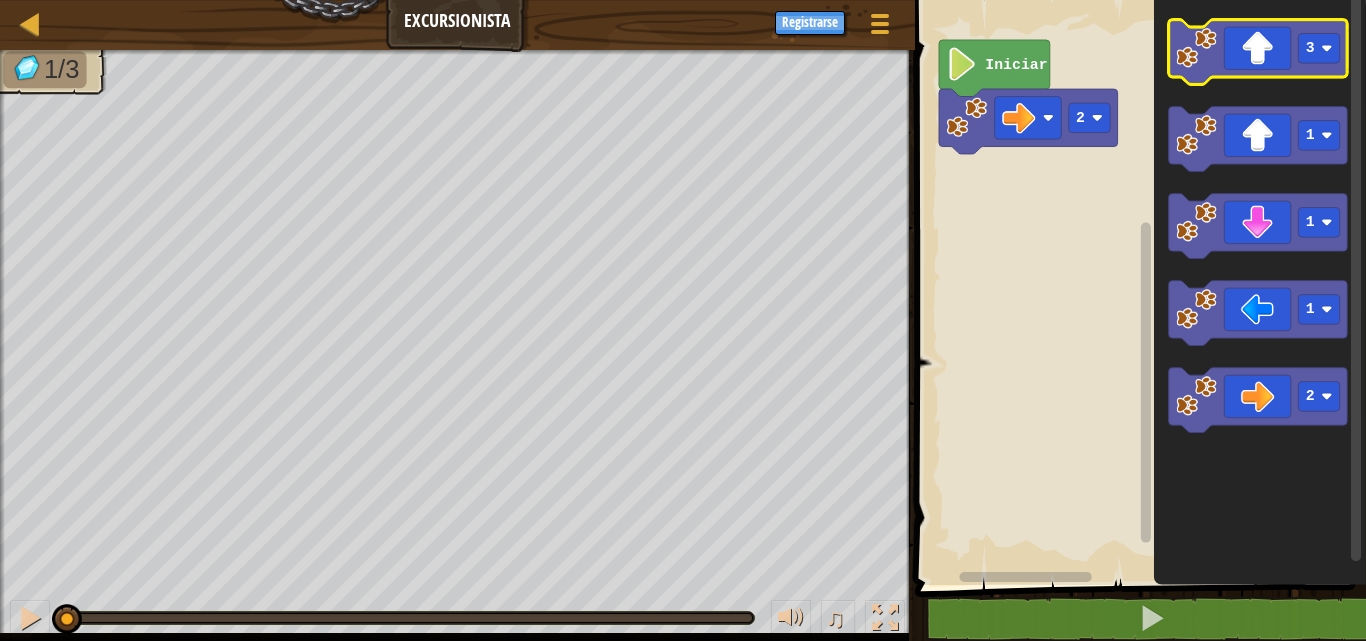 click 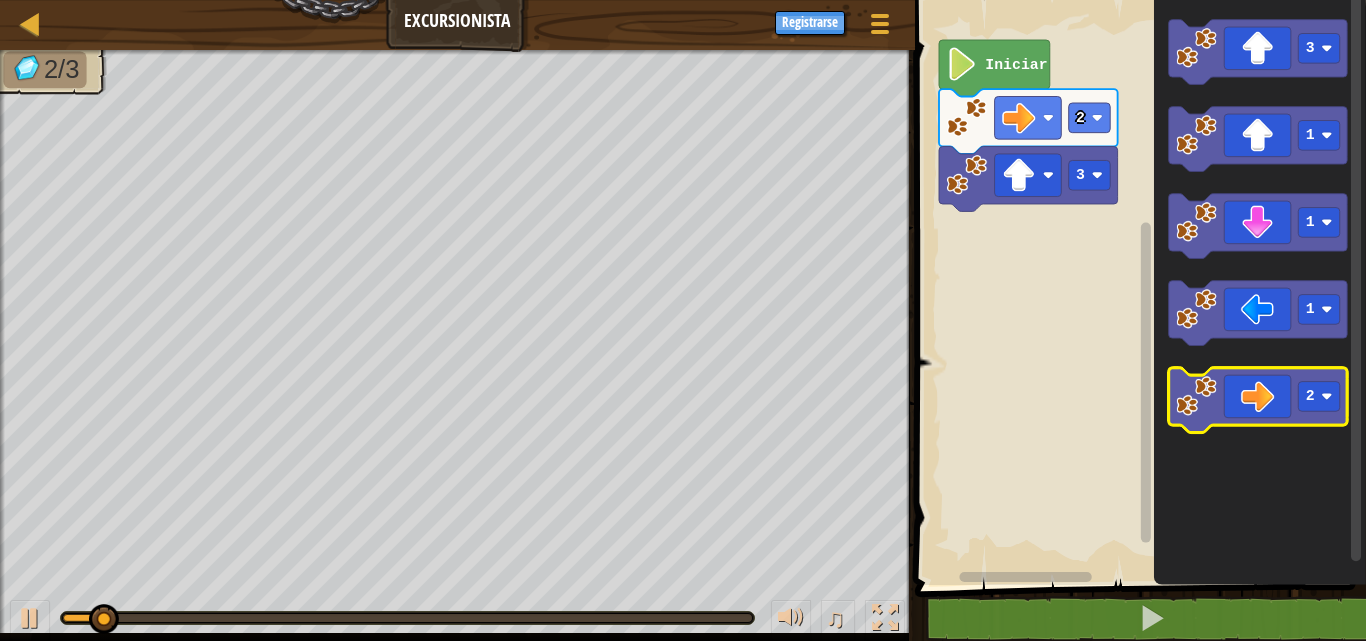 click 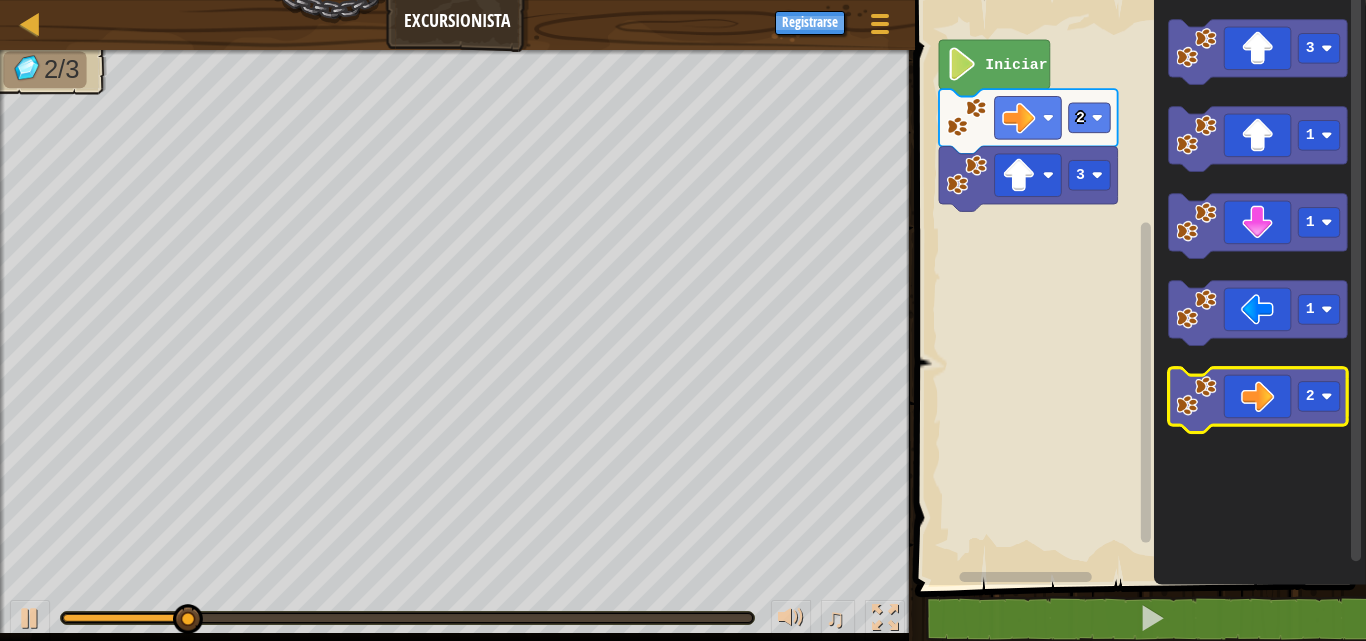 click 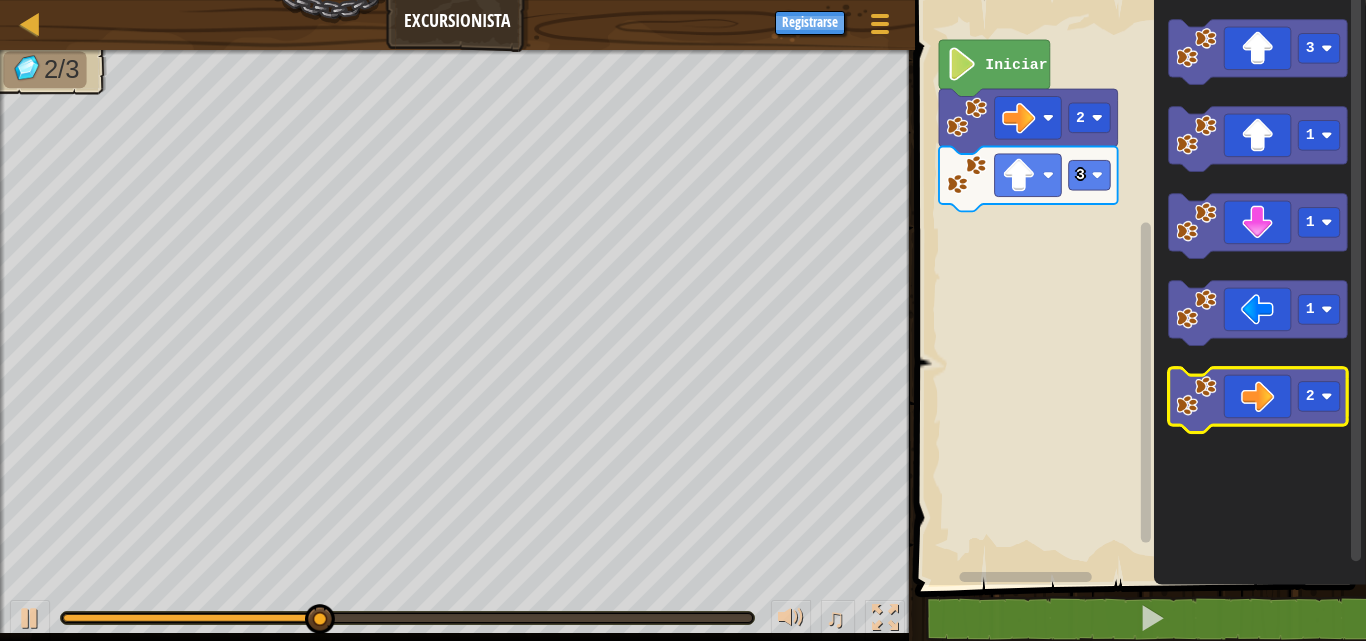 click 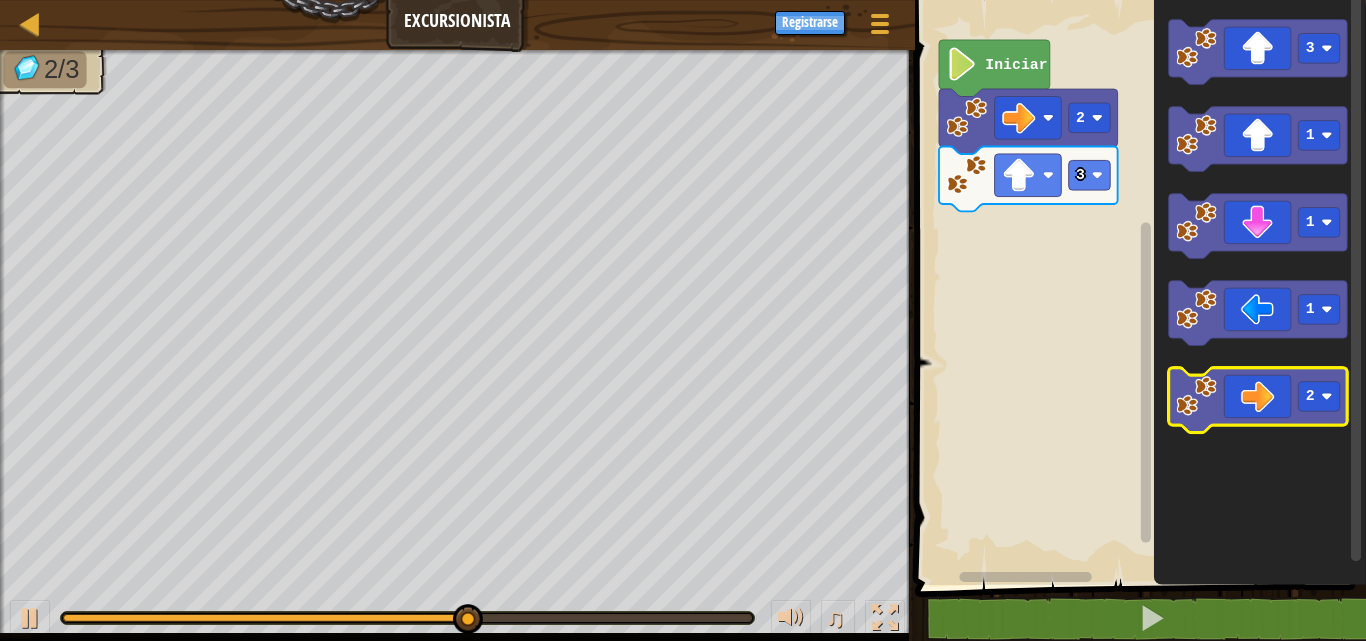 click 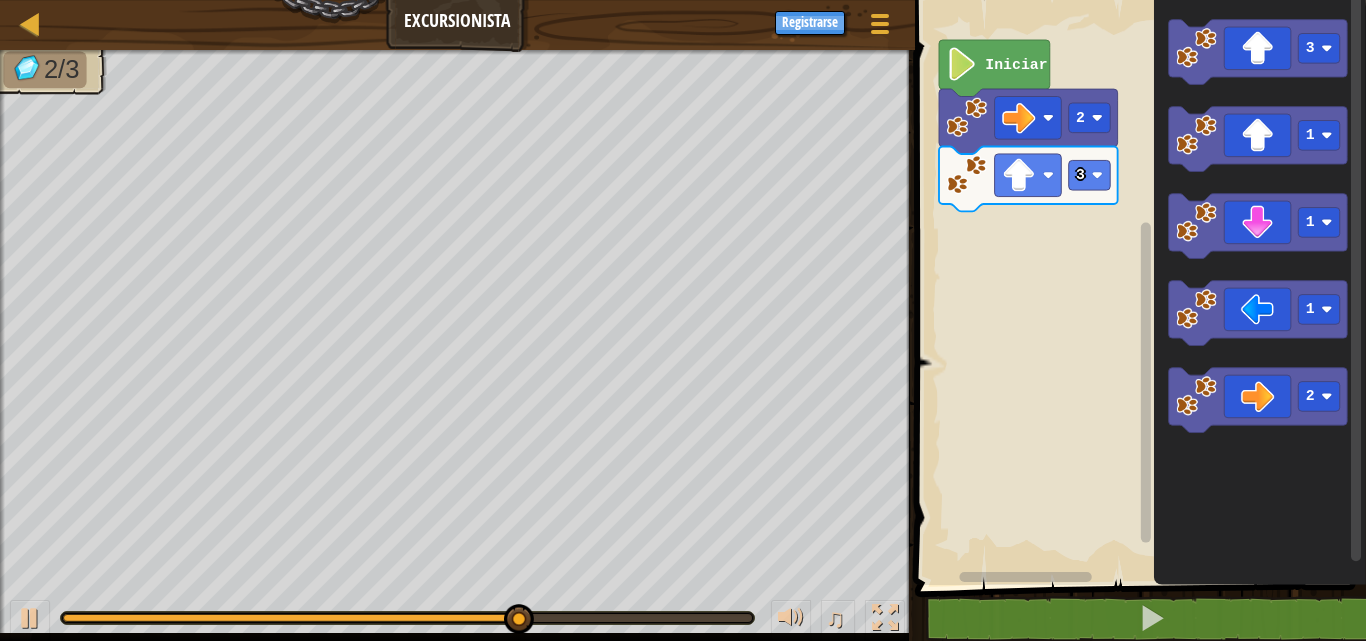 click 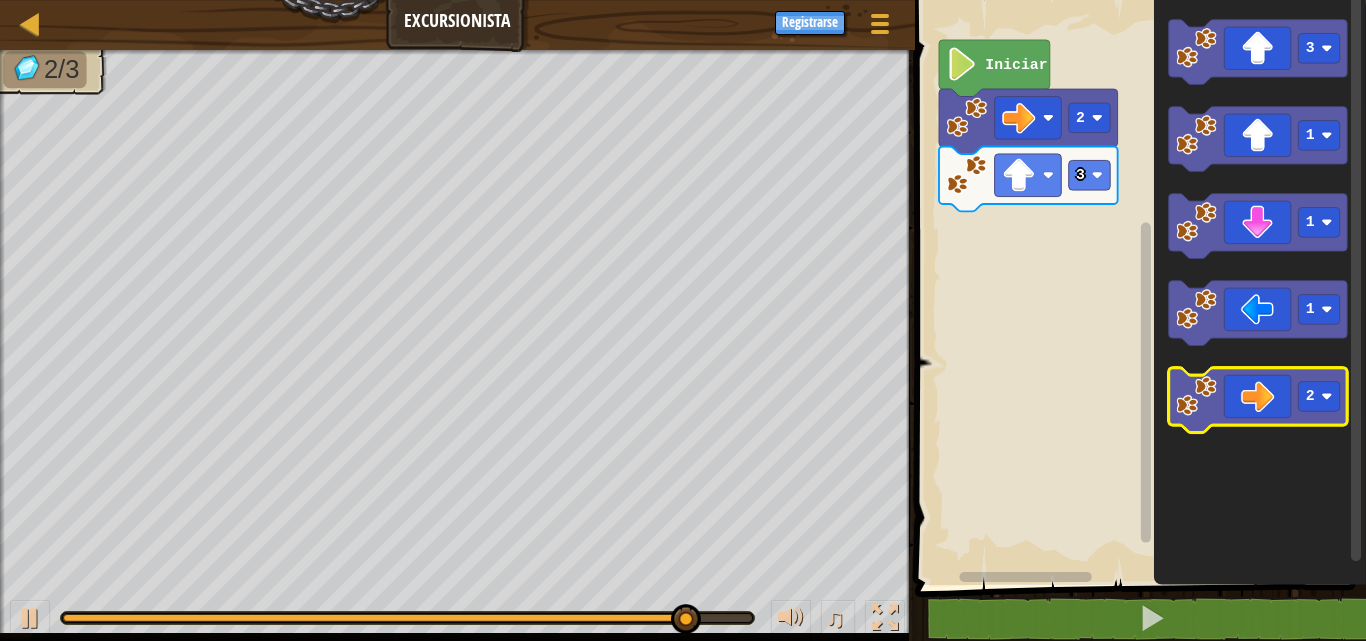 click 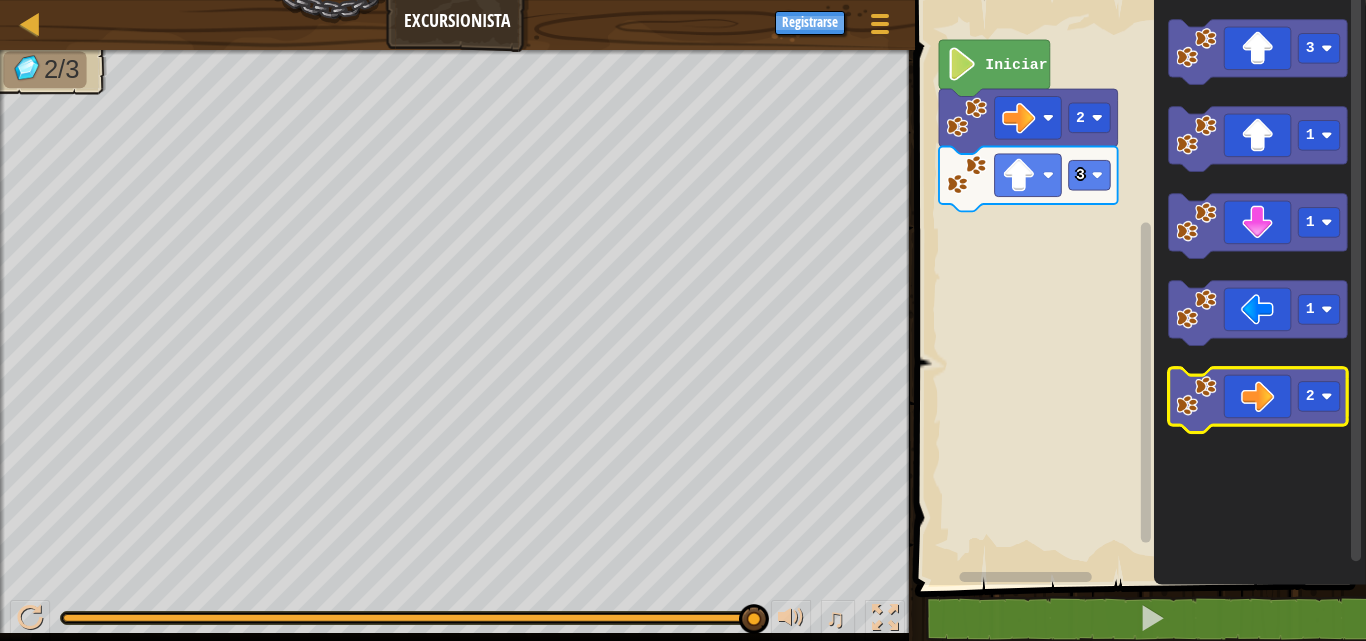 click 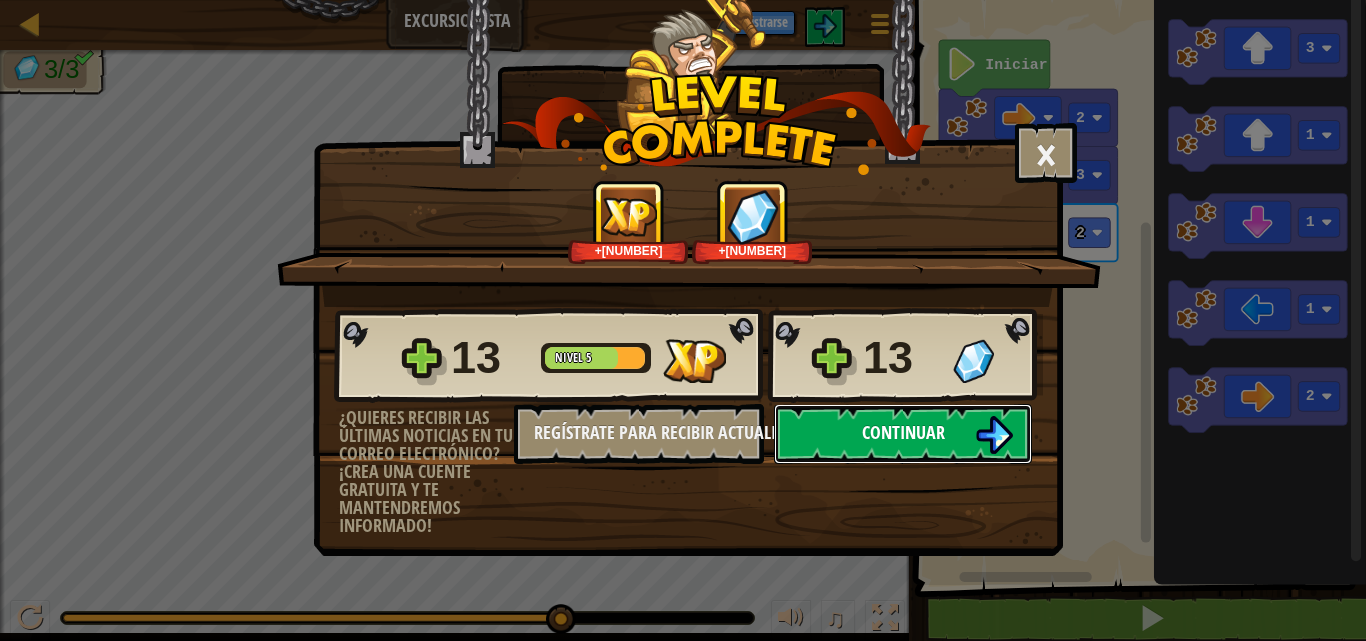 click on "Continuar" at bounding box center [903, 434] 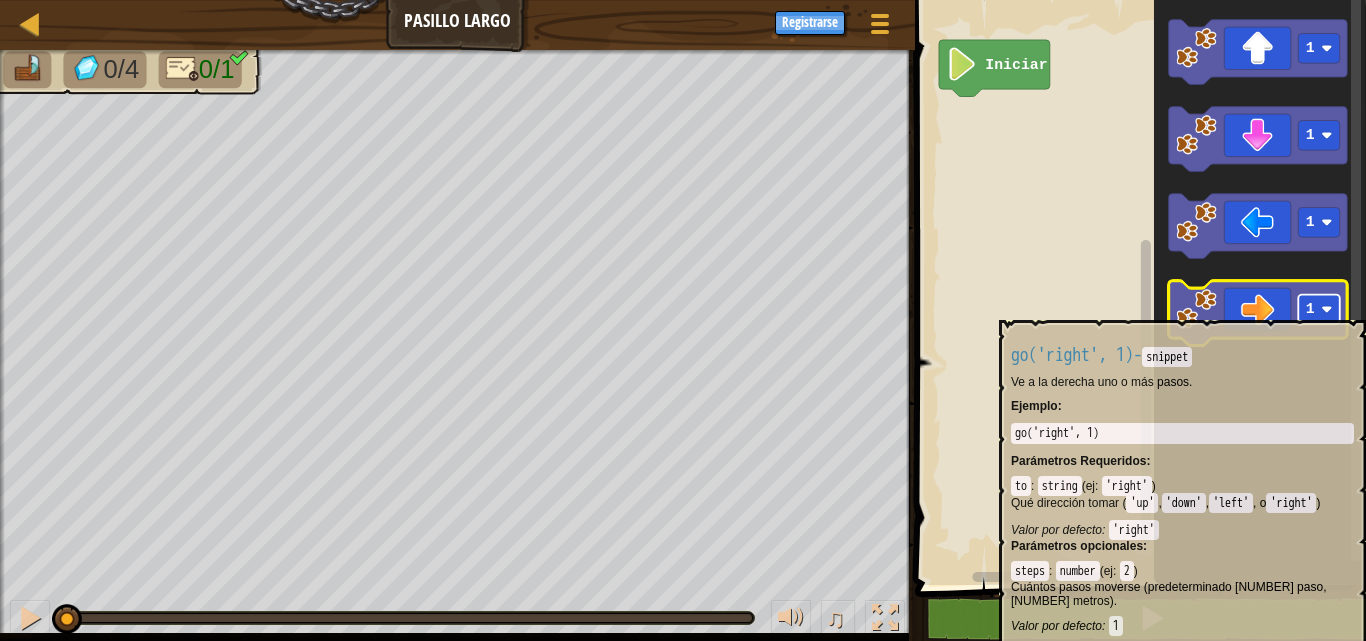 click 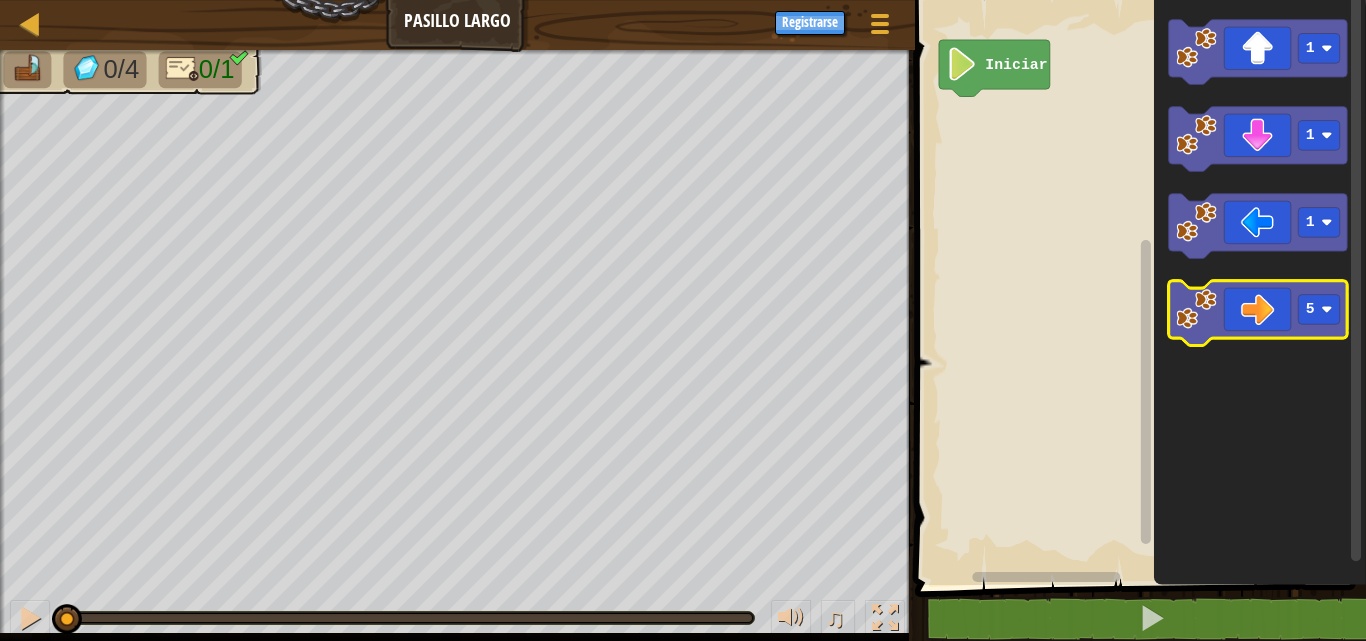 click on "1 1 1 5" 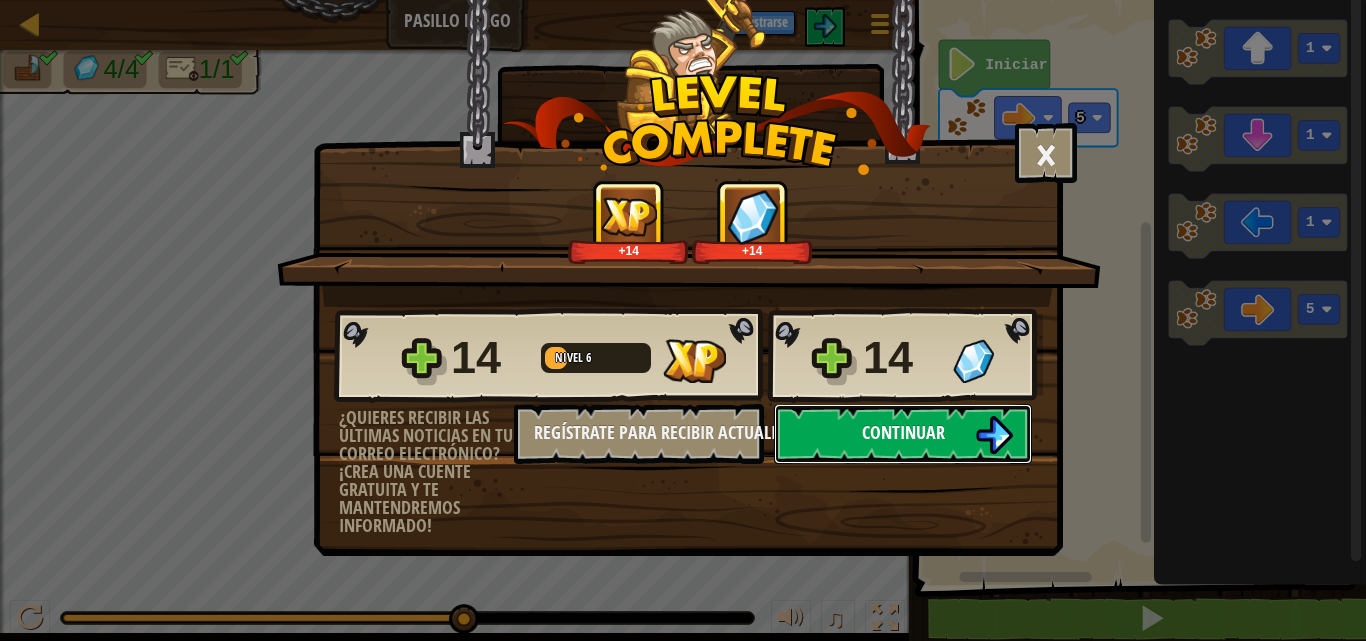 click at bounding box center [994, 435] 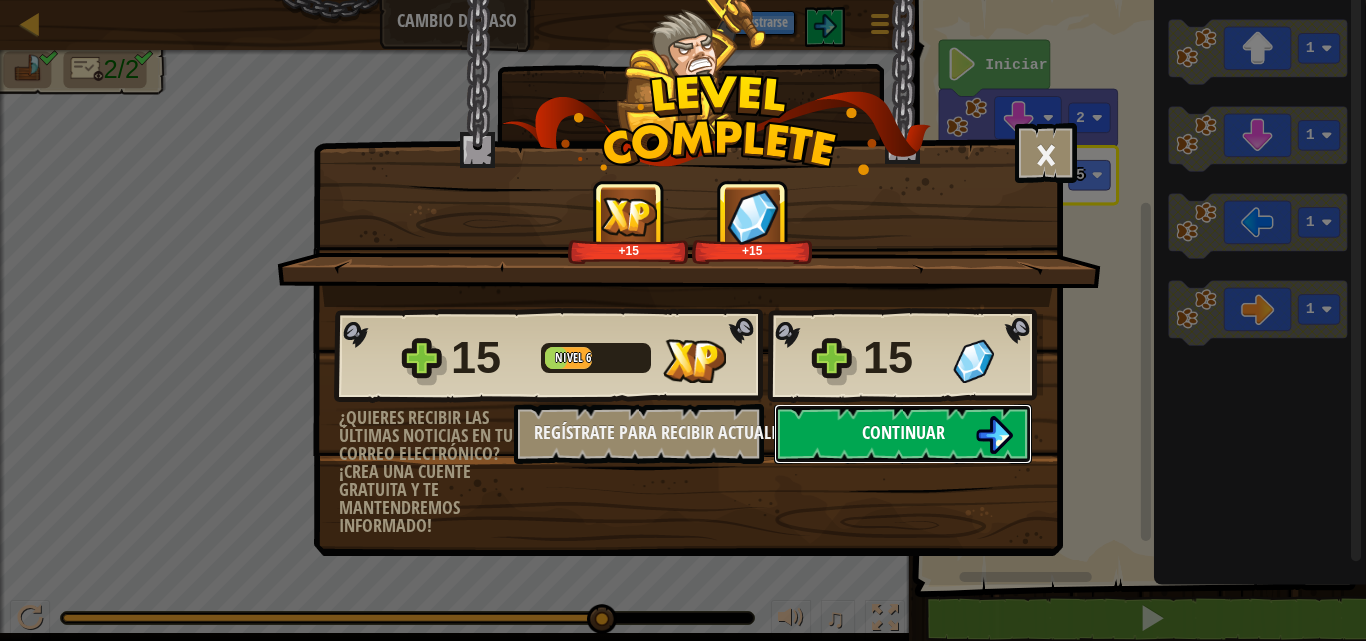 click on "Continuar" at bounding box center [903, 434] 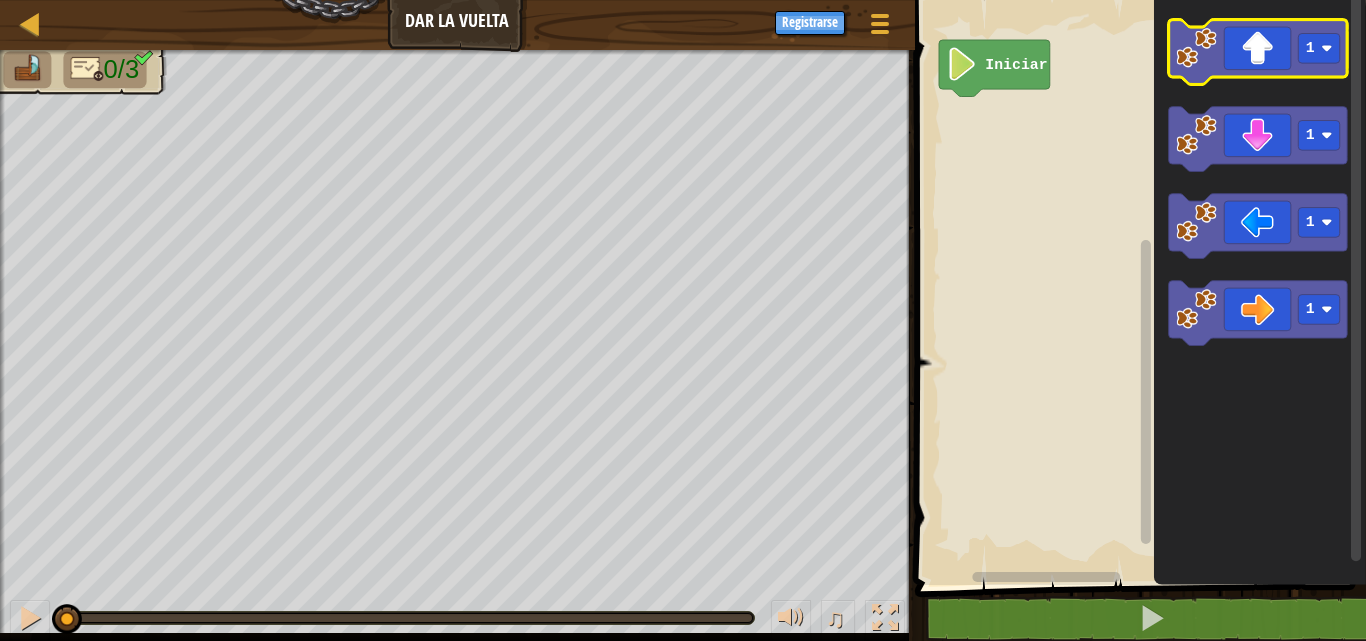 click 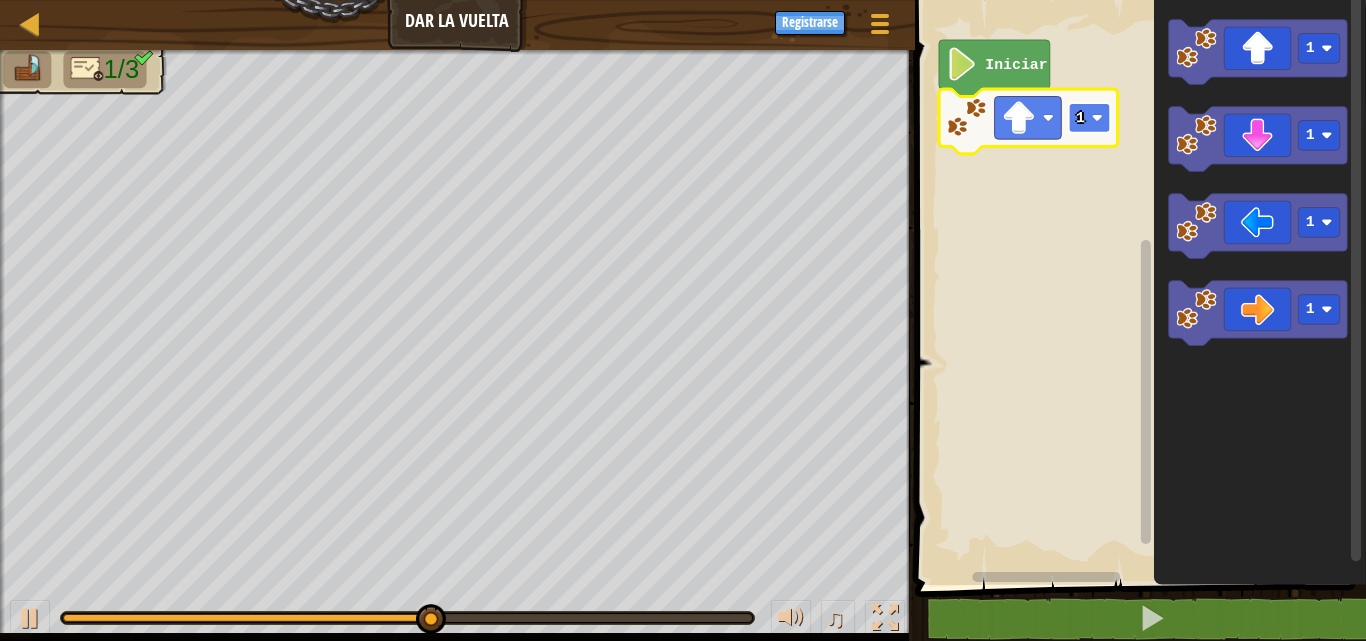 click 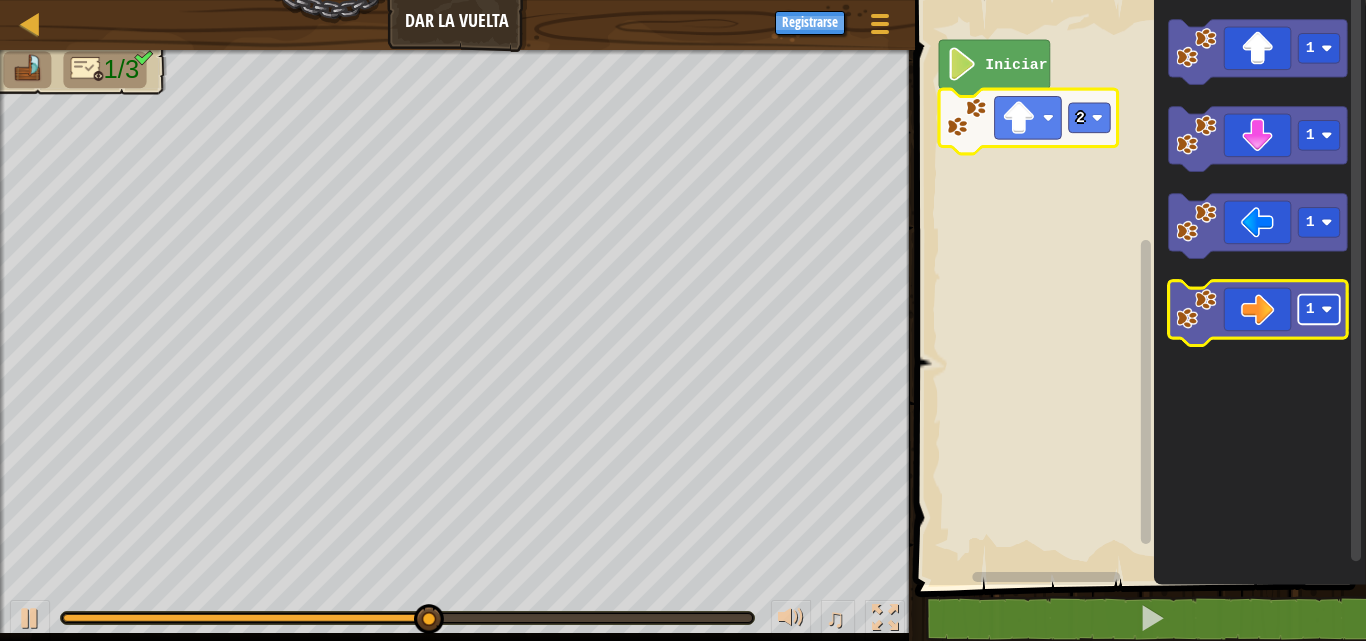 click 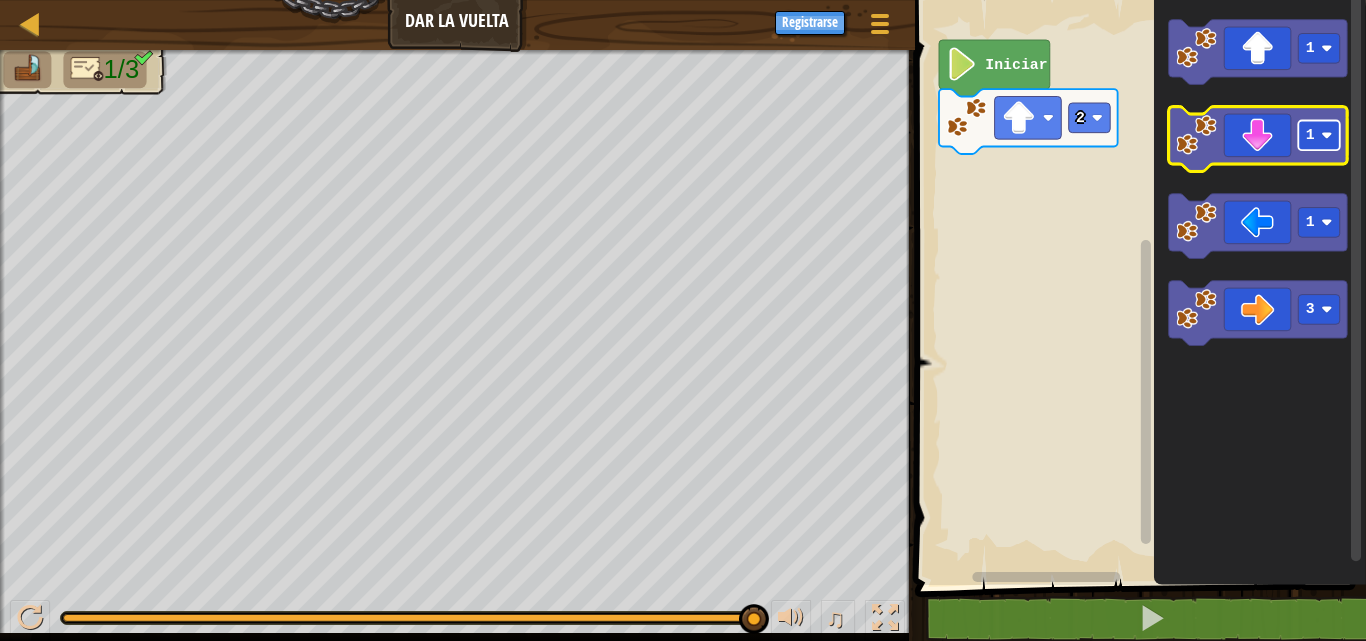 click 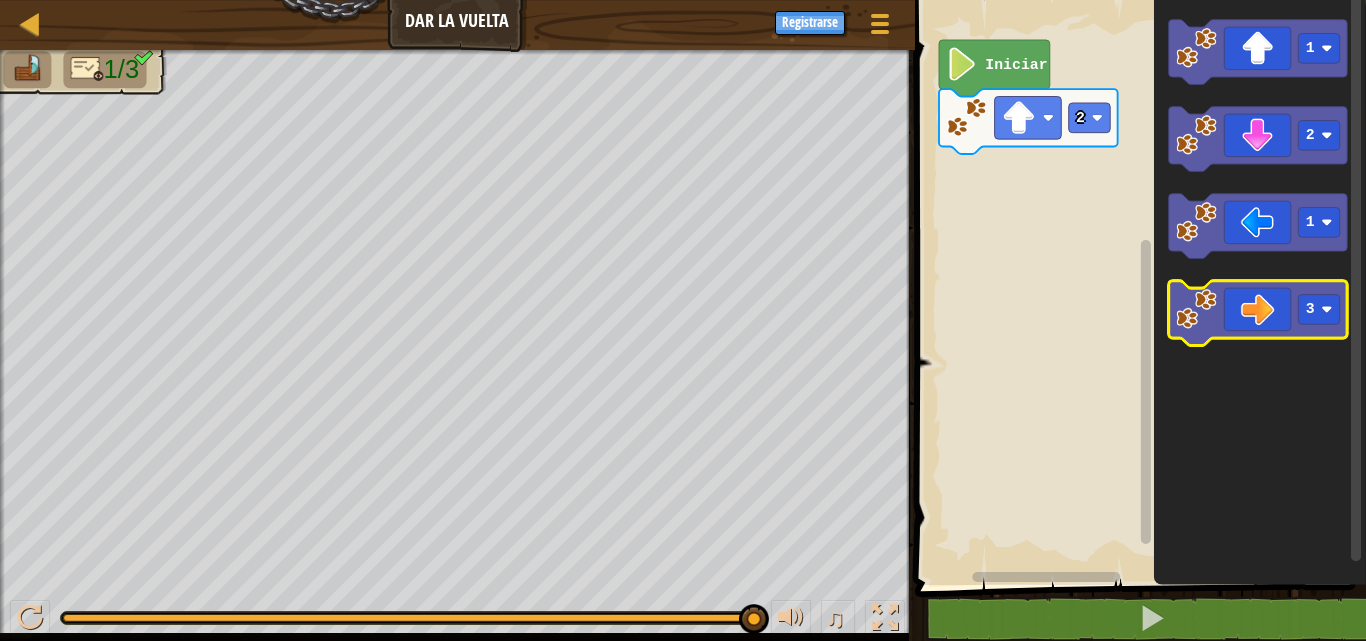 click 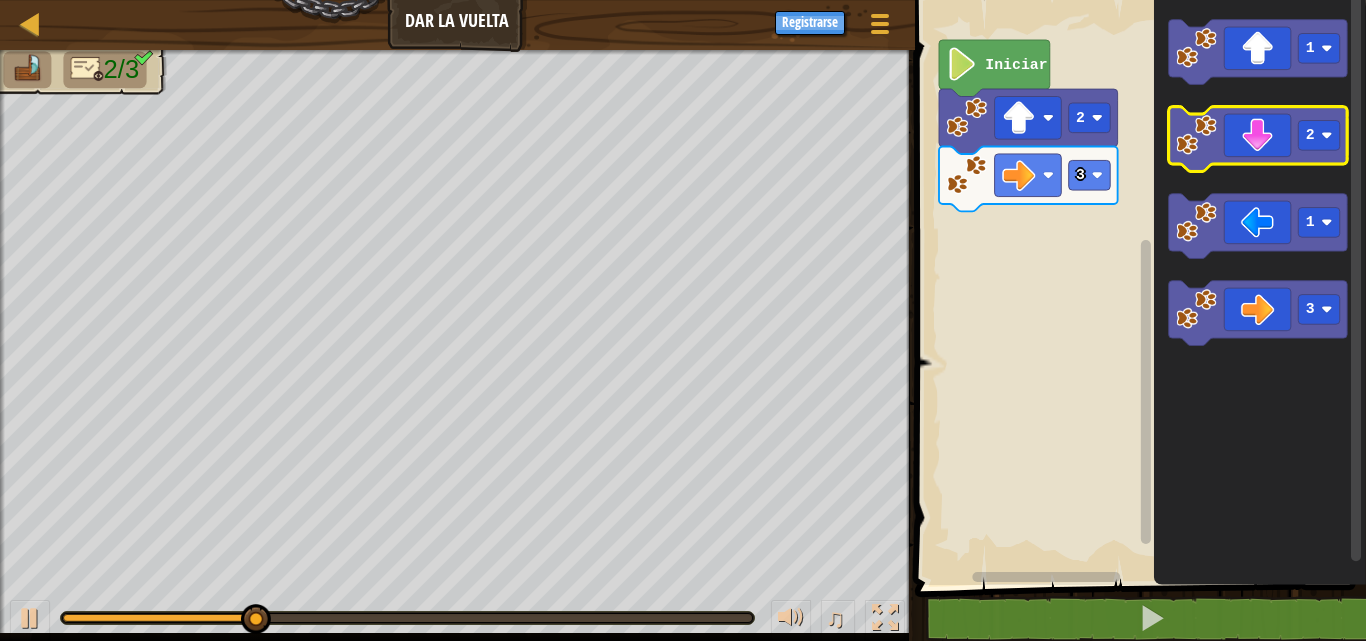 click 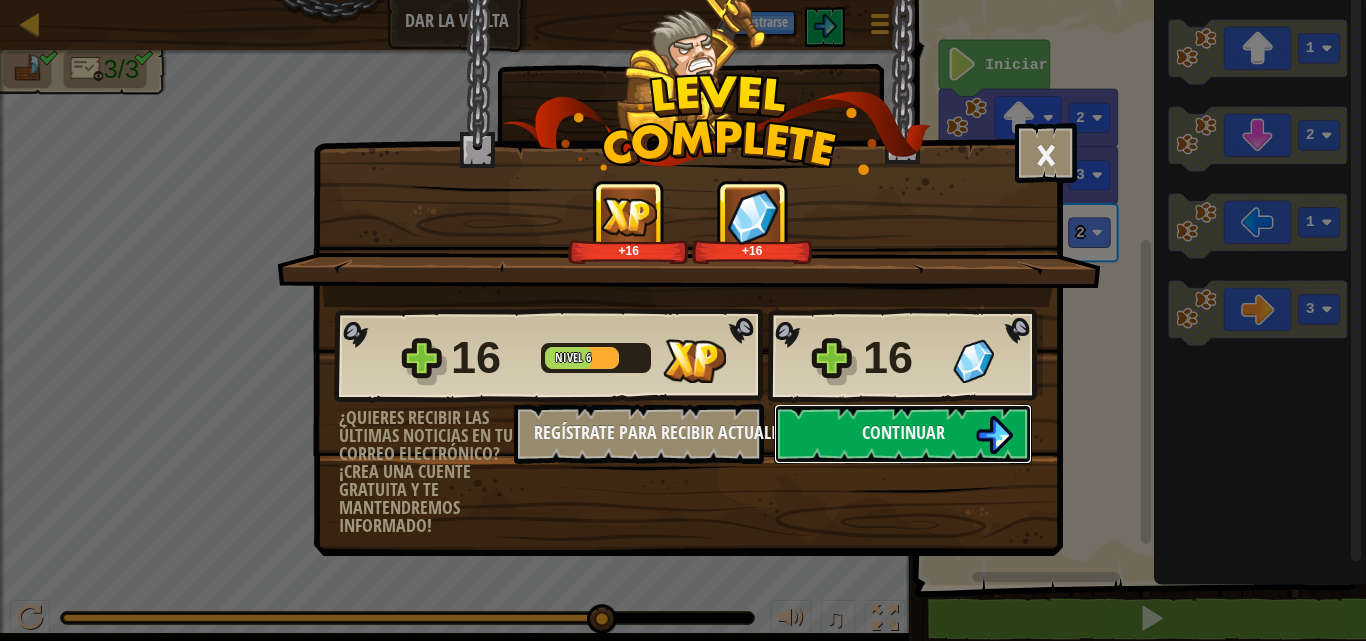 click on "Continuar" at bounding box center [903, 434] 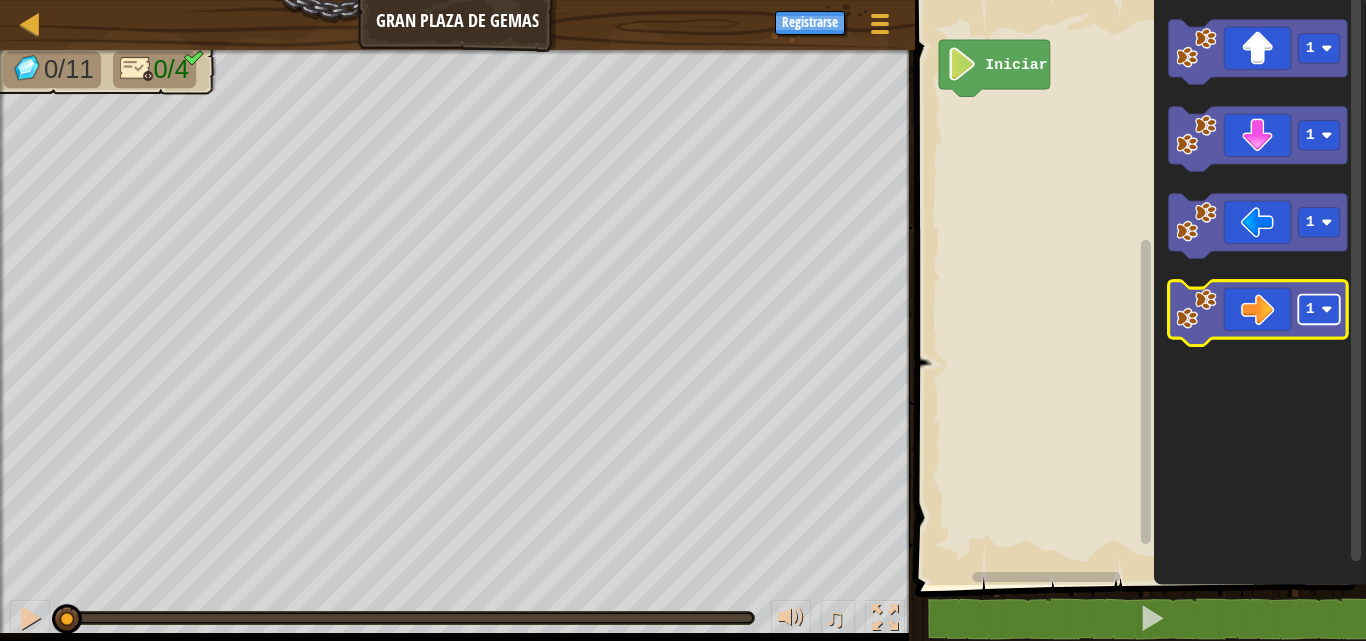 click 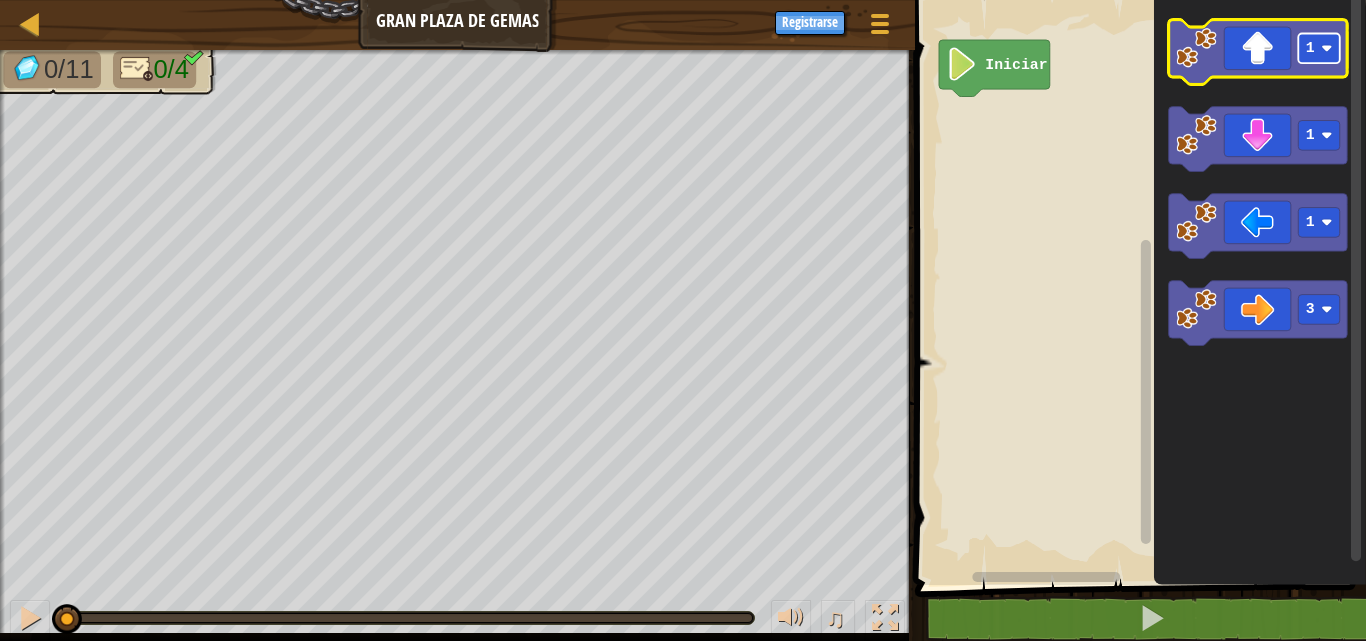 click 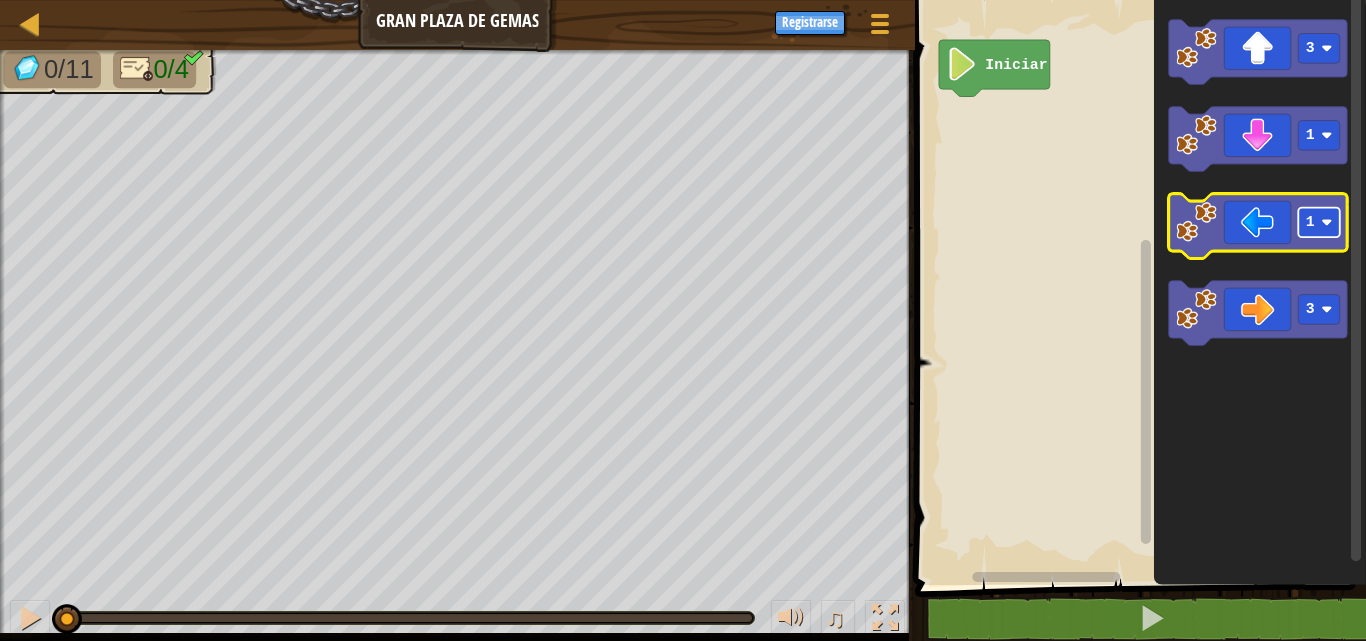 click 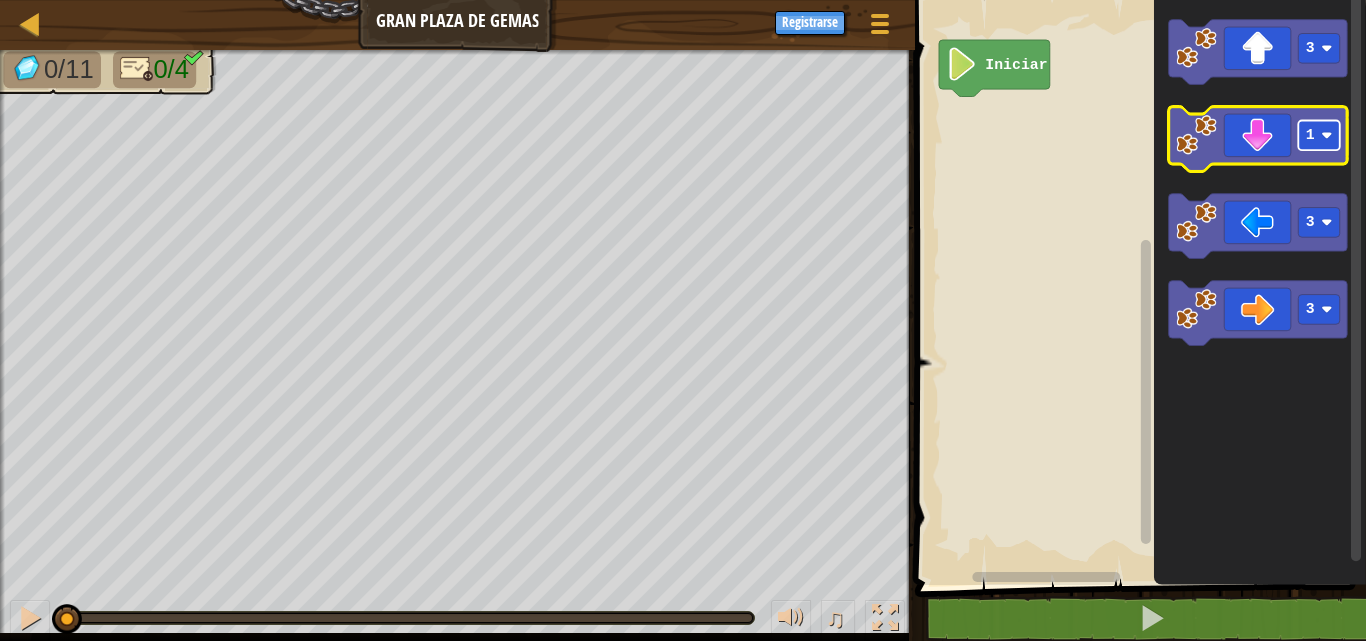 click 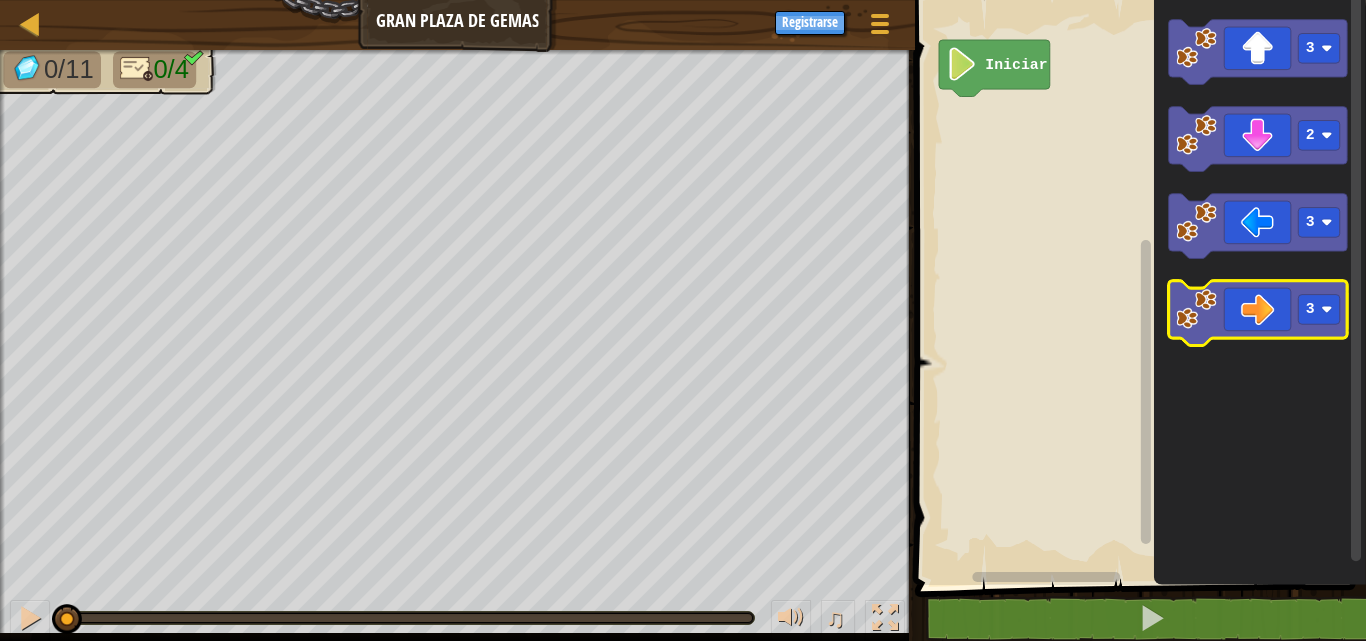 click 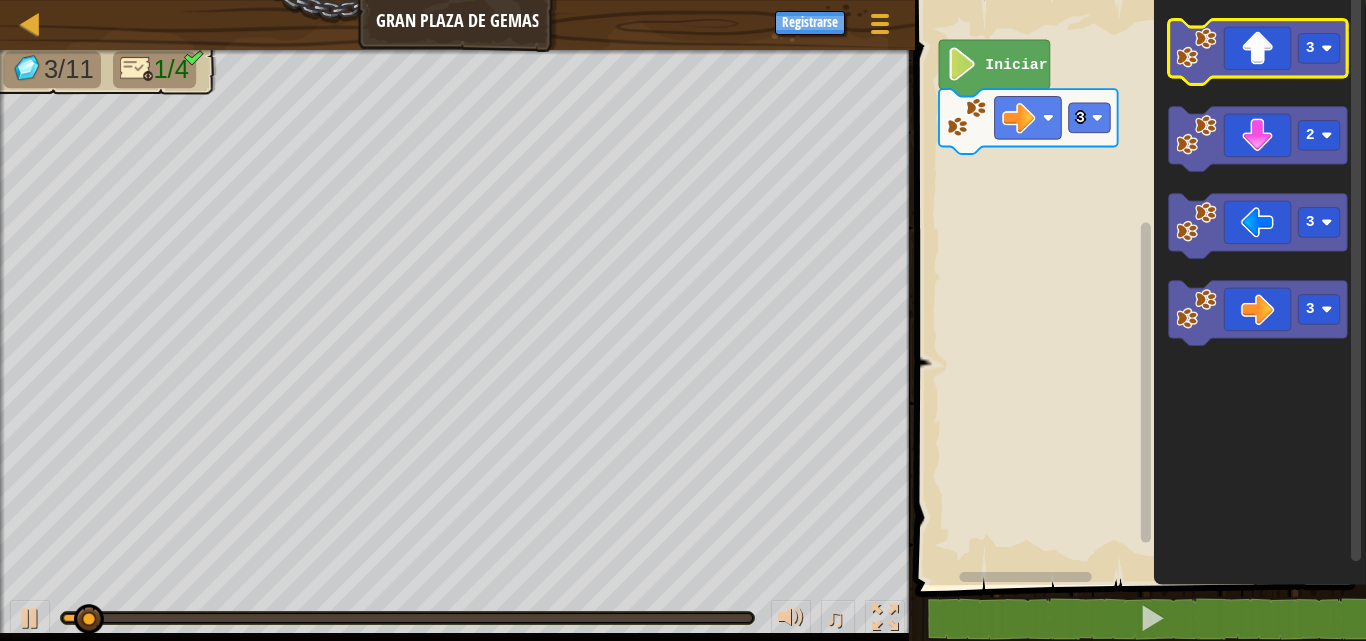click 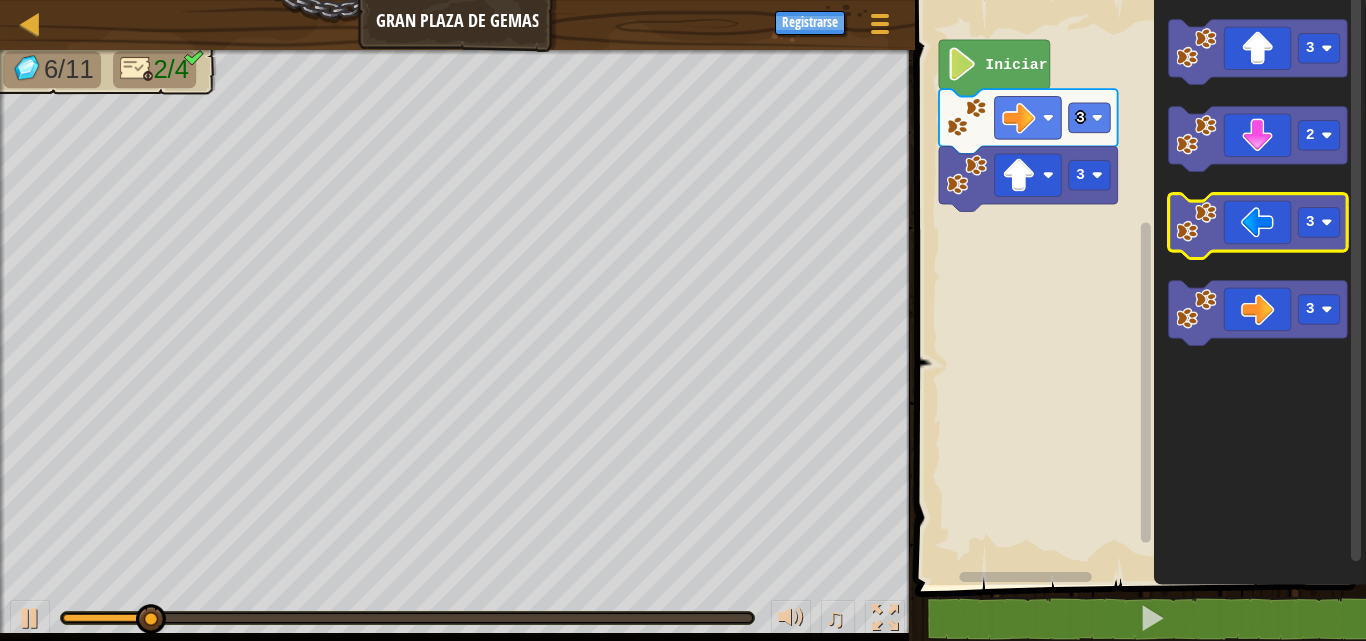 click 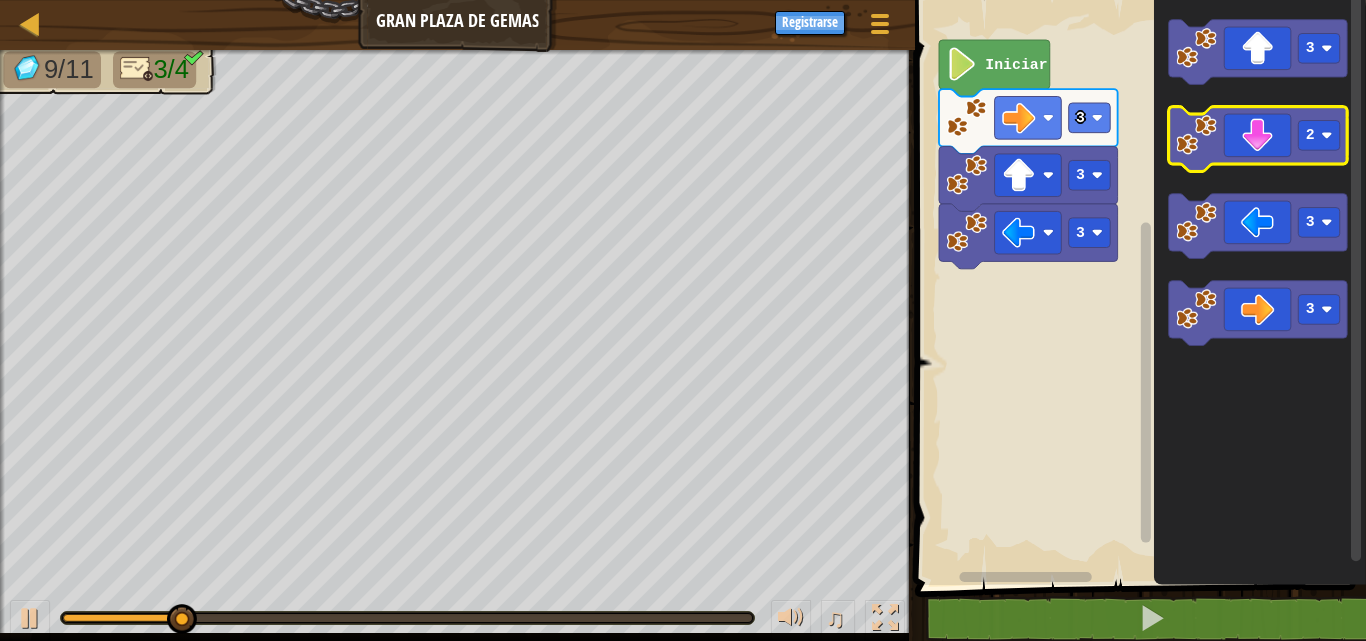 click 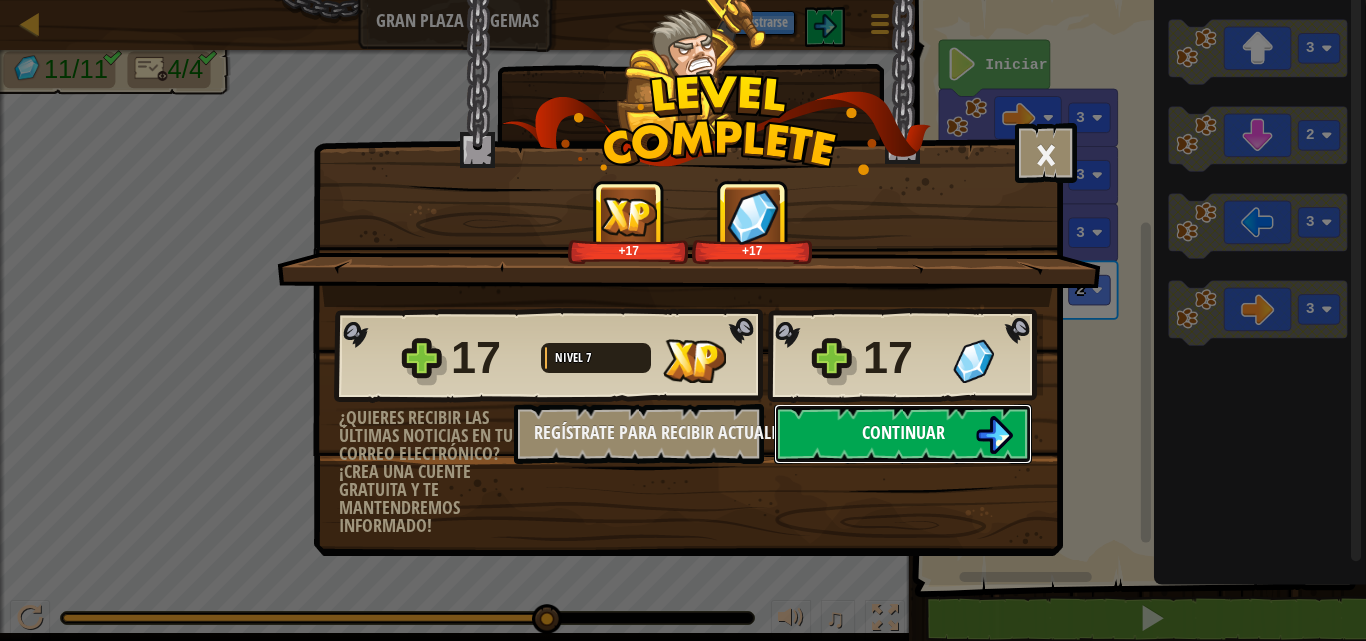 click at bounding box center (994, 435) 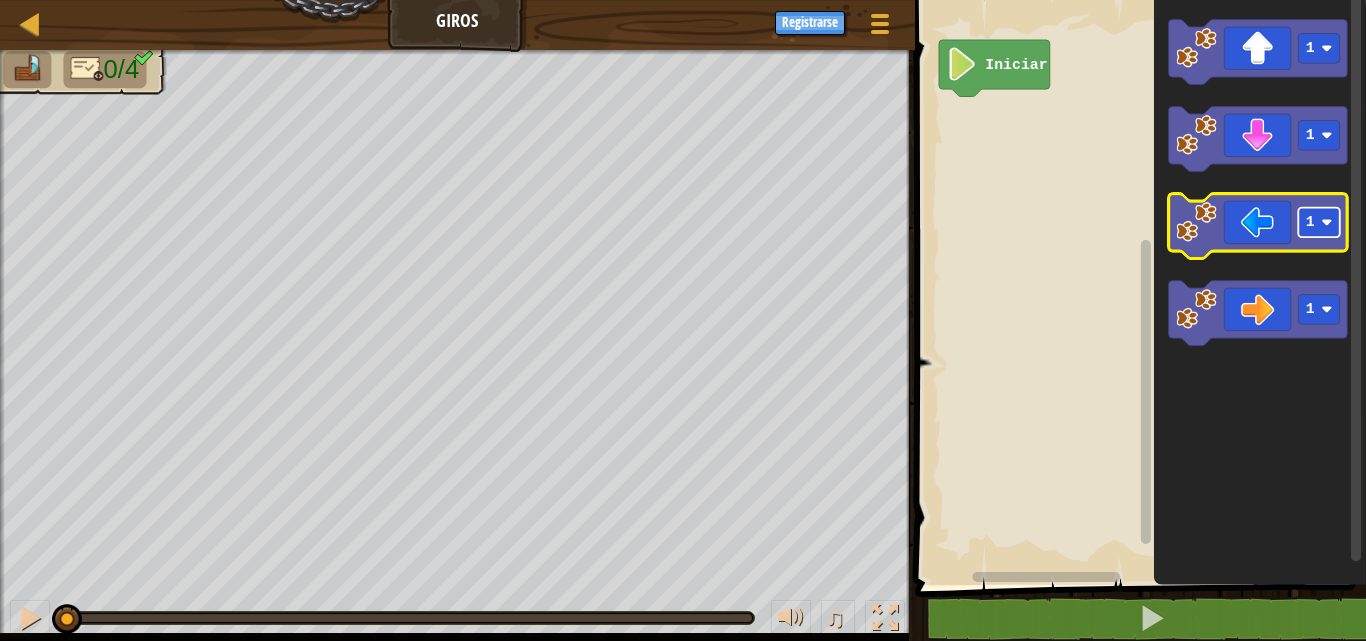 click 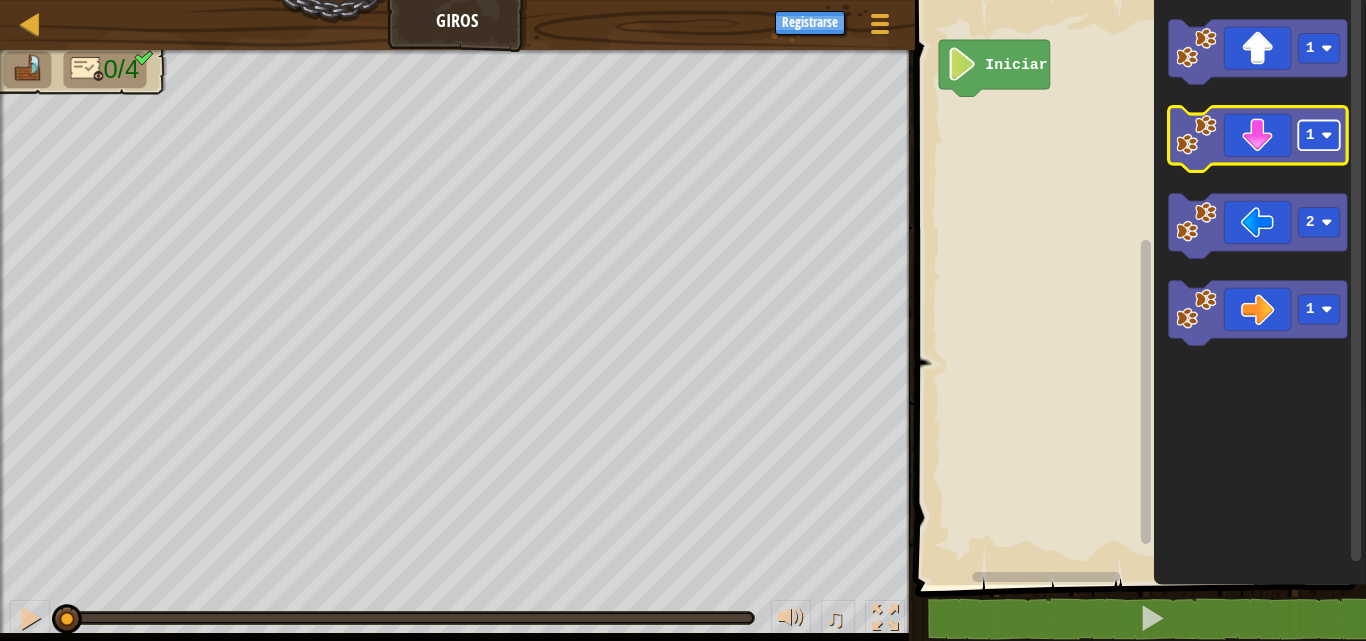click 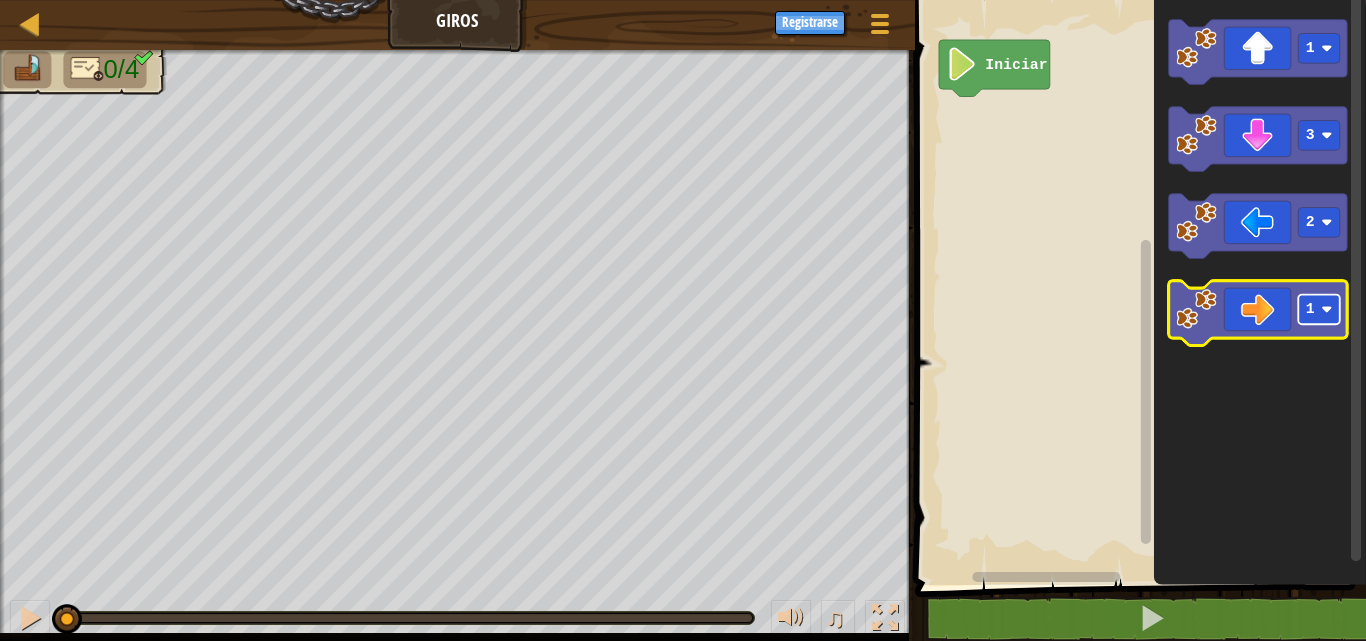 click 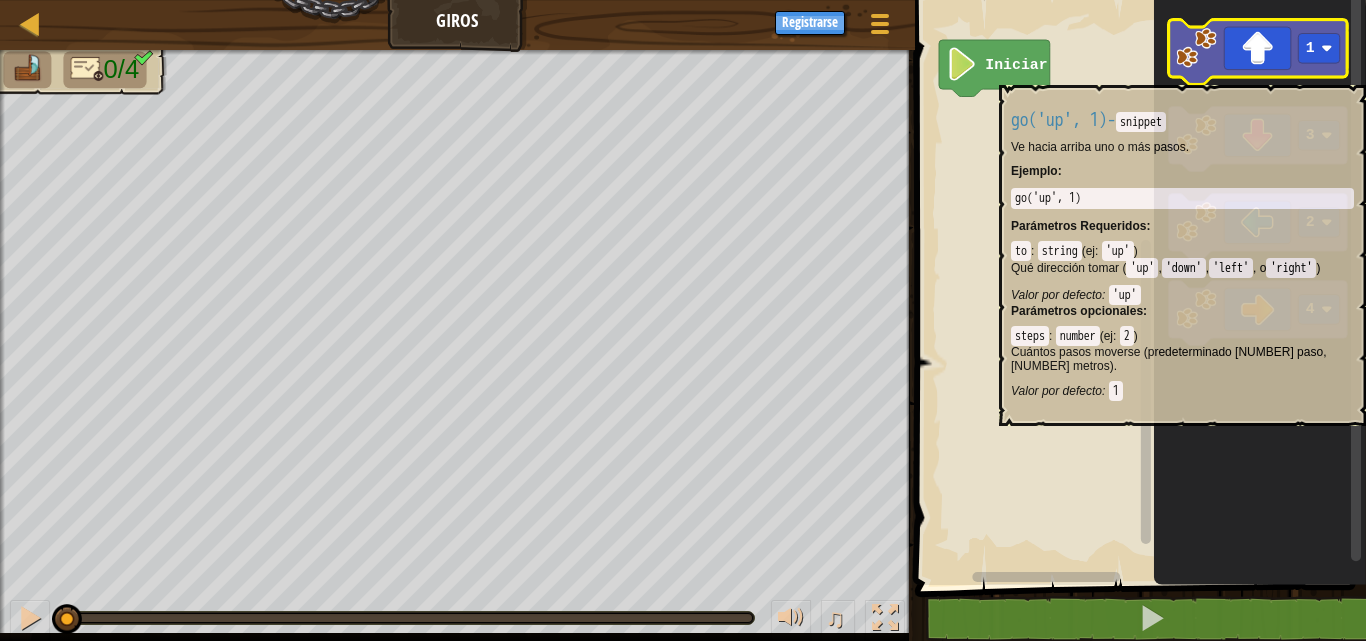 click 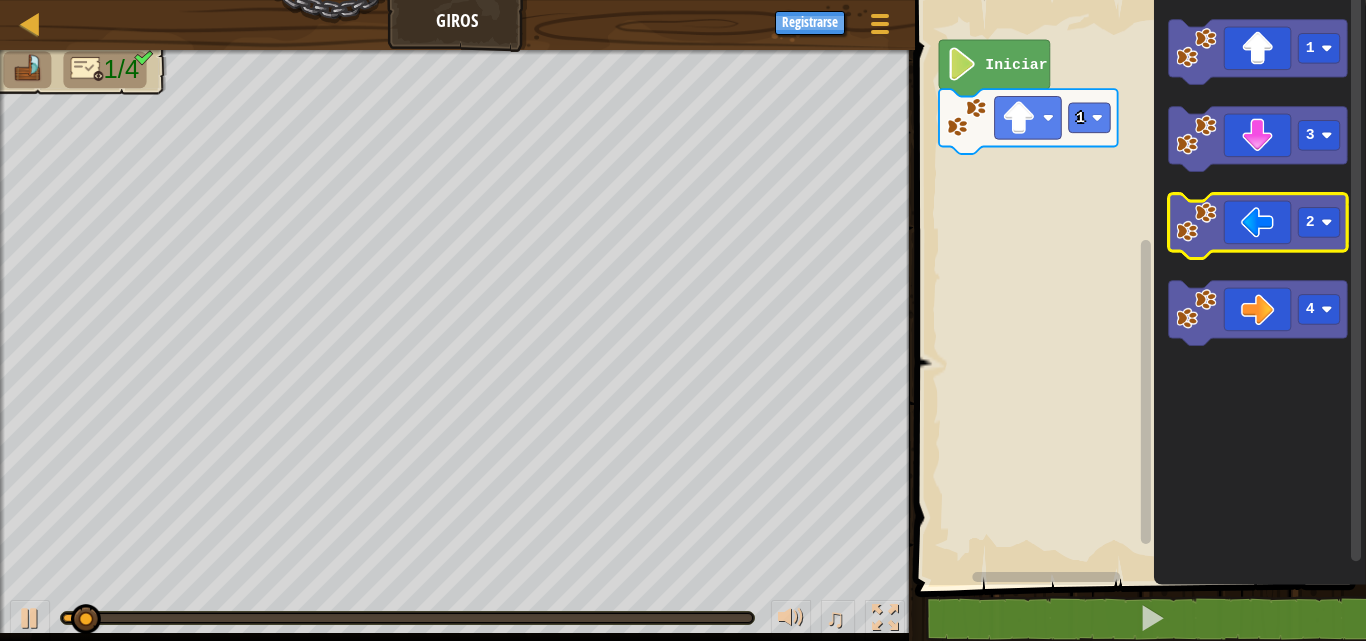 click 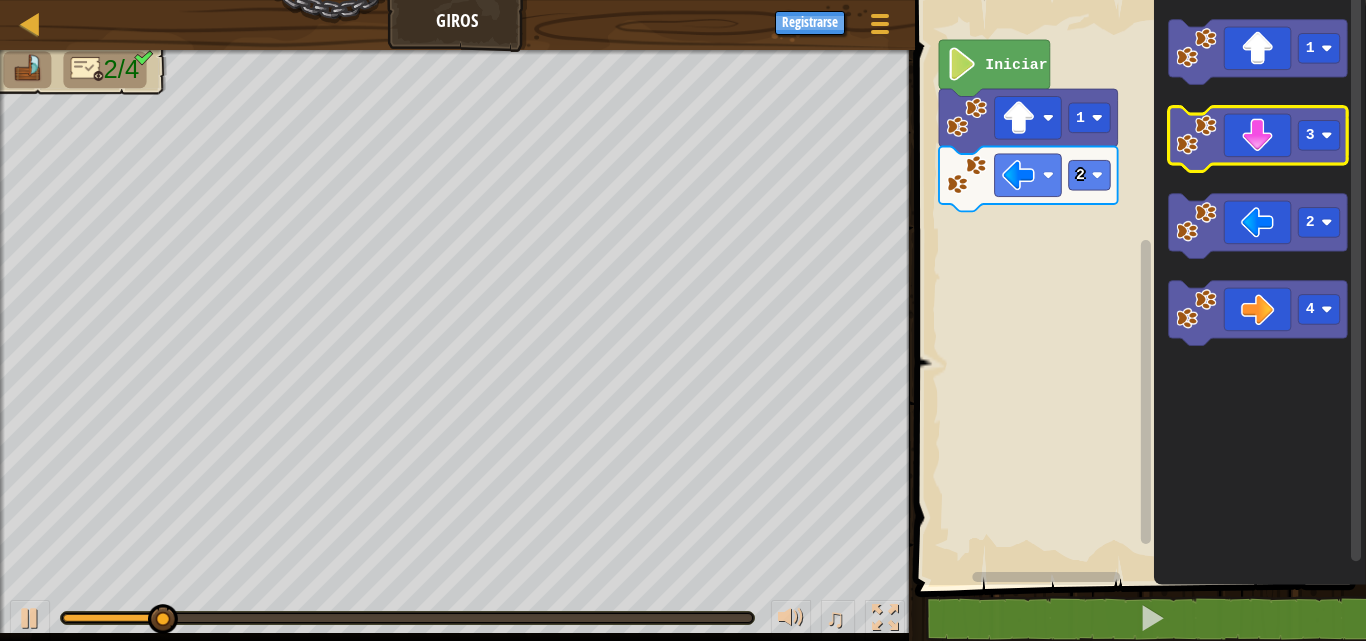 click 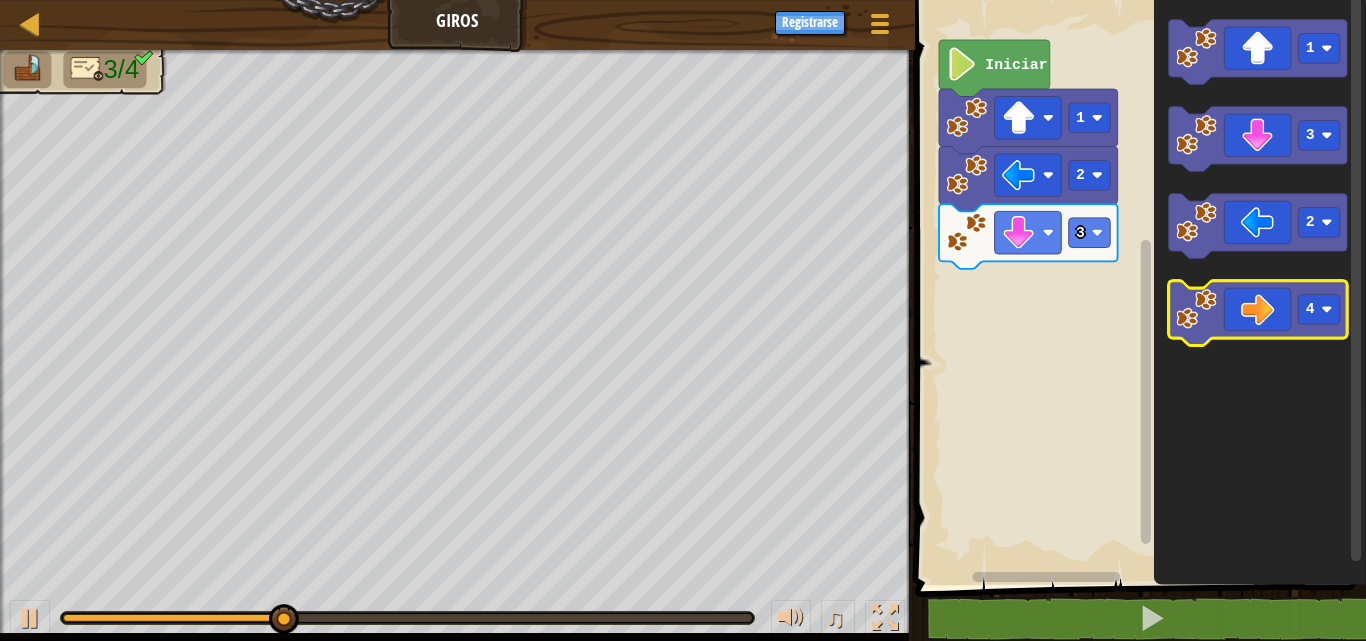 click 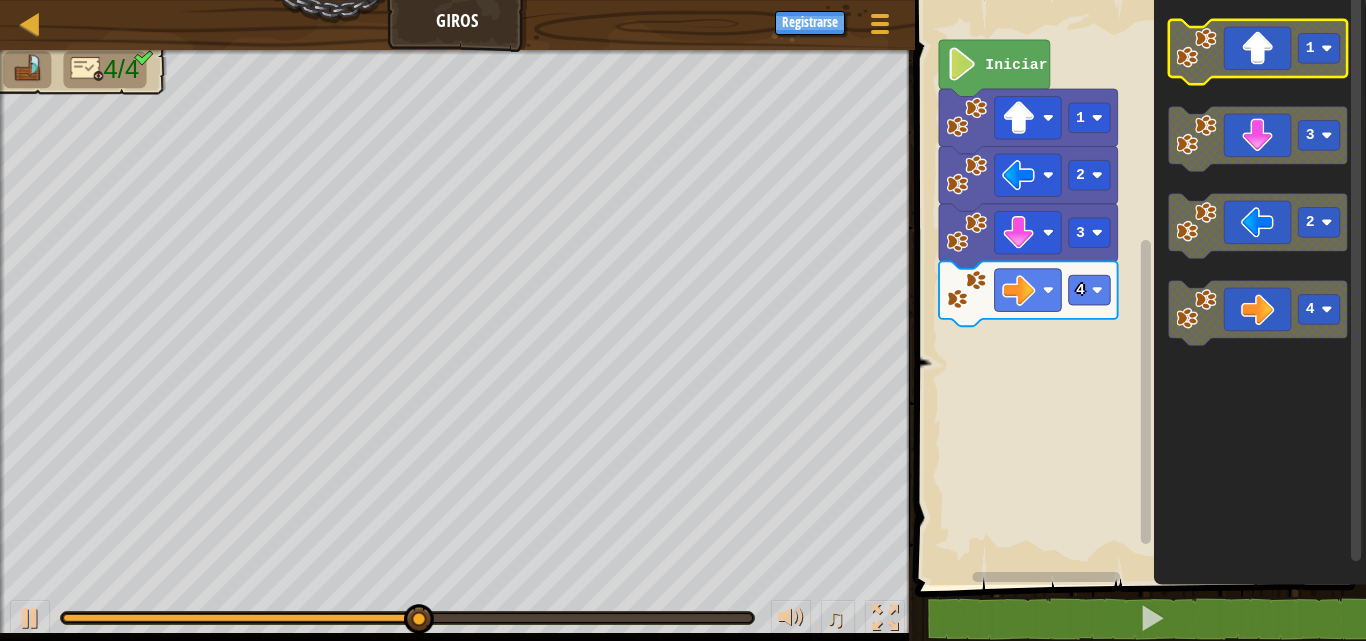 click 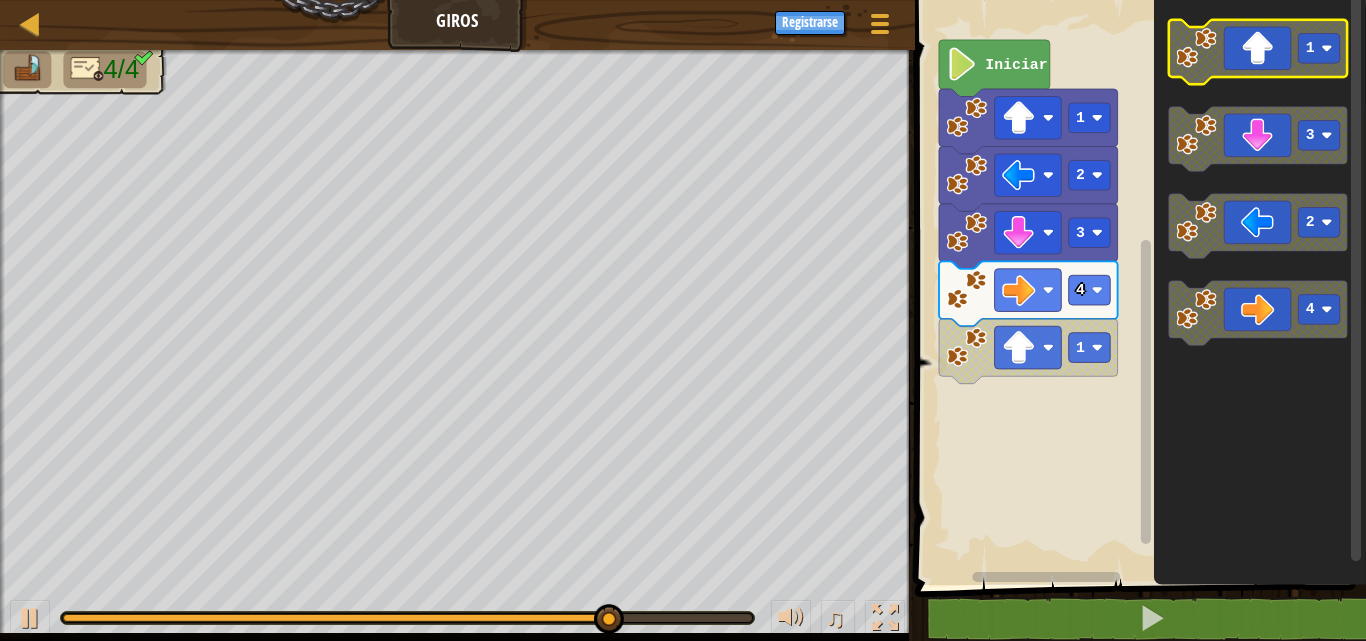 click 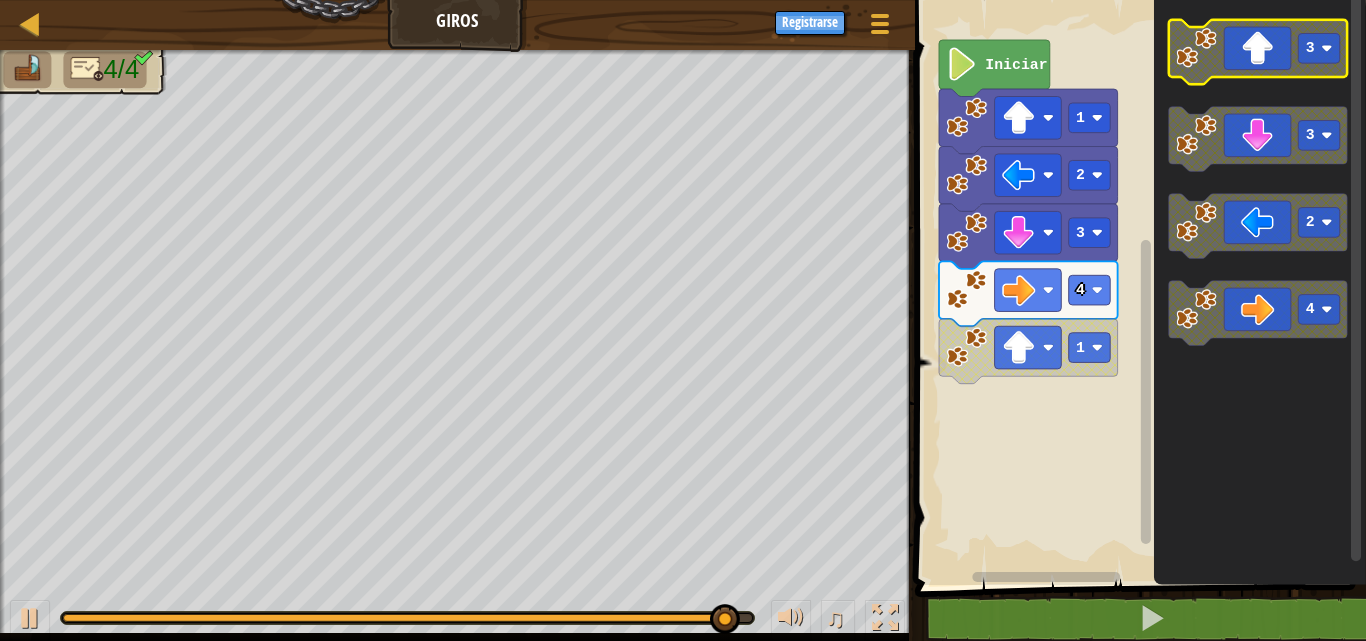 click 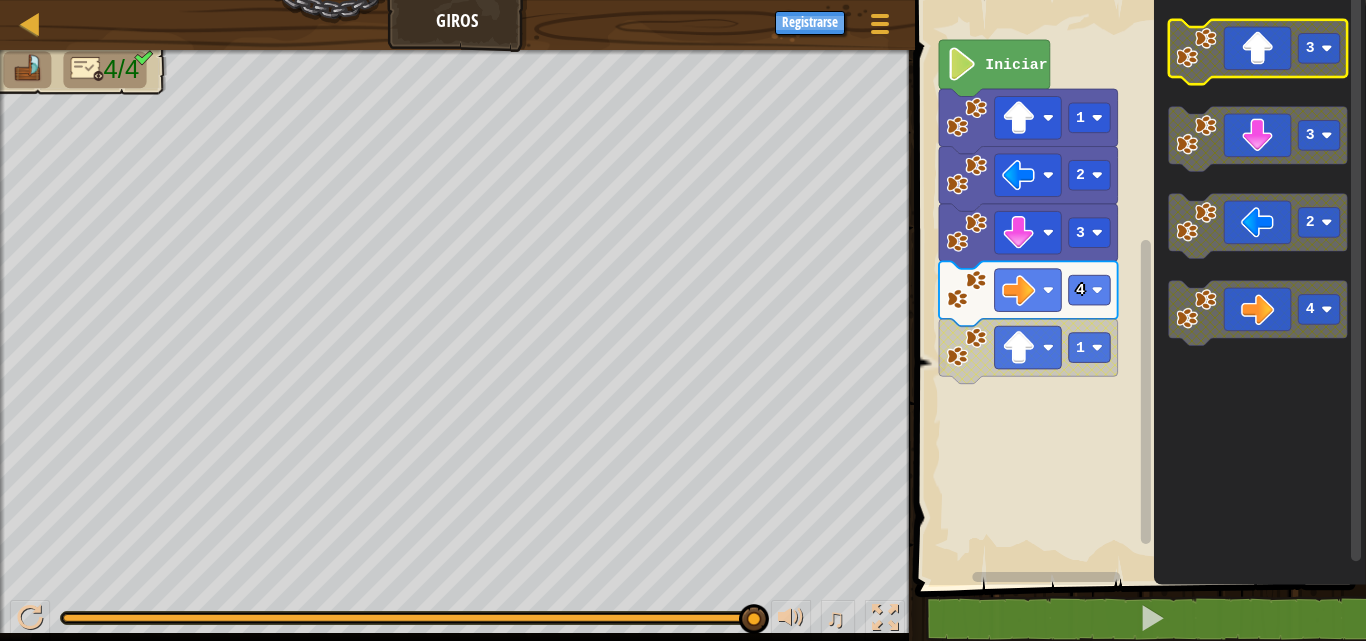 click 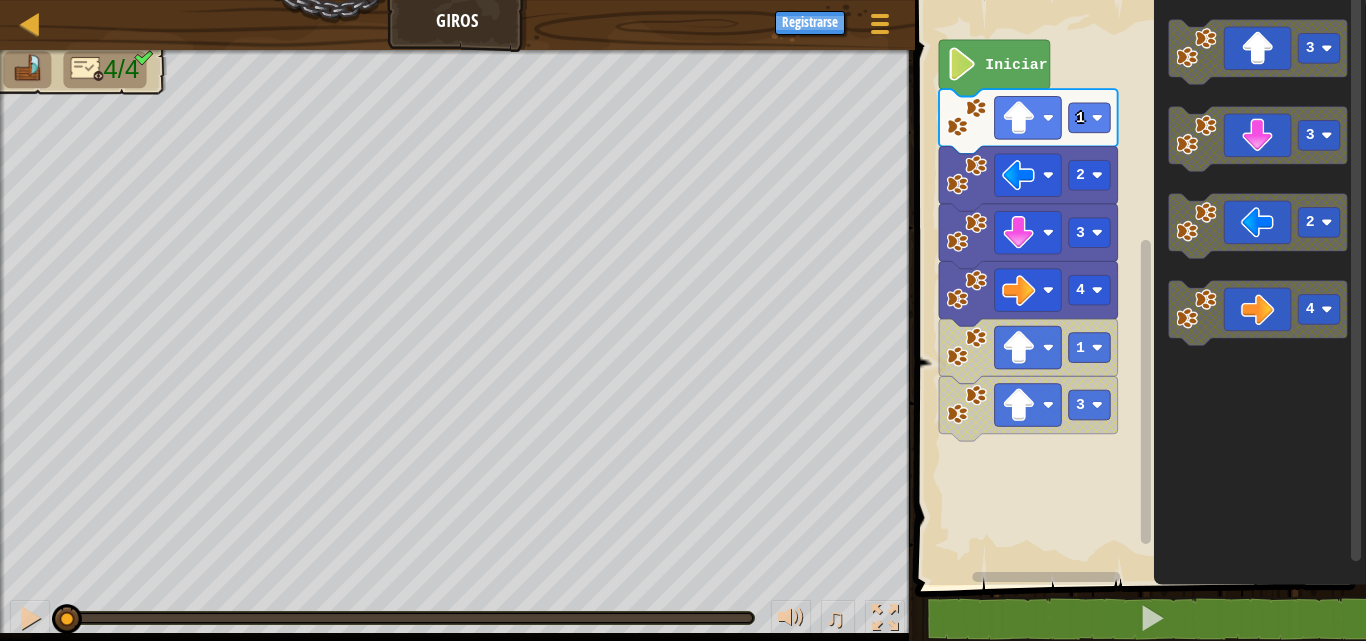 drag, startPoint x: 621, startPoint y: 610, endPoint x: 17, endPoint y: 588, distance: 604.4005 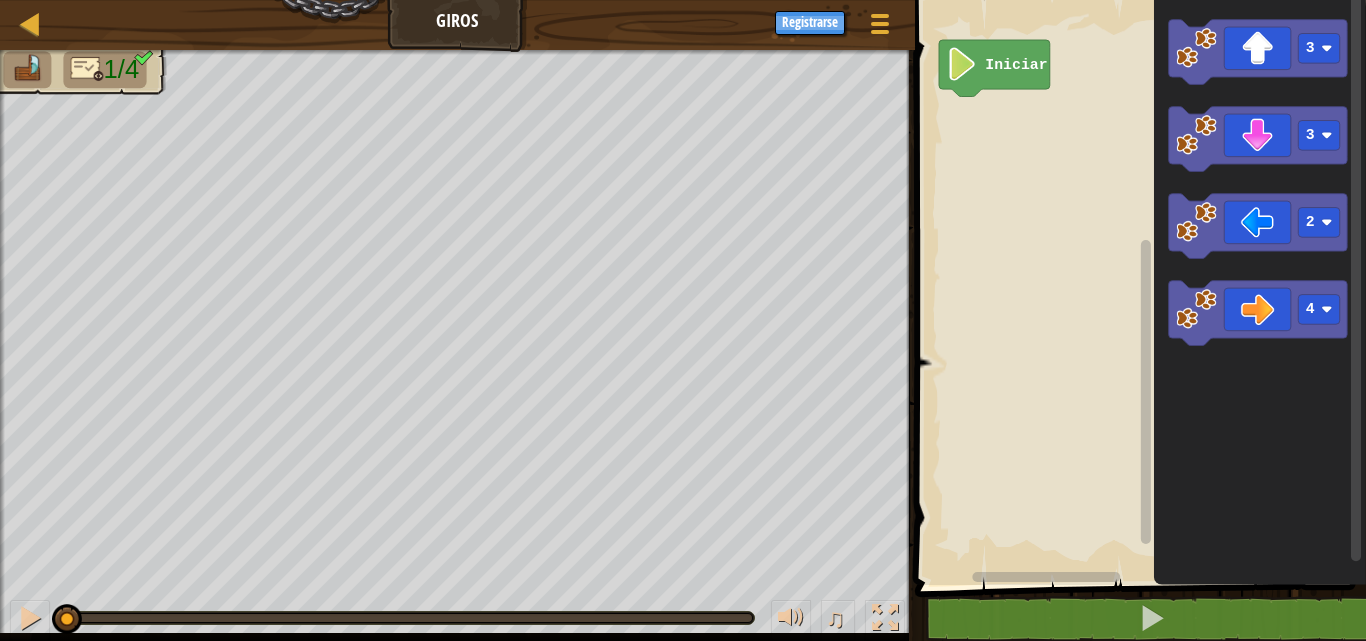 drag, startPoint x: 607, startPoint y: 594, endPoint x: 0, endPoint y: 571, distance: 607.4356 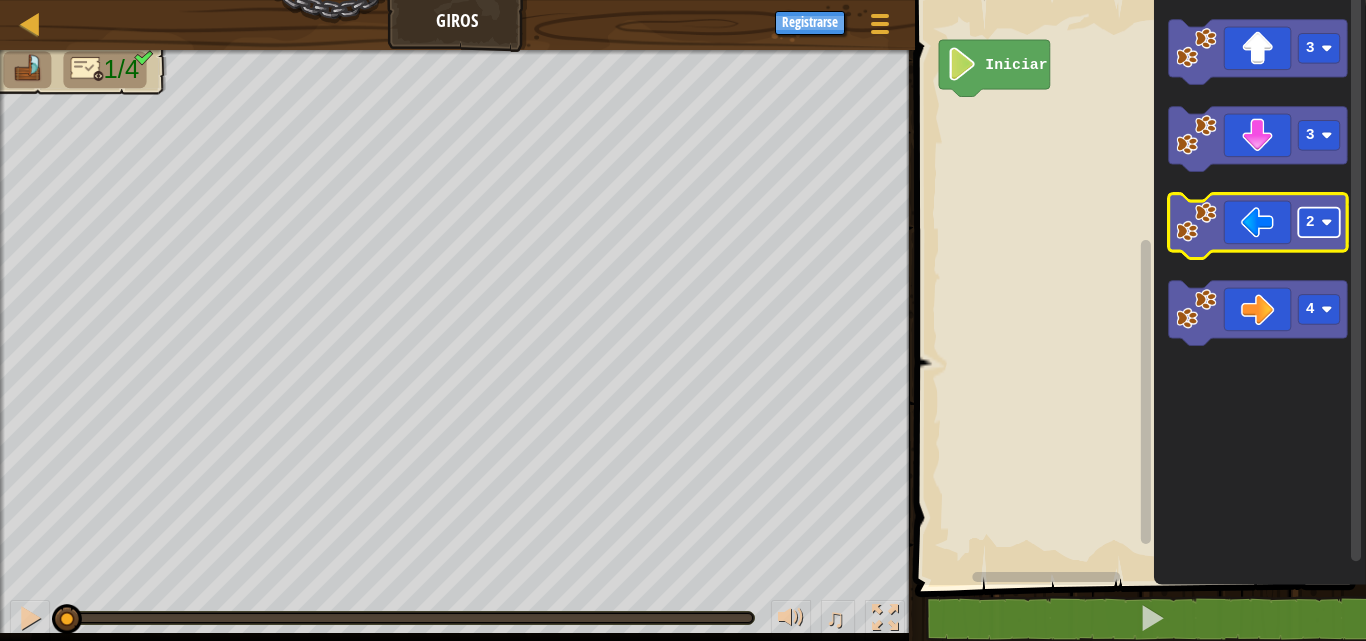 click 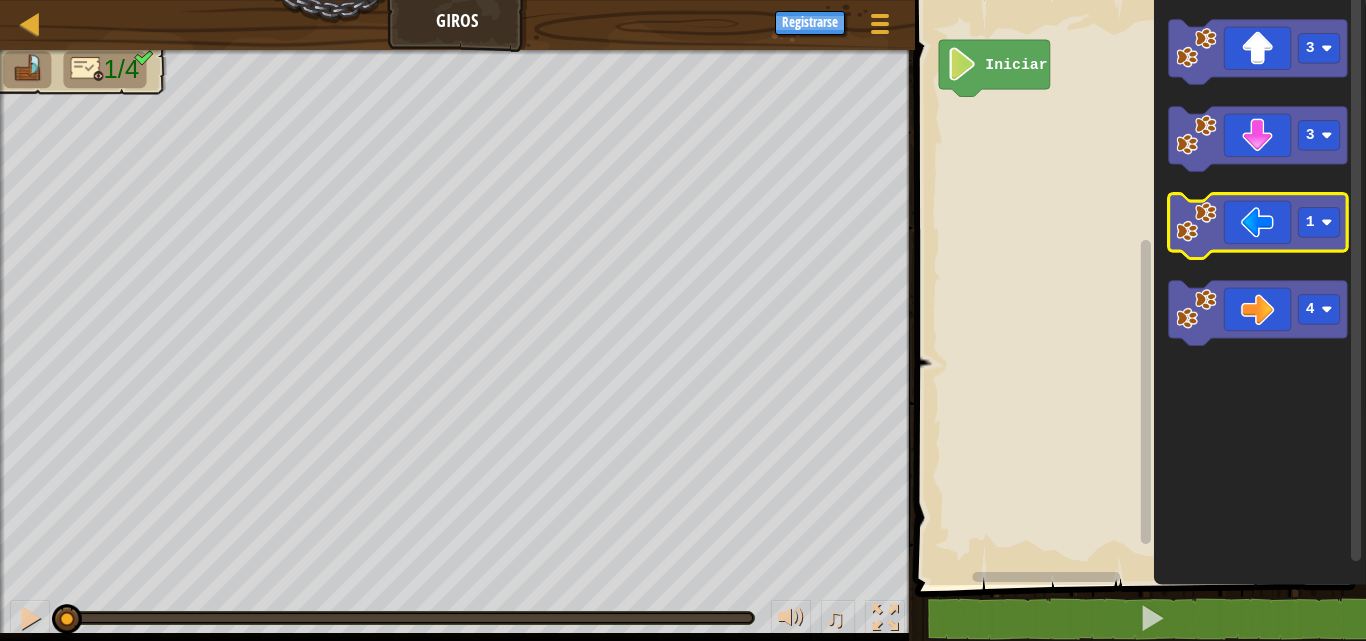 click 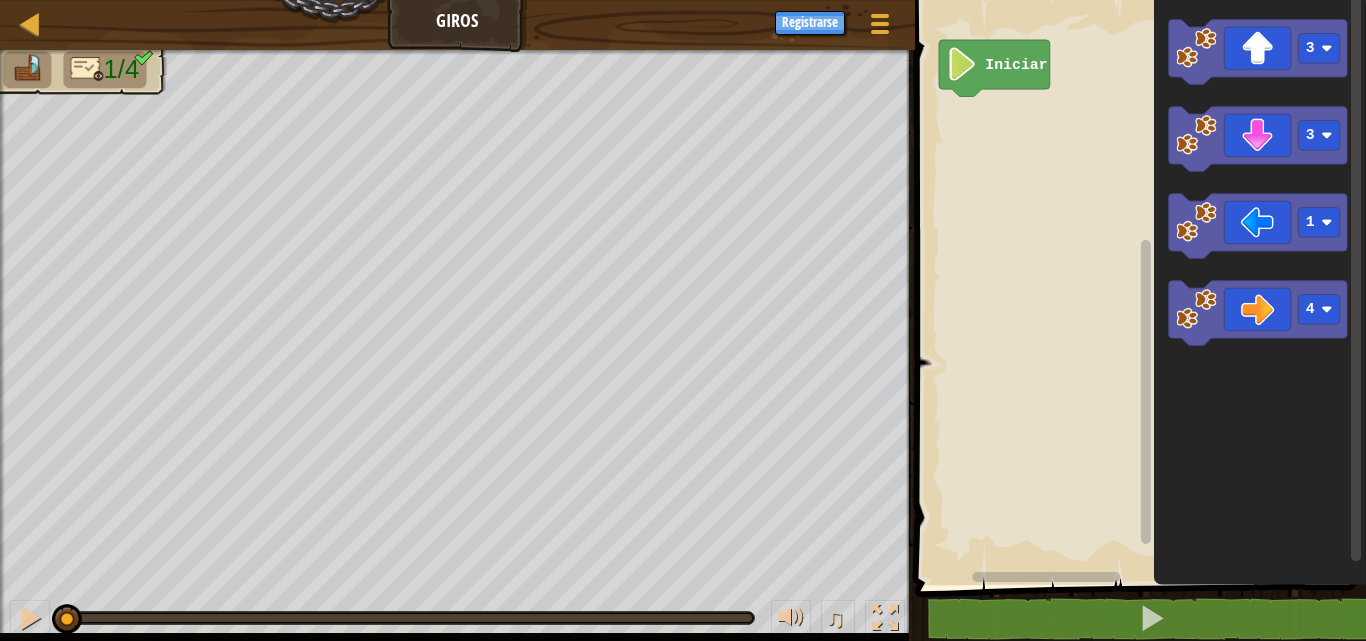 drag, startPoint x: 387, startPoint y: 610, endPoint x: 0, endPoint y: 611, distance: 387.00128 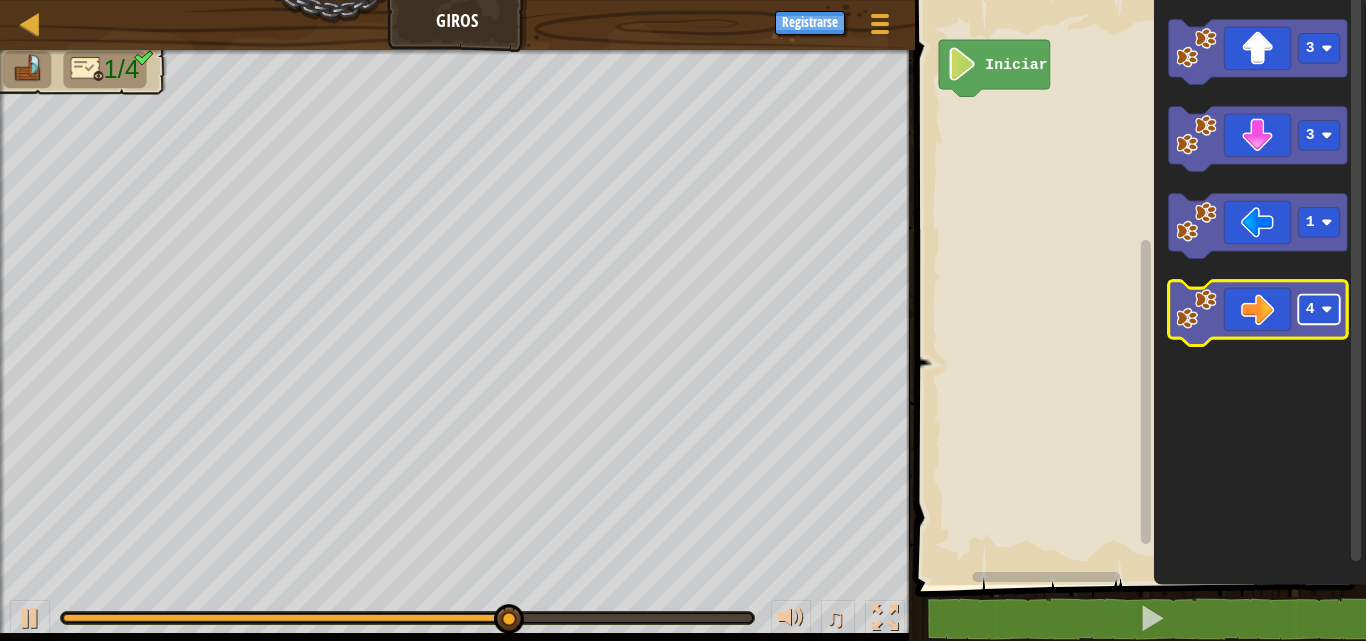 click 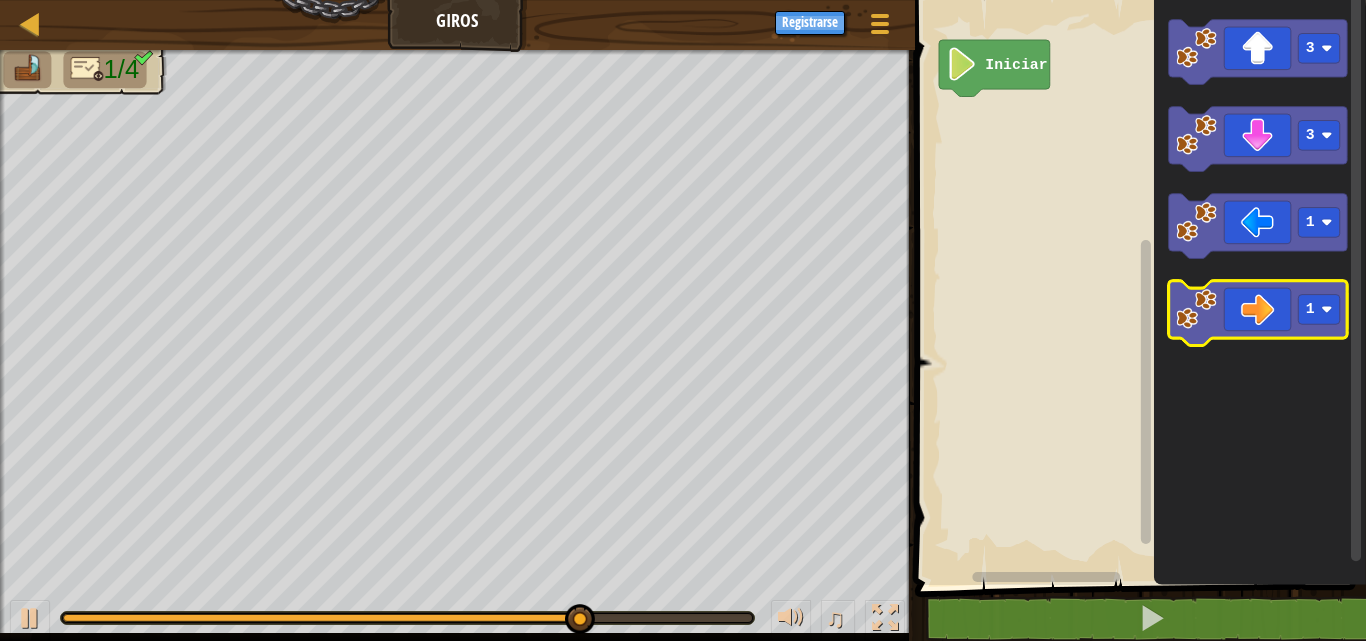 click 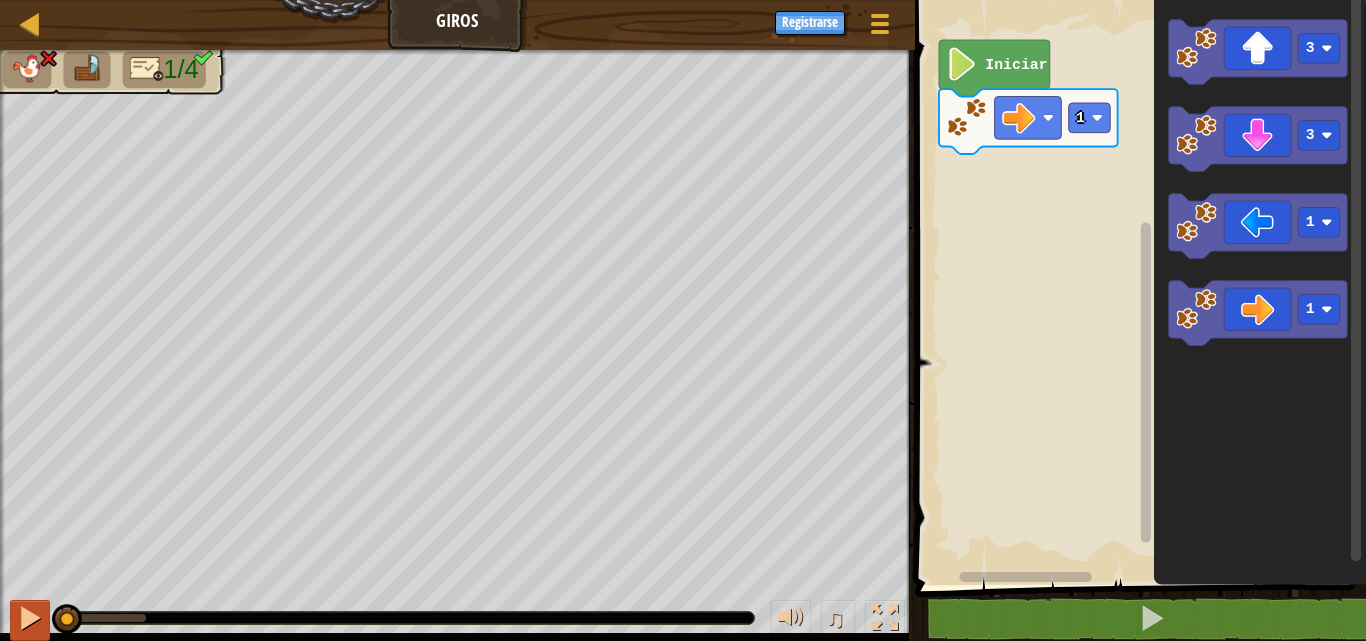 drag, startPoint x: 147, startPoint y: 612, endPoint x: 43, endPoint y: 616, distance: 104.0769 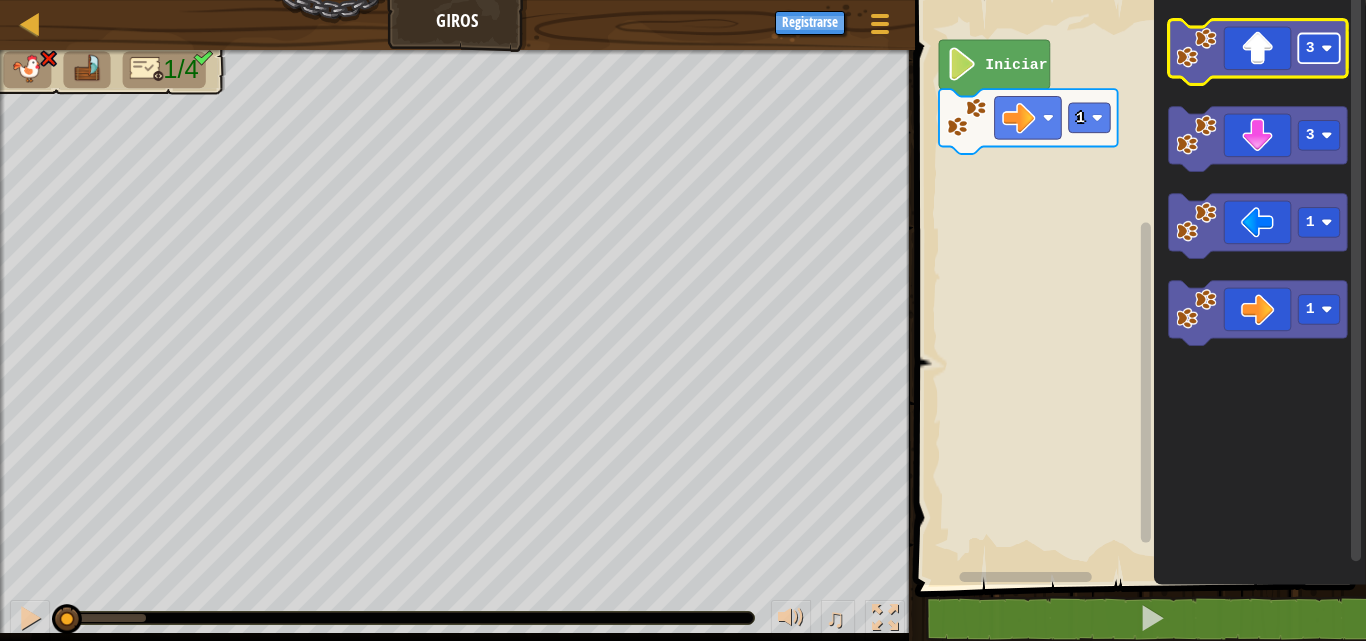 click 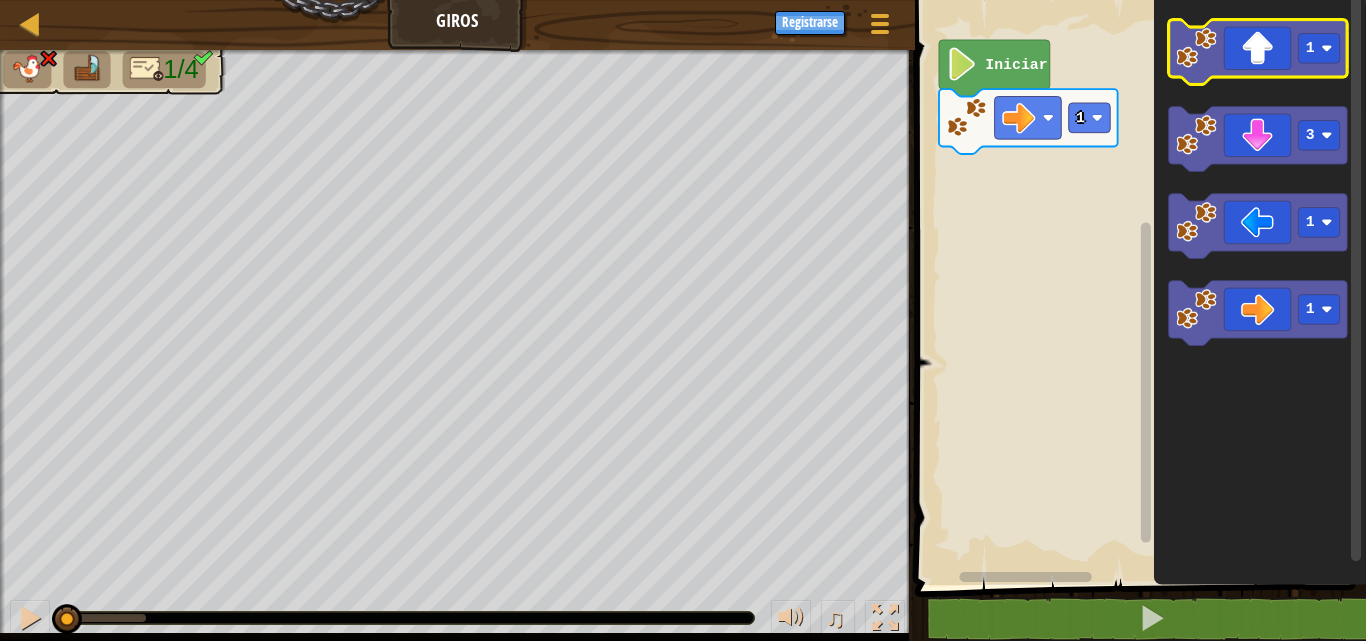 click 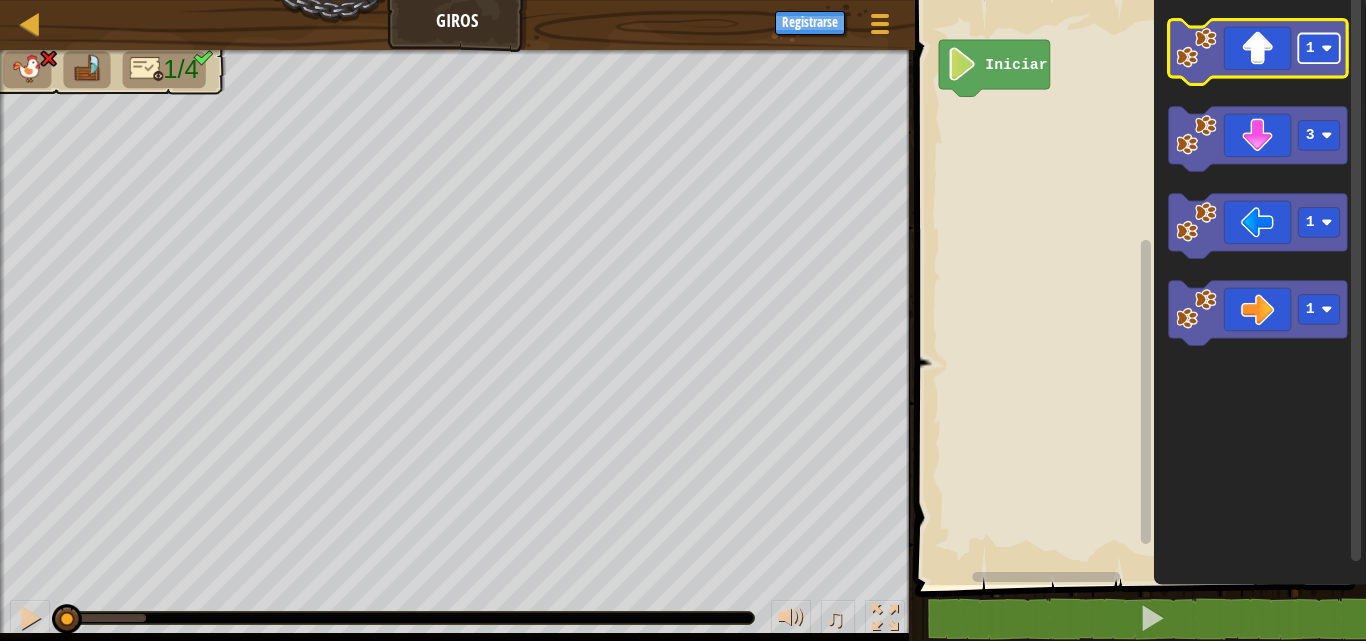 click 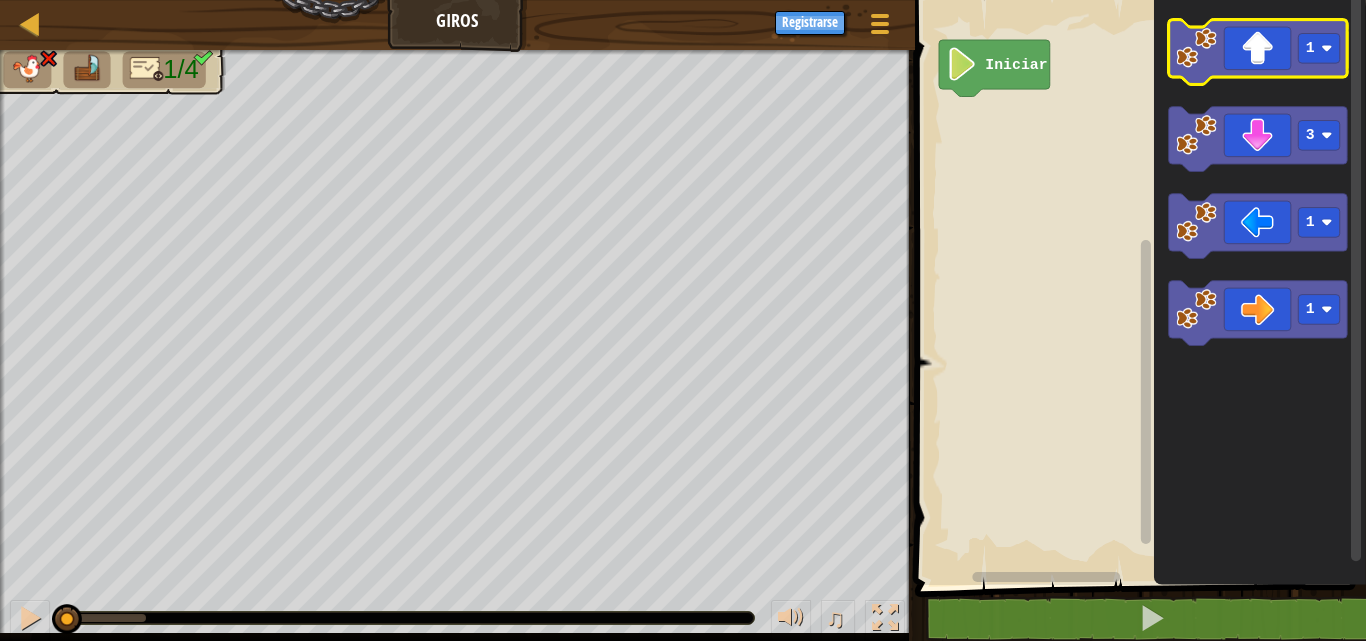 click 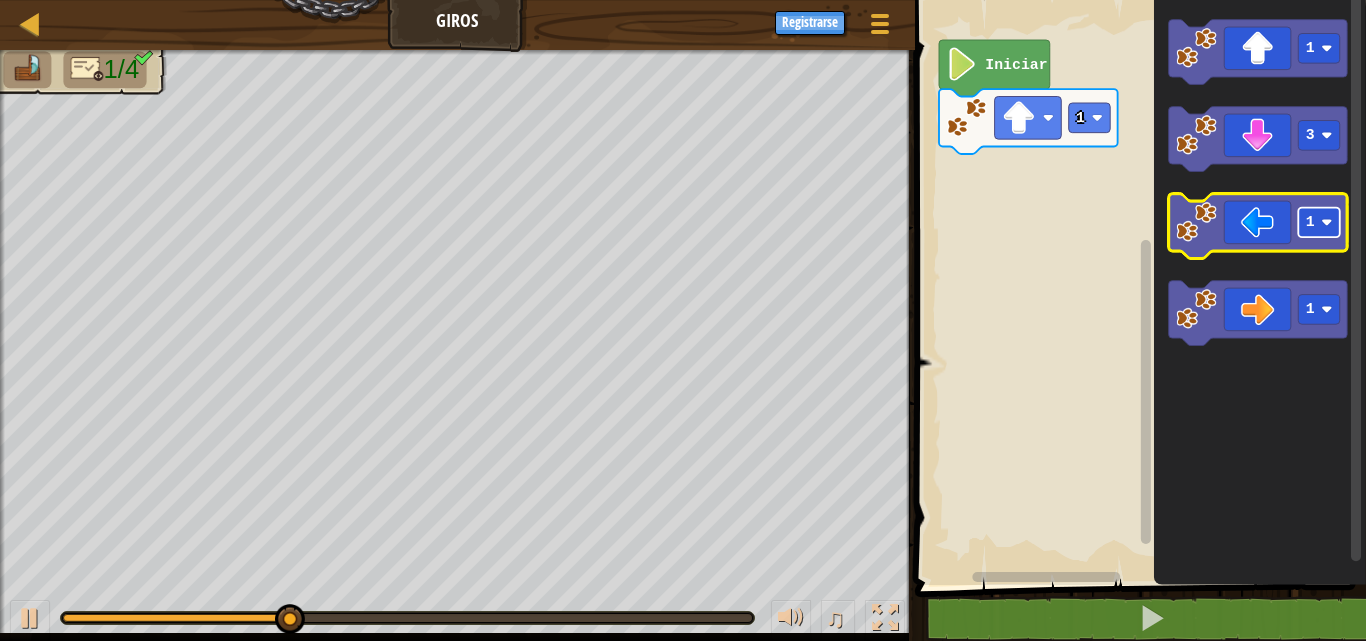 click 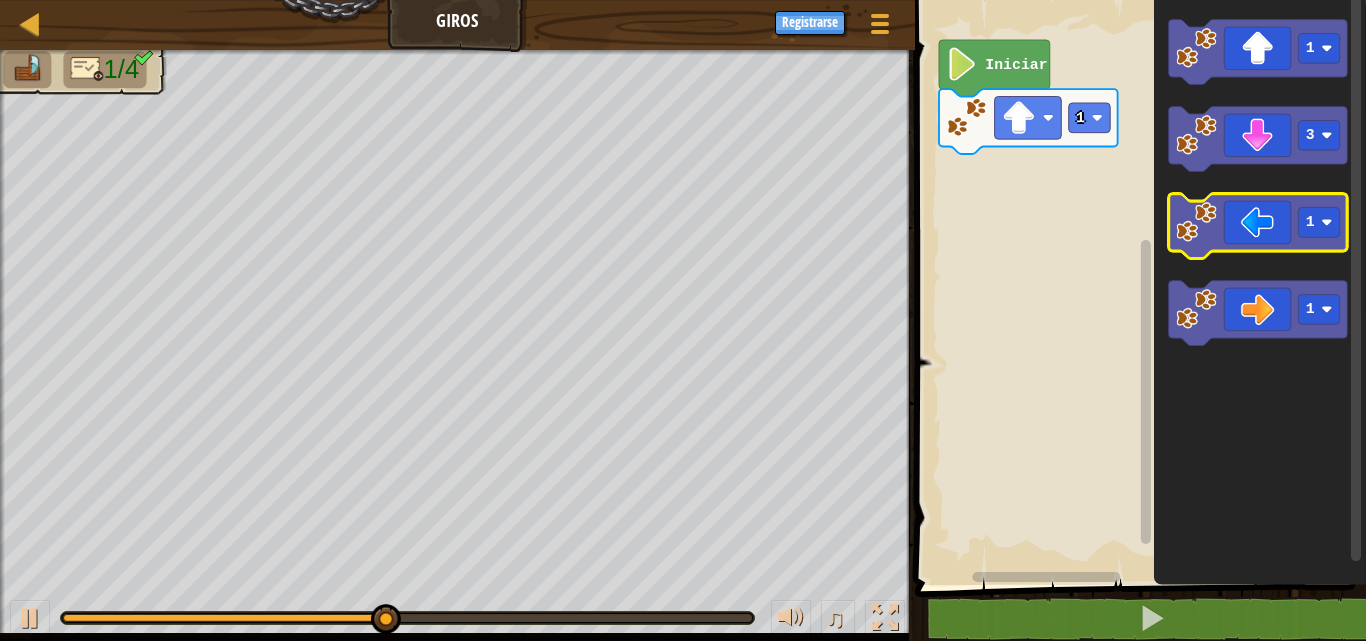 click 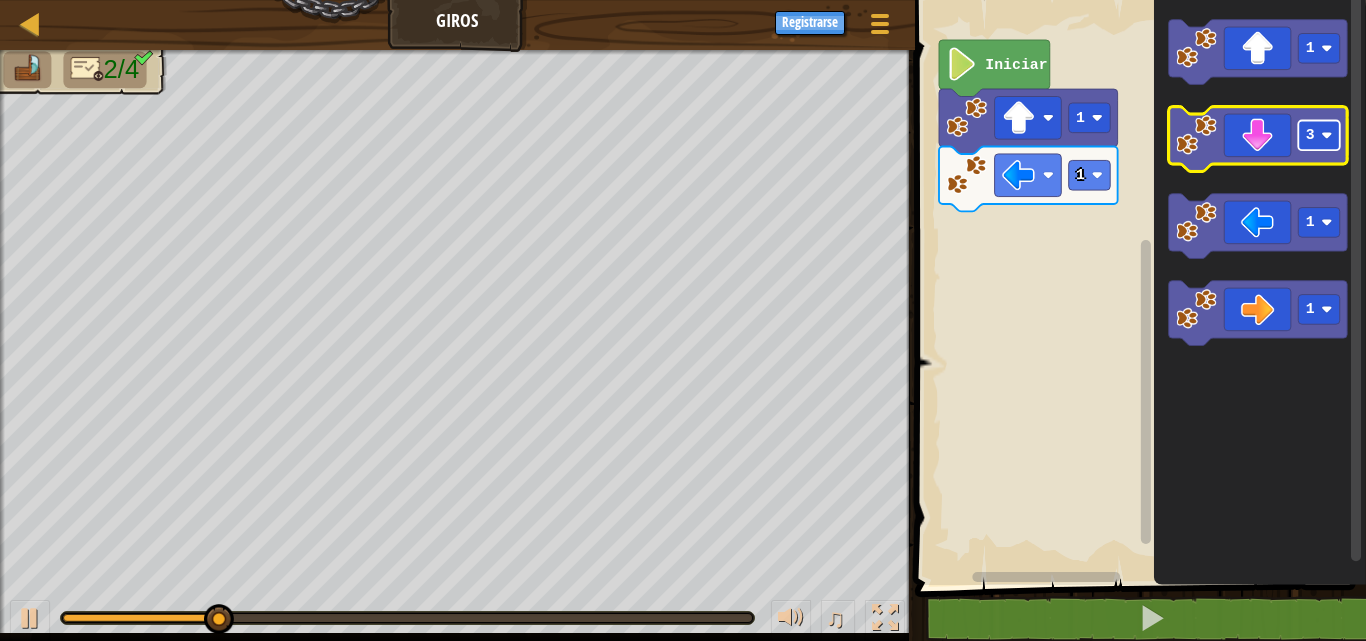 click 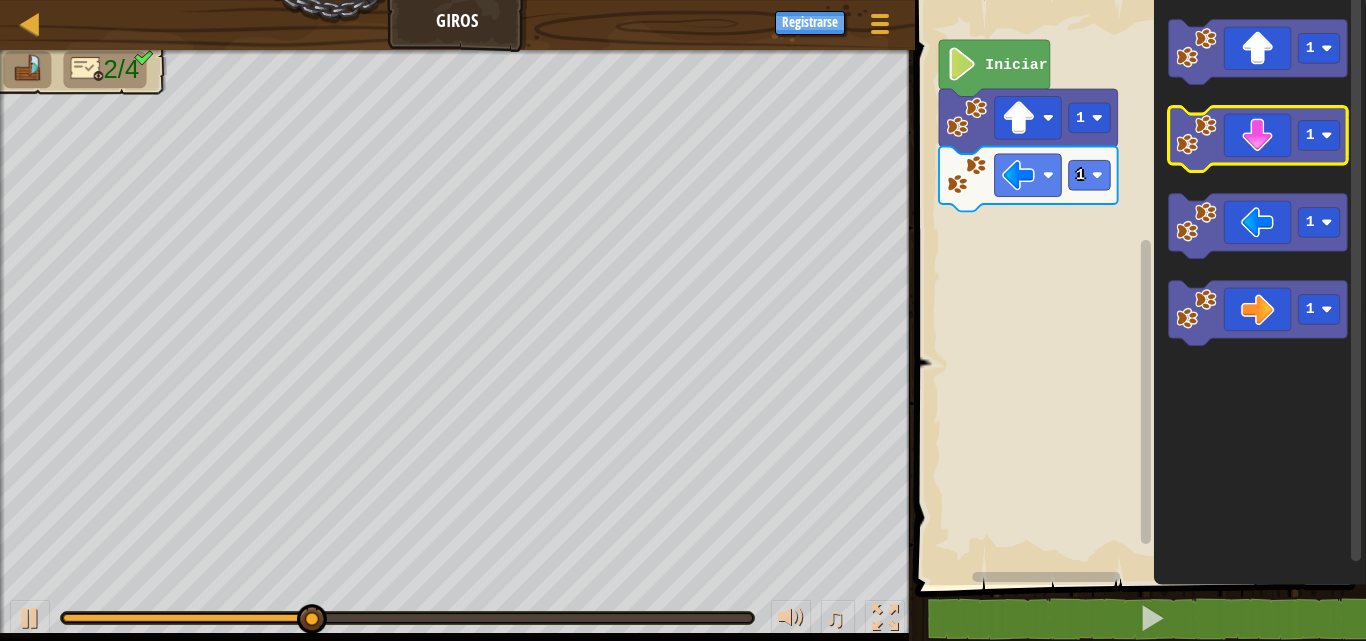 click 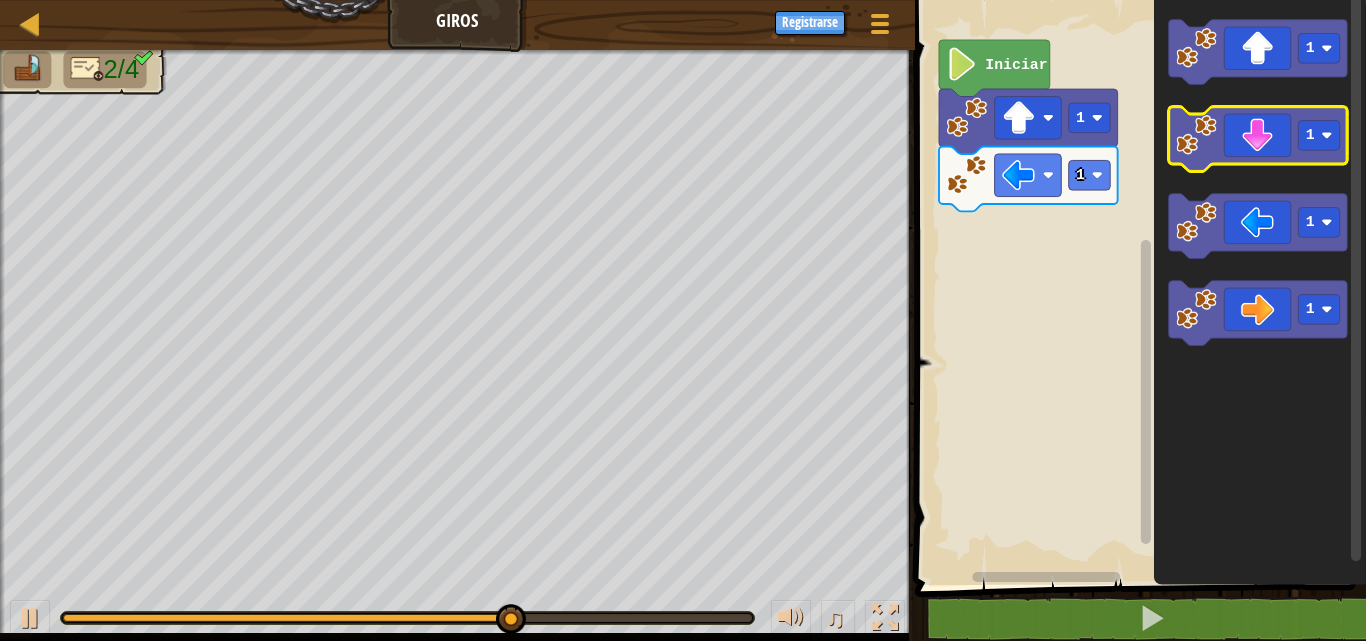 click 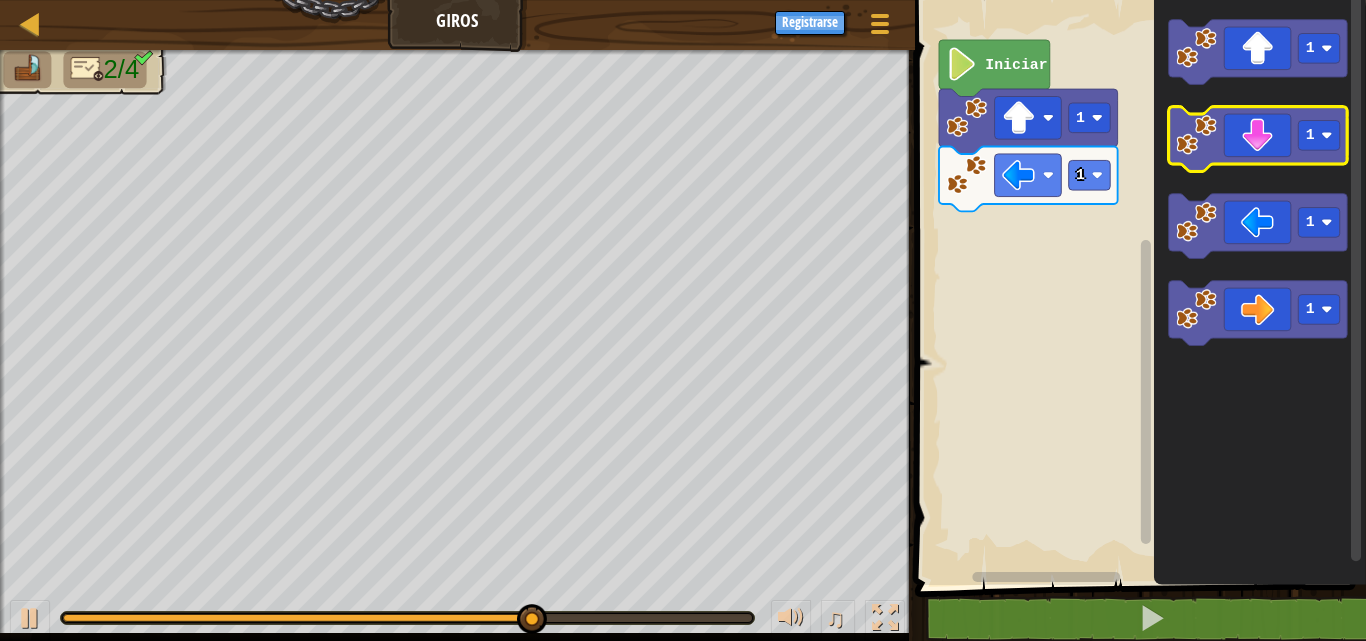 click 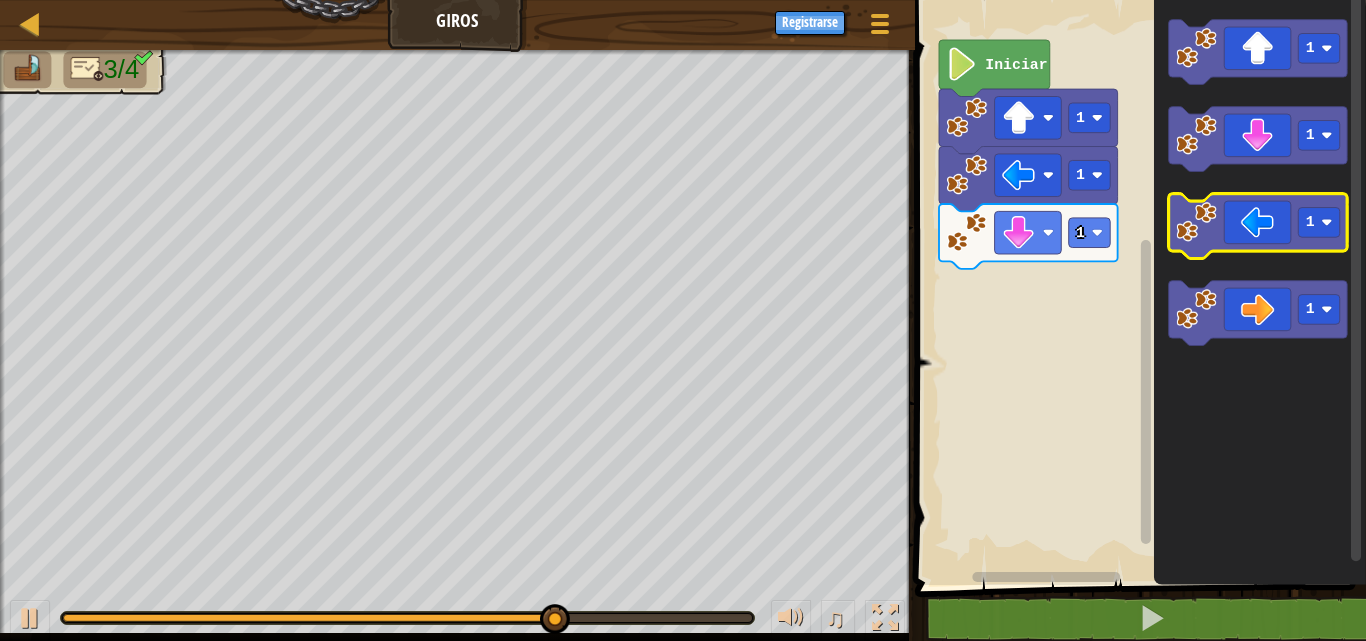 click 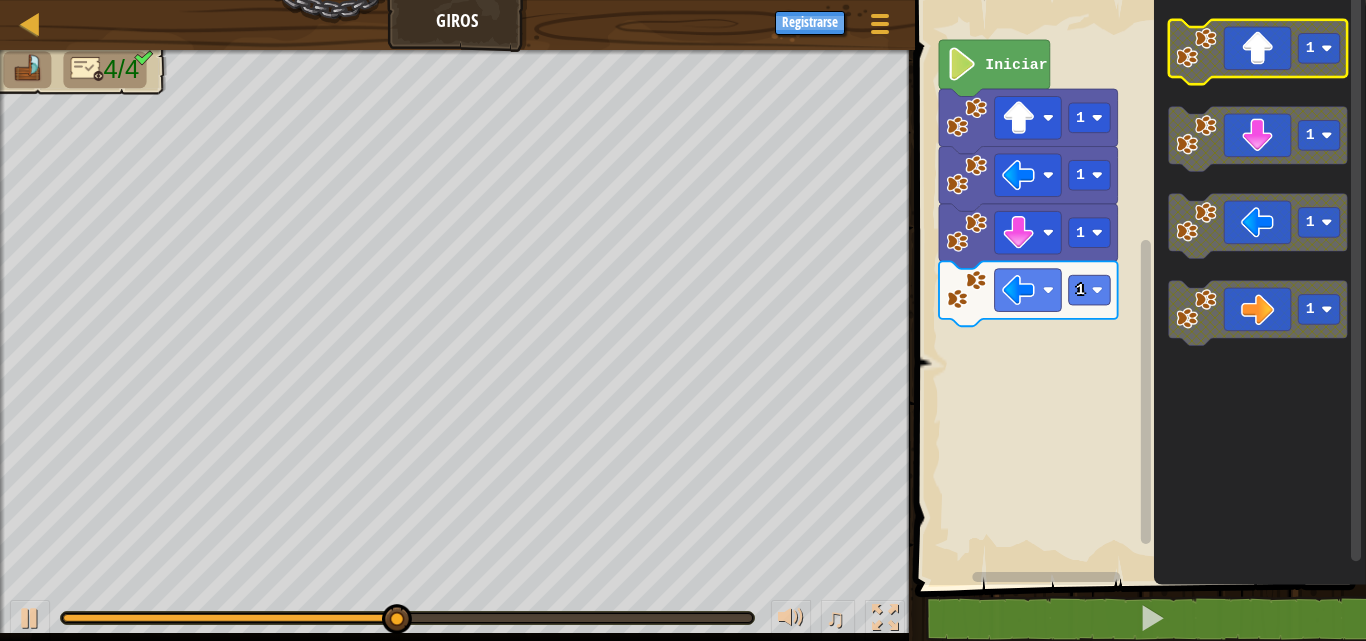 click 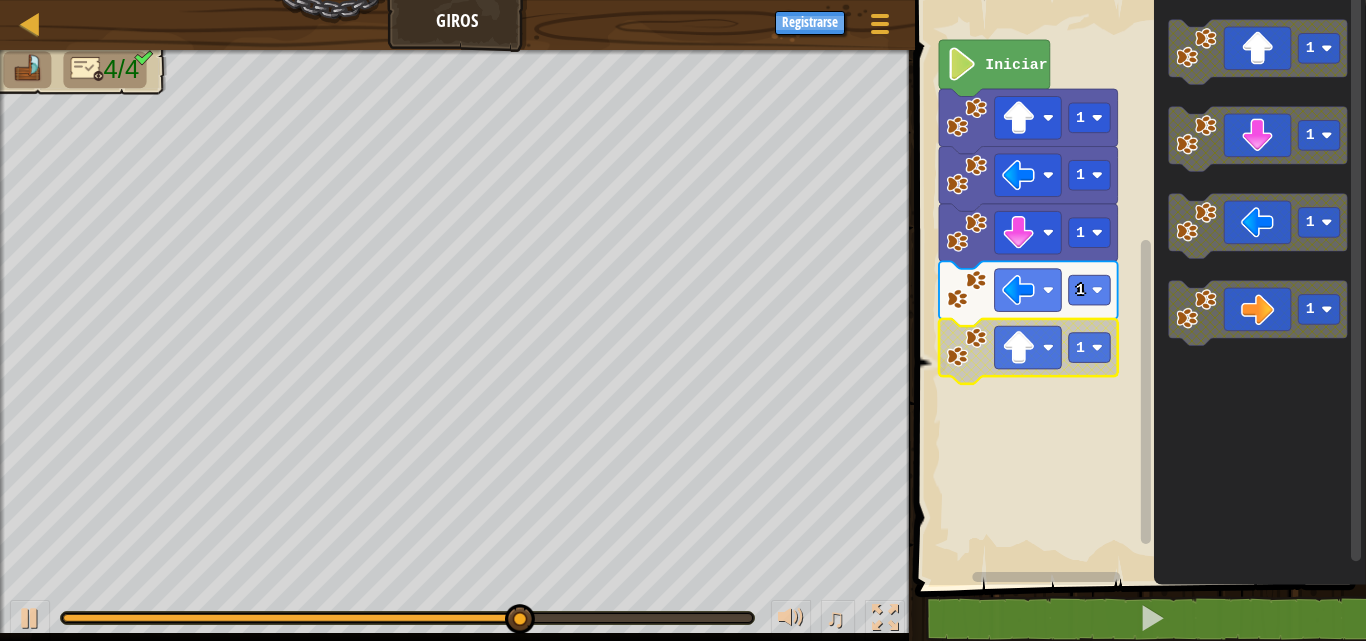 click 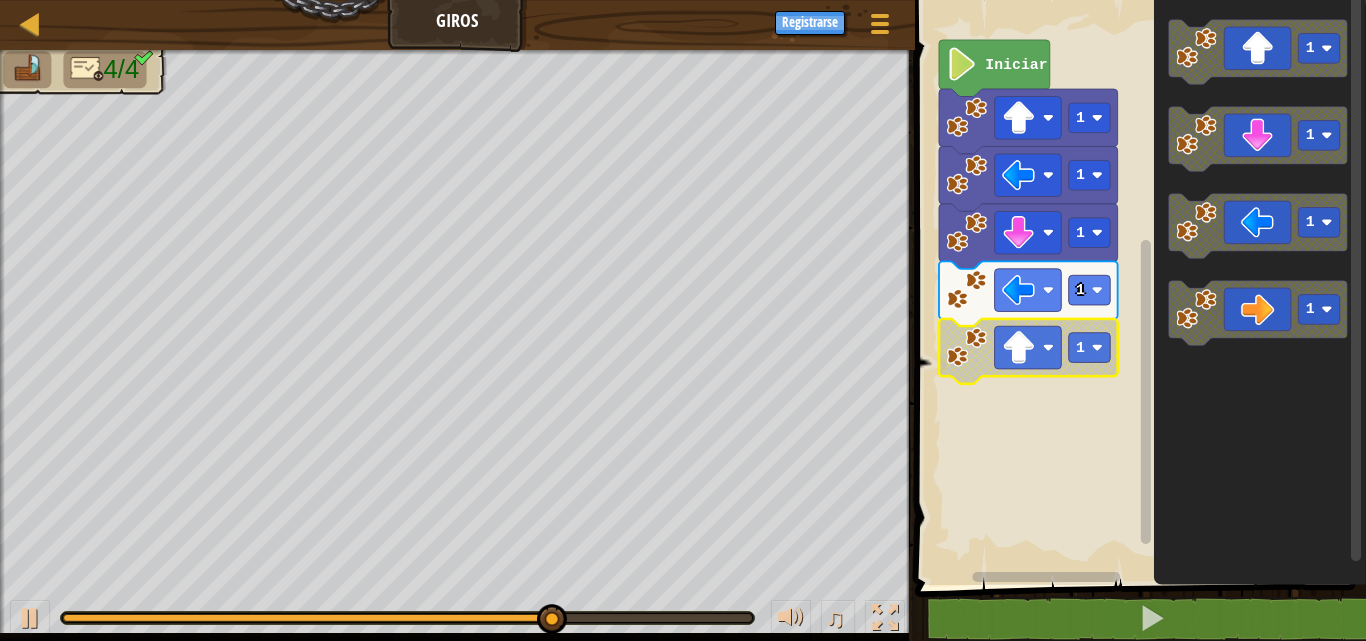 click 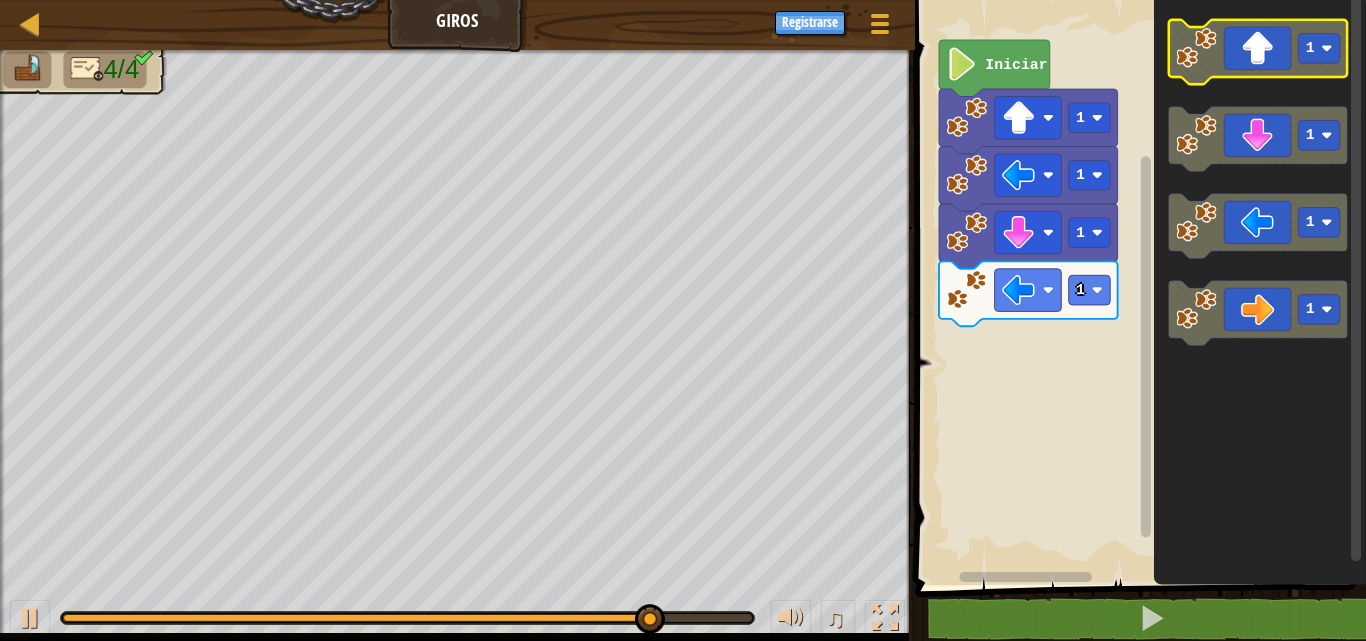 click 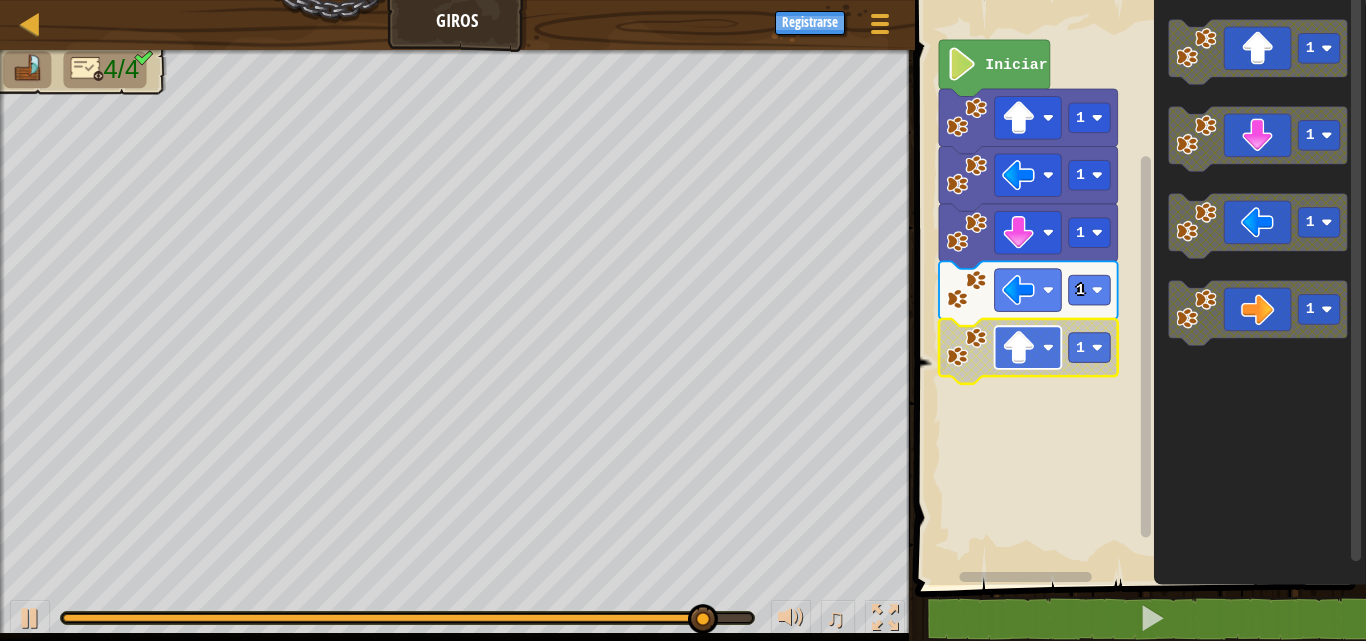 click 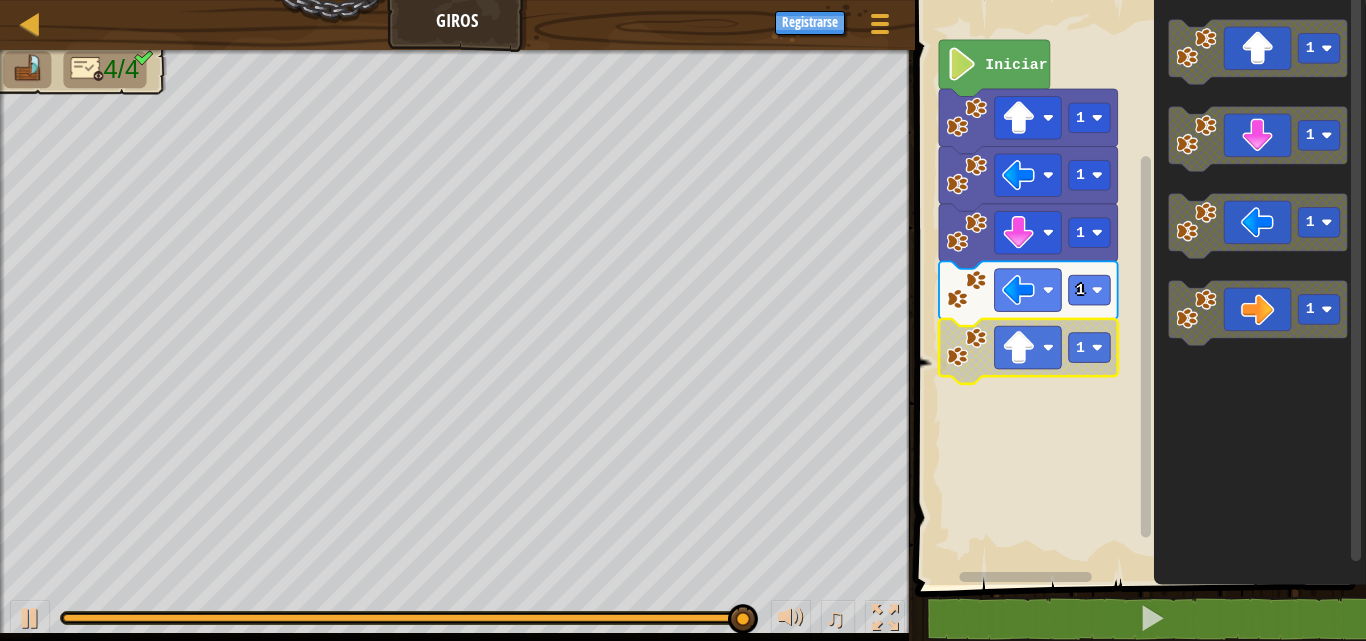 click 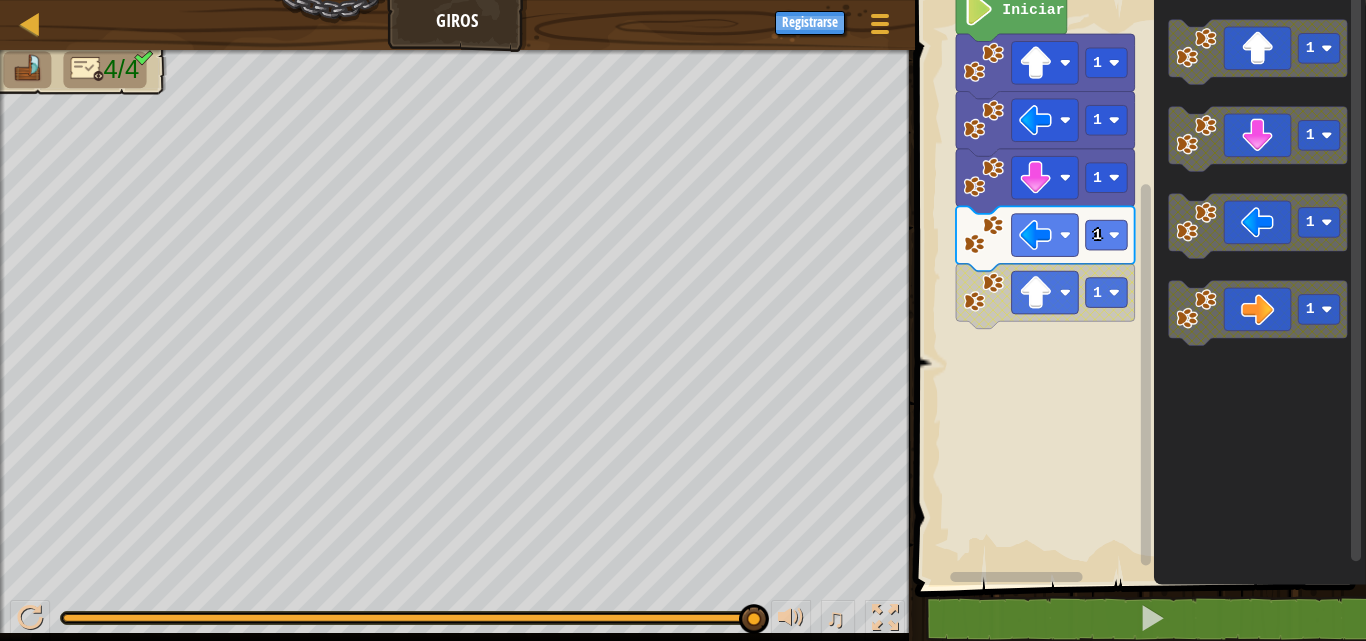 click 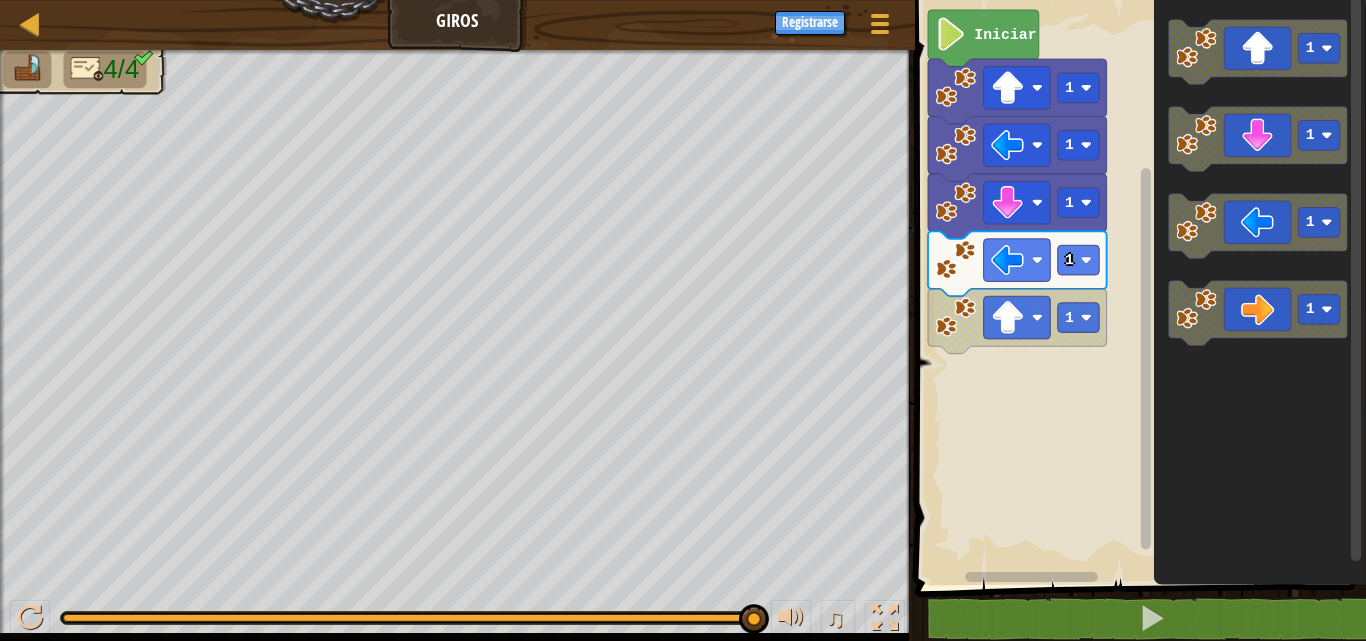click 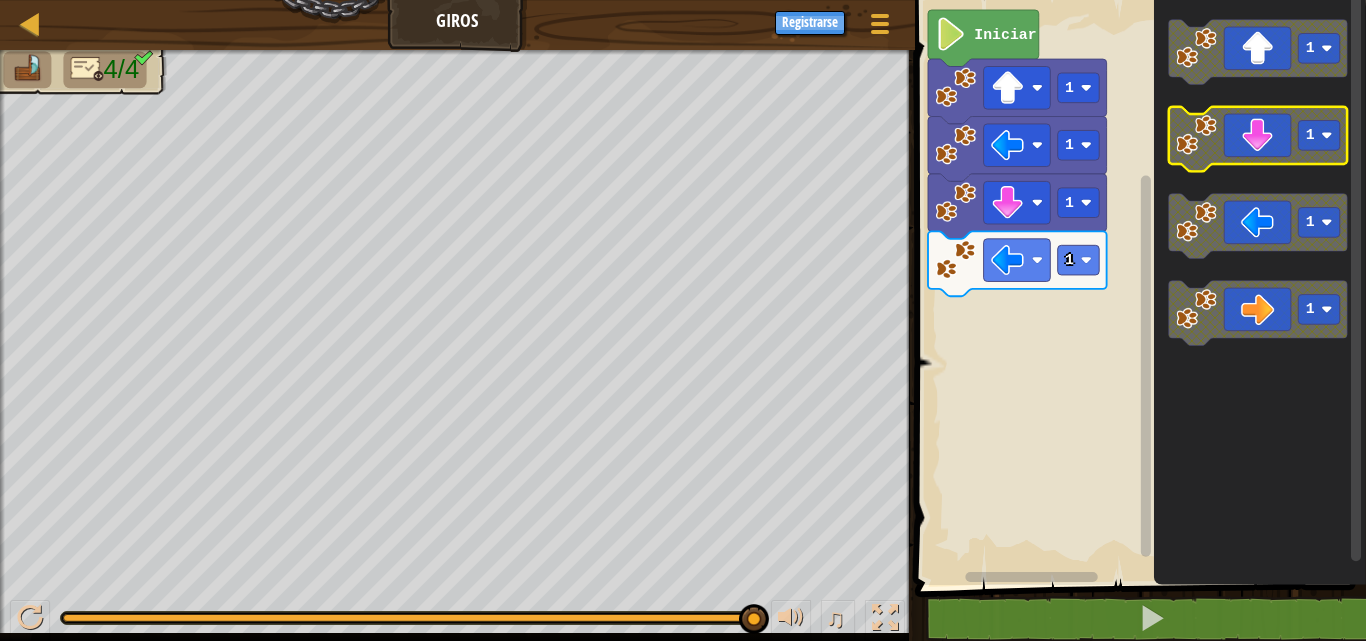 click 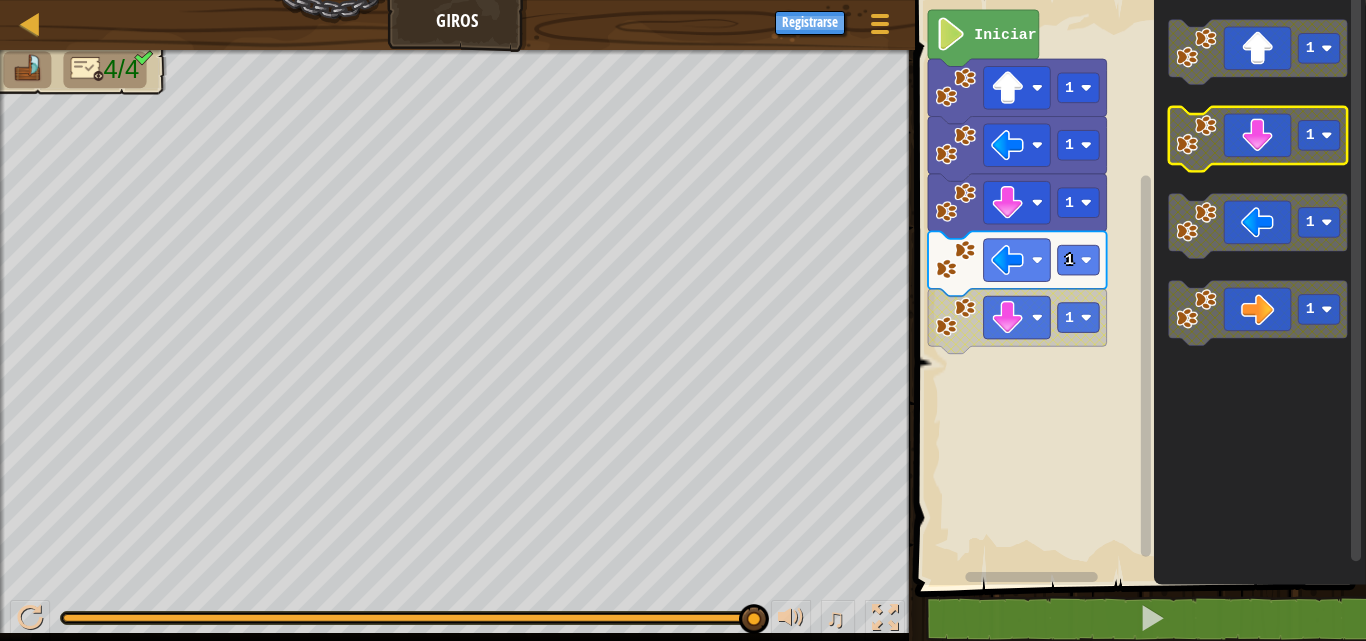click 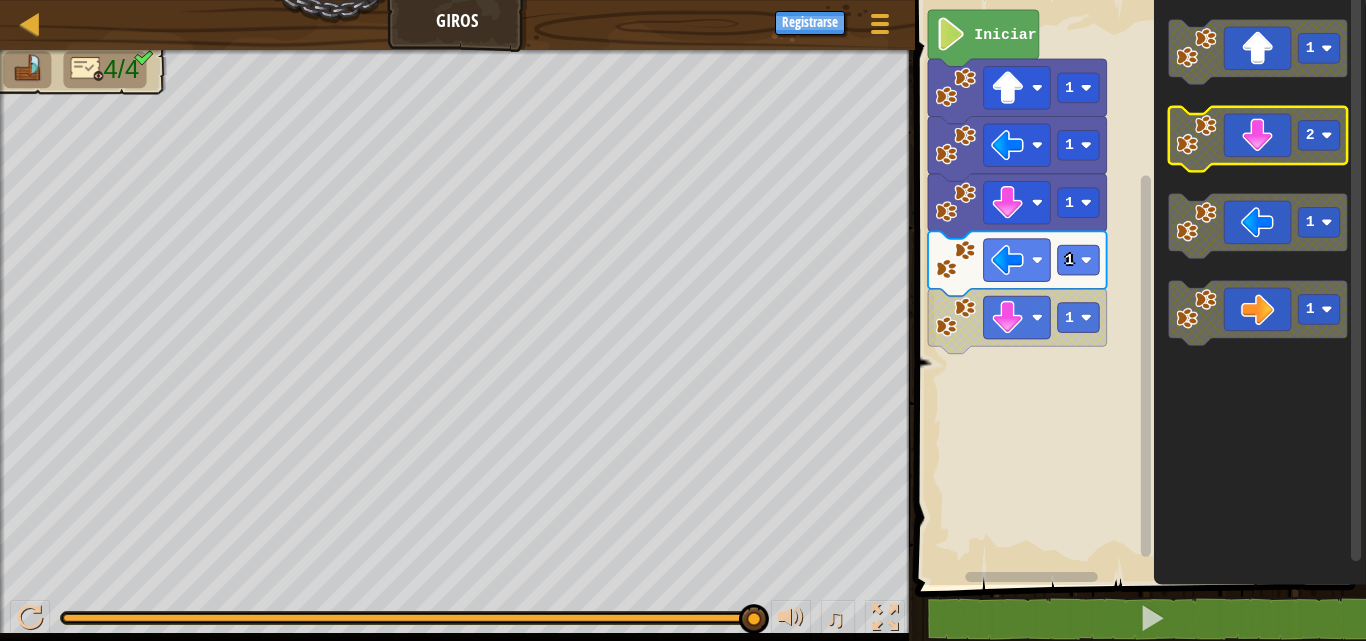 click 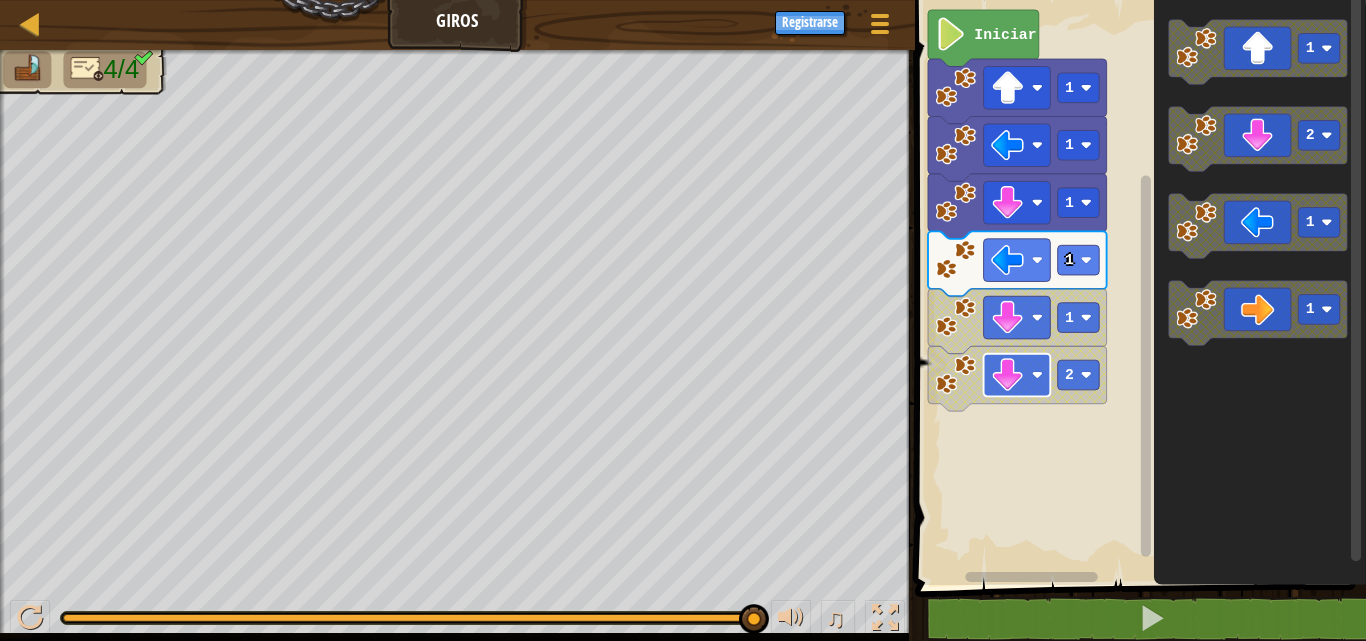 click 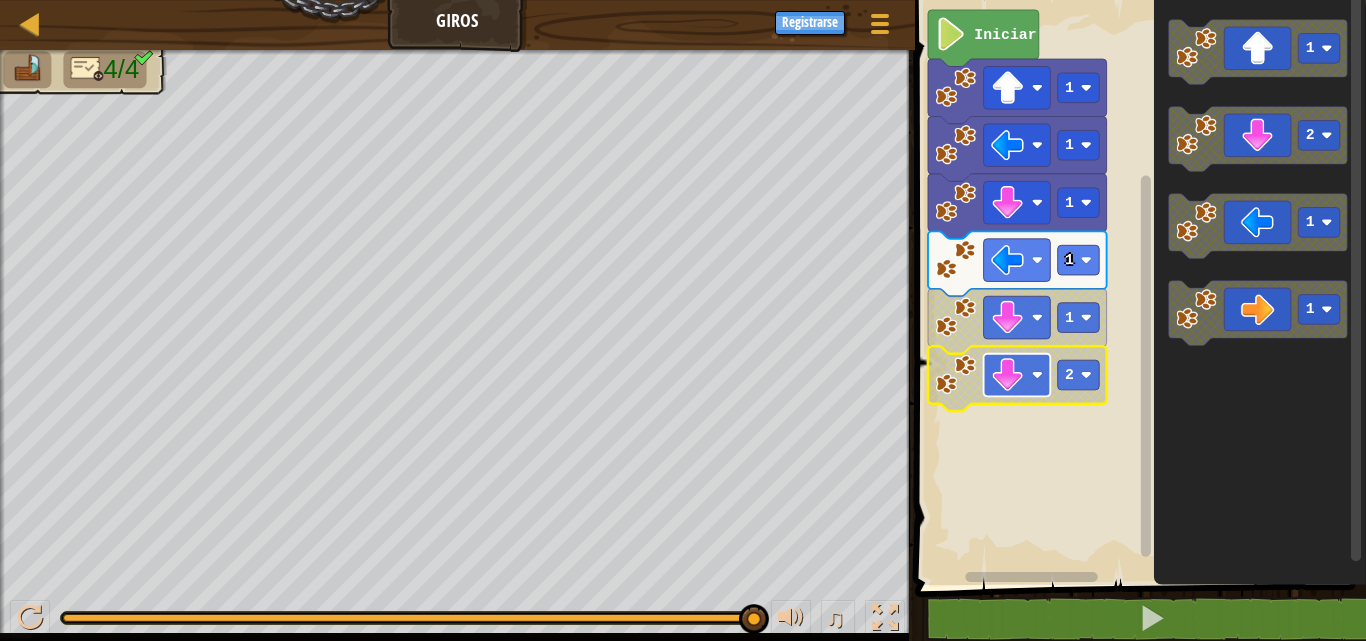 click 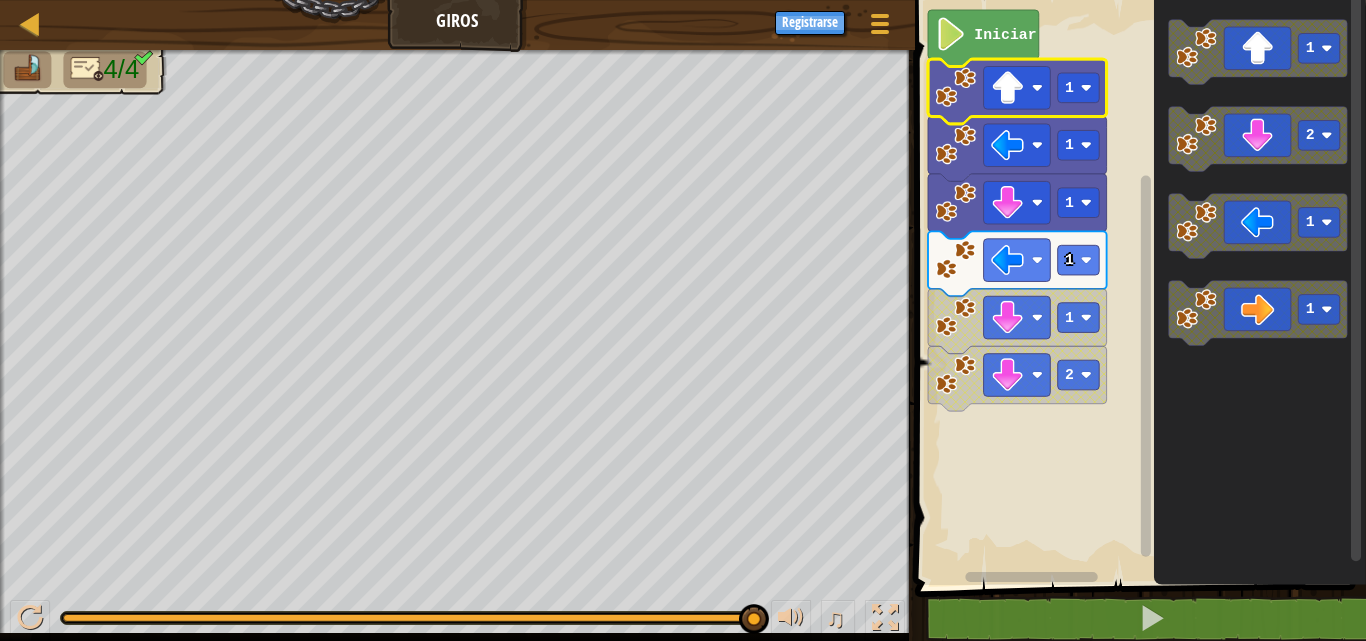 click 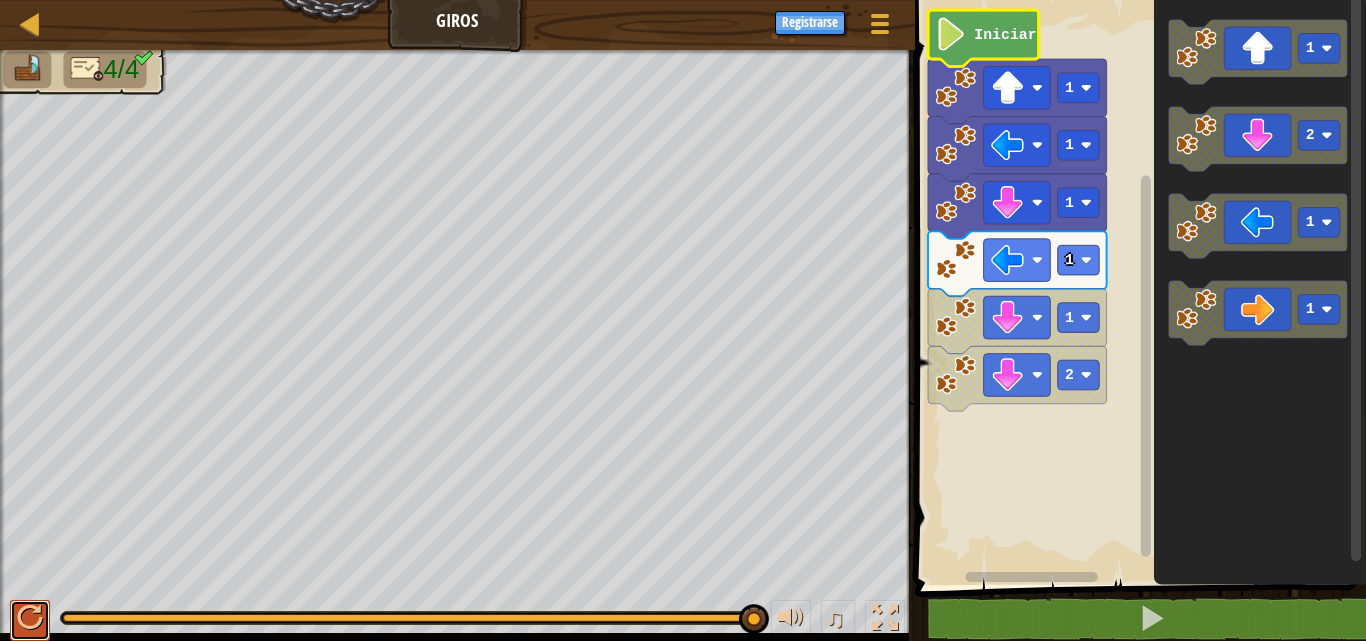 click at bounding box center (30, 618) 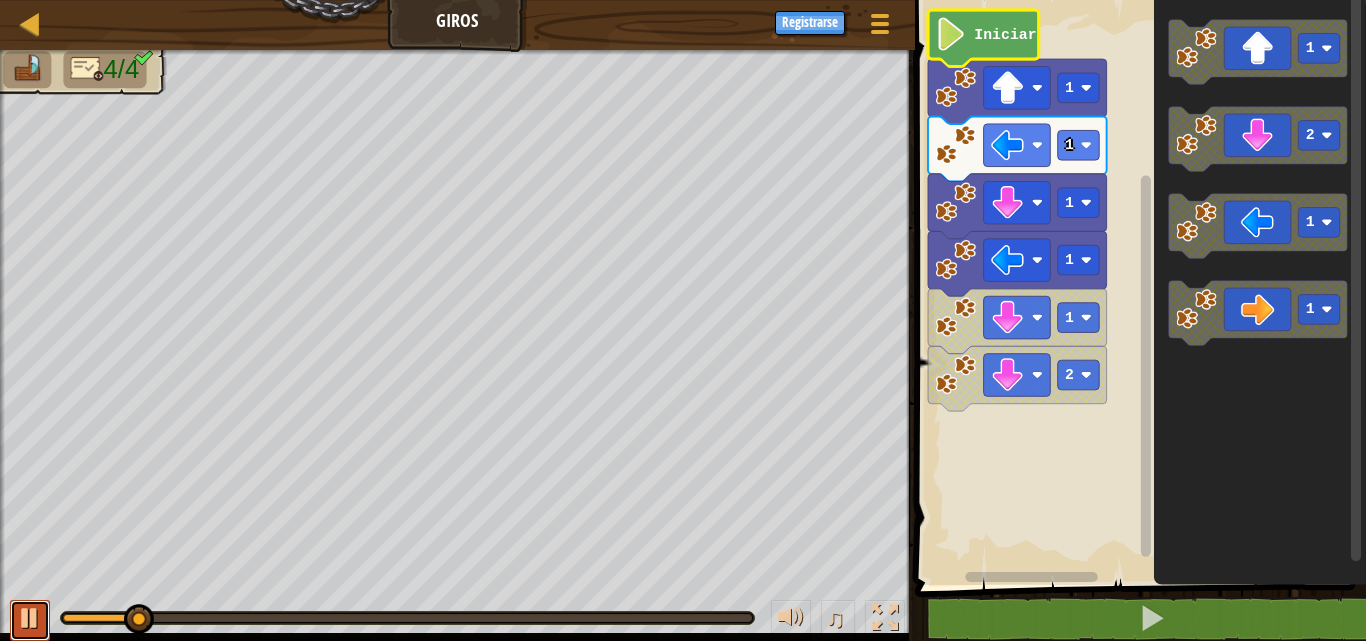 click at bounding box center (30, 618) 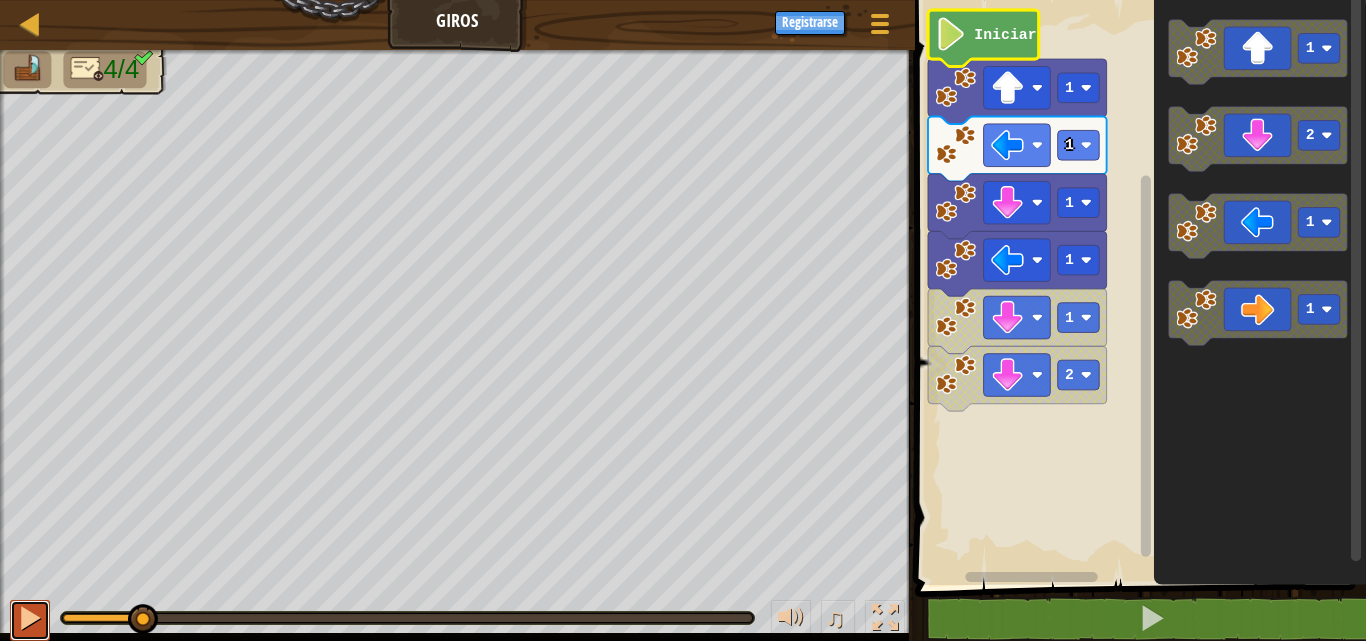 click at bounding box center [30, 618] 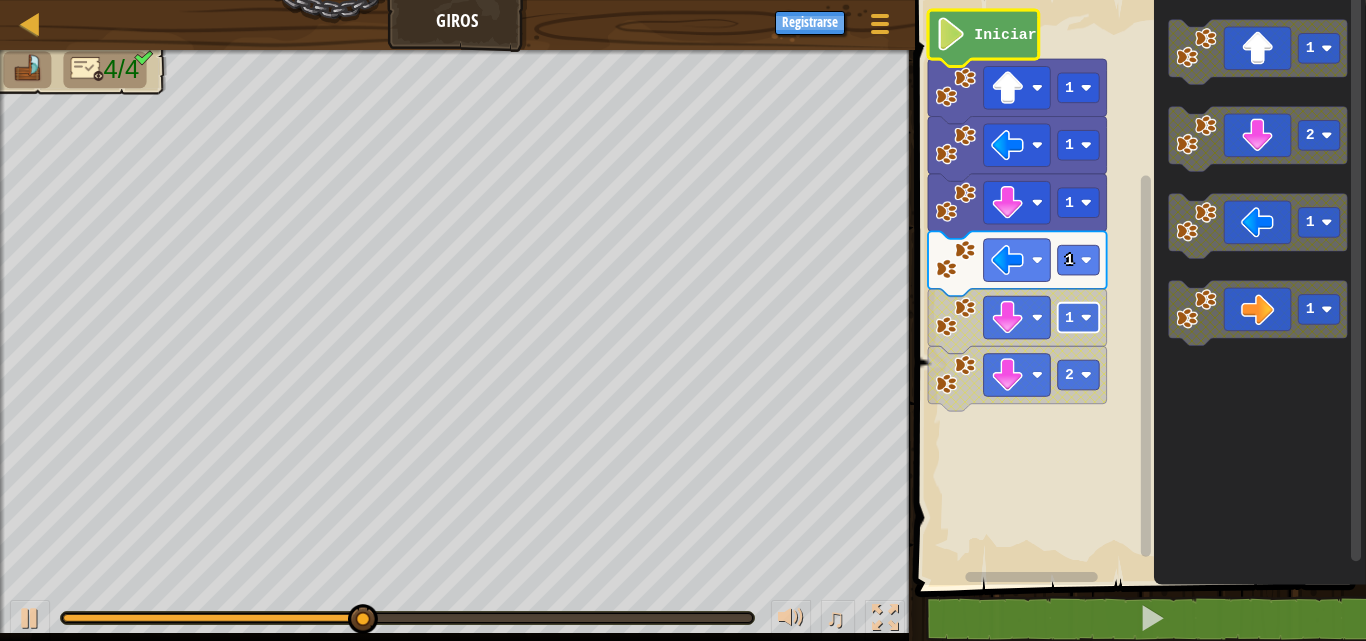 click 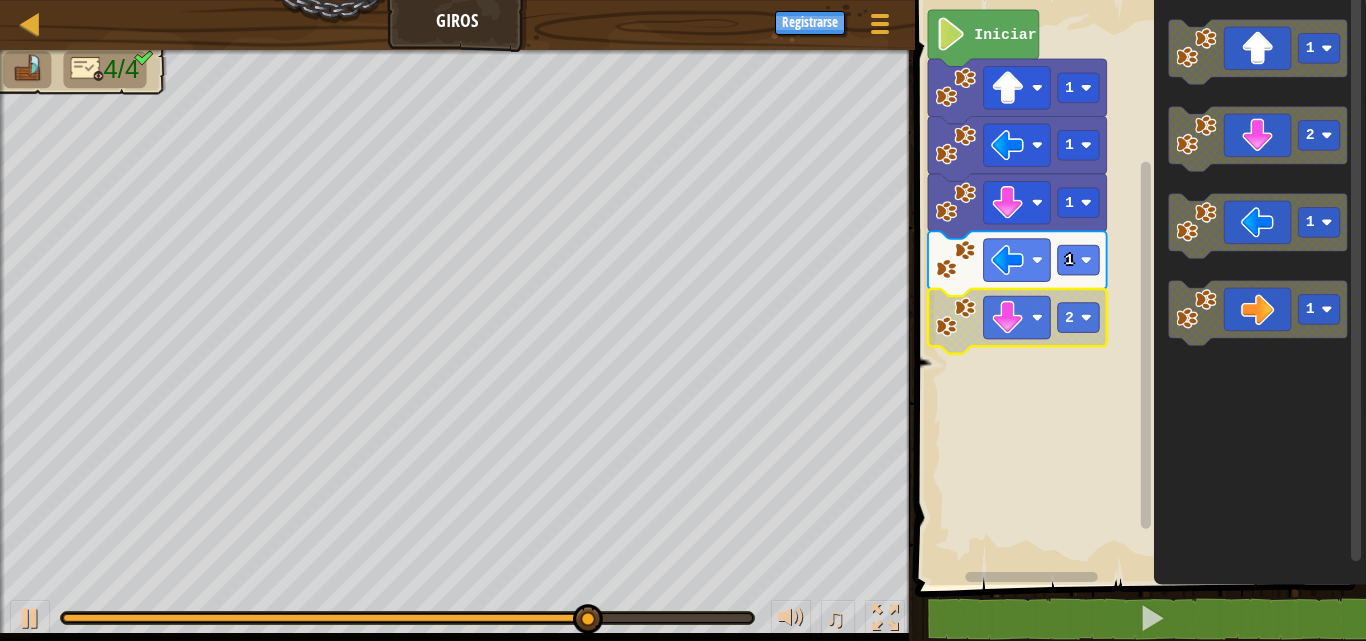 click 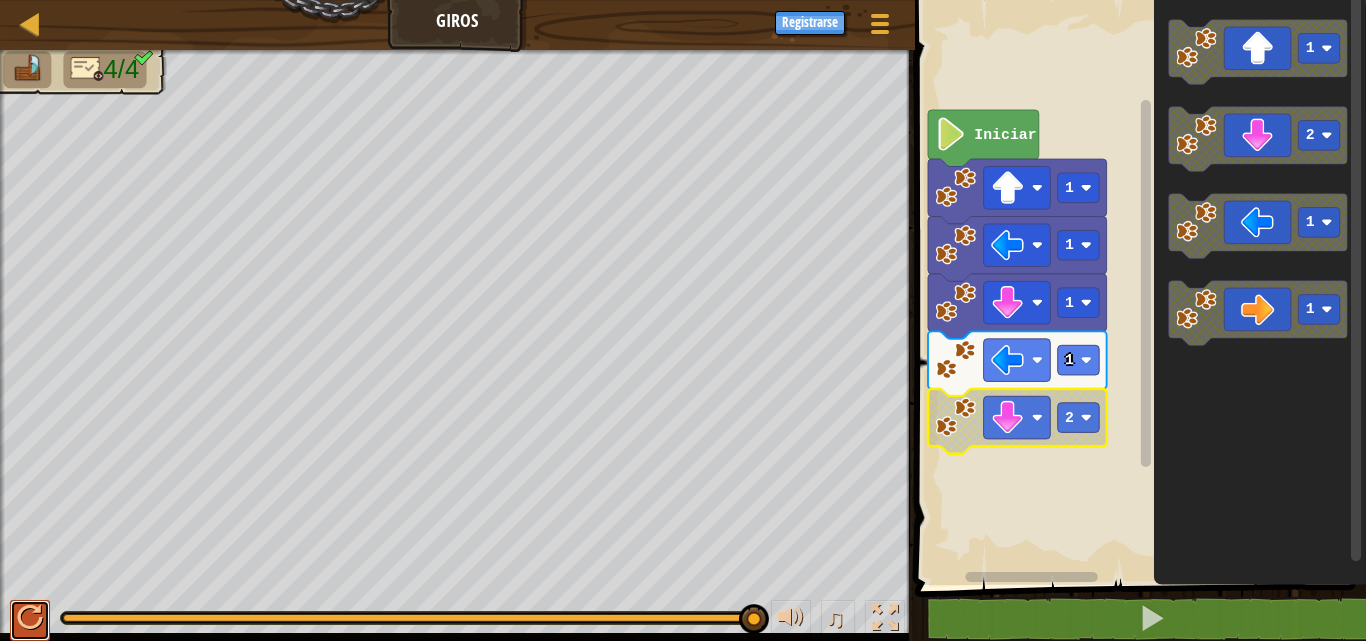 click at bounding box center (30, 618) 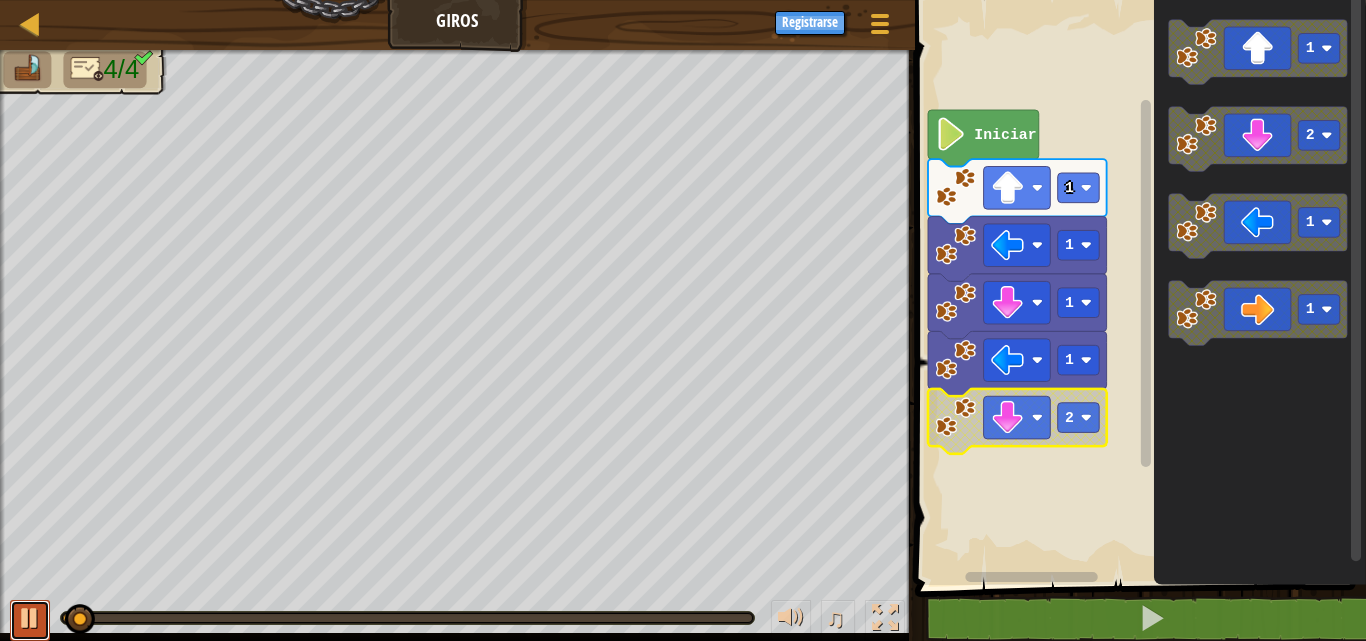 click at bounding box center (30, 618) 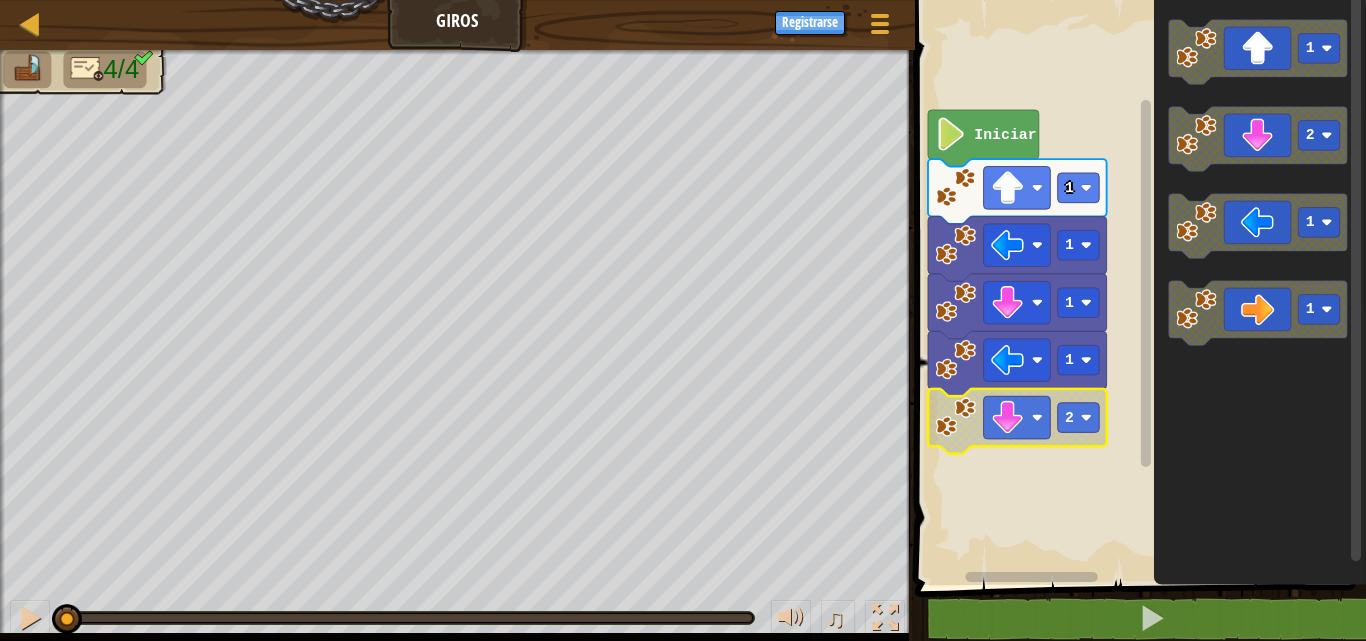 drag, startPoint x: 30, startPoint y: 611, endPoint x: 0, endPoint y: 609, distance: 30.066593 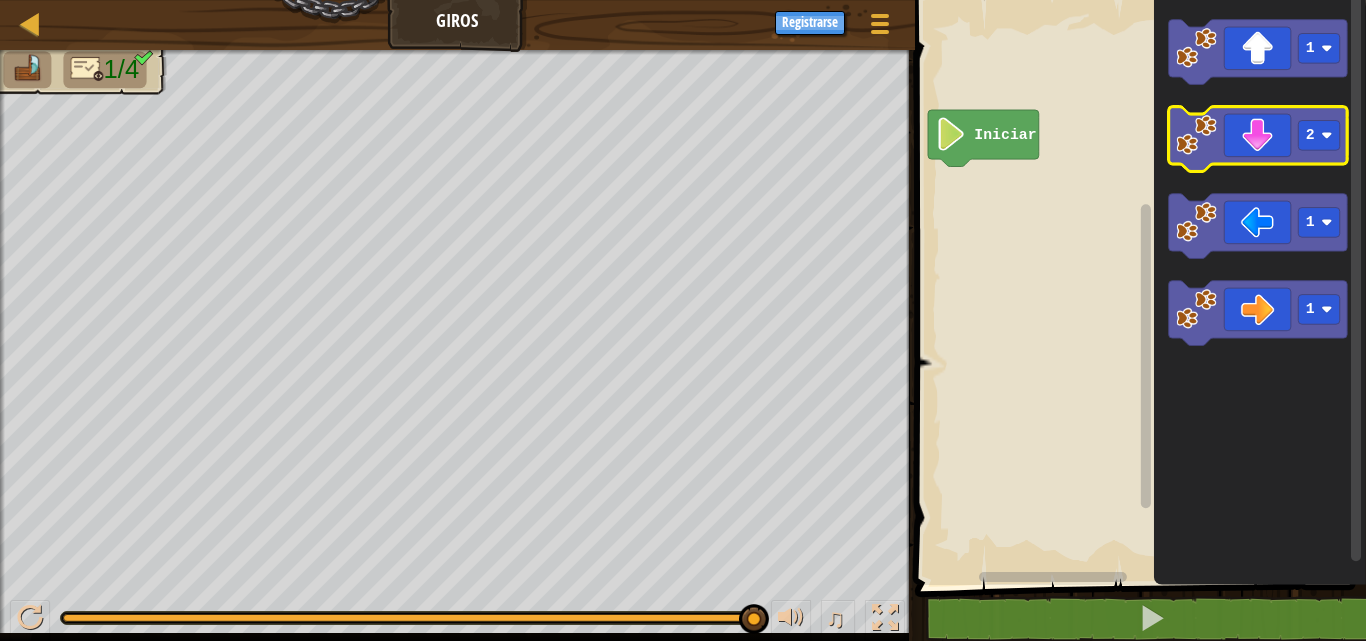 click 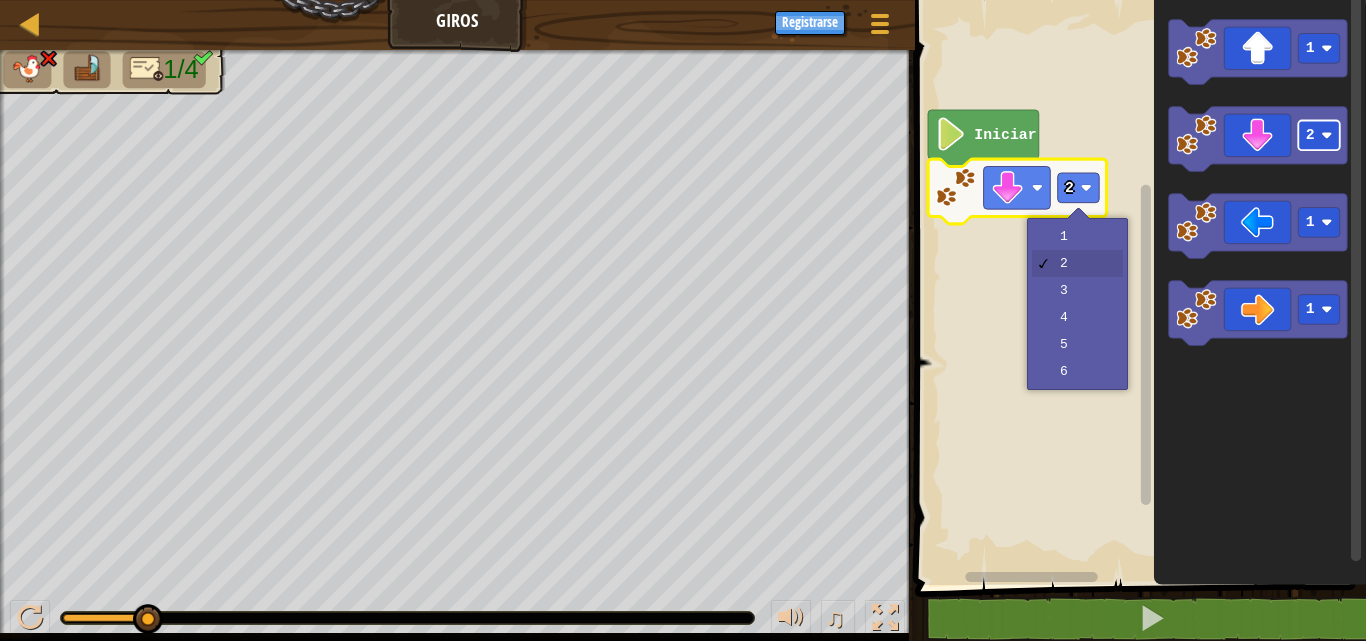 click 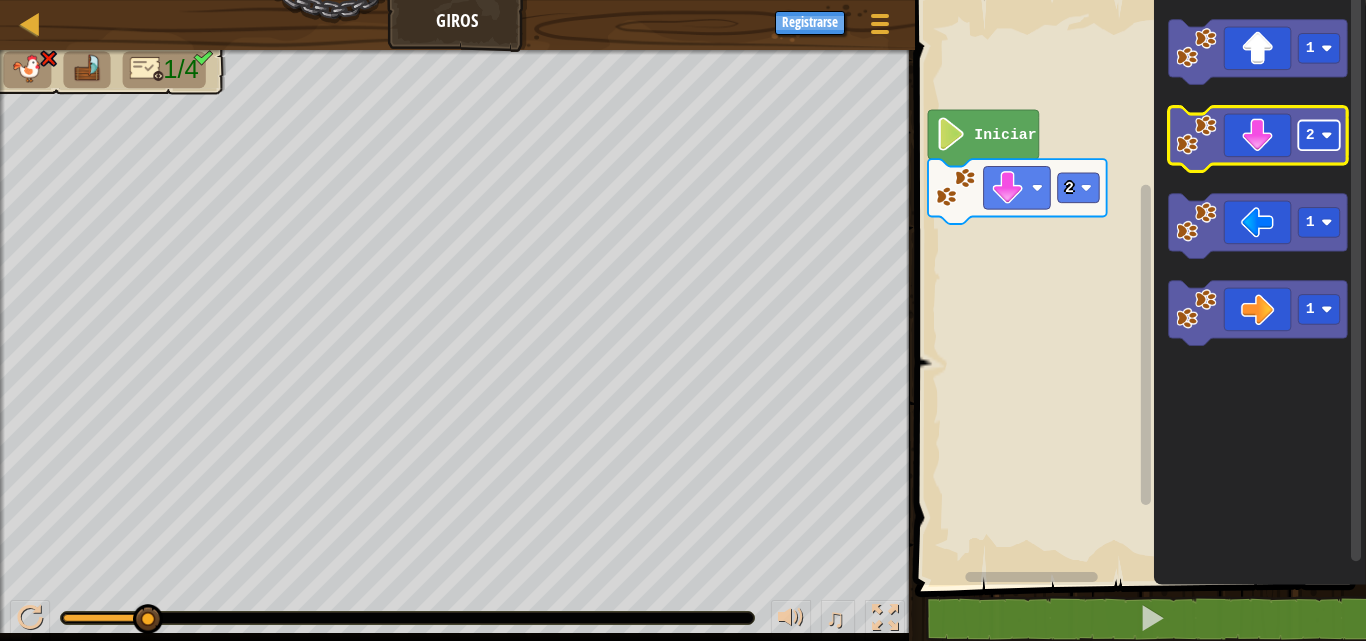 click on "2" 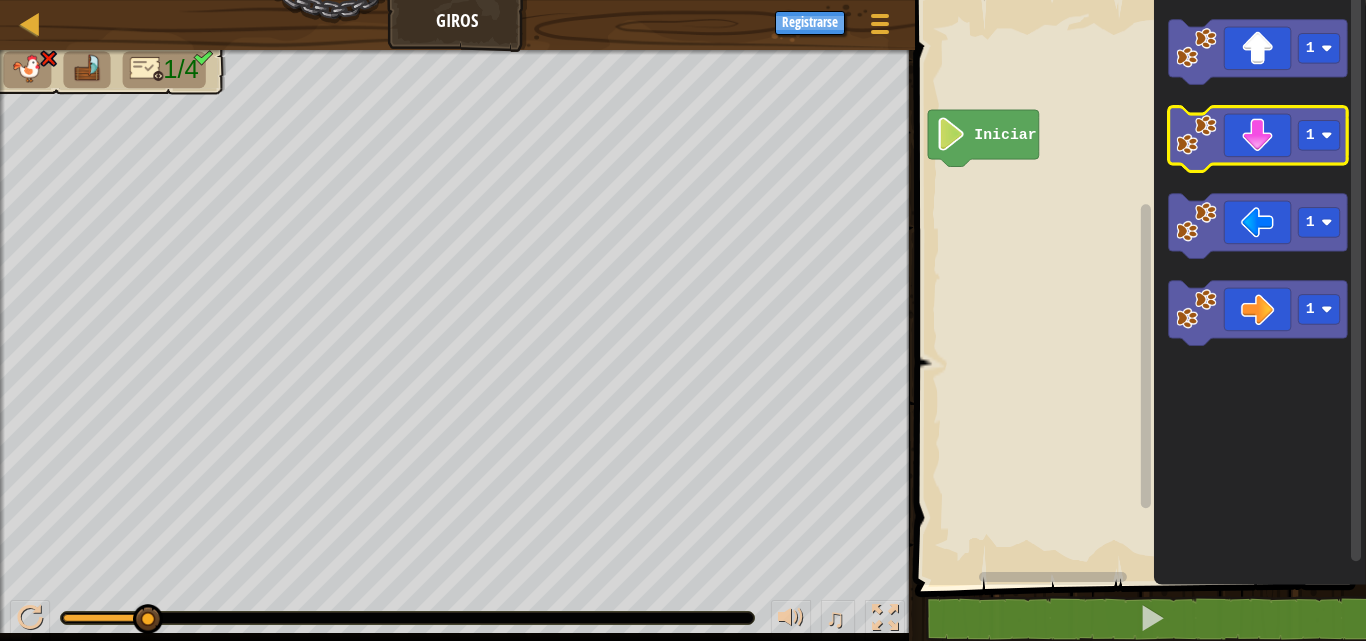 click 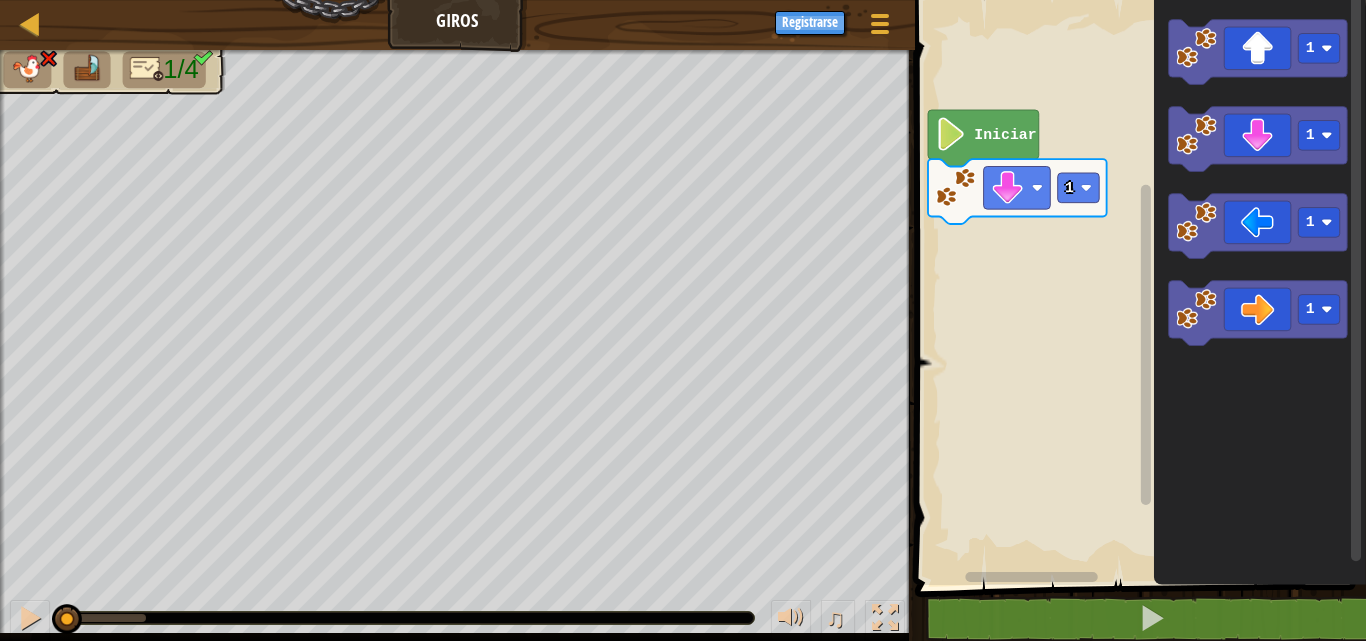 drag, startPoint x: 139, startPoint y: 613, endPoint x: 0, endPoint y: 614, distance: 139.0036 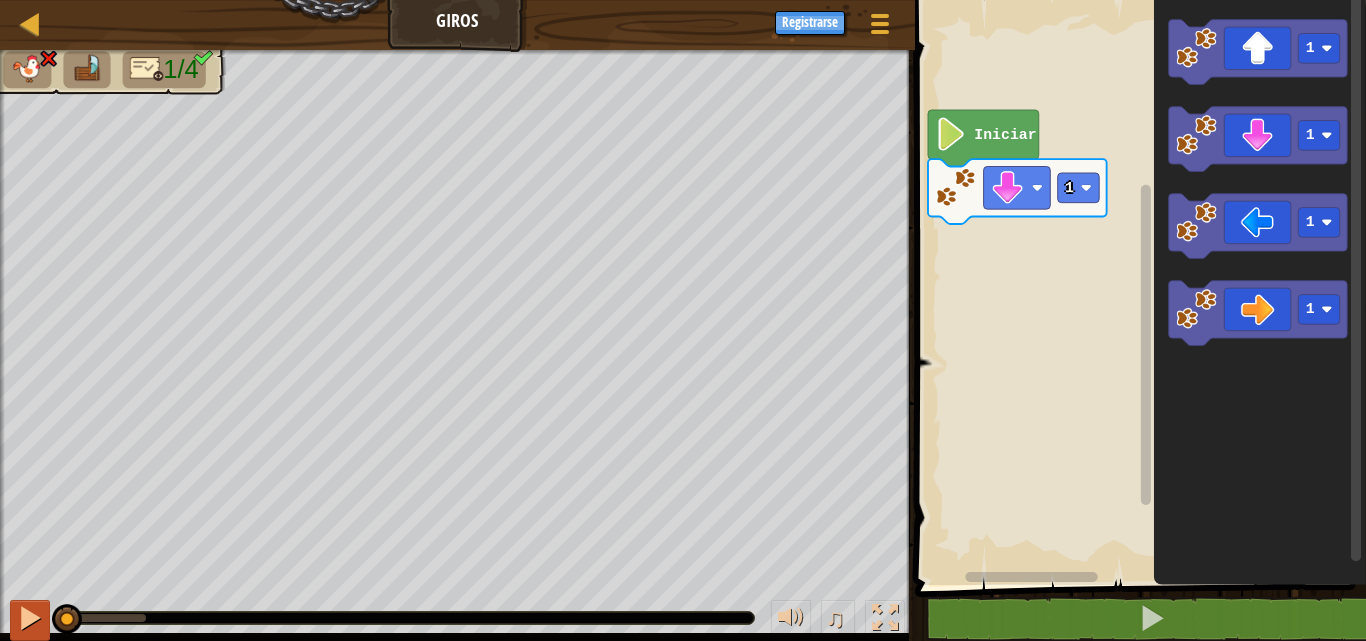 drag, startPoint x: 68, startPoint y: 612, endPoint x: 31, endPoint y: 610, distance: 37.054016 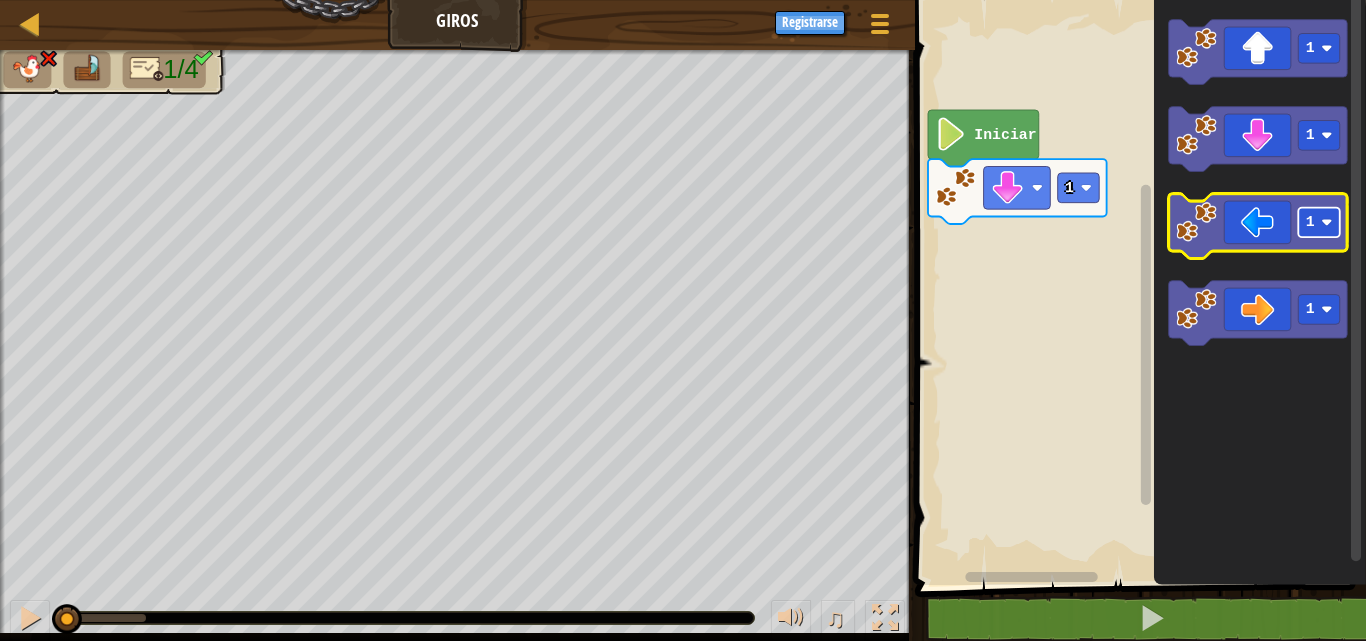 click 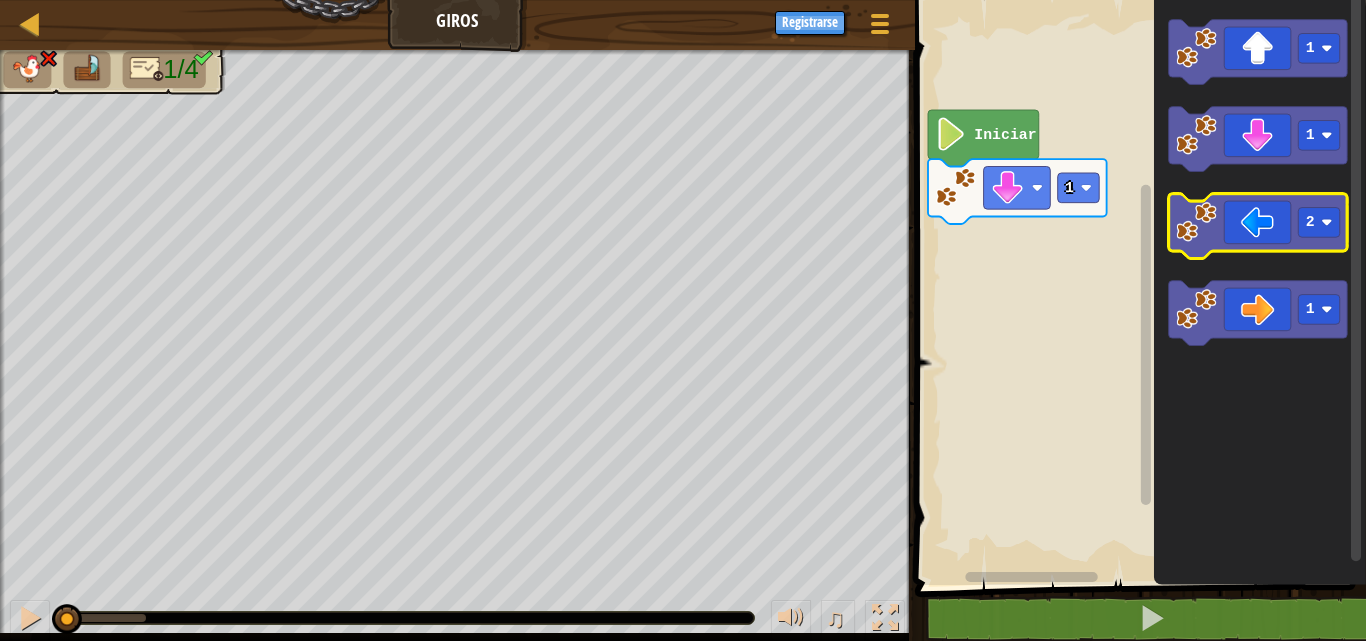 click 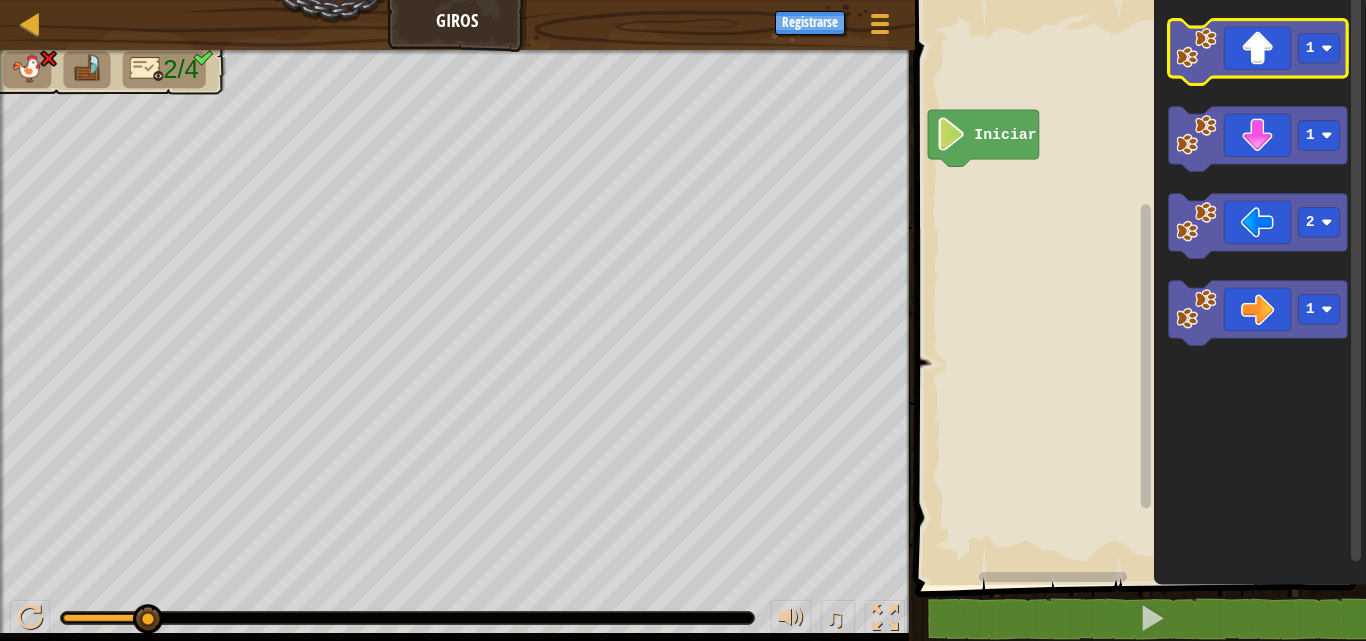 click 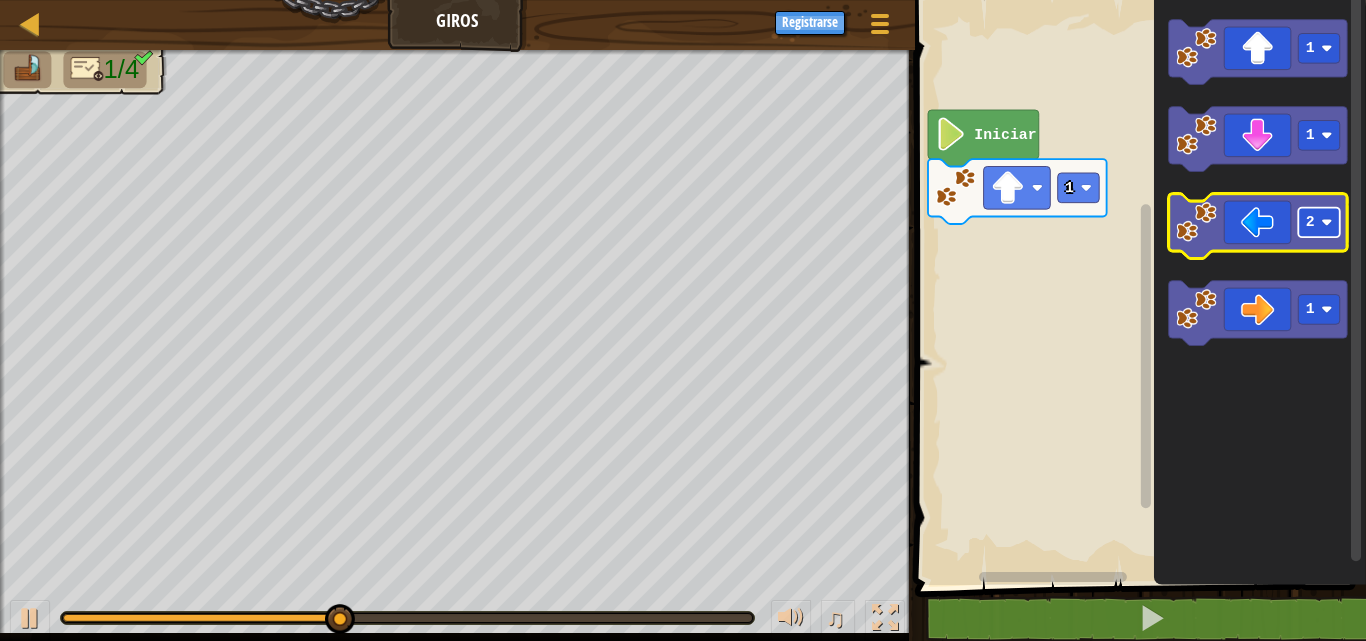 click 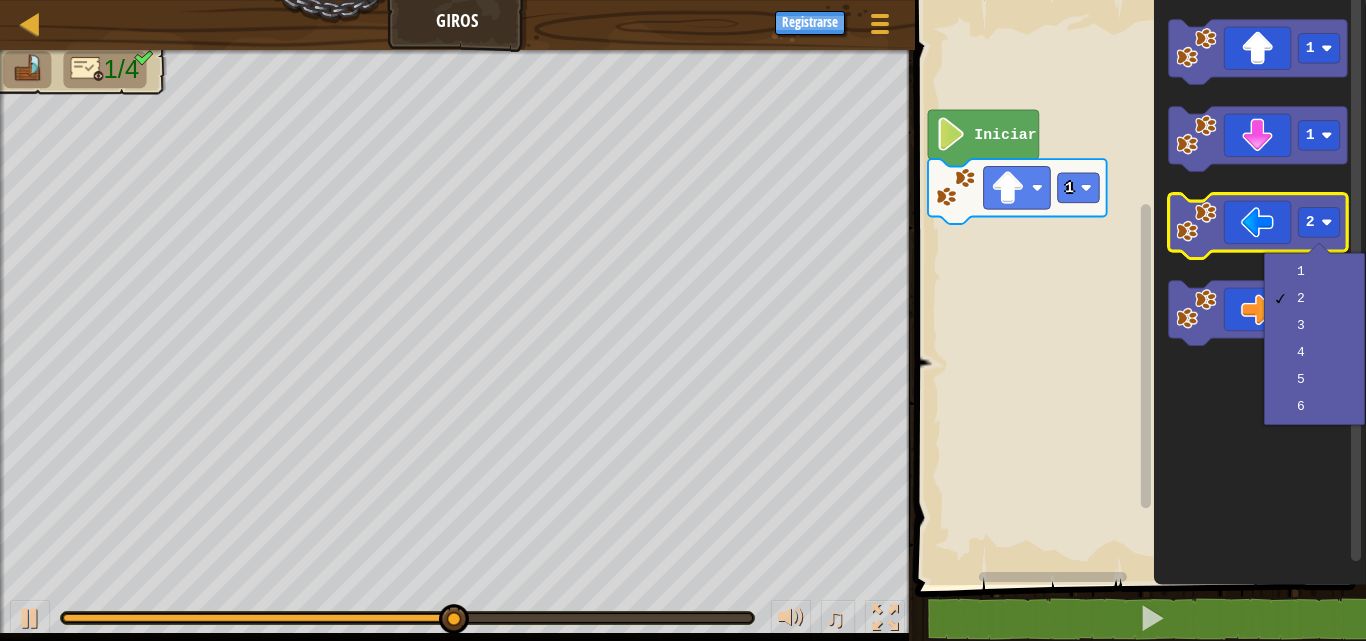 click 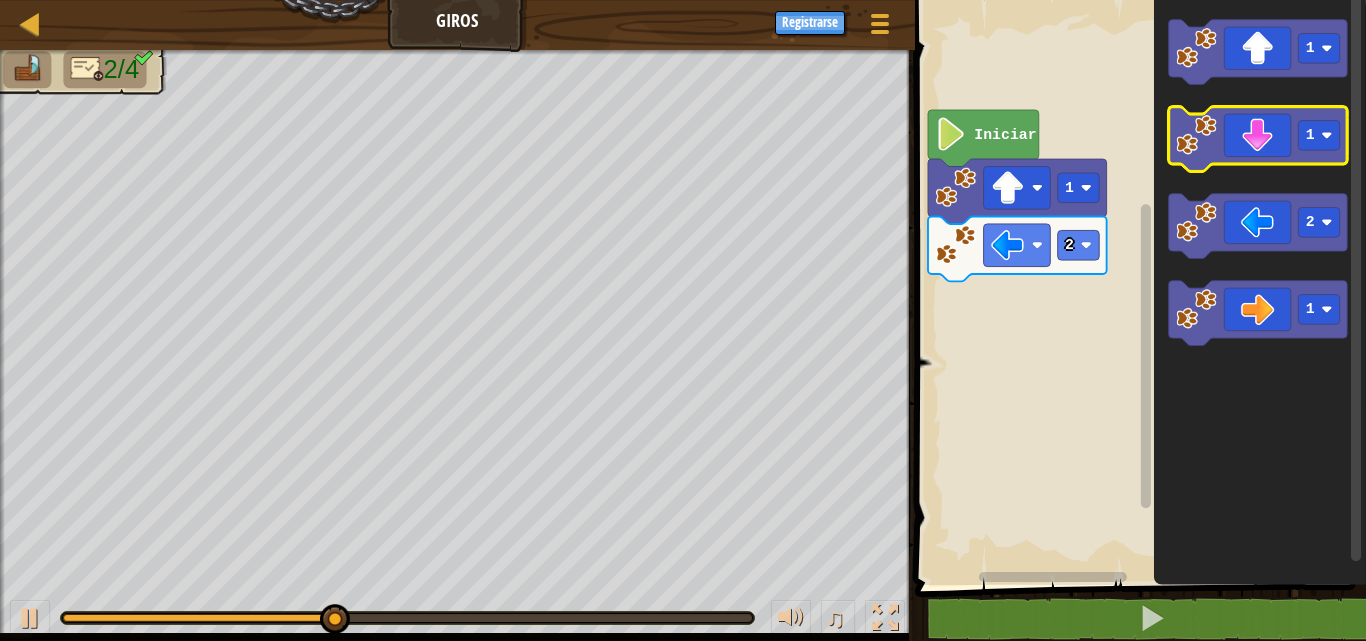 click 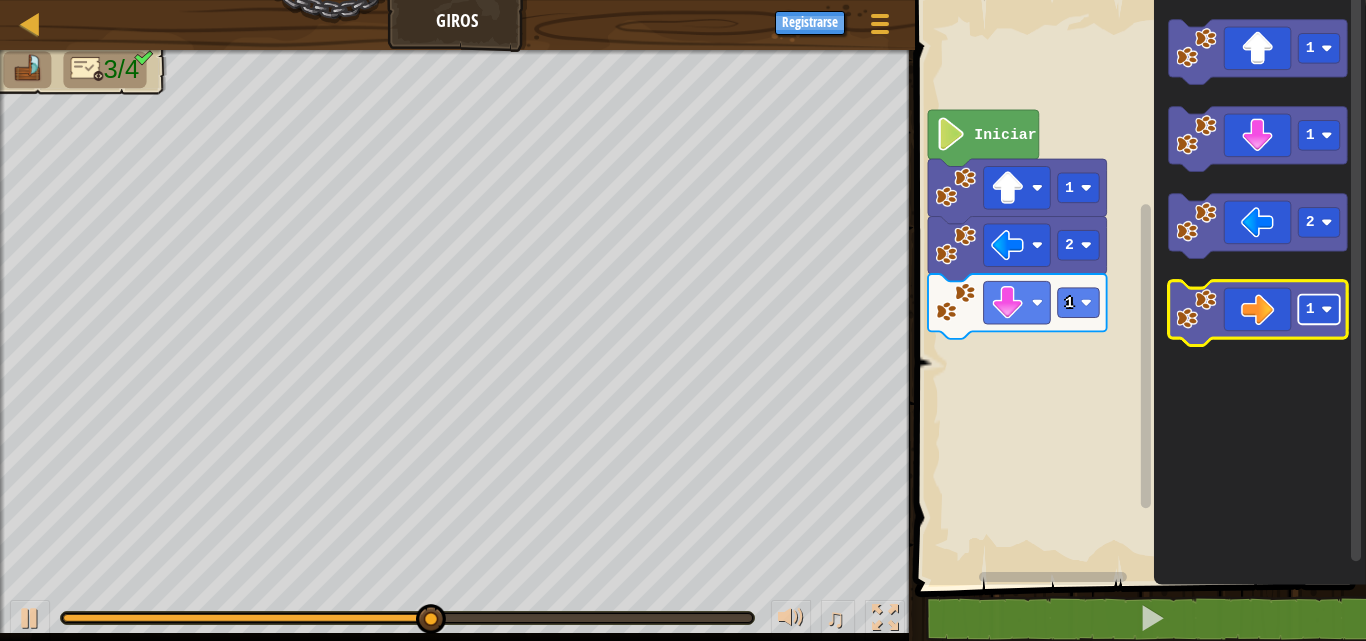 click 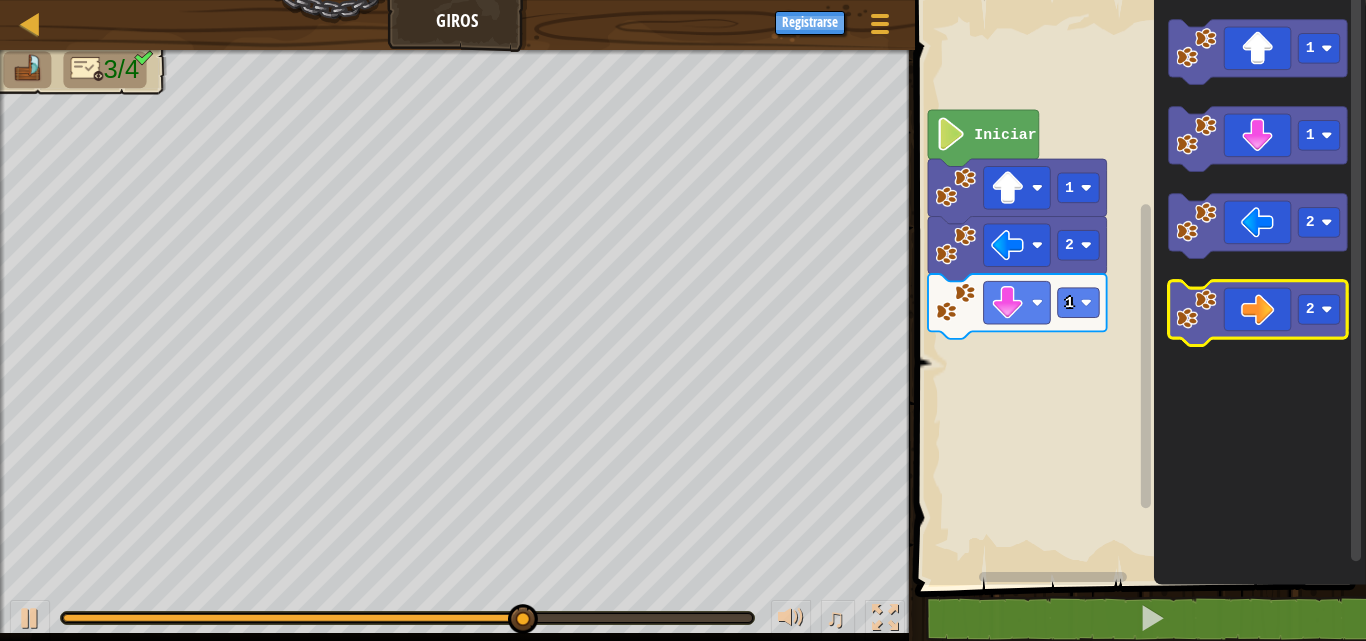 click 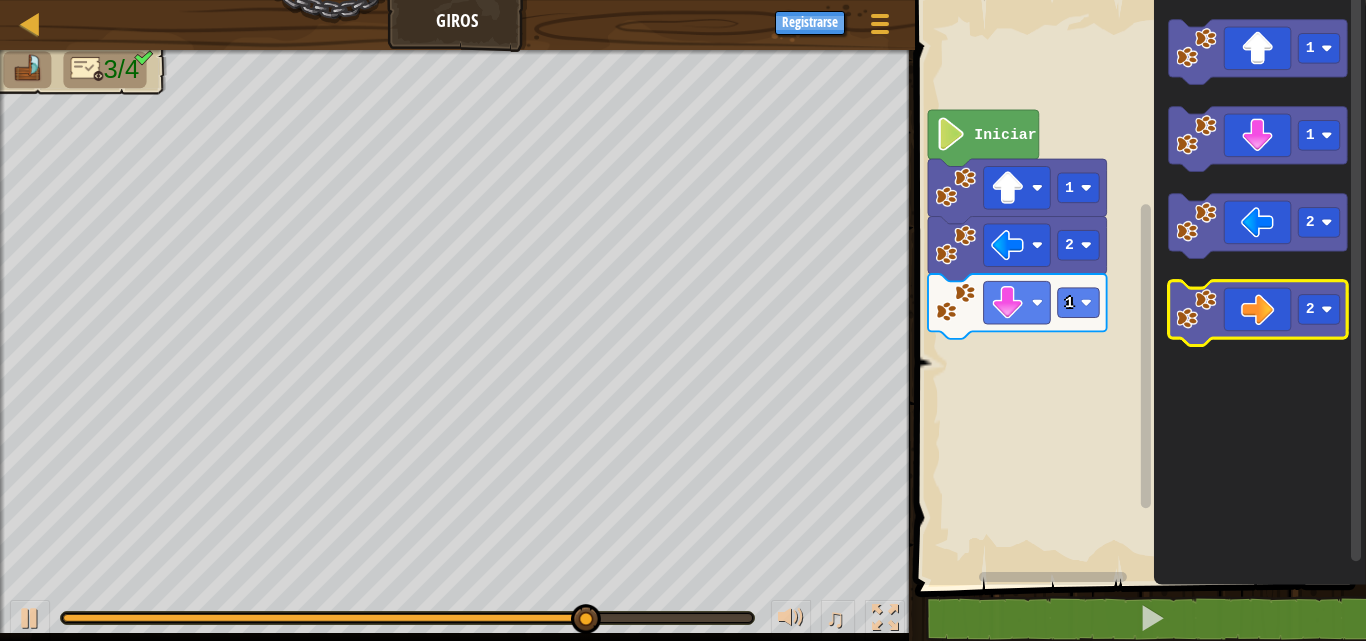 click 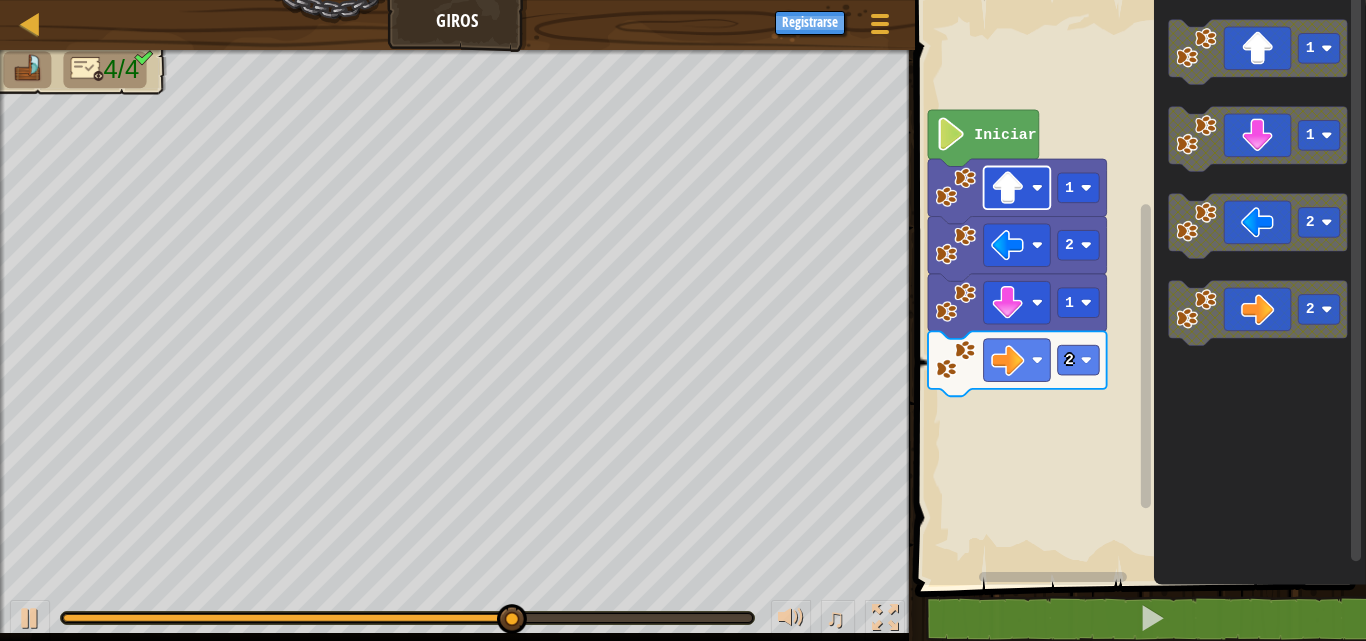 click 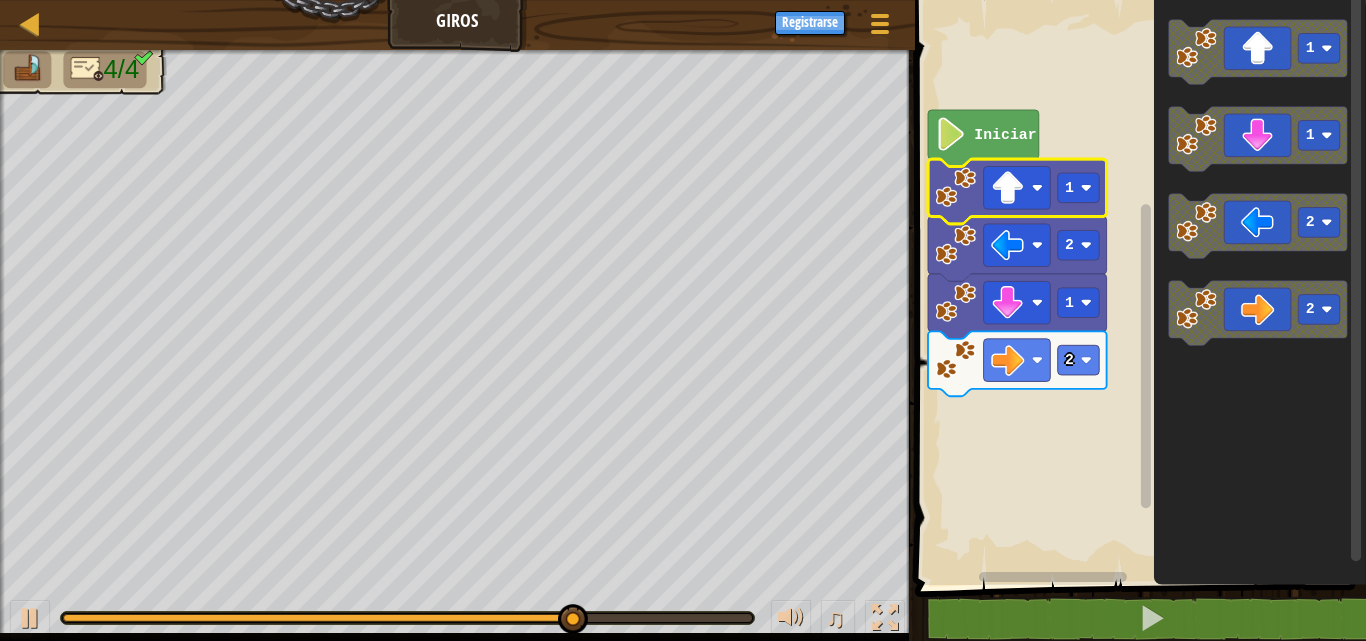 click 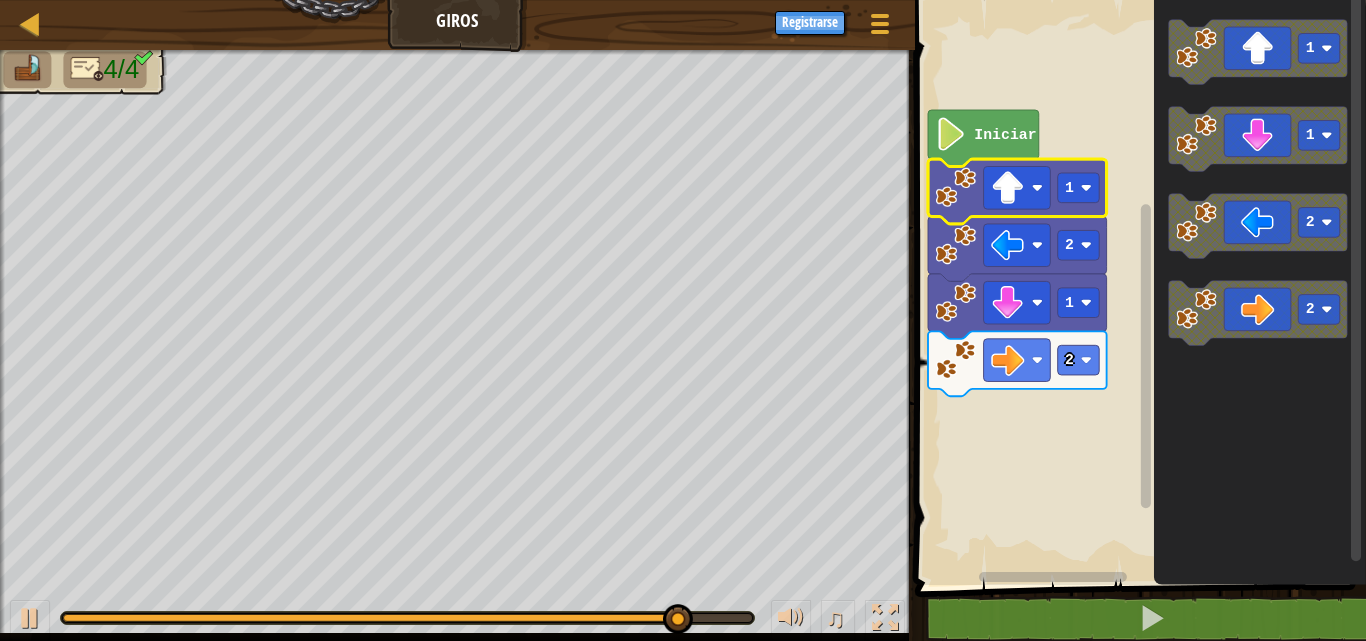 click 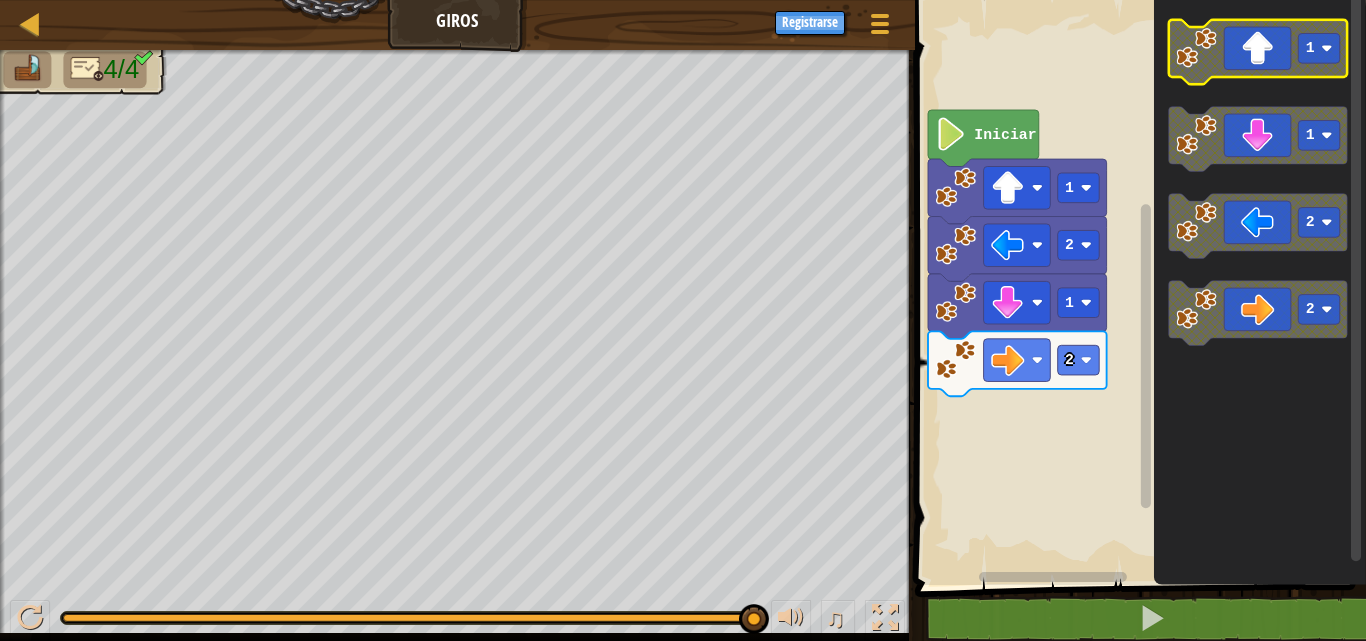 click 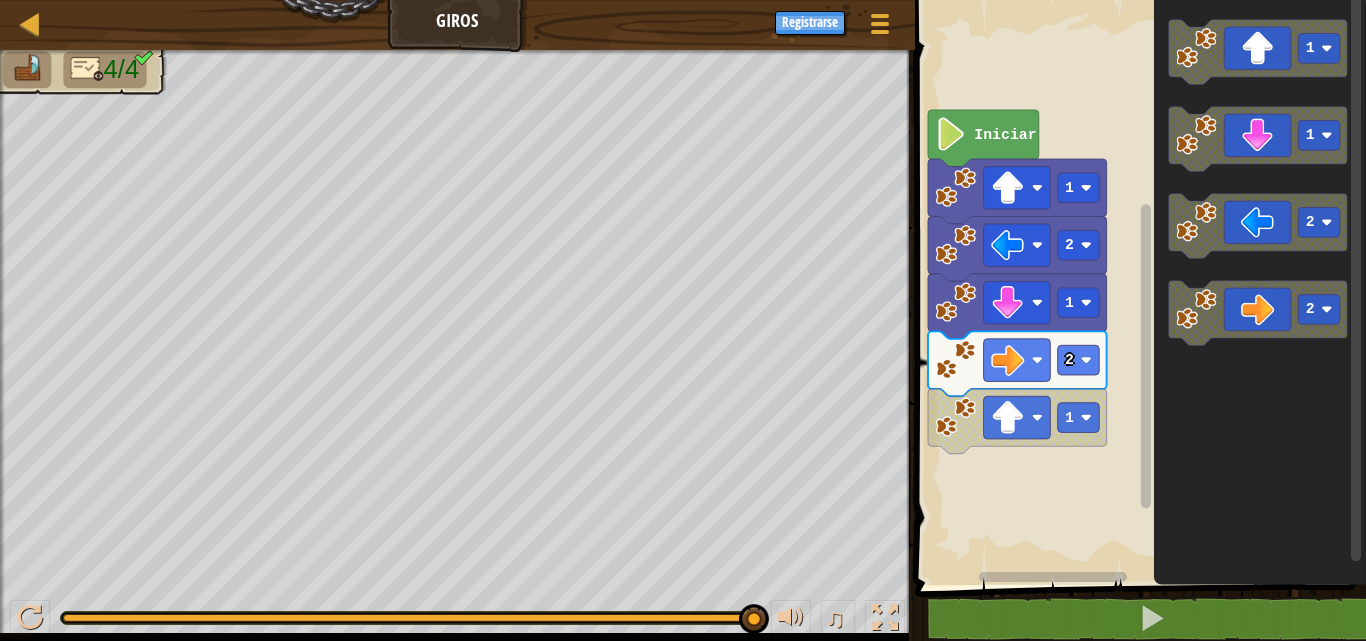 click 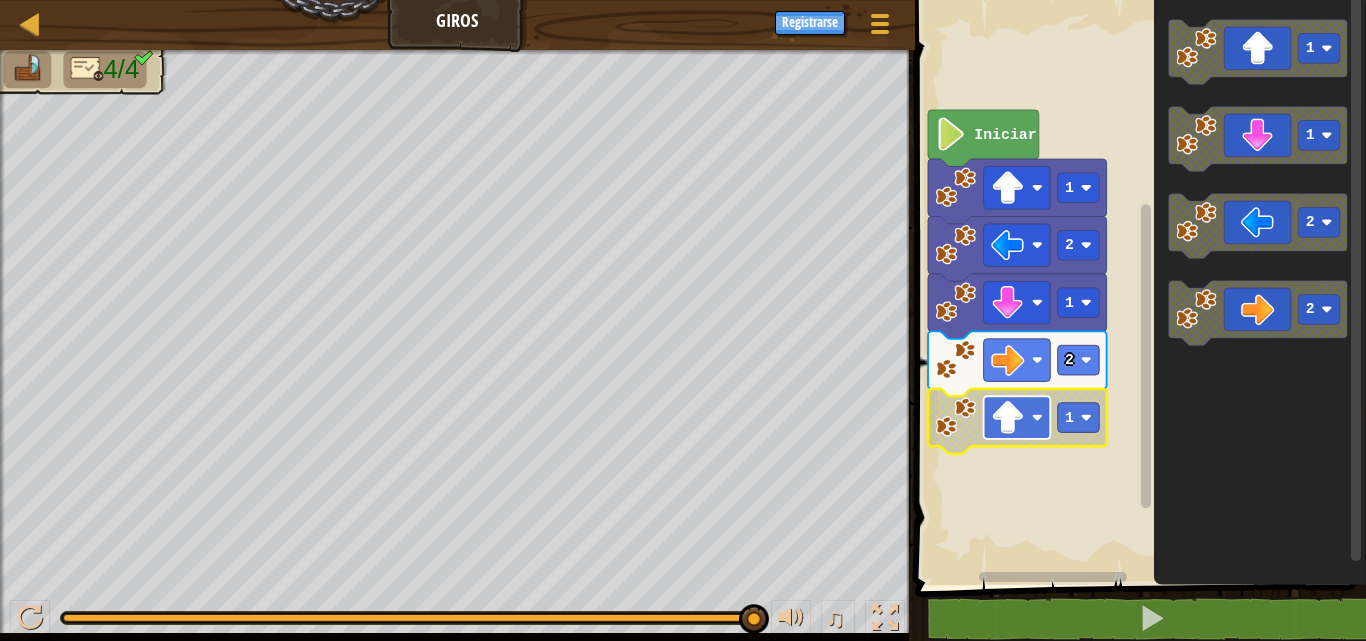 click 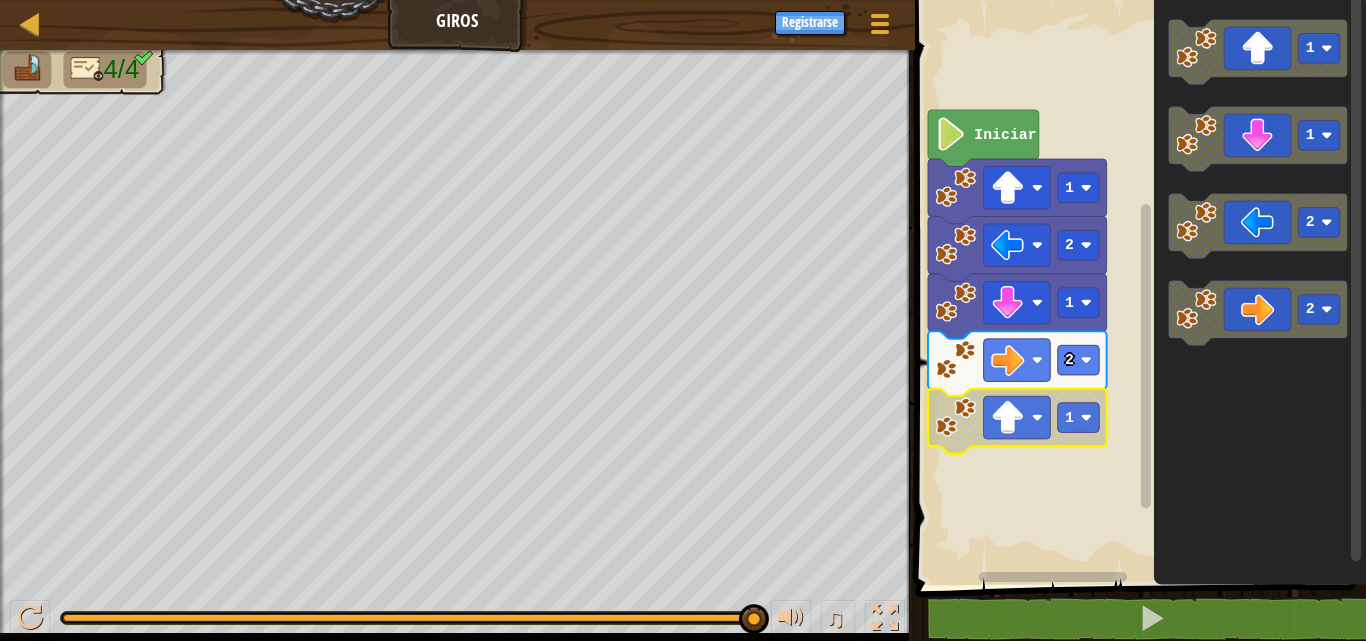 click 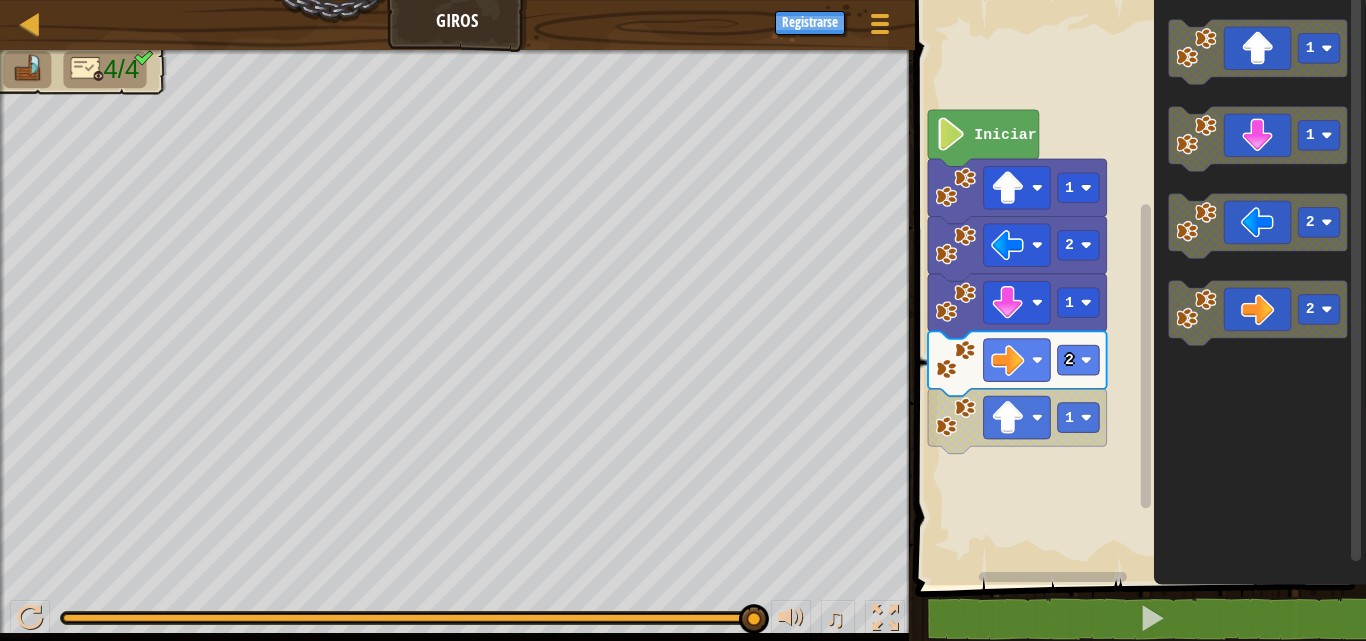 click on "Iniciar" 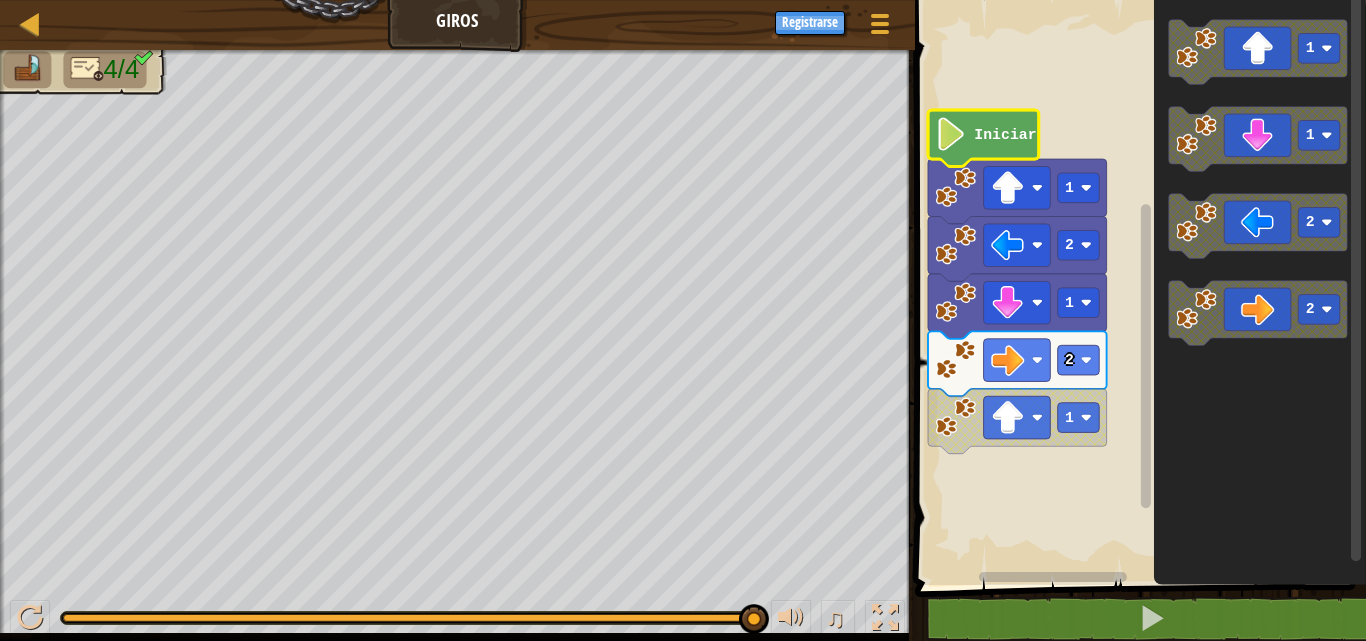 click on "Iniciar" 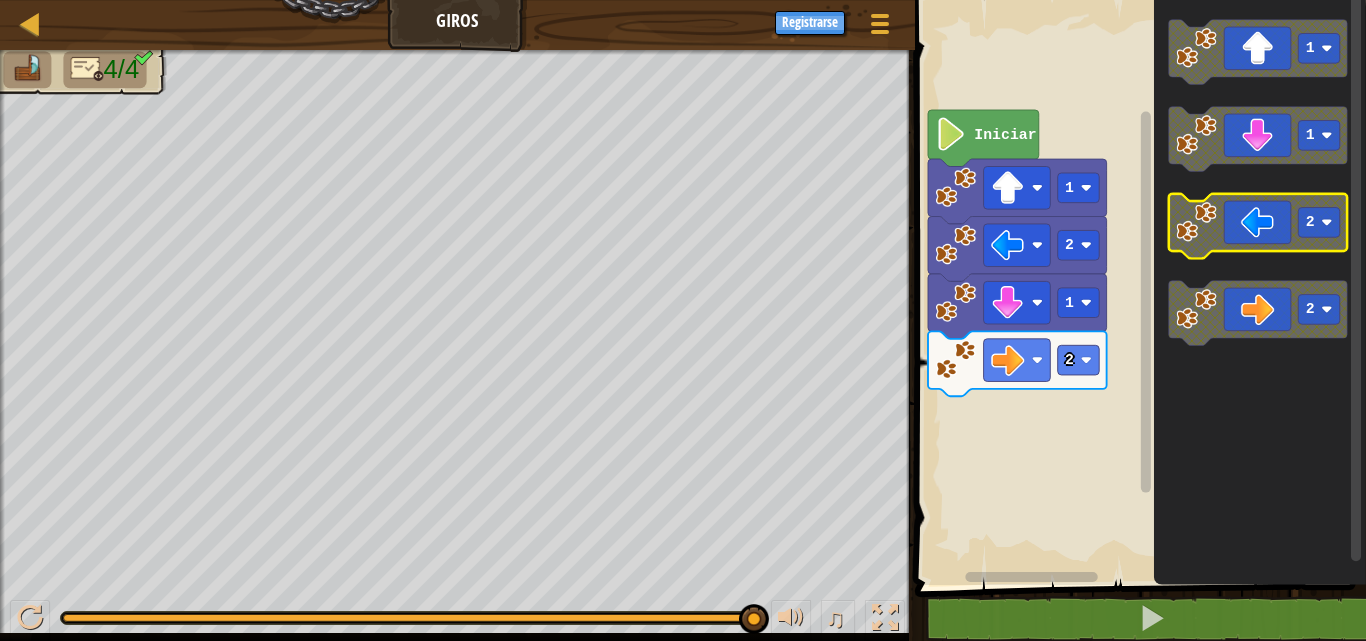 click 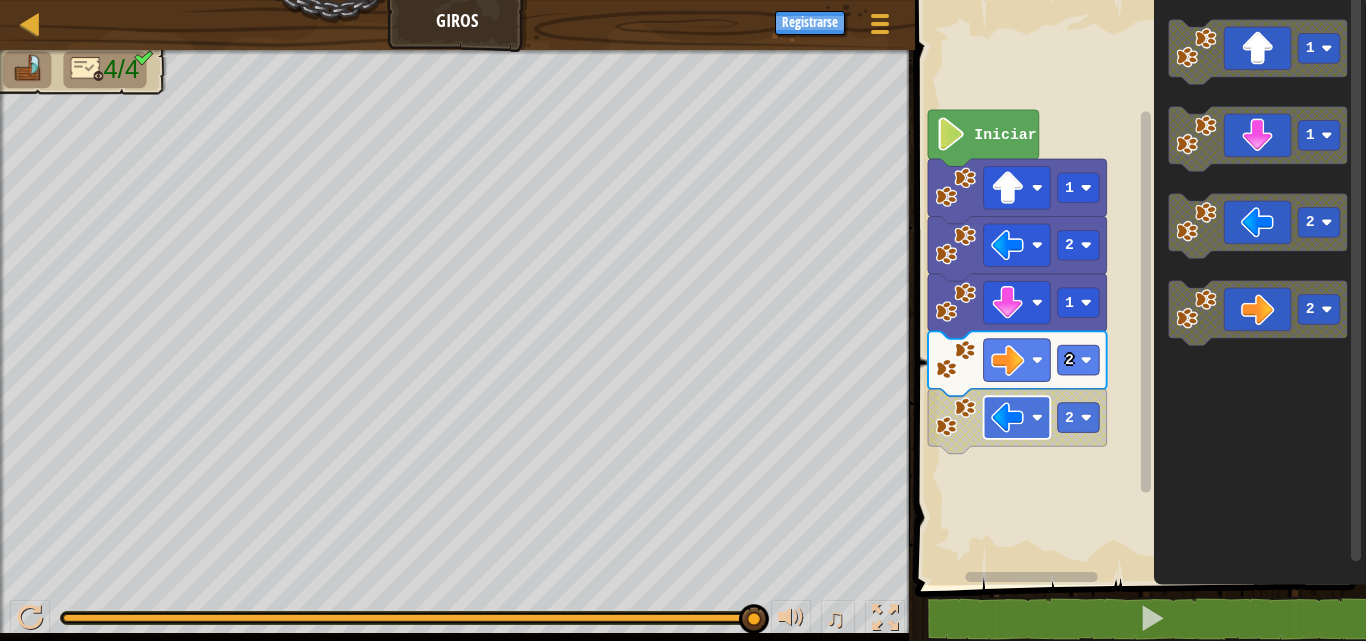 click 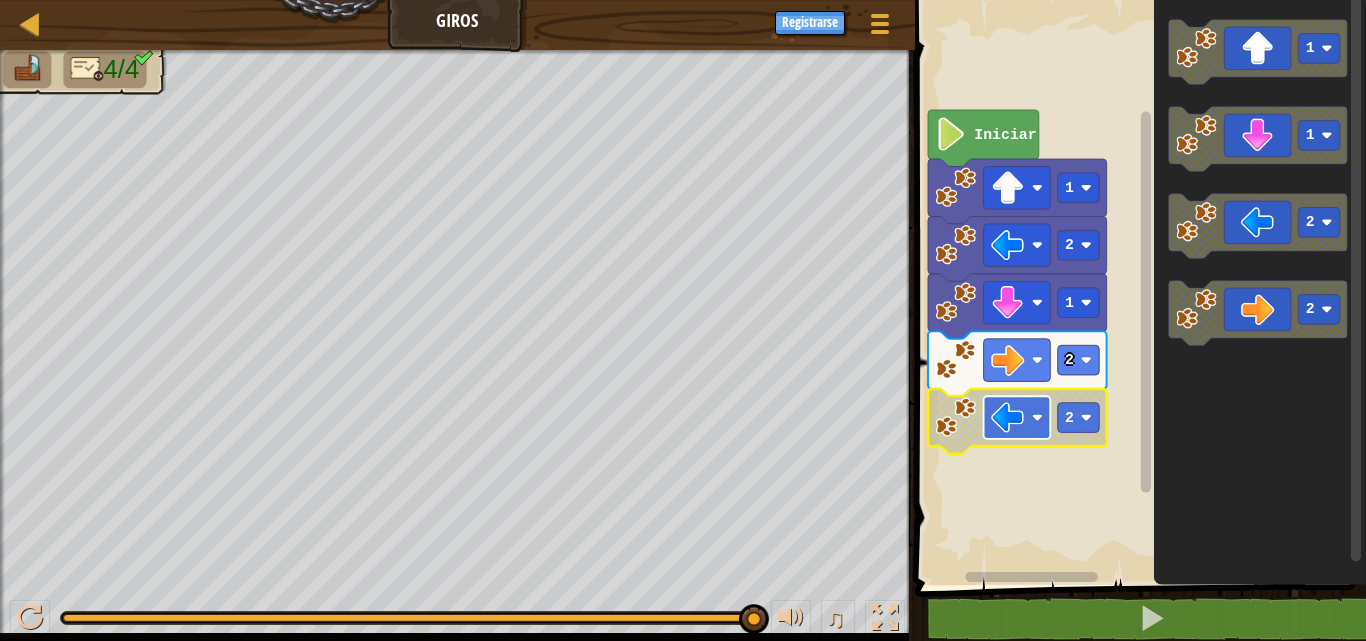 click 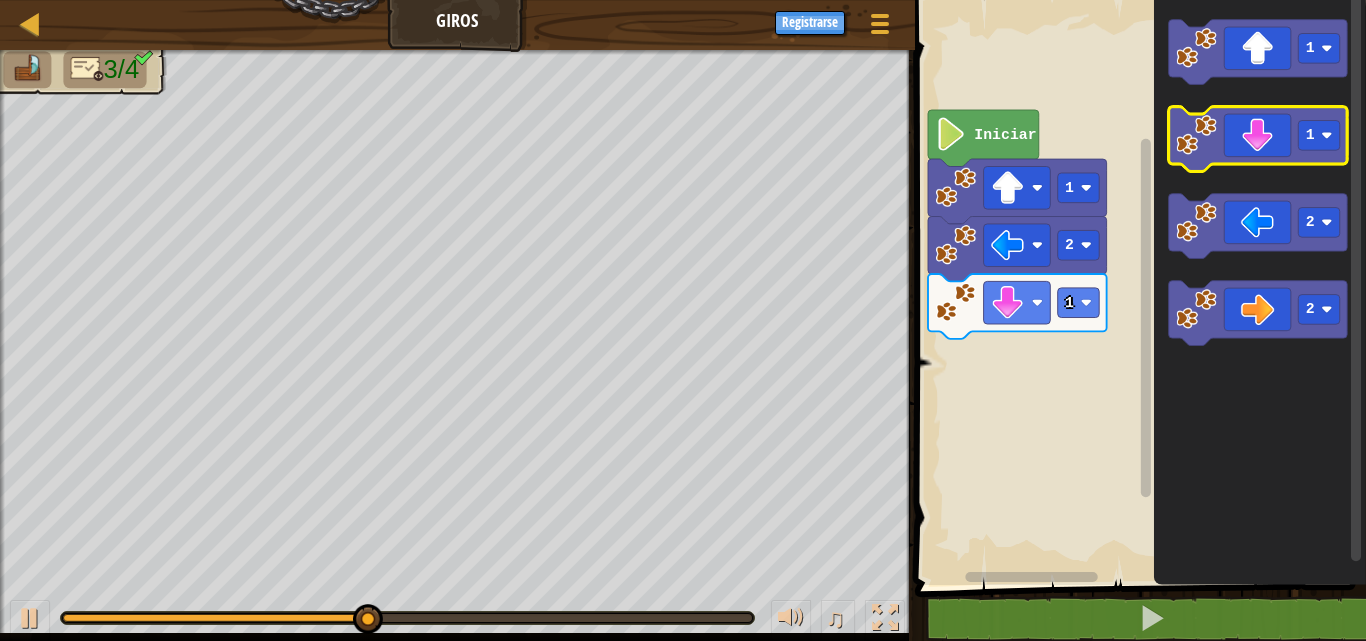 click 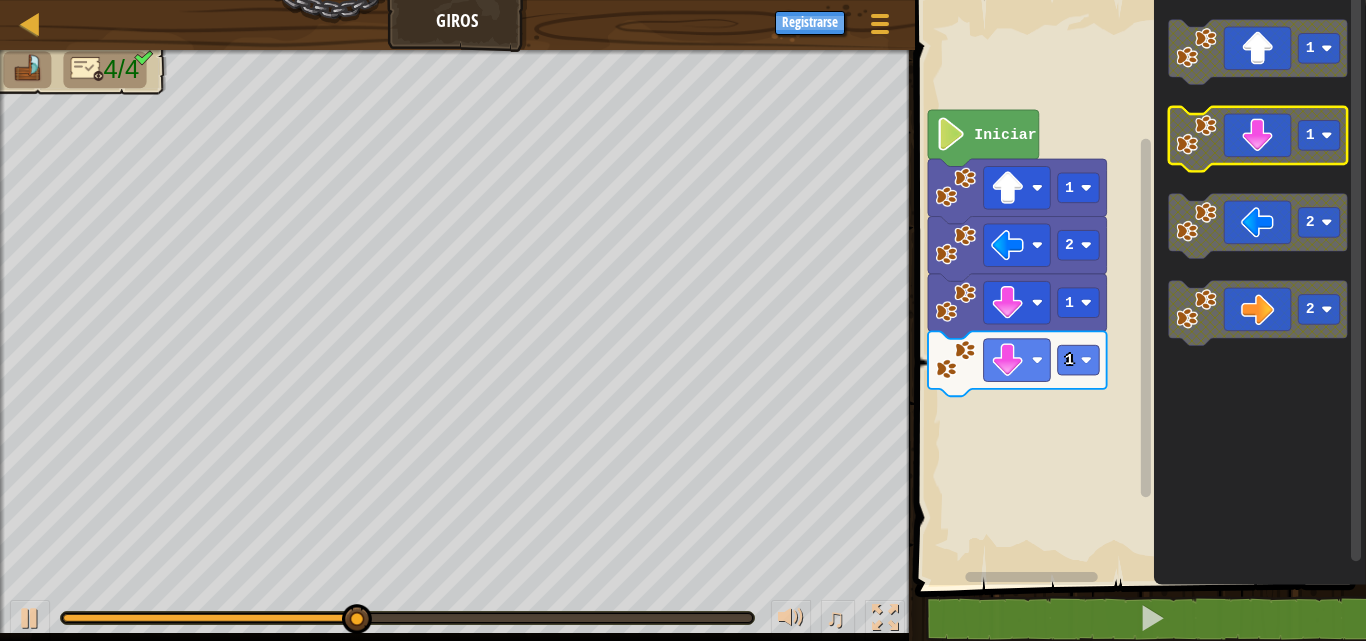 click 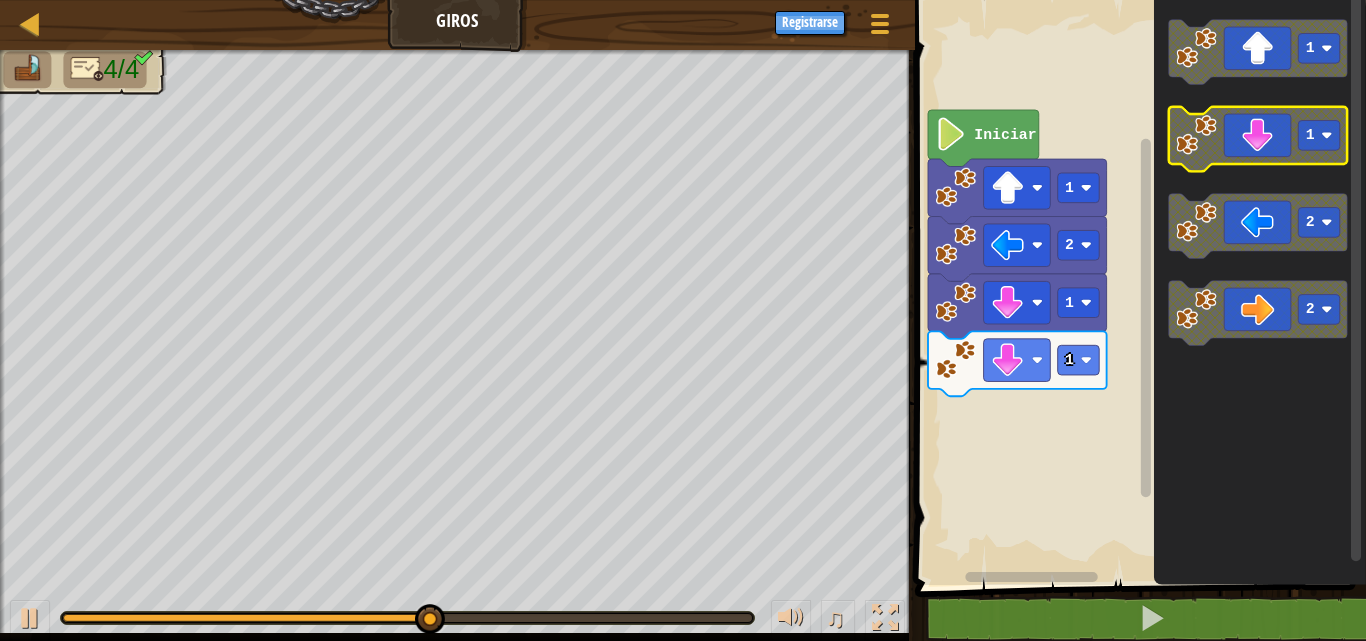 click 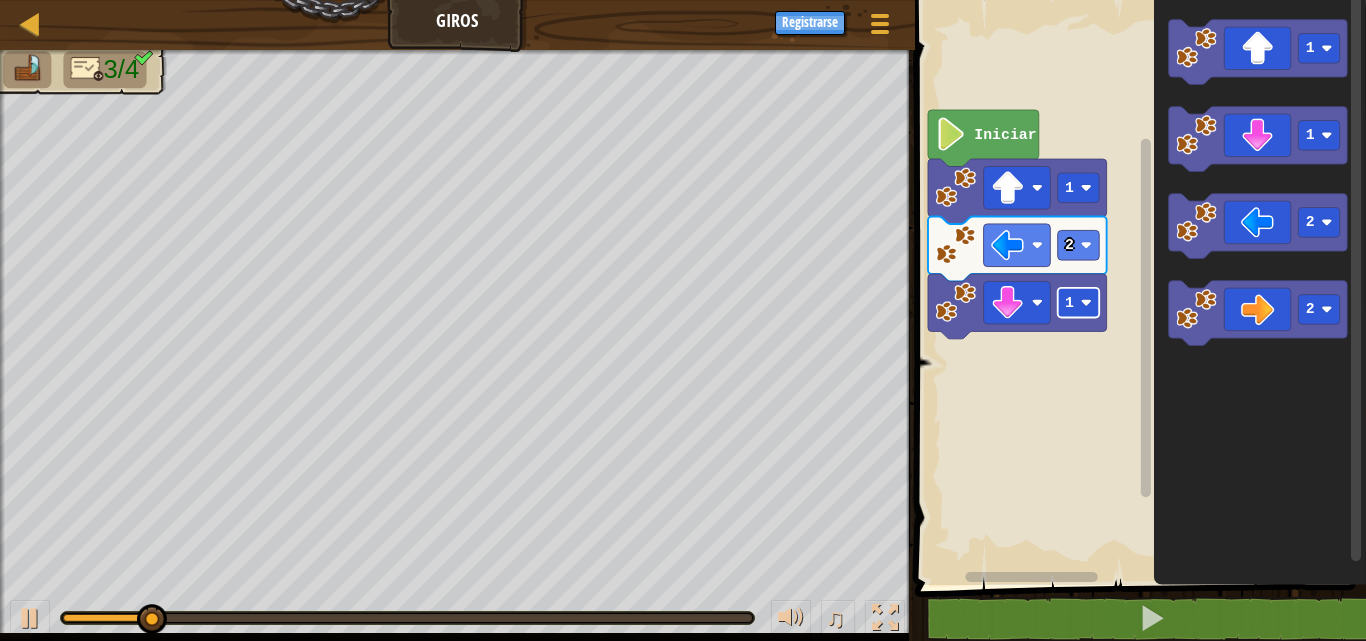 click 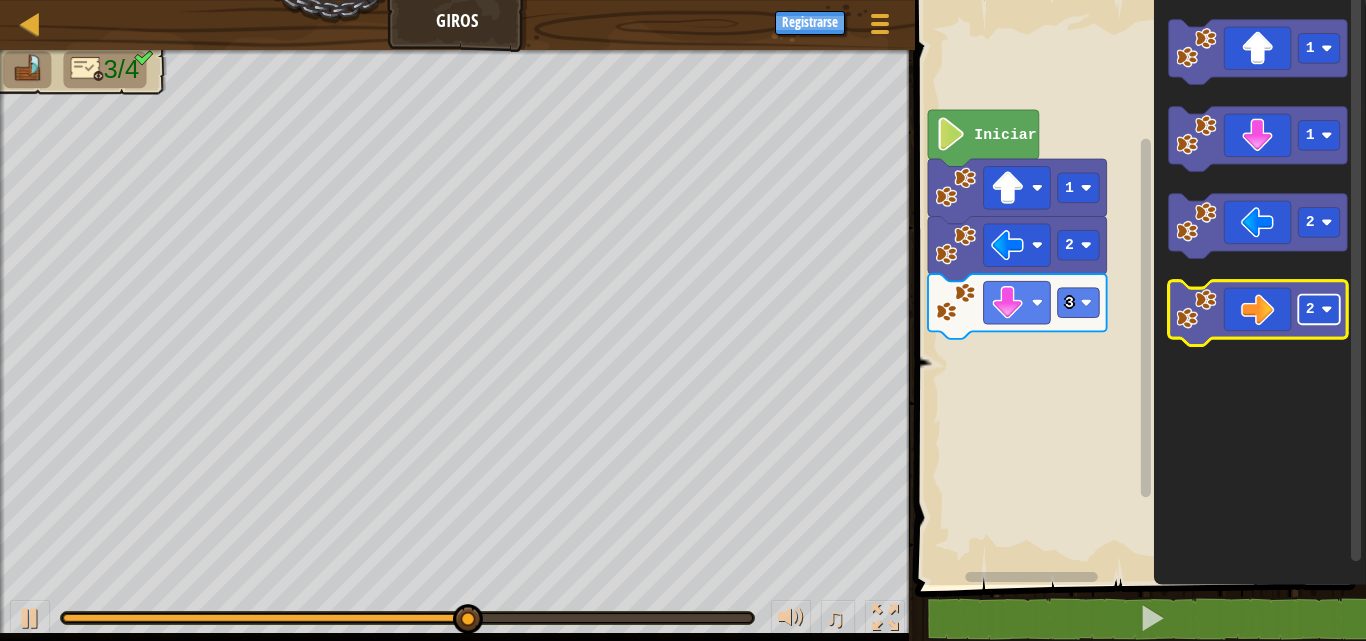 click 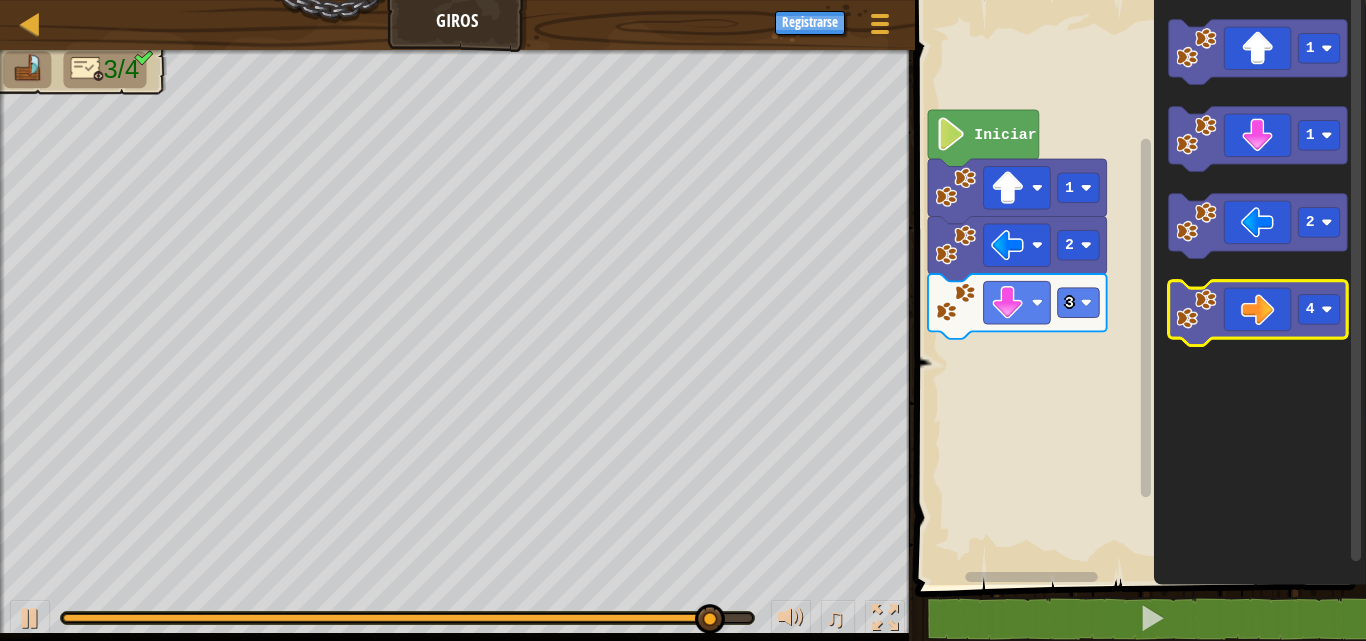 click 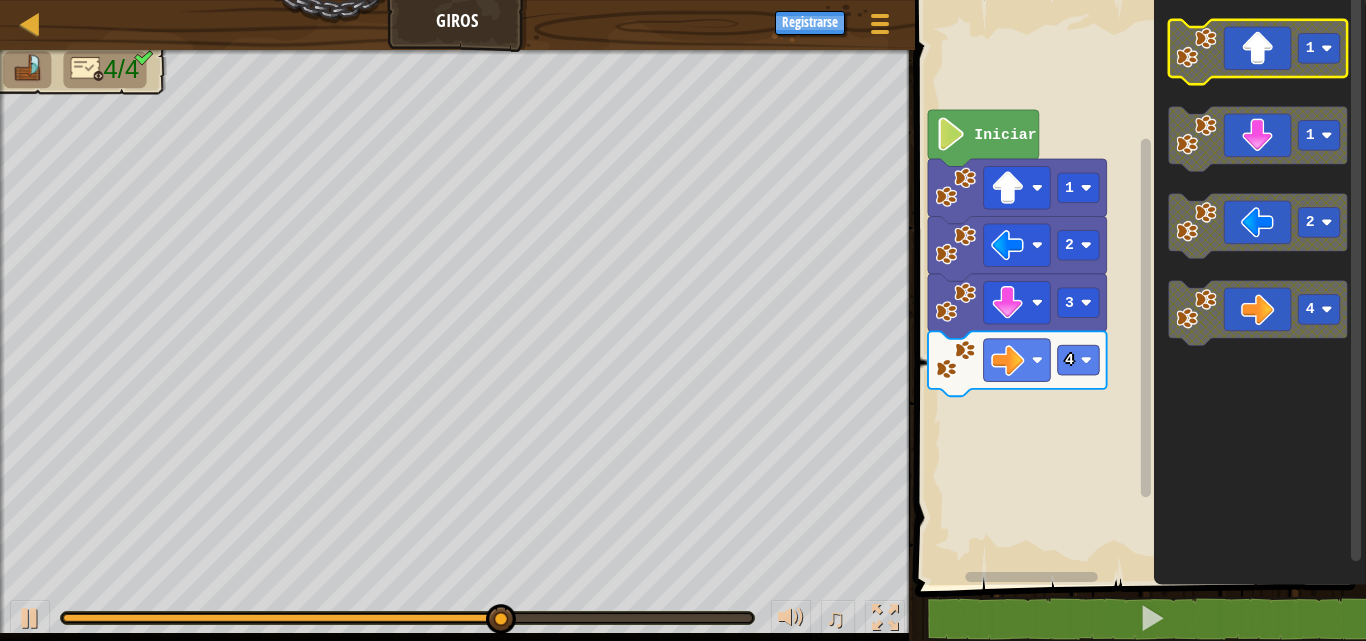 click 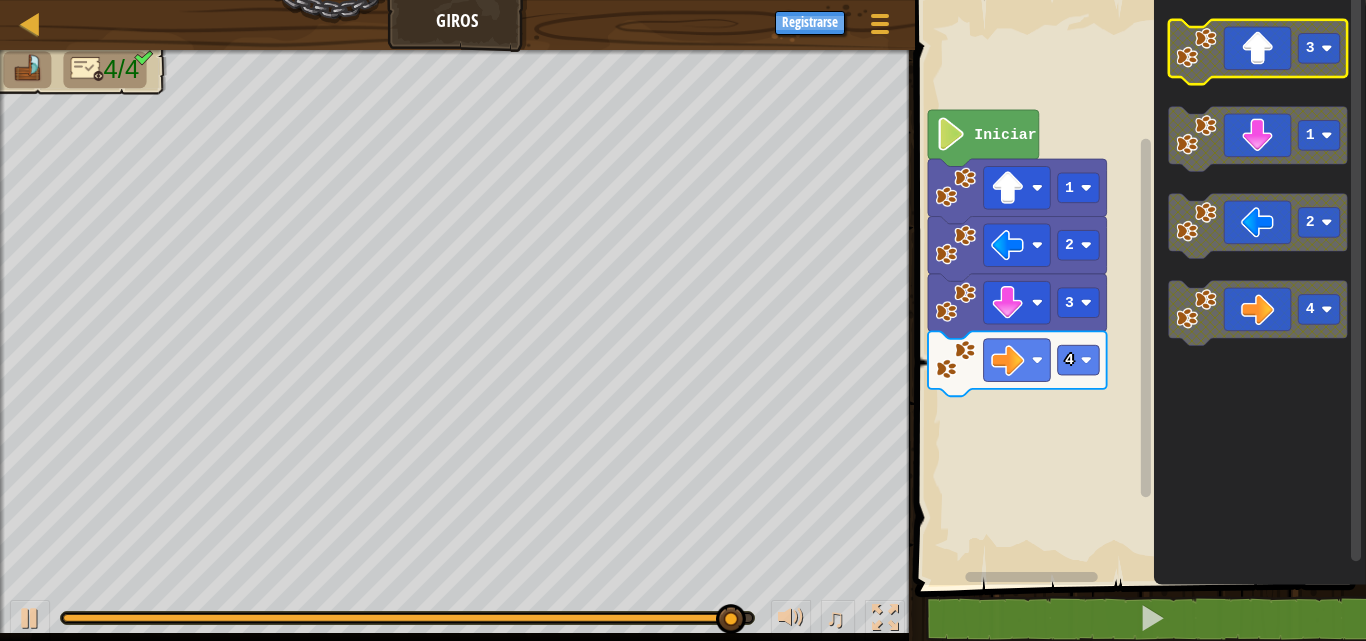 click 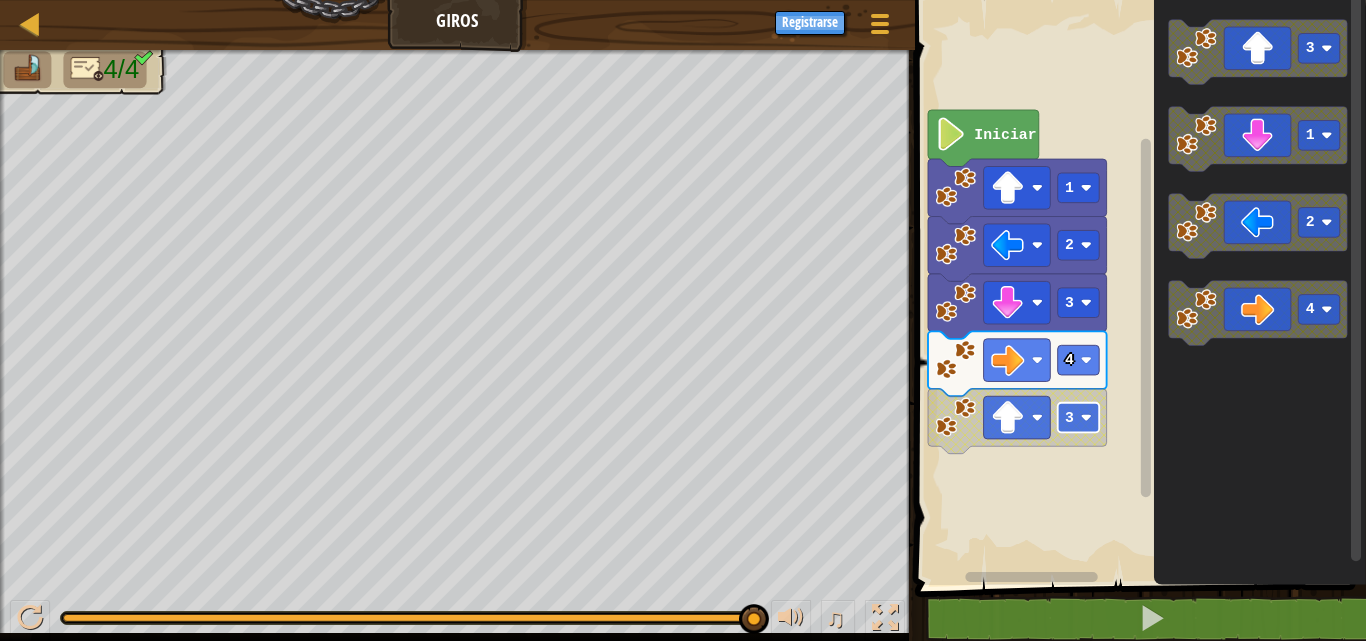 click 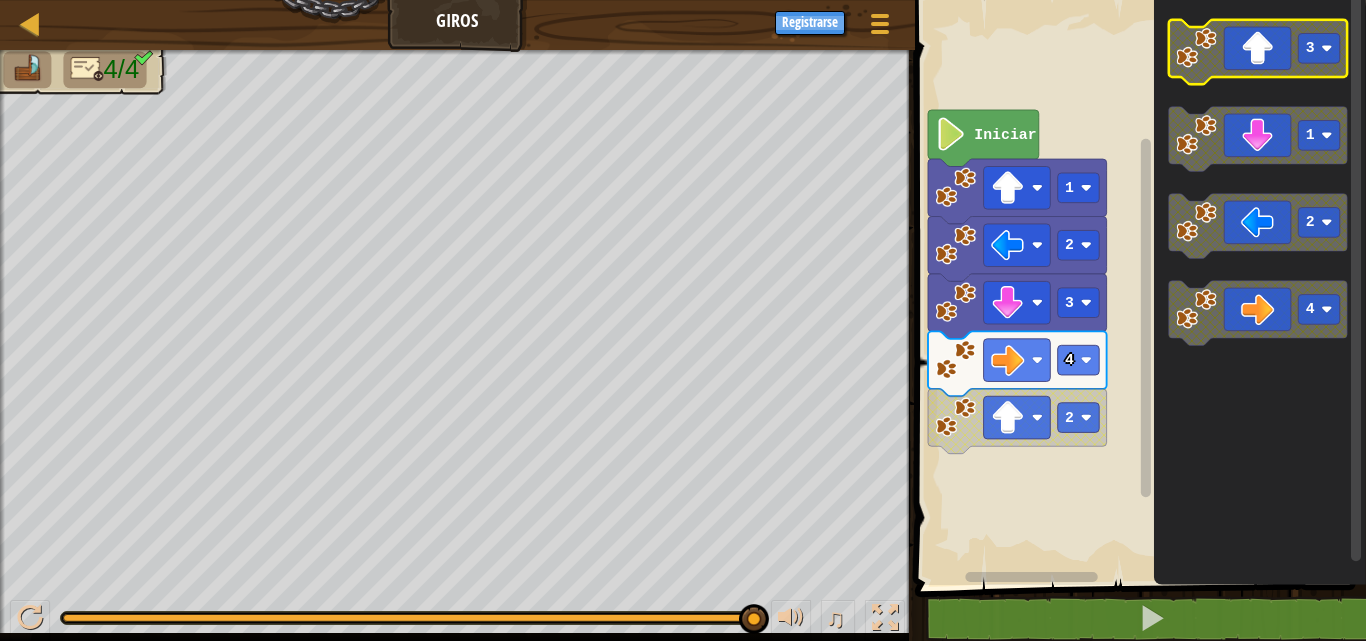 click 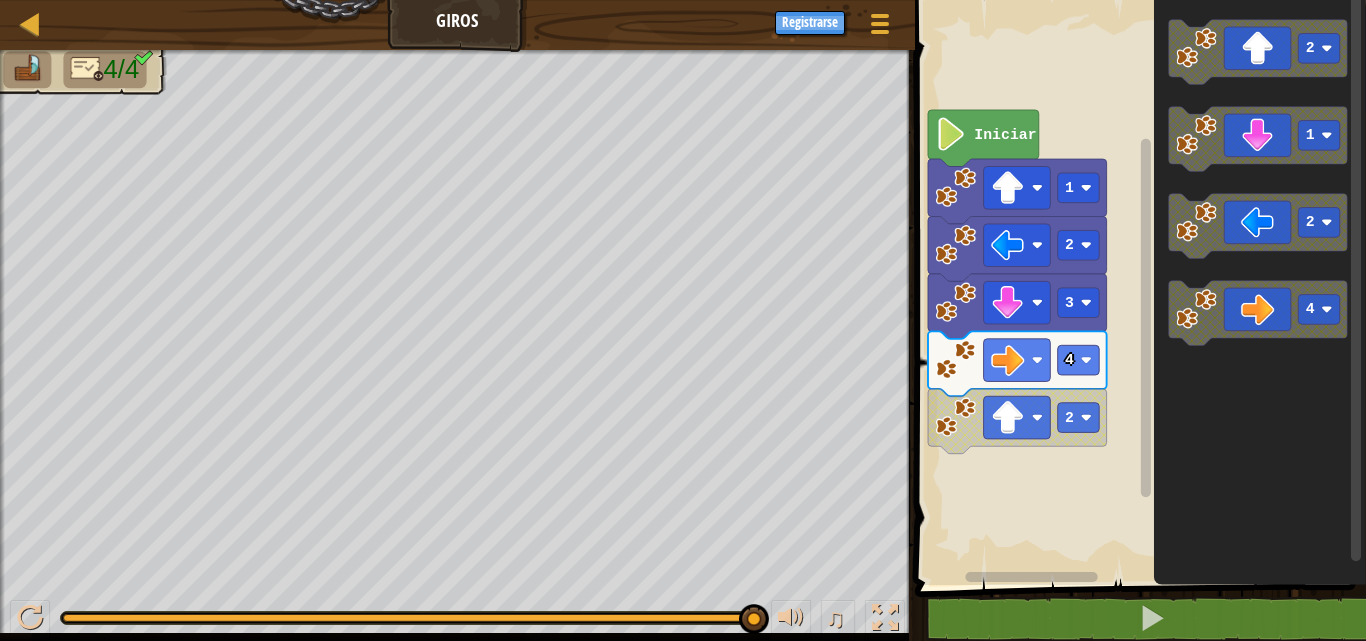 click 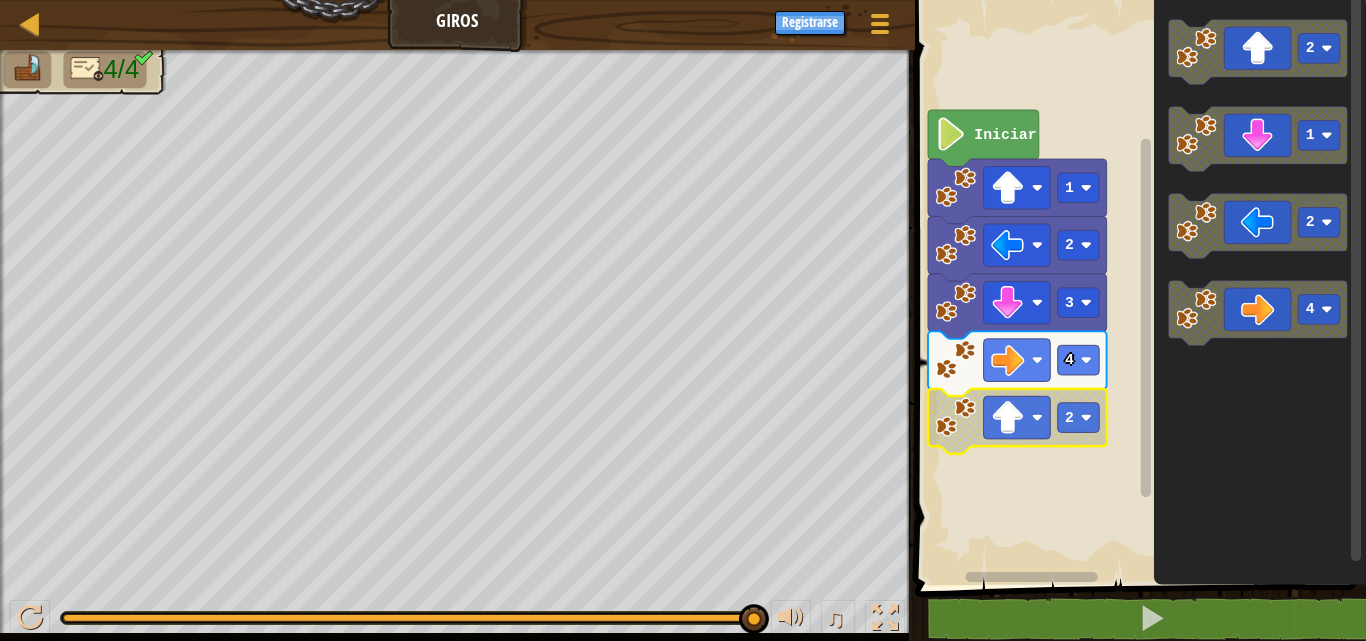 click on "2" 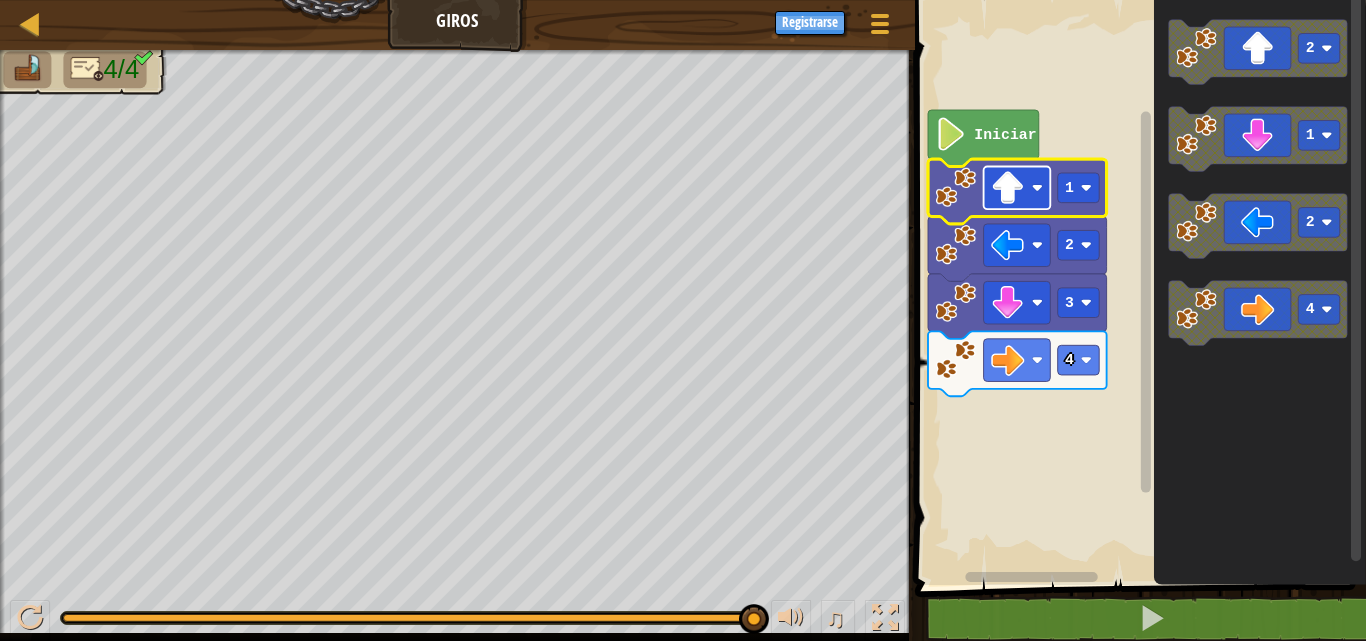 click 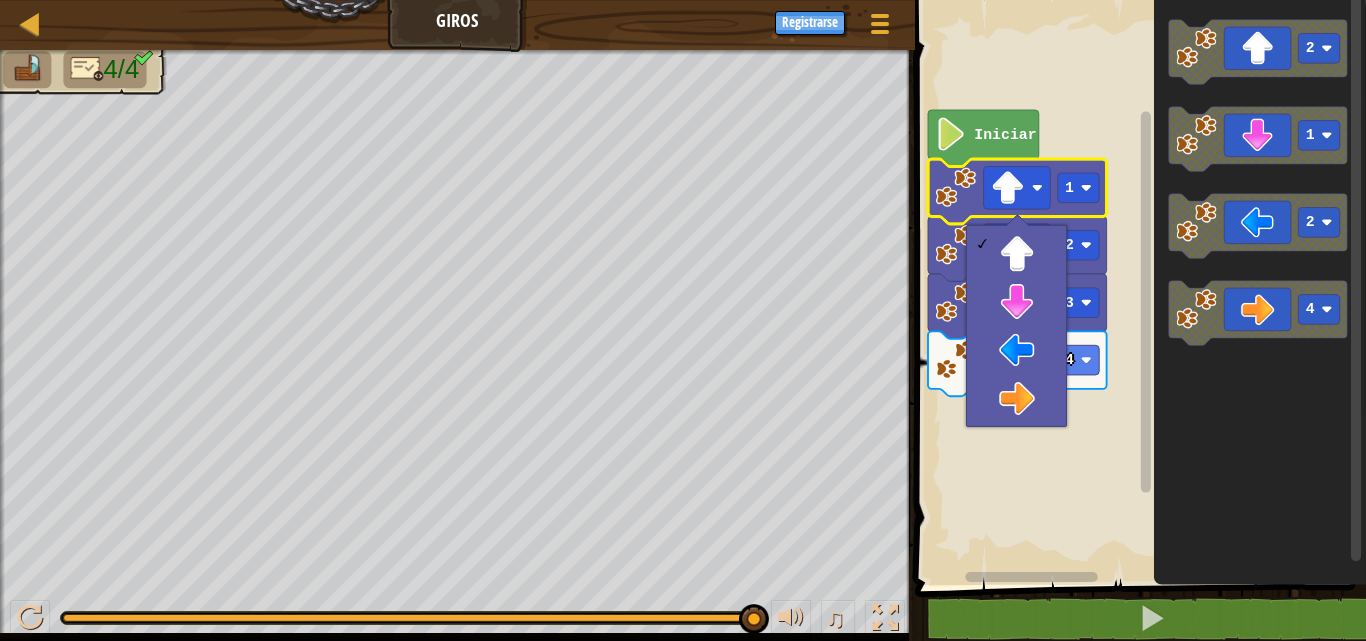 click 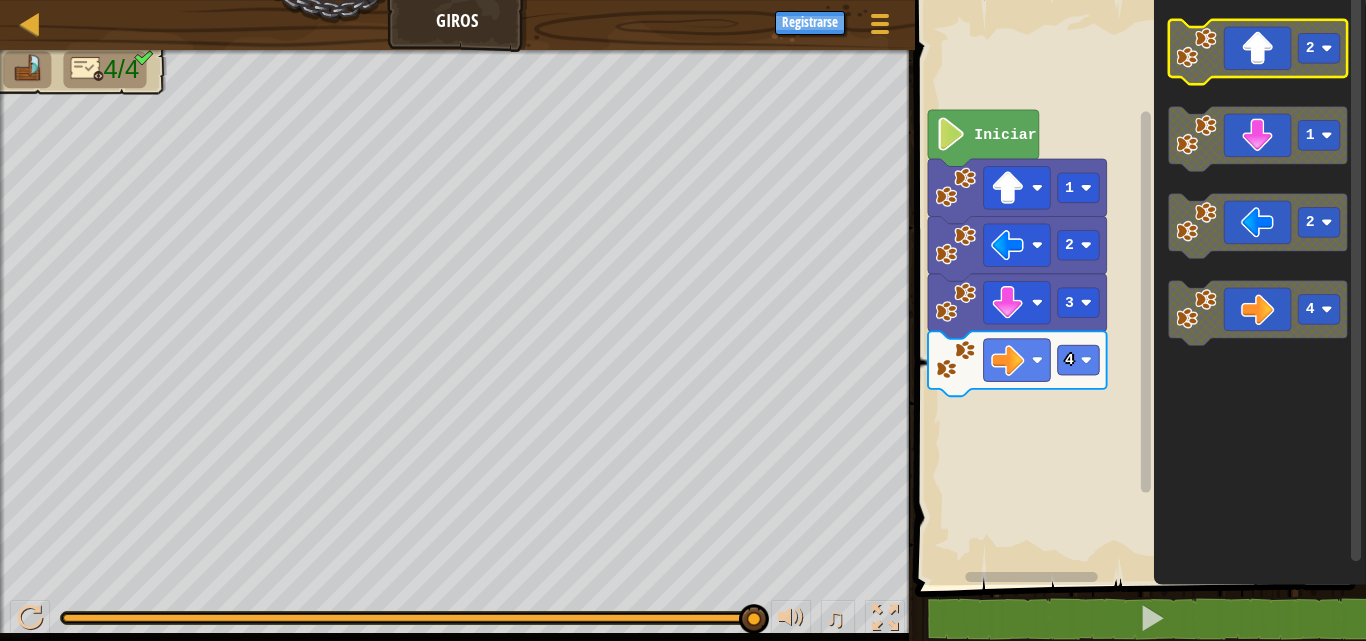 click 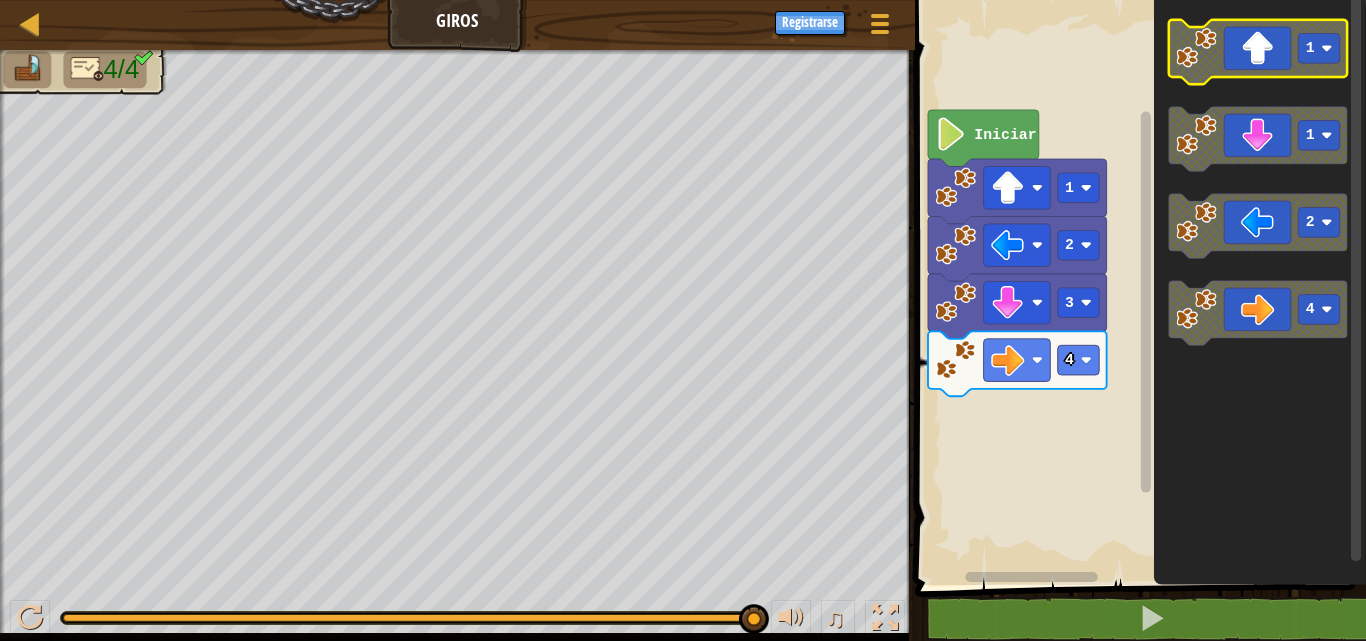 click 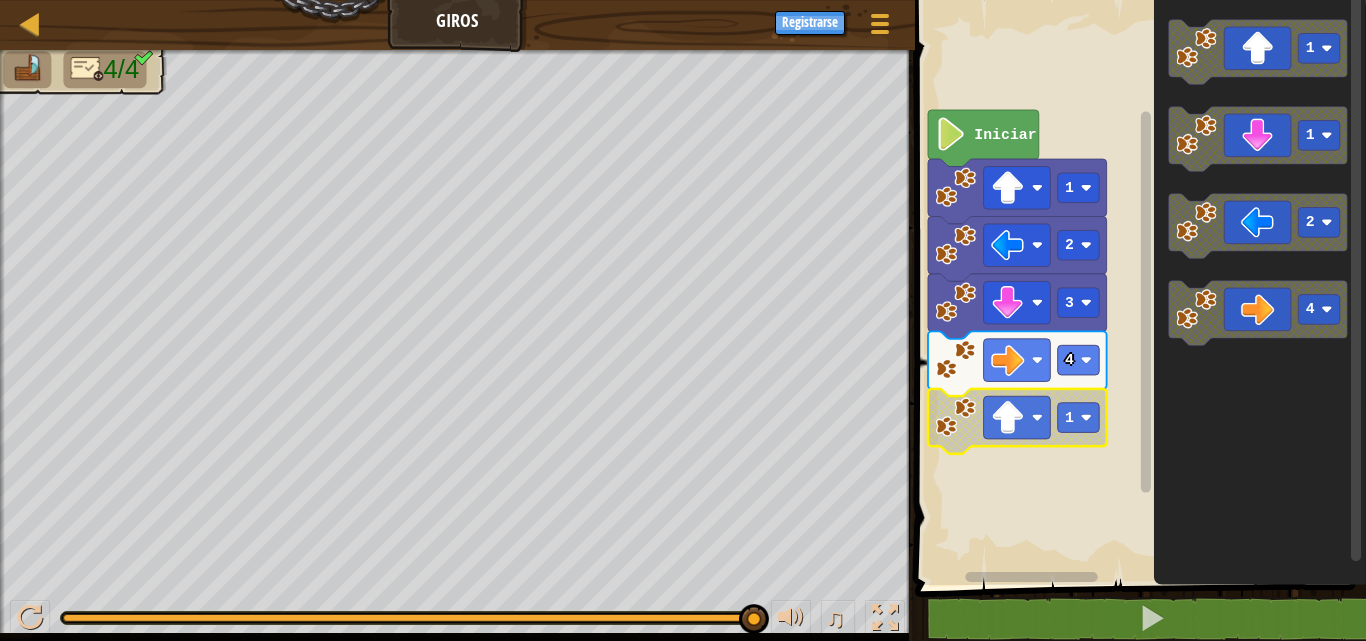 click 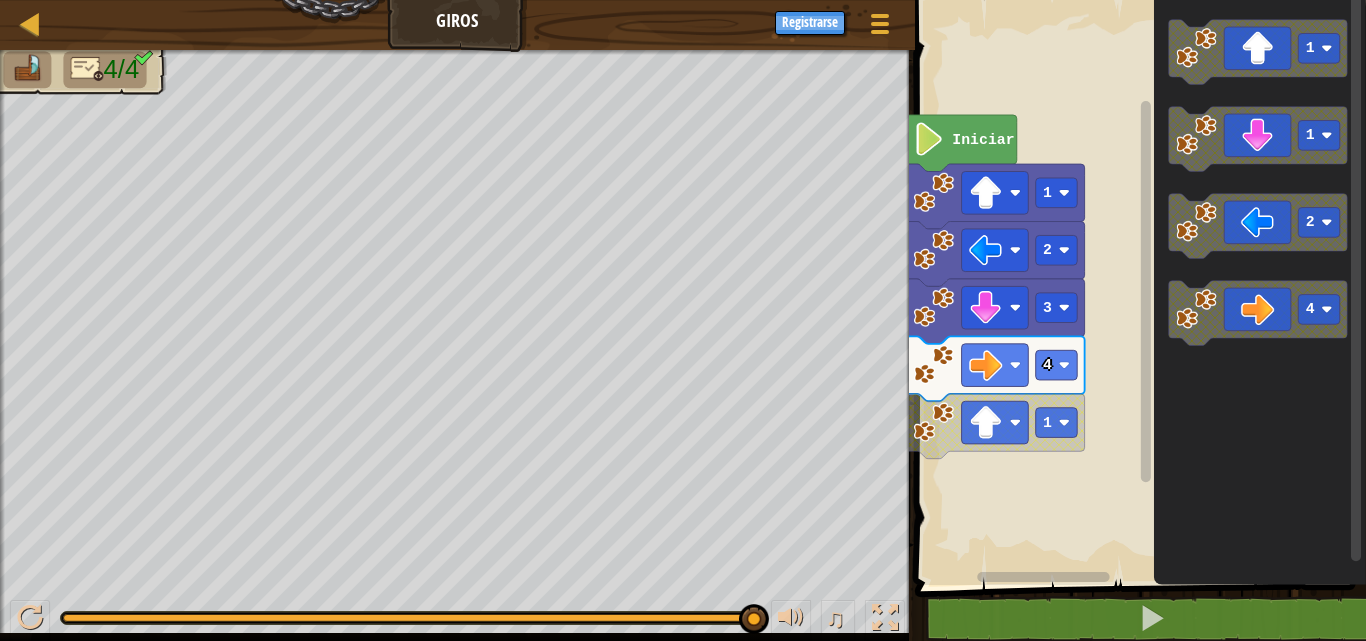click on "Iniciar [NUMBER] [NUMBER] [NUMBER] [NUMBER] [NUMBER] [NUMBER]" at bounding box center [1137, 287] 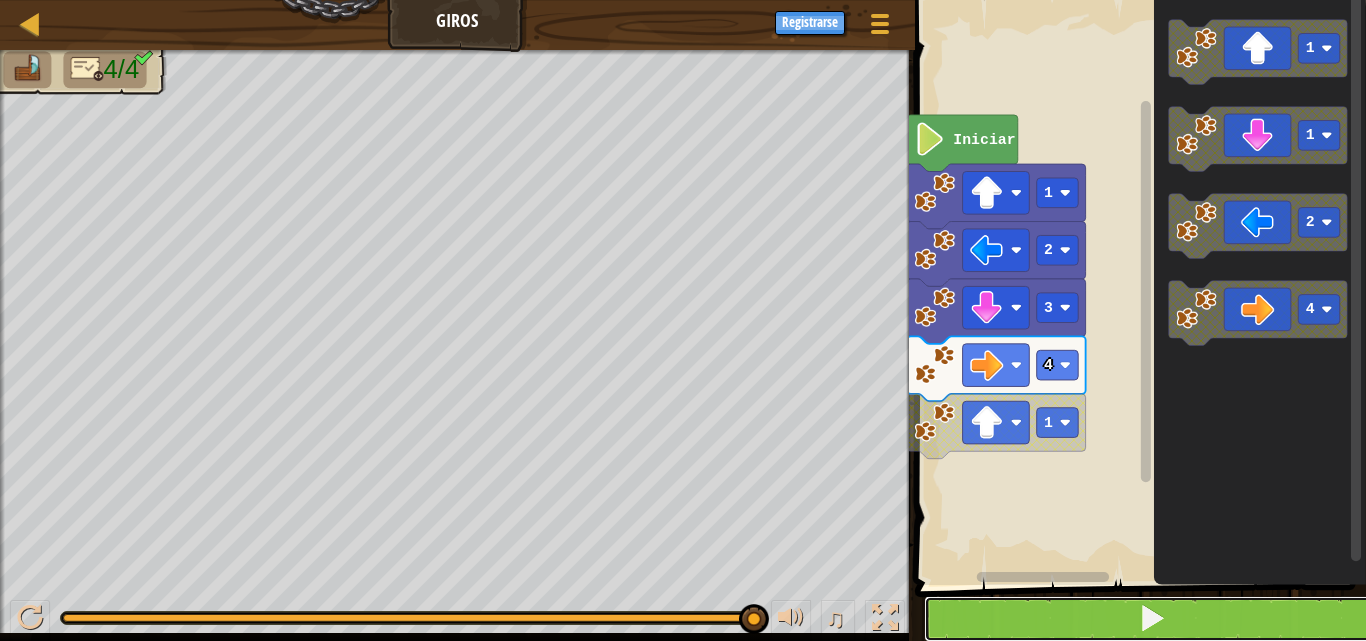 click at bounding box center [1152, 618] 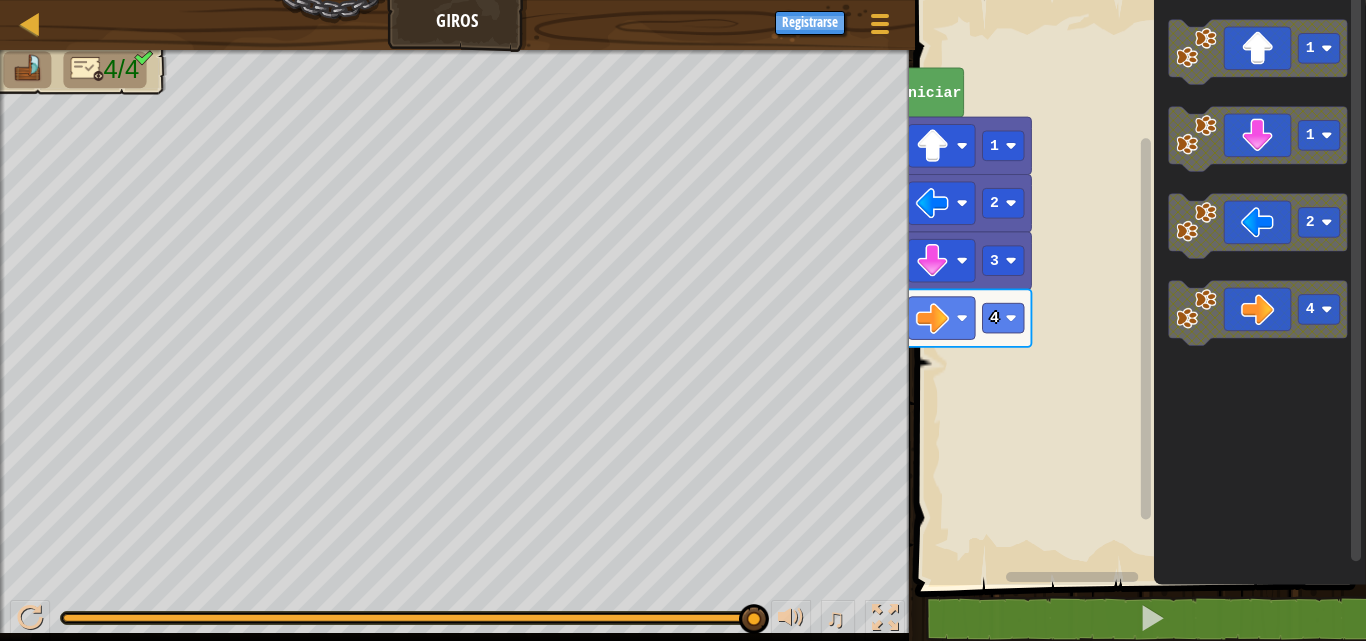 click 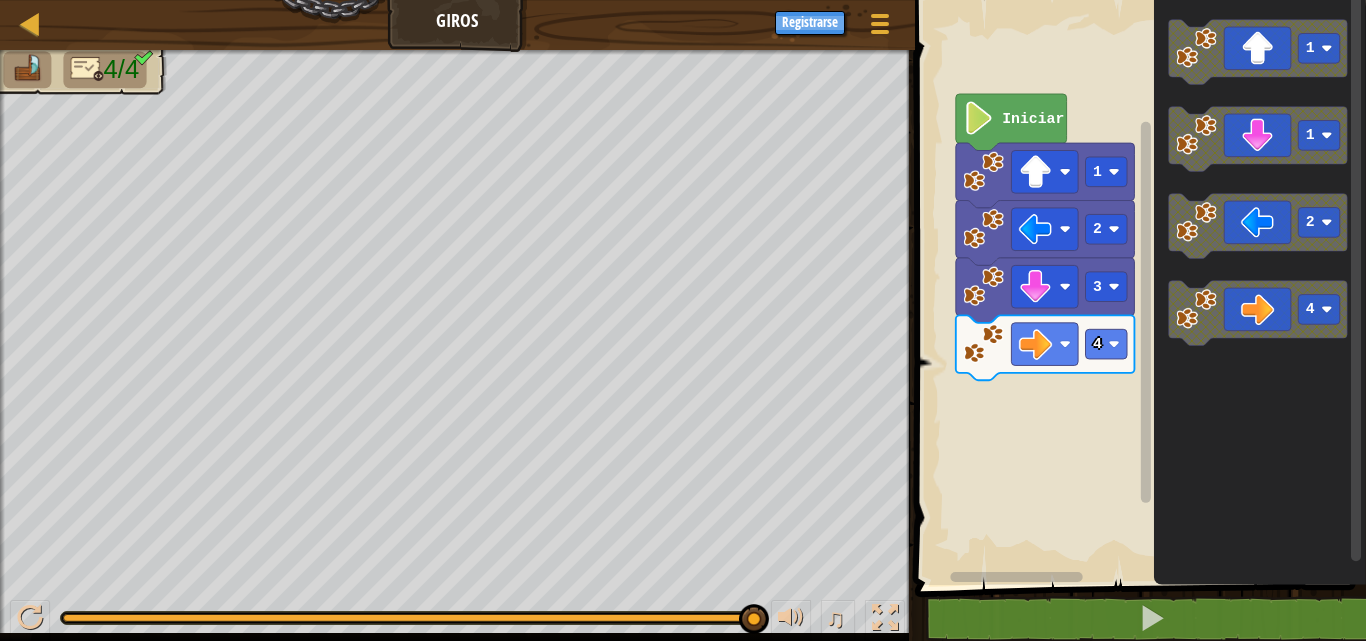 click 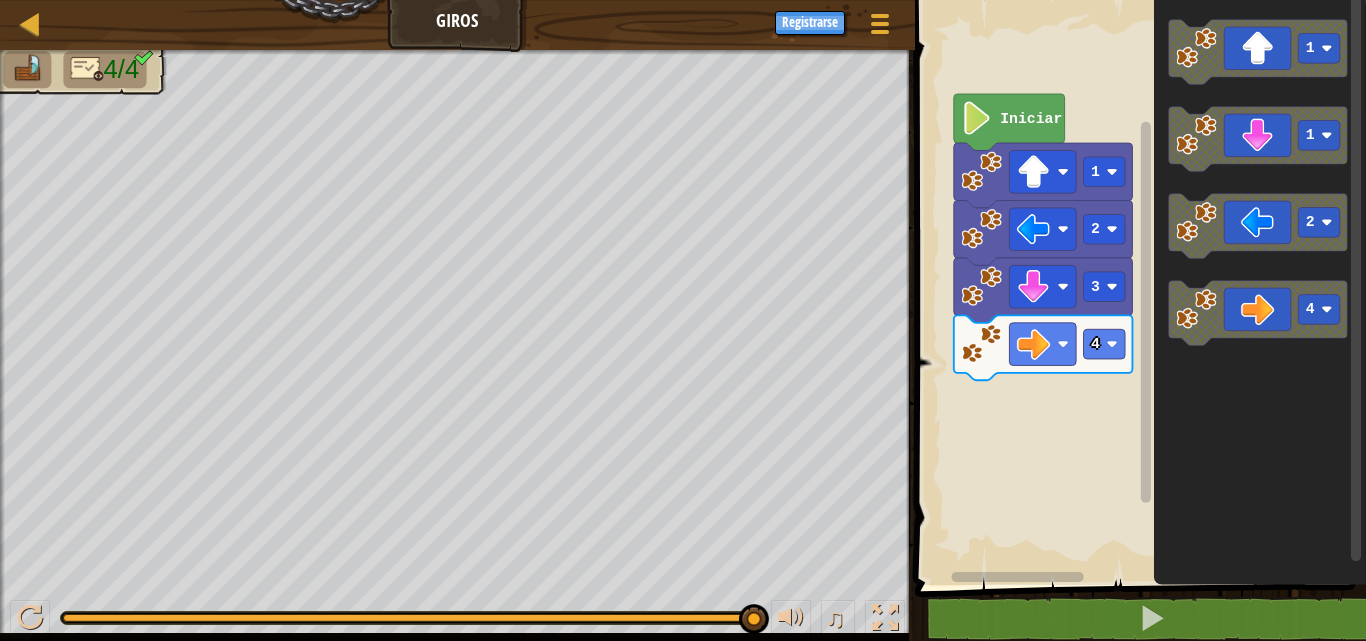 click 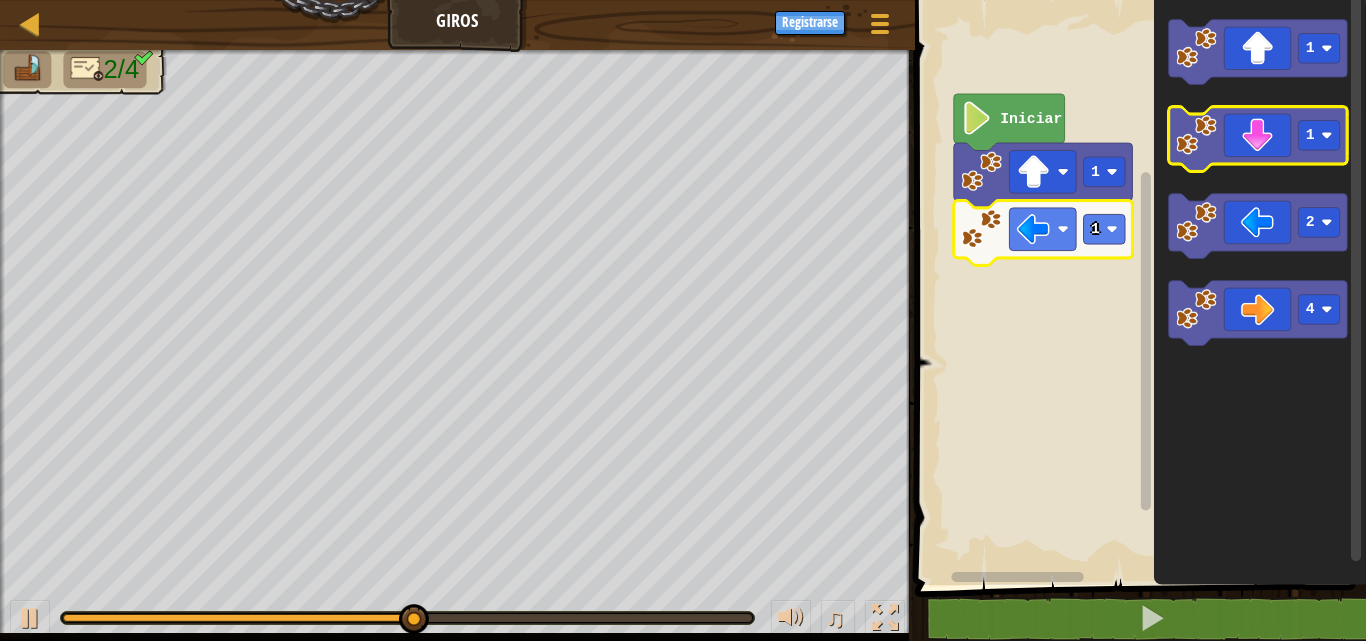 click 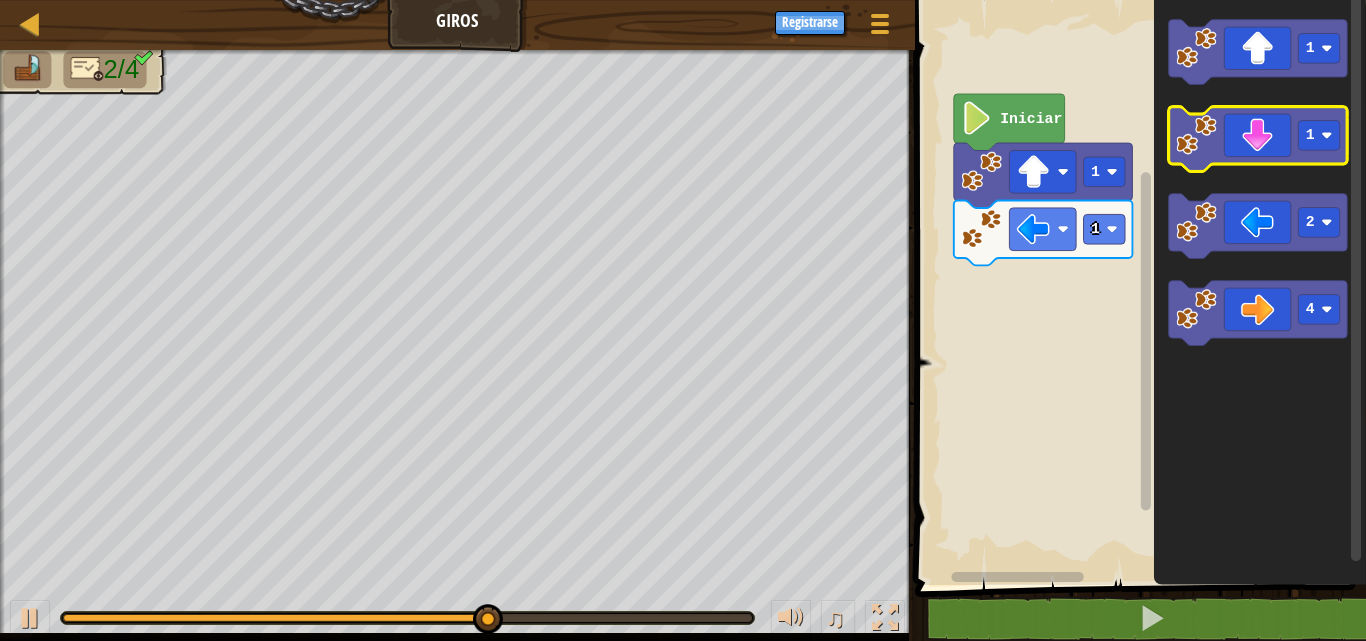 click 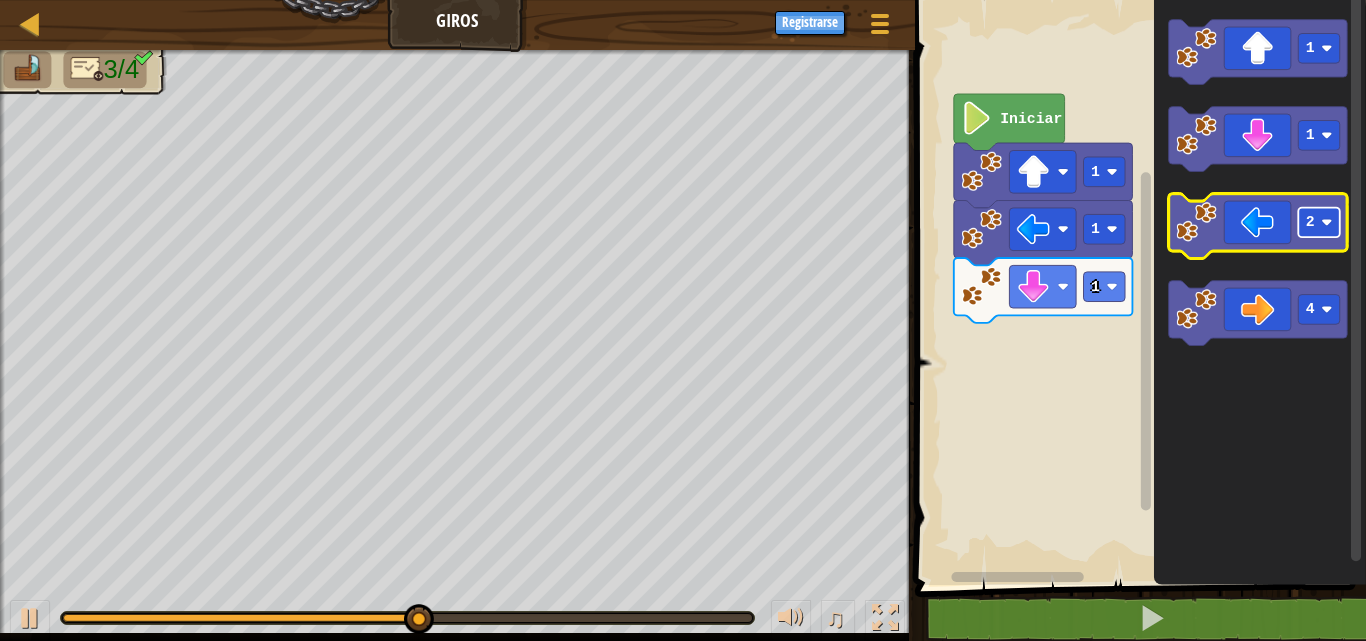 click 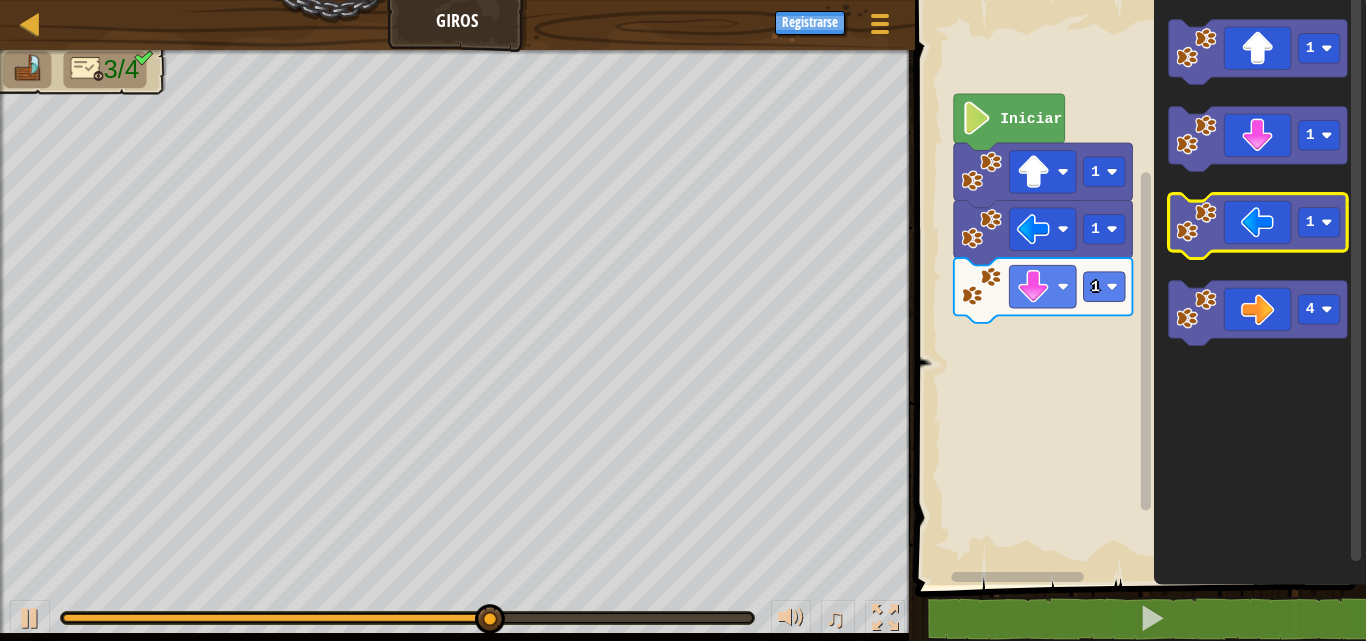 click 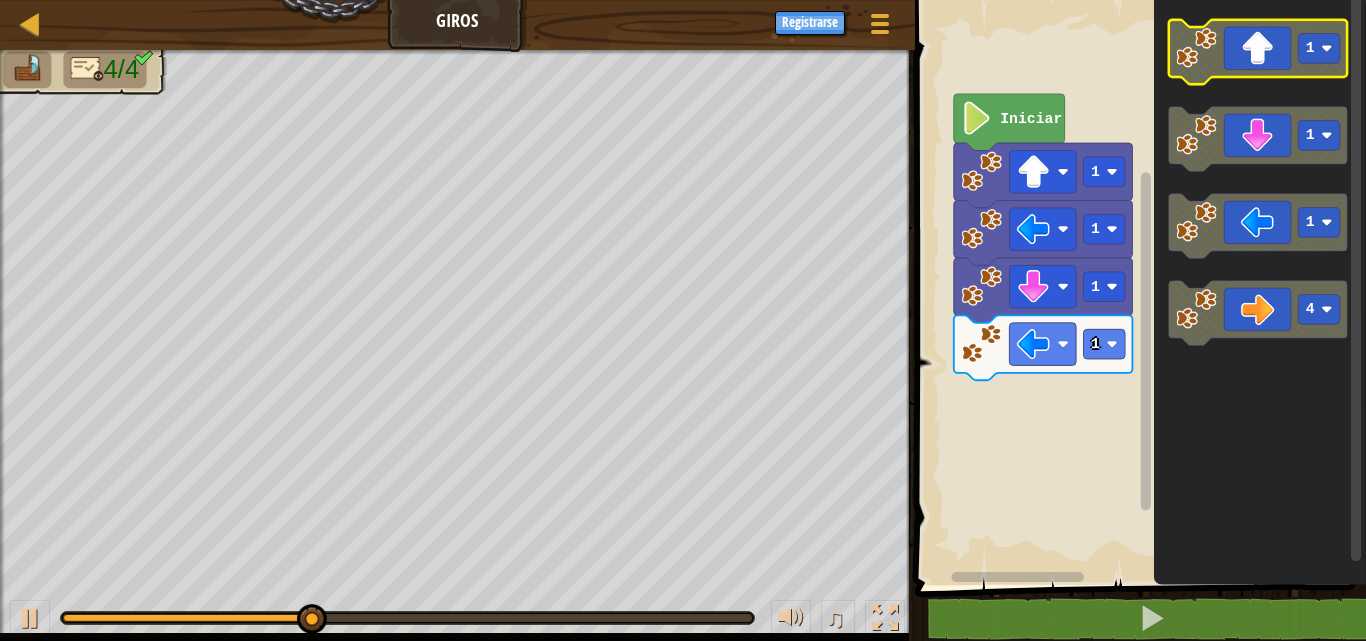 click 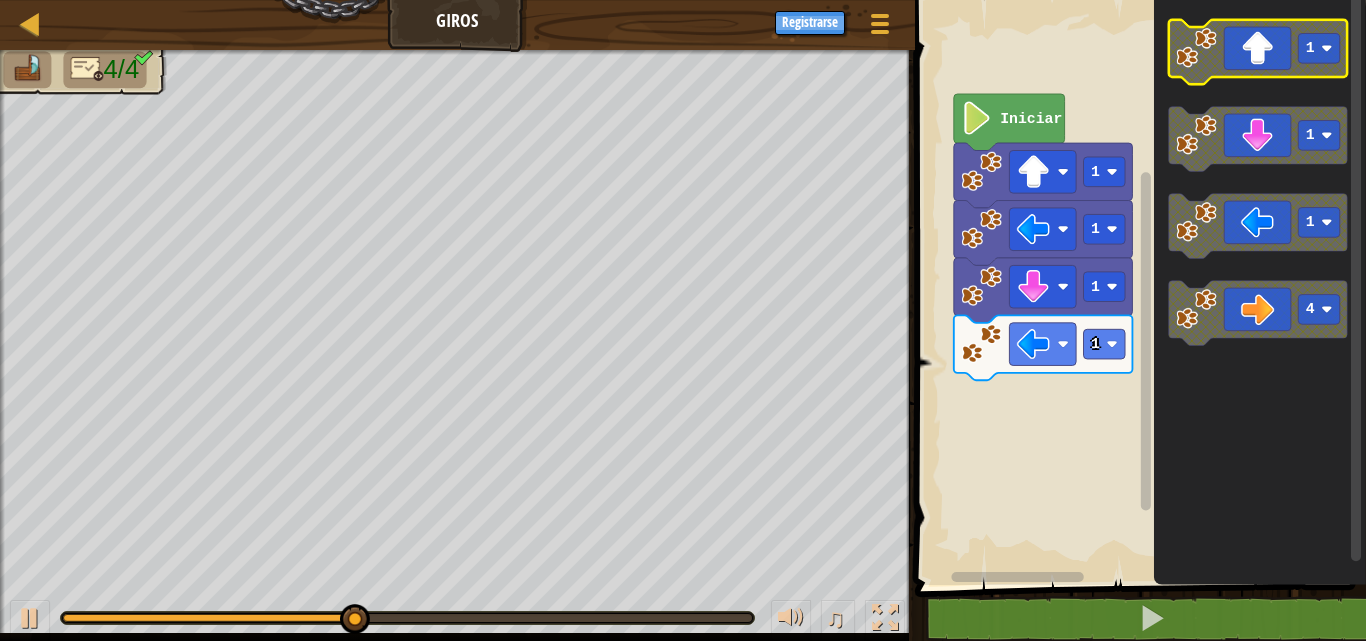 click 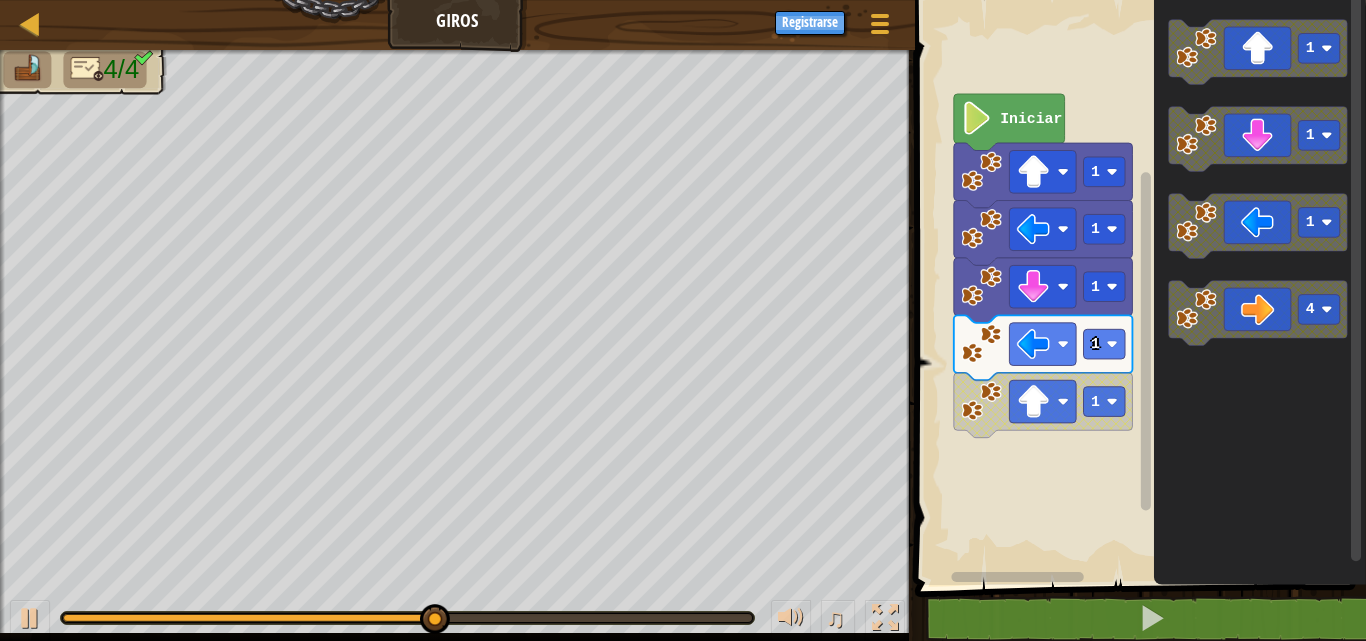click 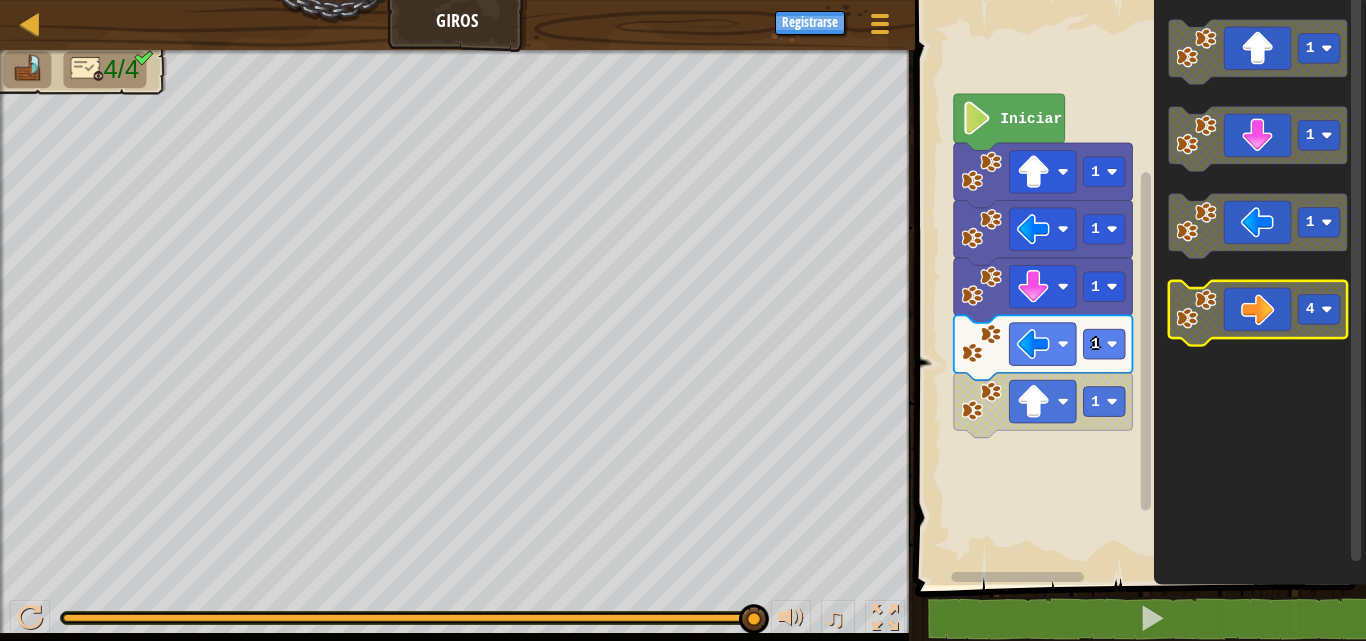 click 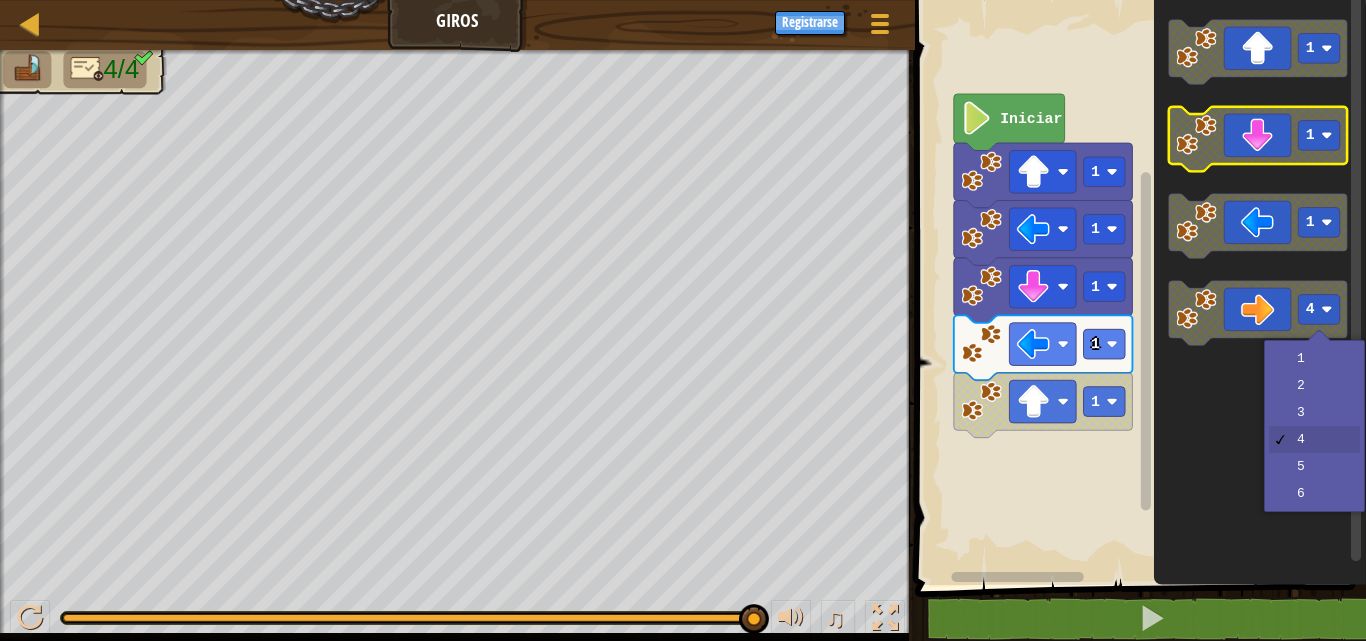 click 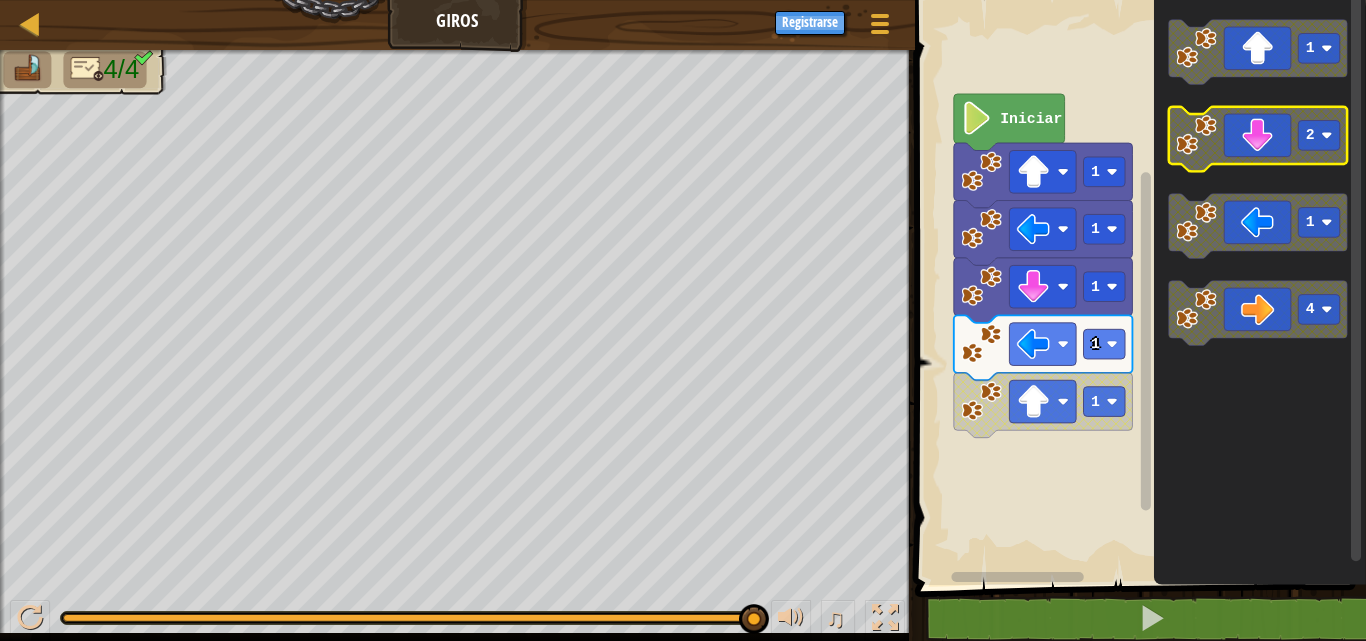 click 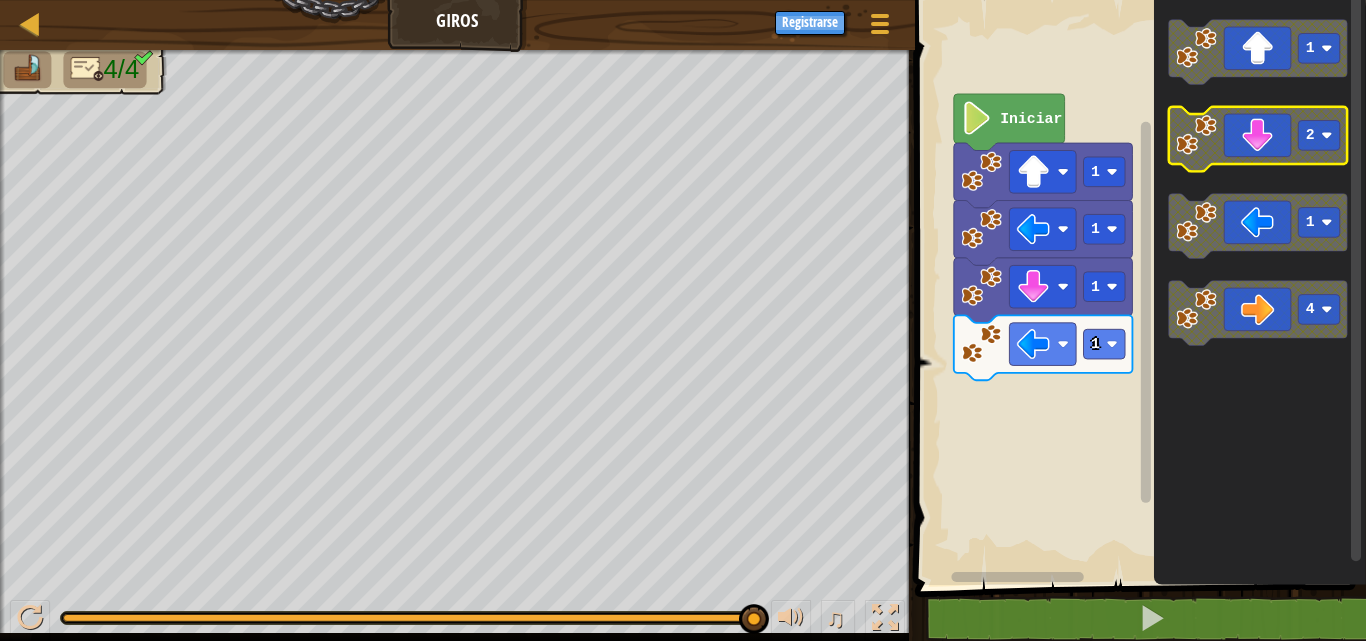 click 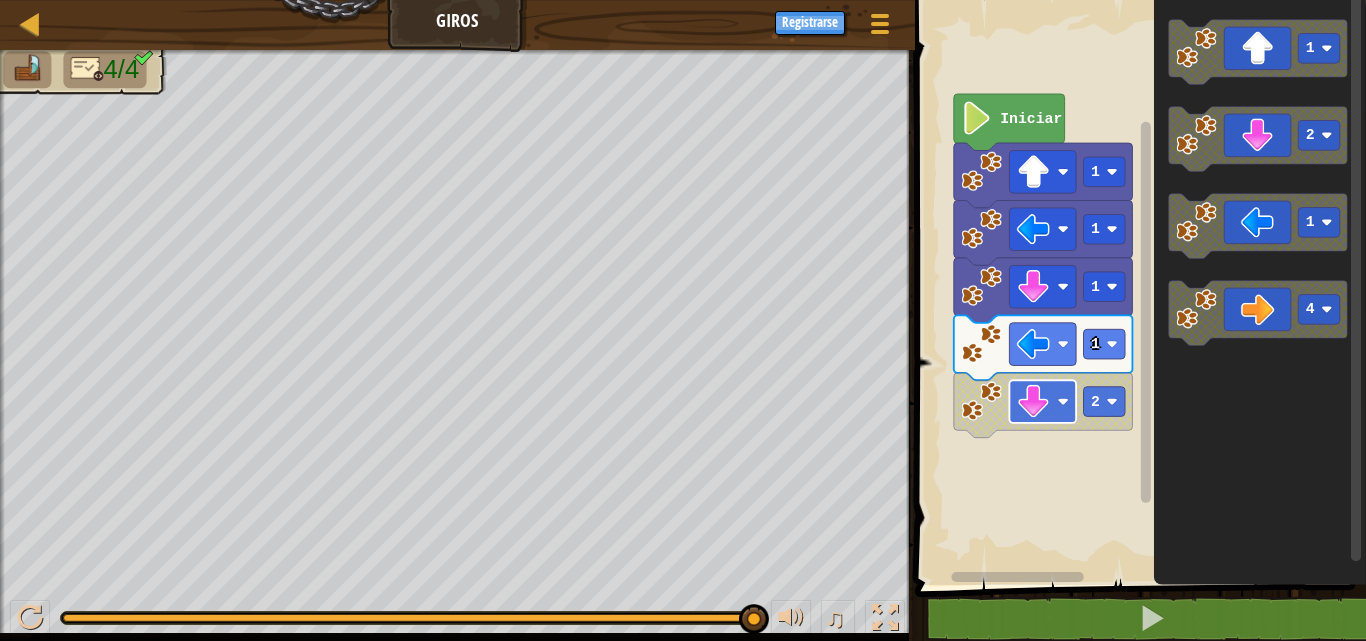 click 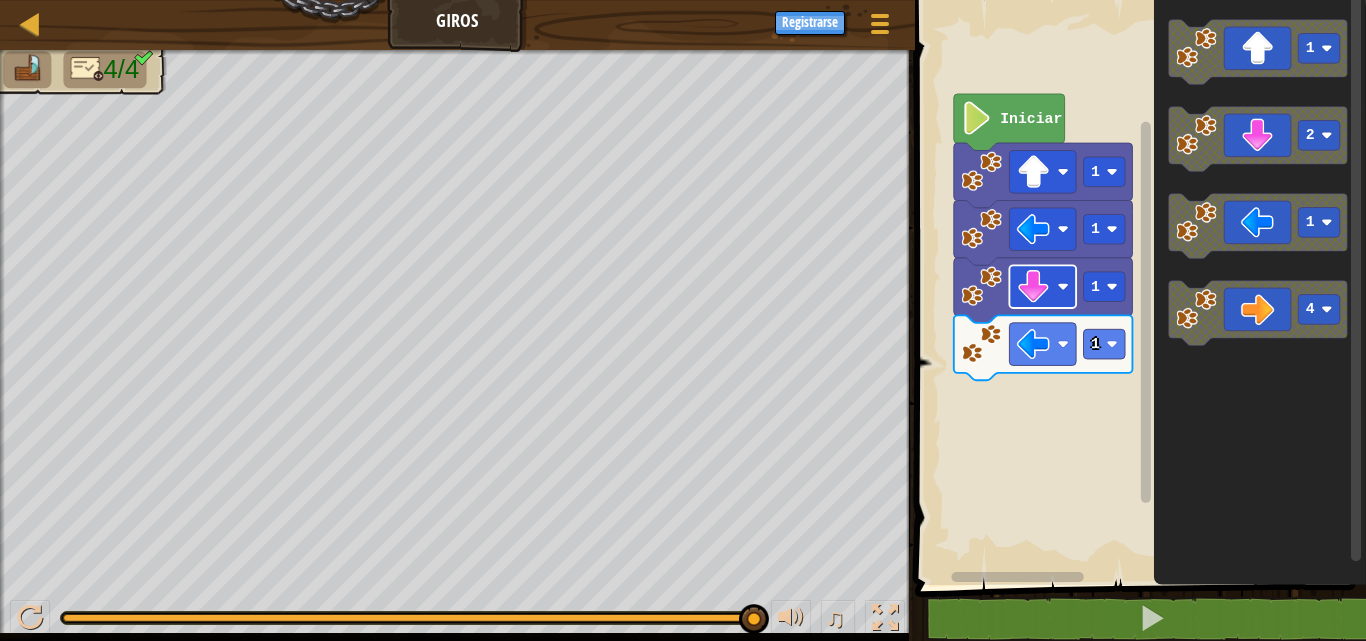 click 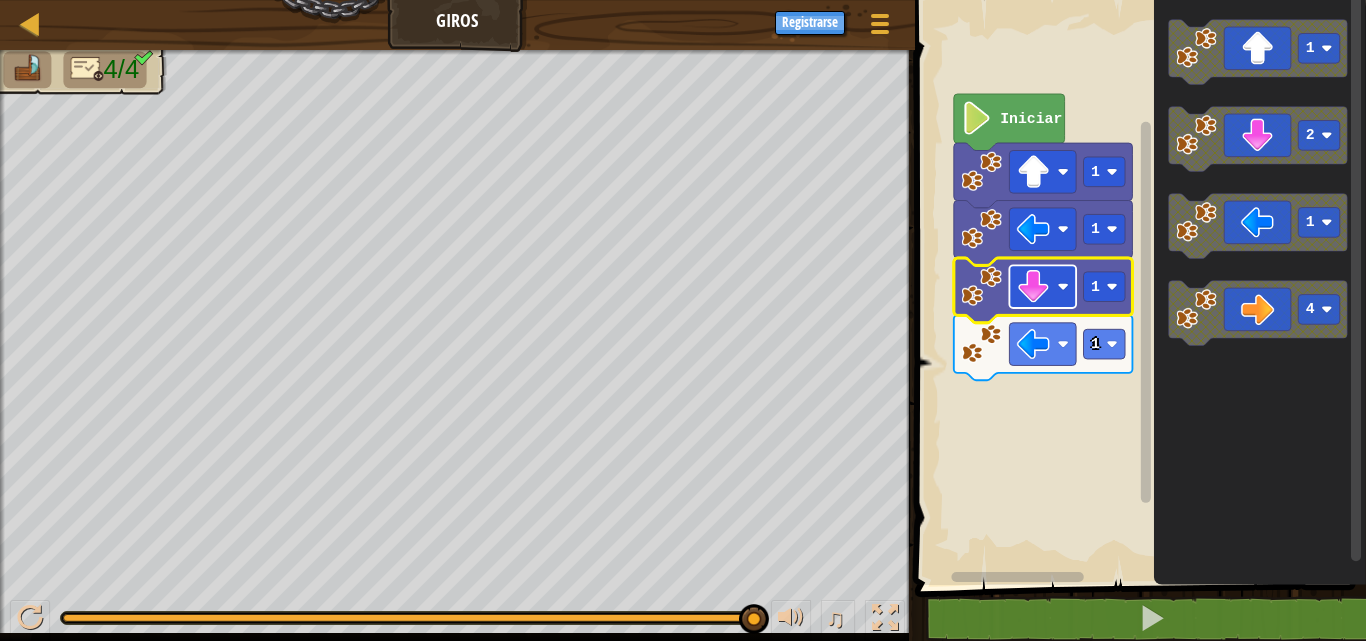 click 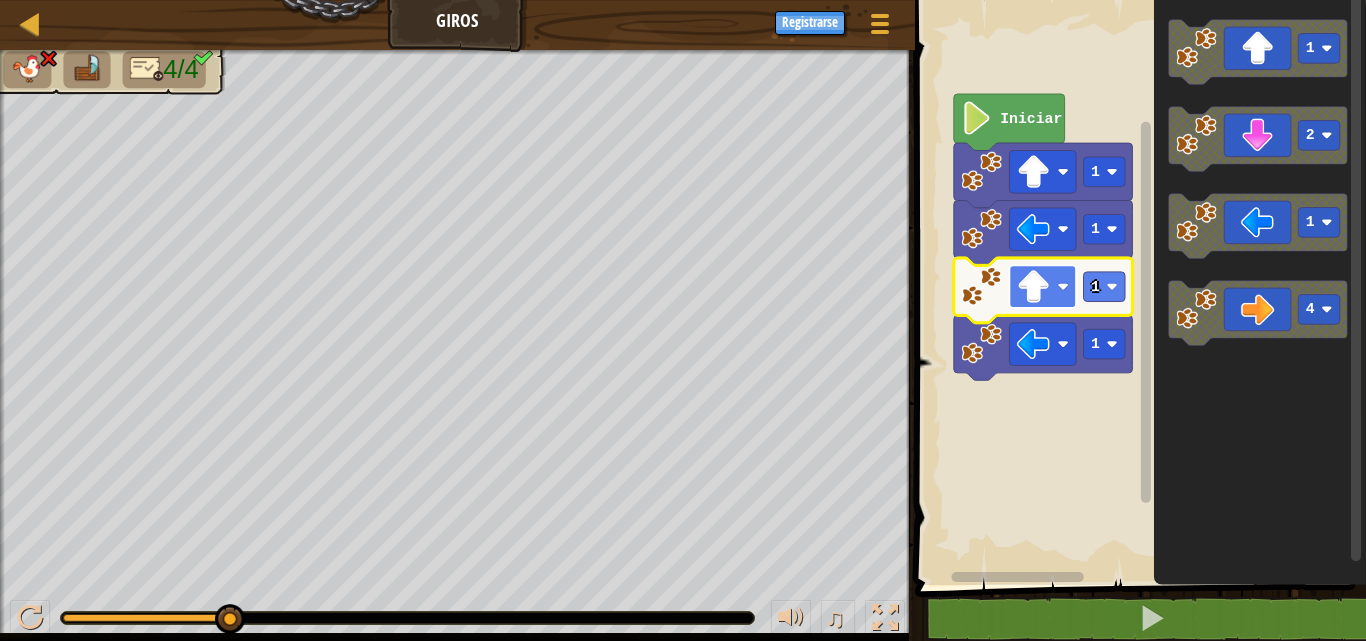 click 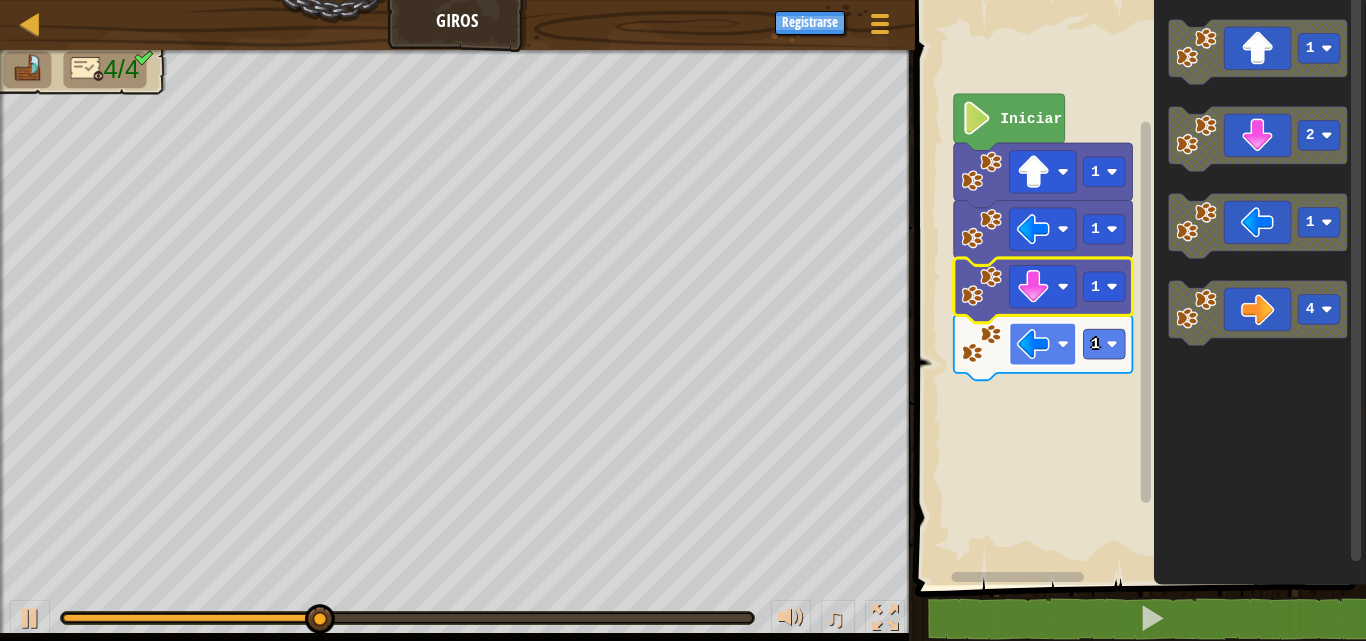 click 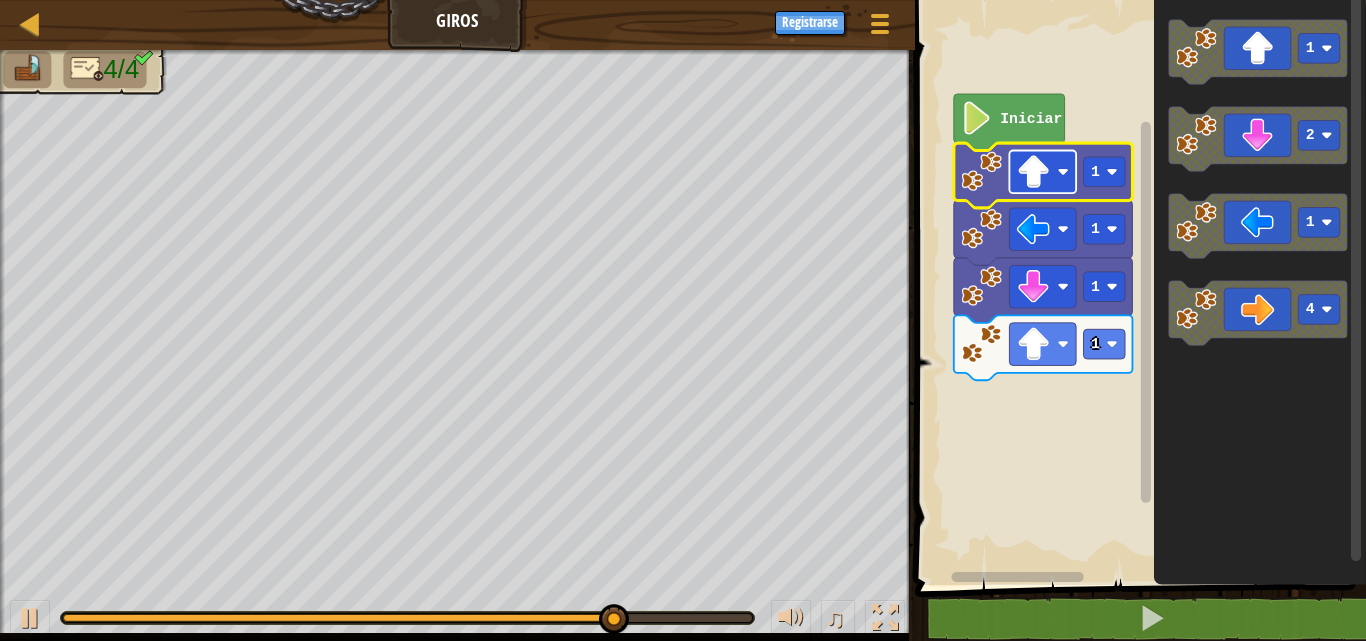 click 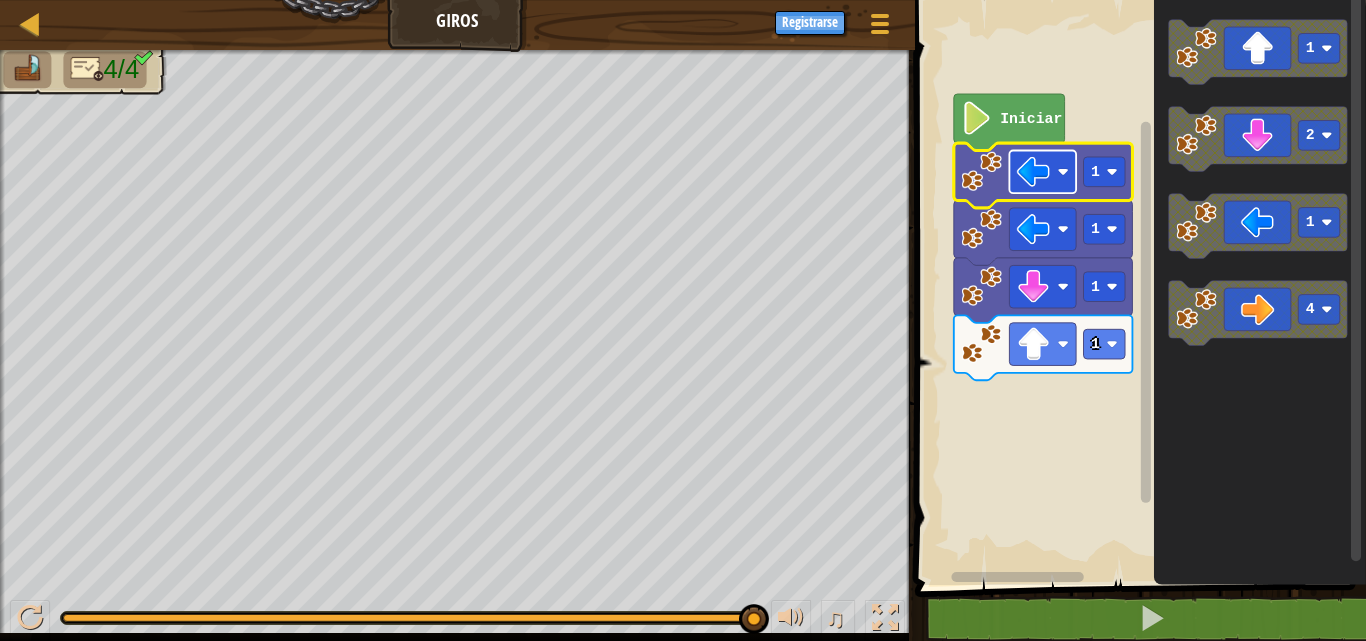 click 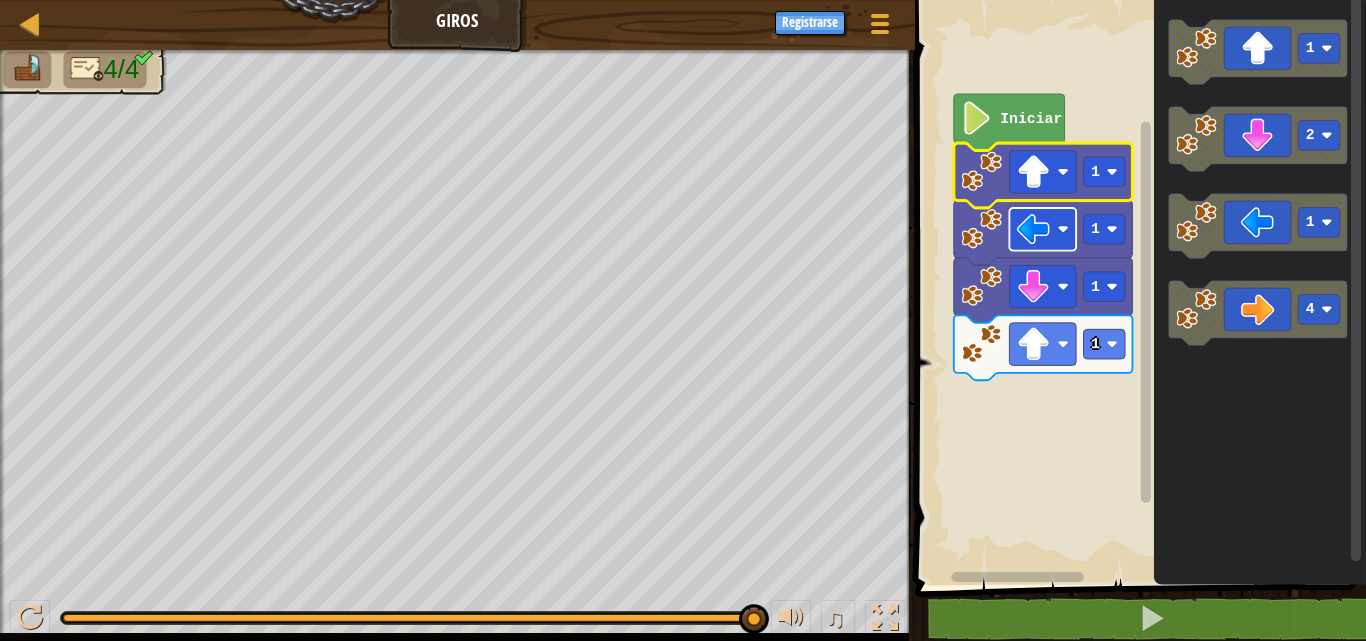 click 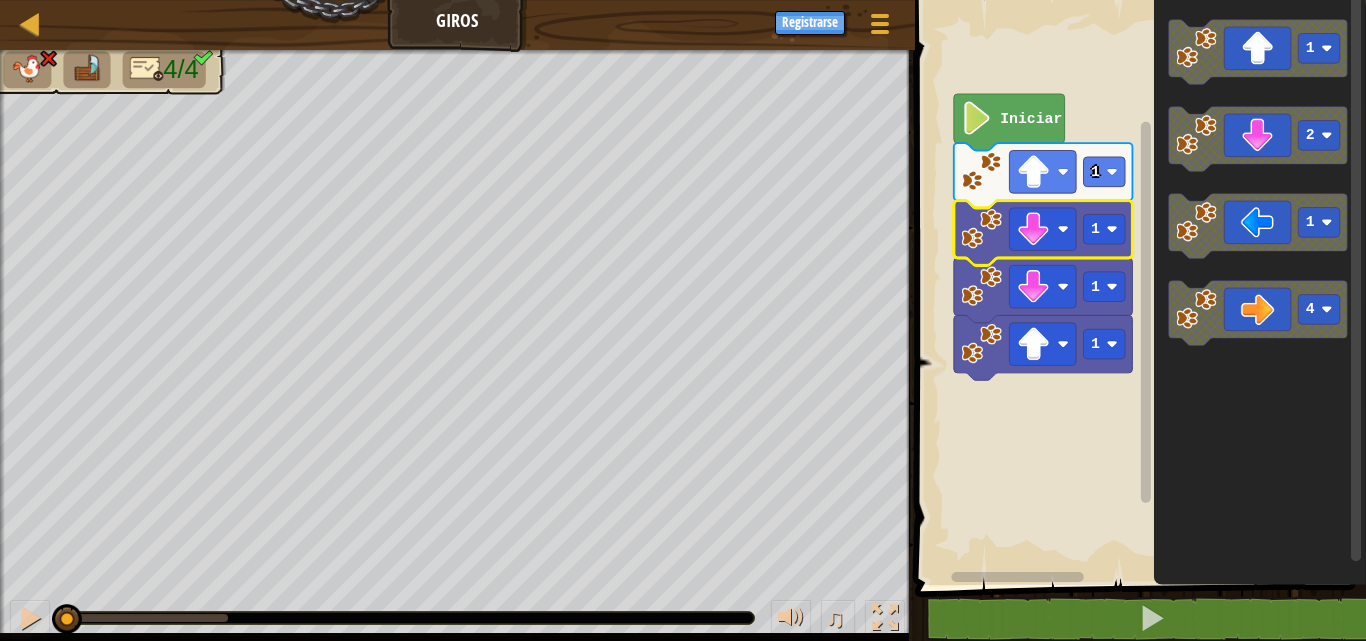 drag, startPoint x: 228, startPoint y: 614, endPoint x: 8, endPoint y: 608, distance: 220.0818 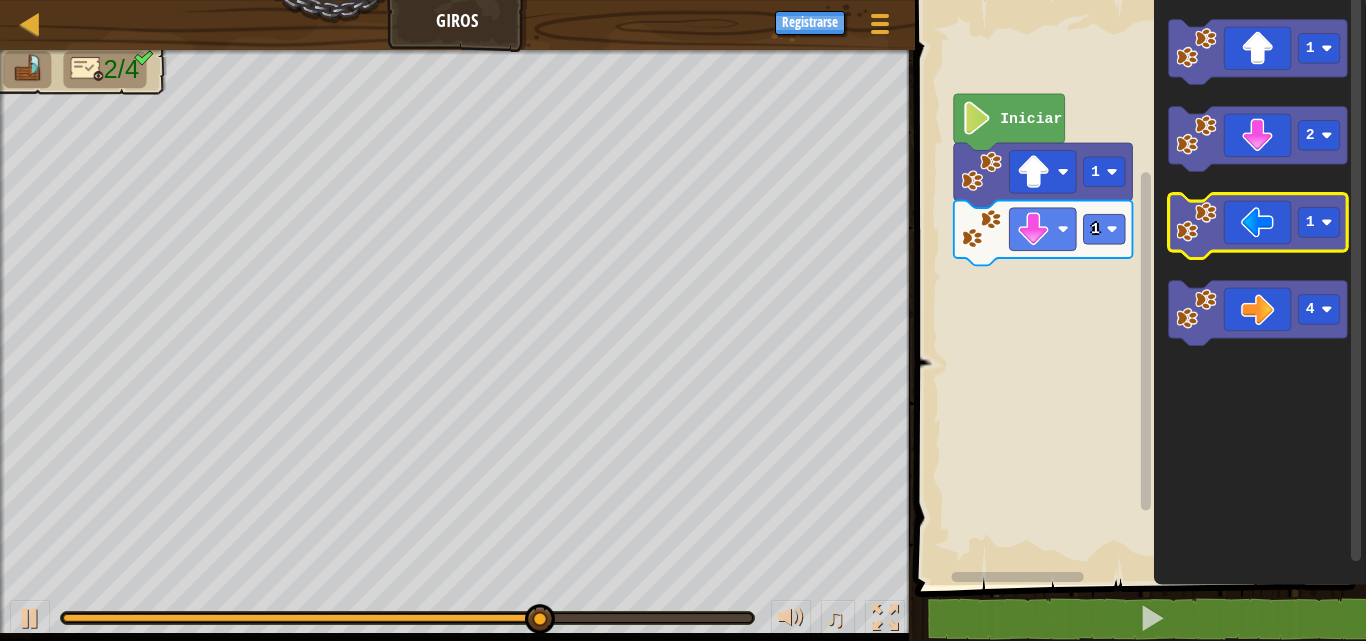 click 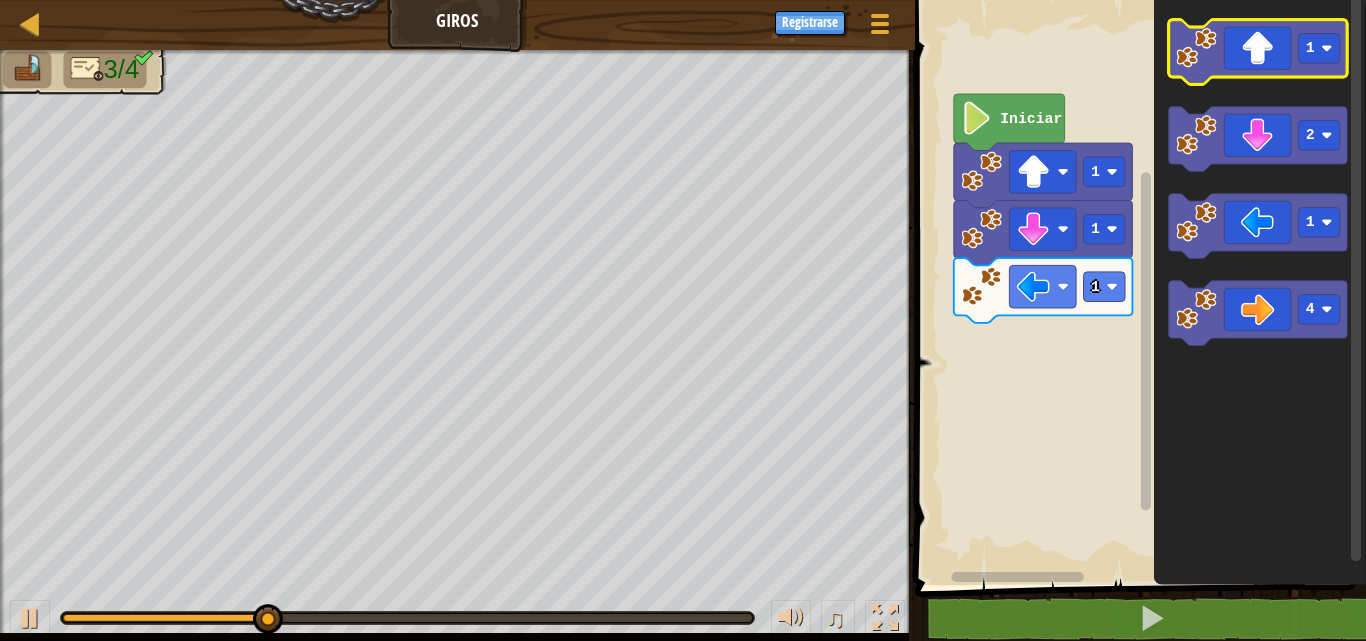 click 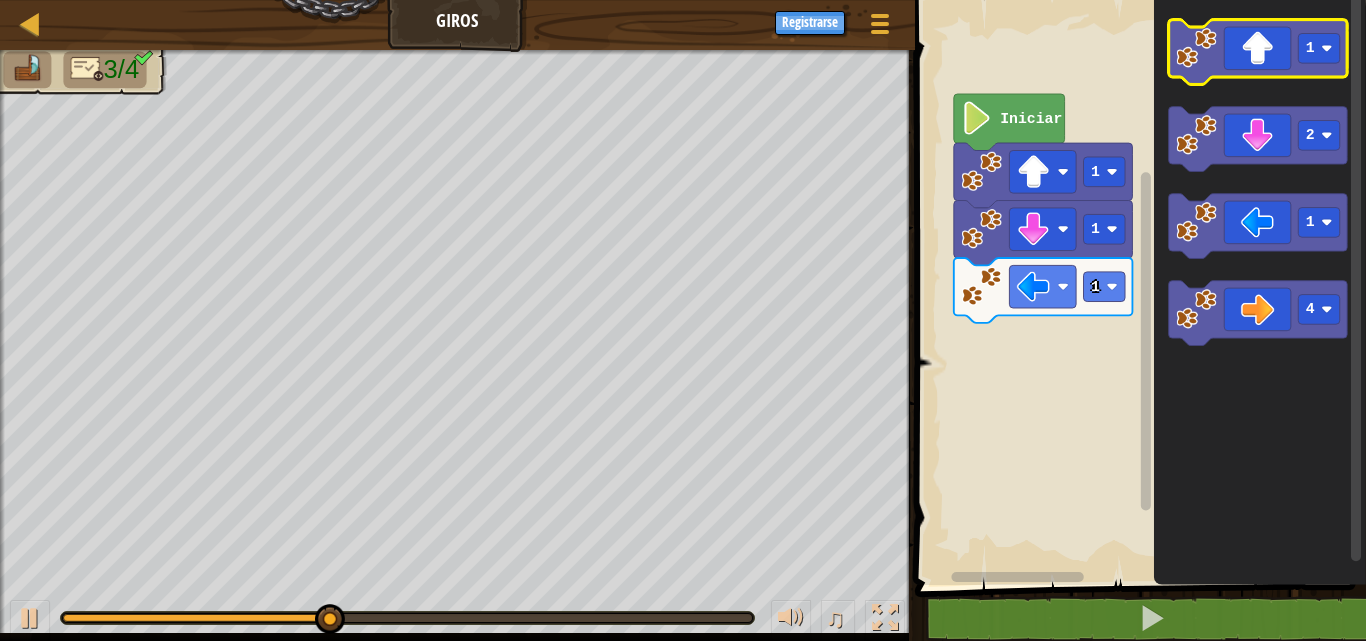 click 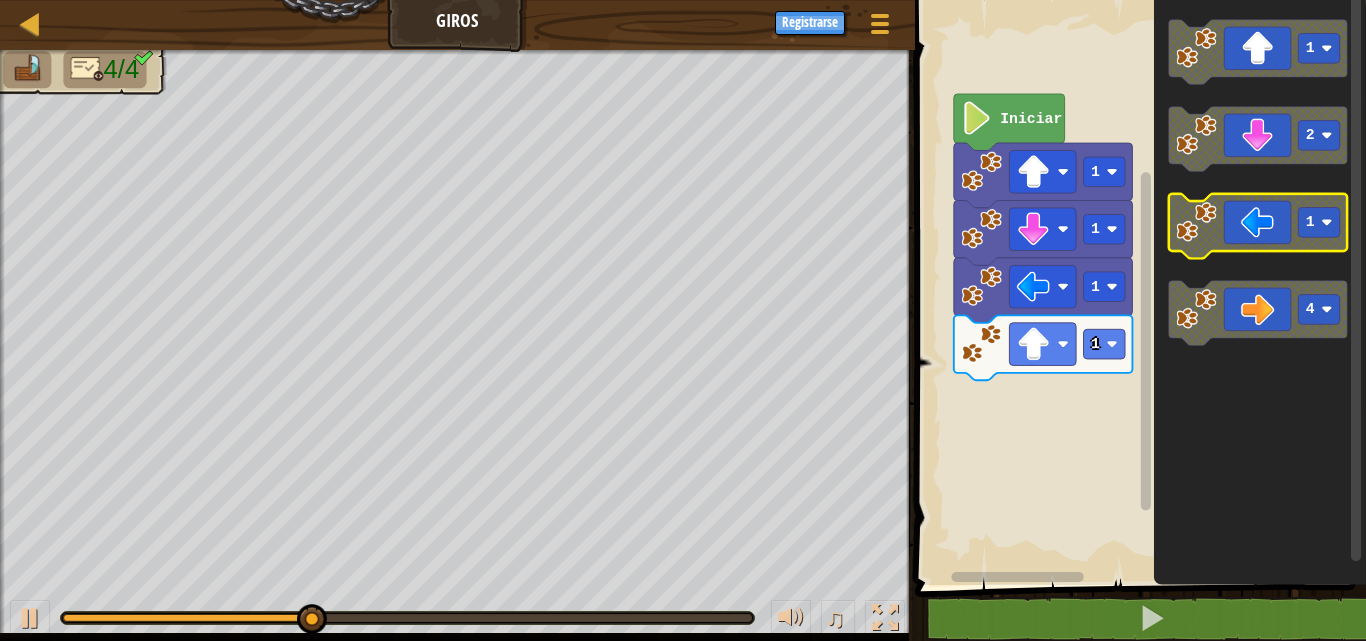 click 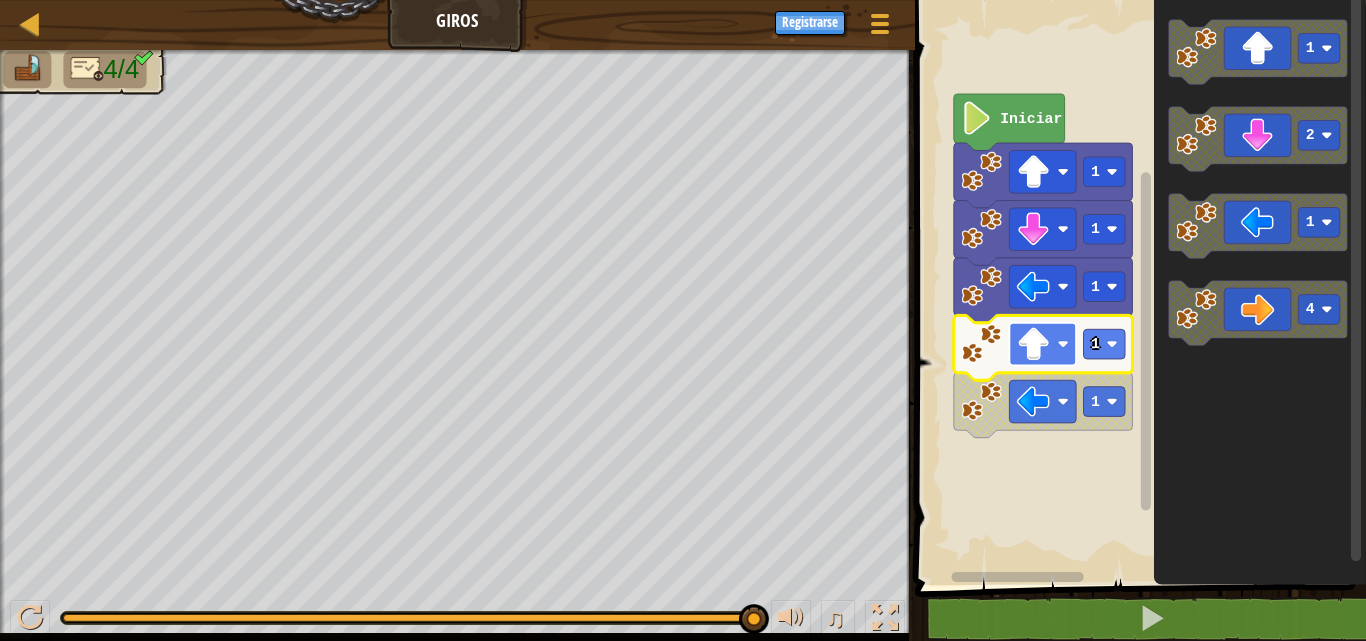 click 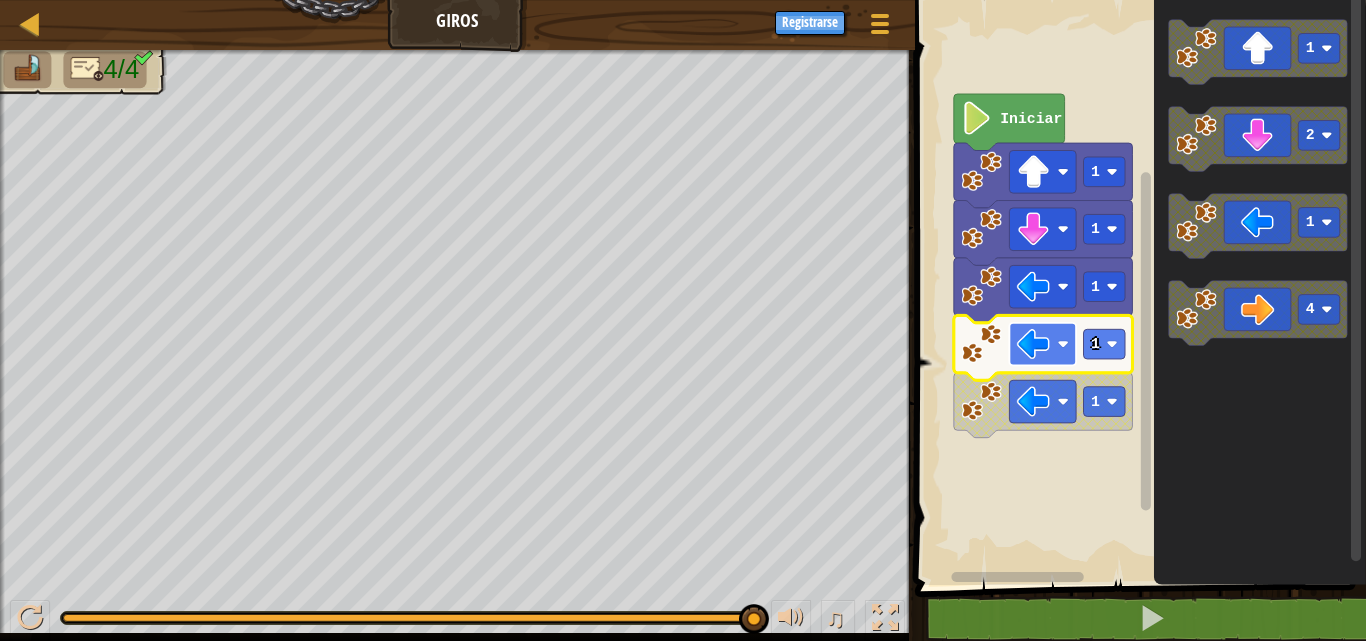 click 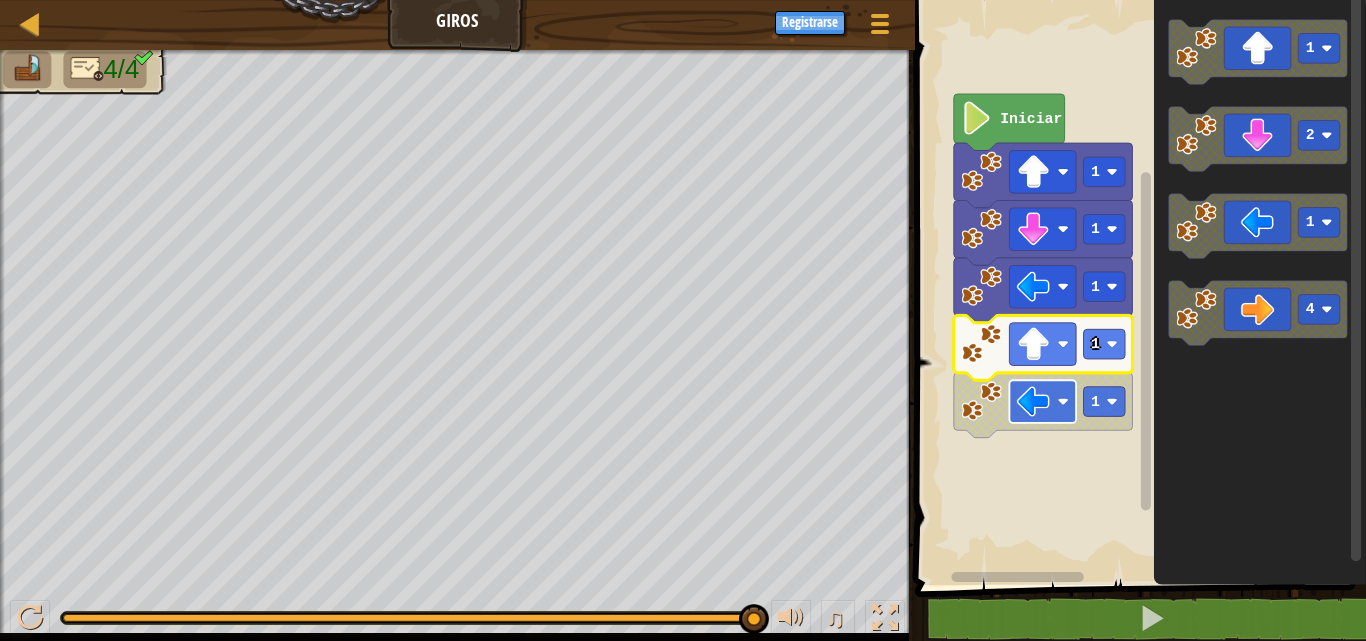 click 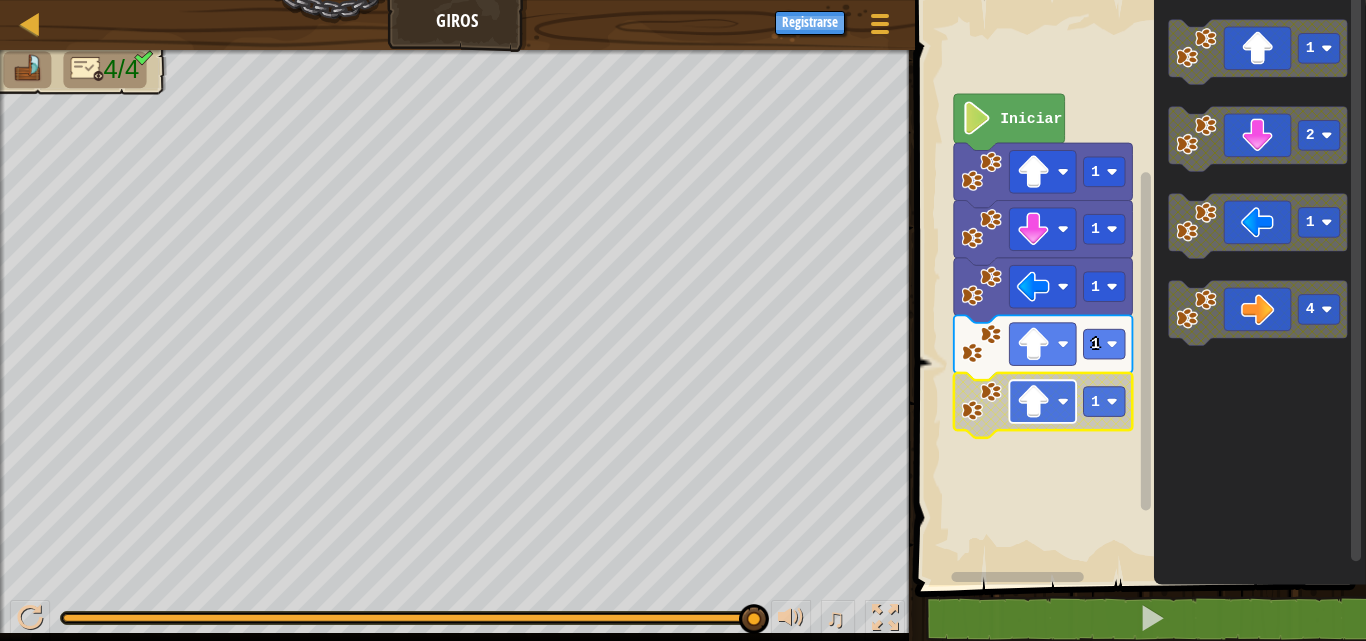click 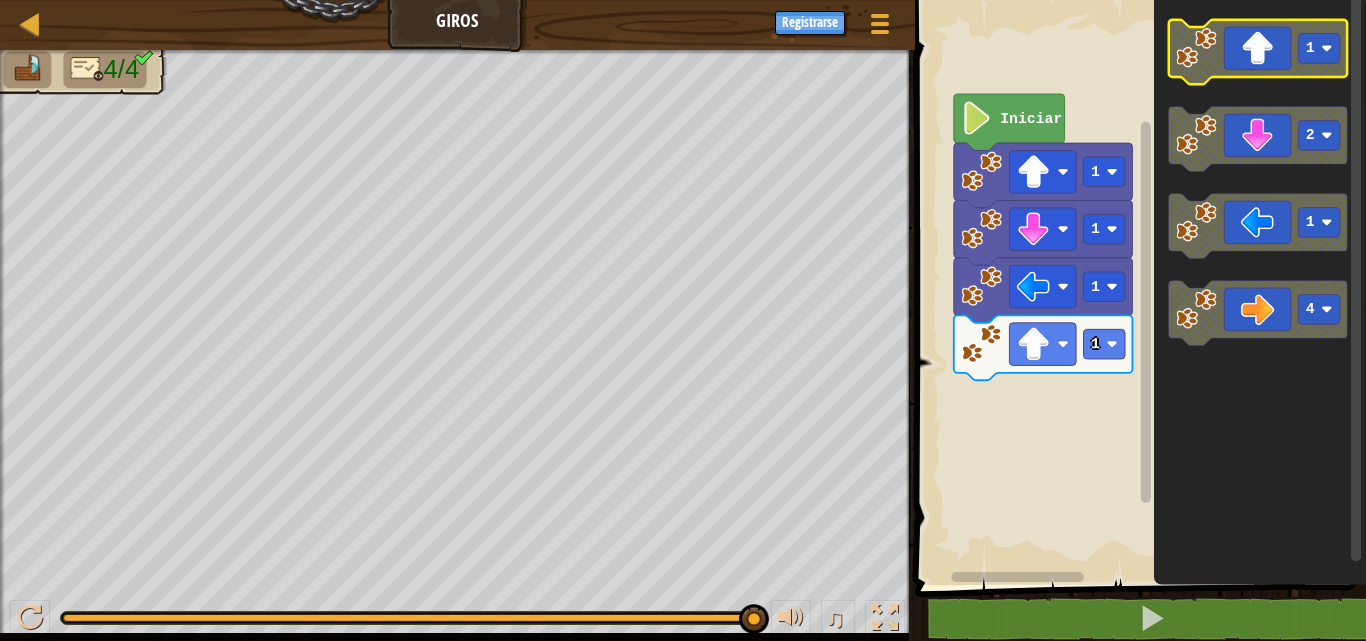 click 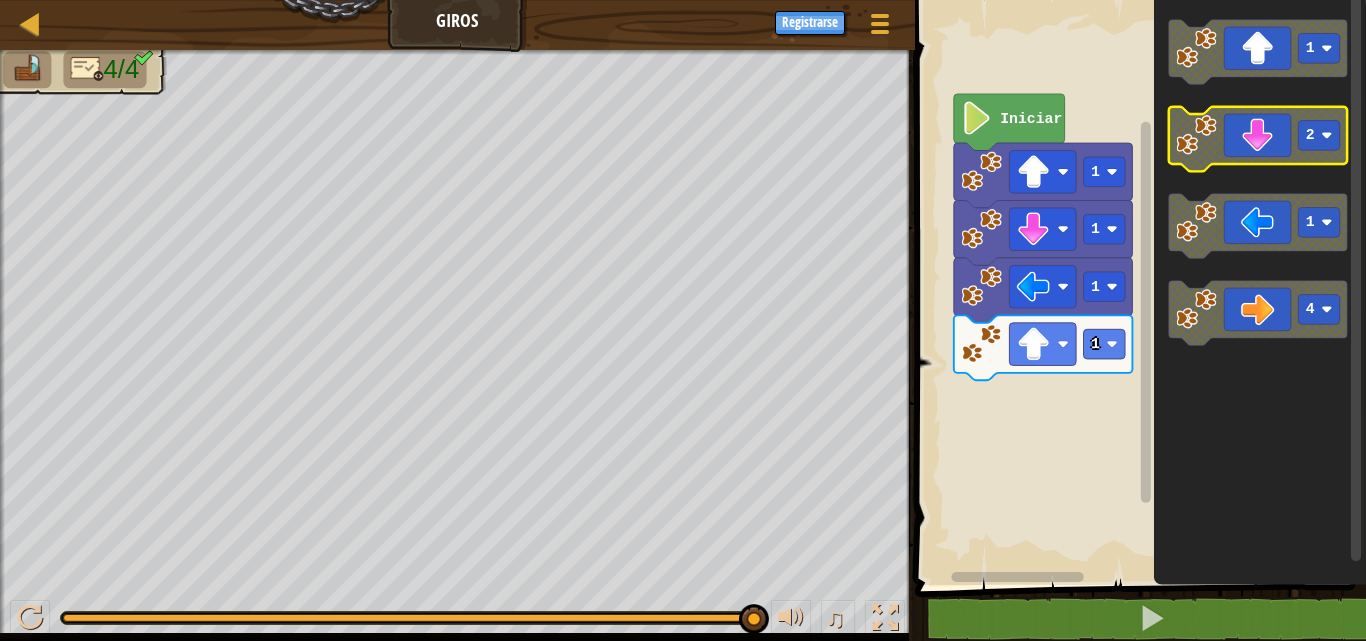 click 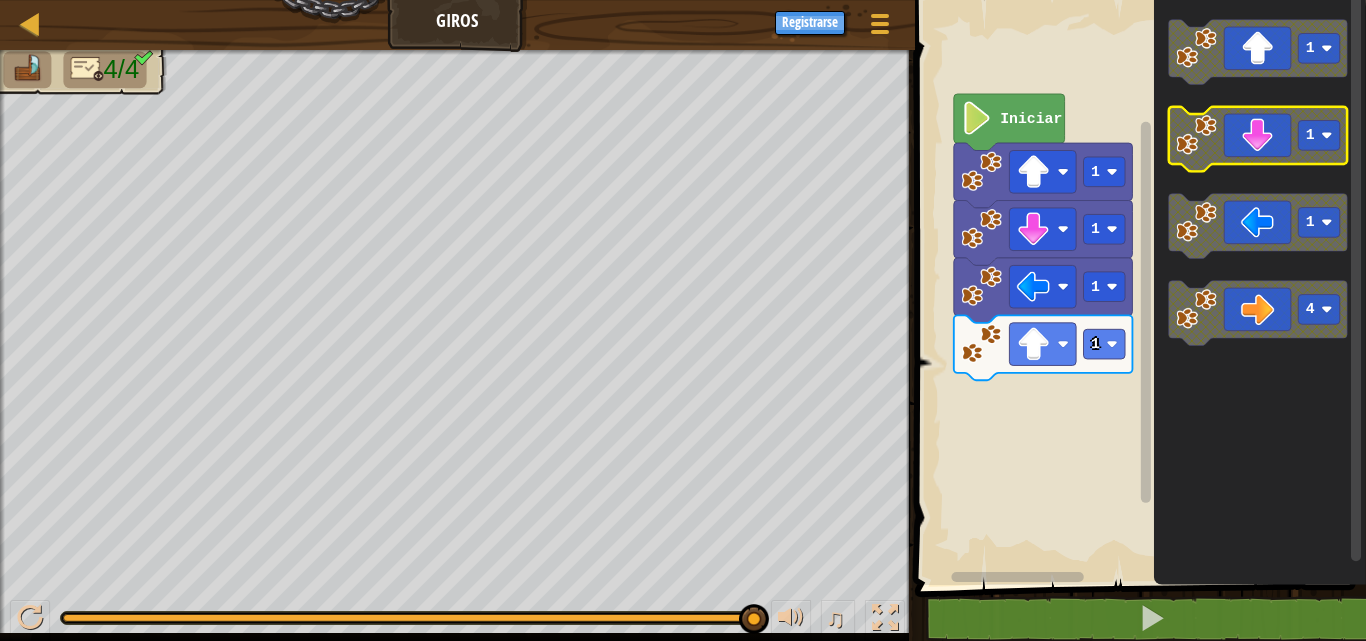 click 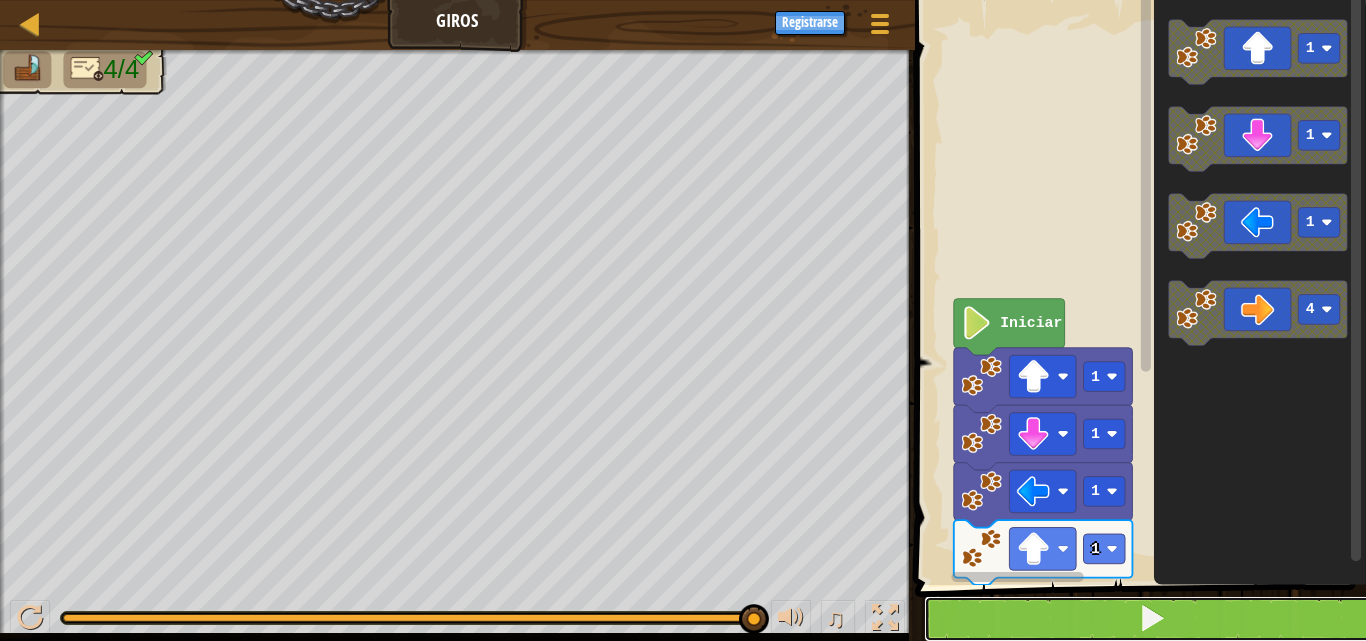 click at bounding box center (1152, 619) 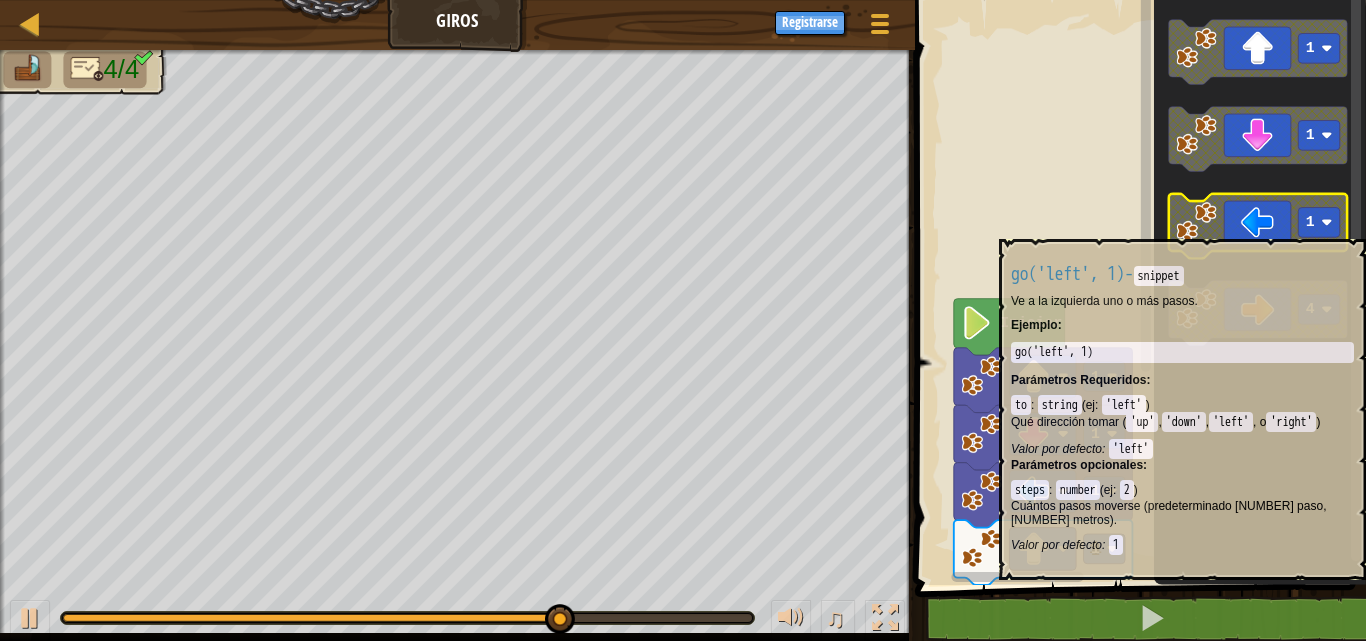 click 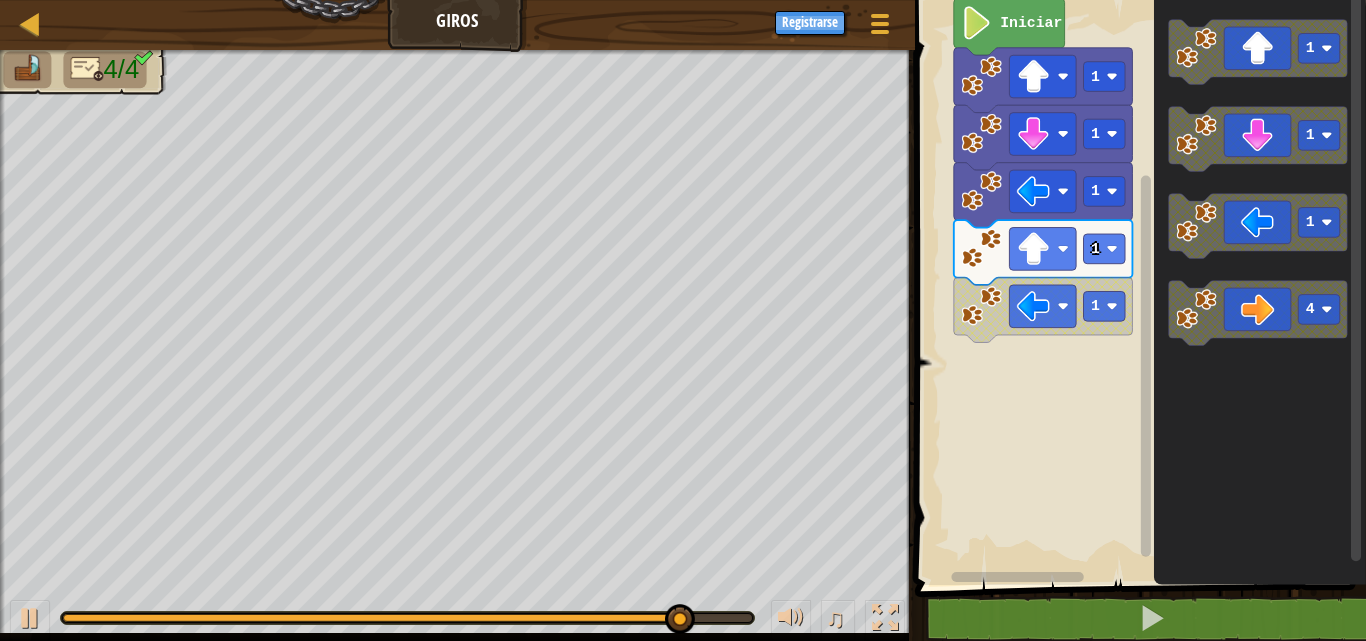 click 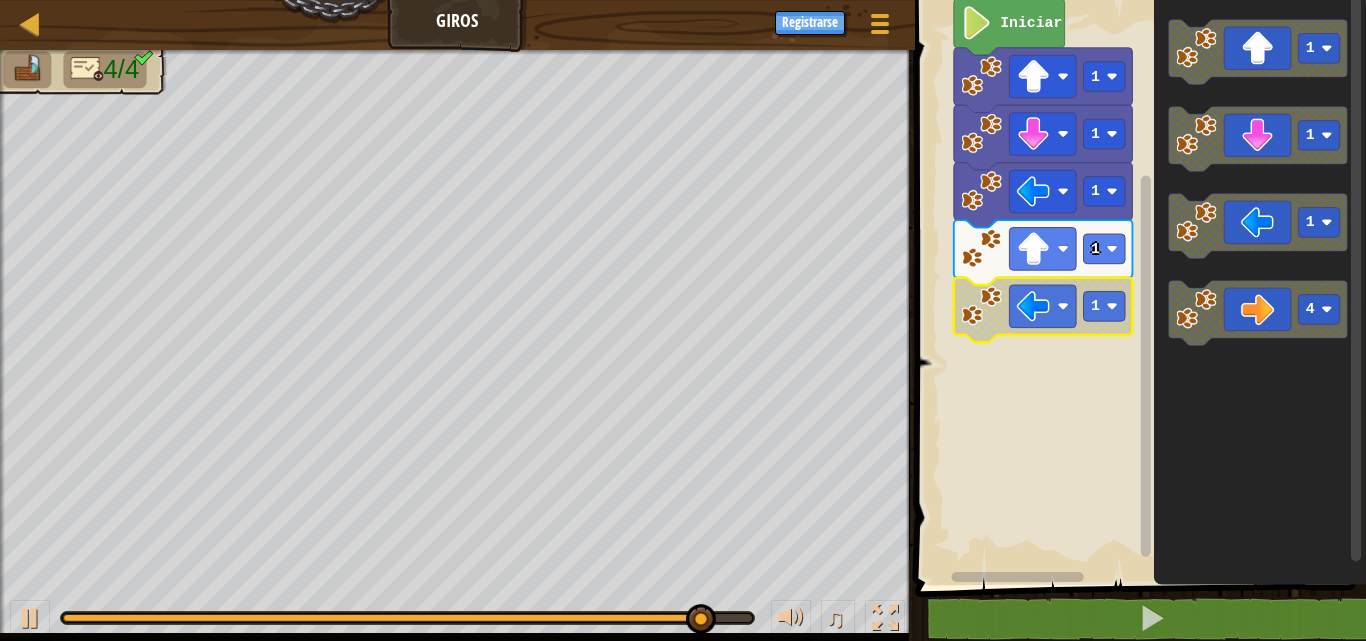 click 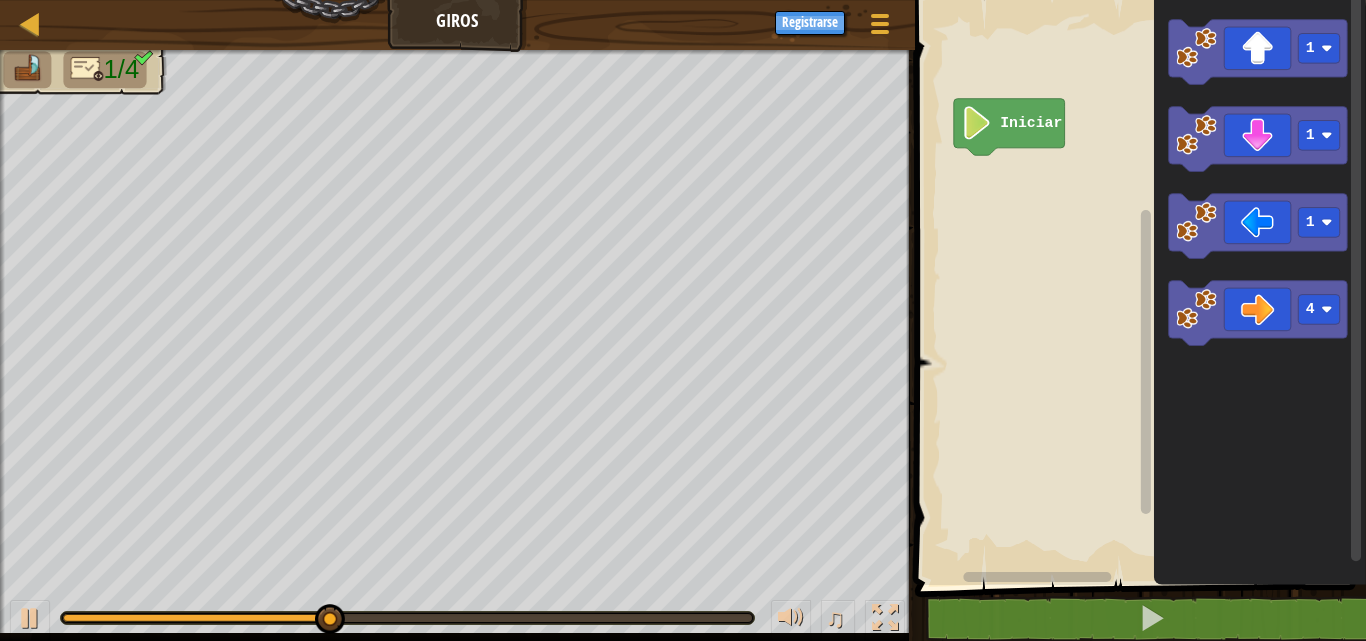 click on "Iniciar" 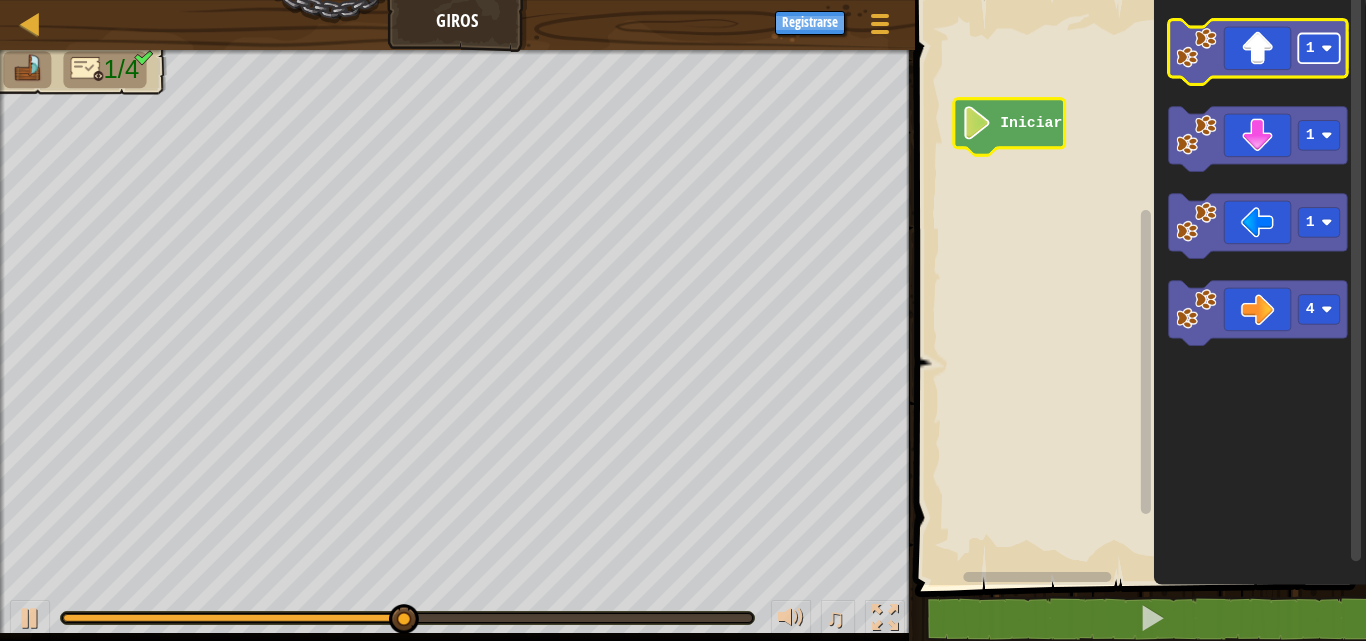 click 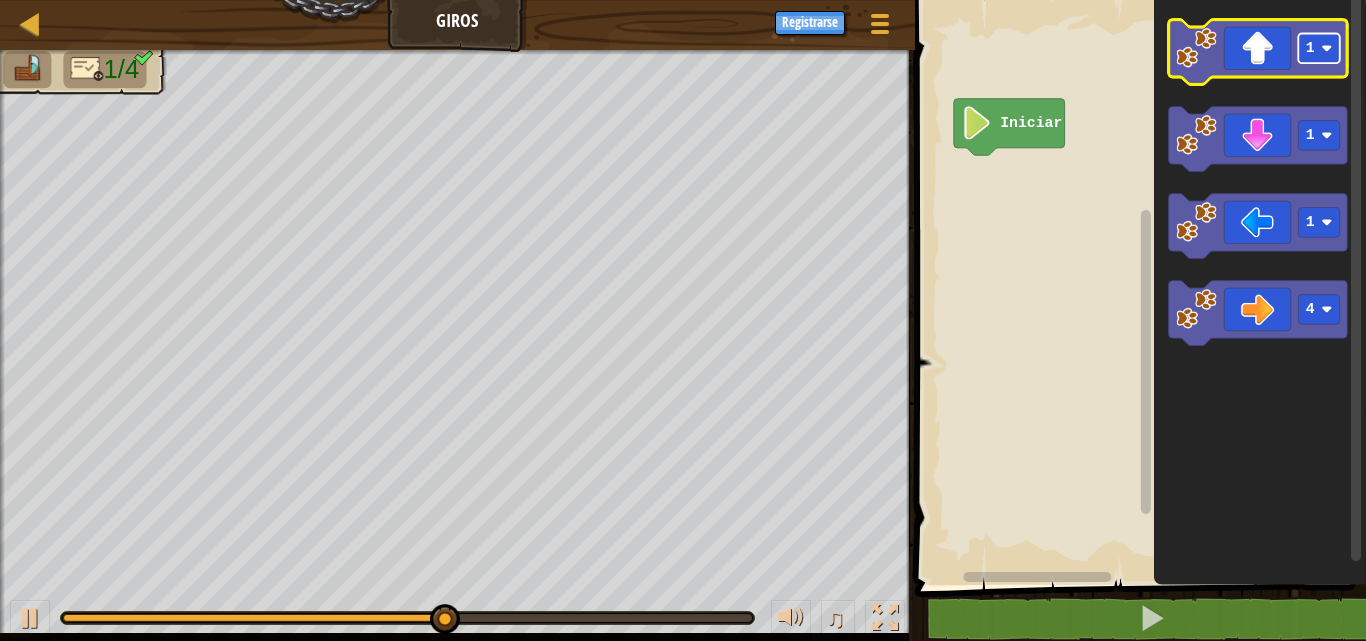 click 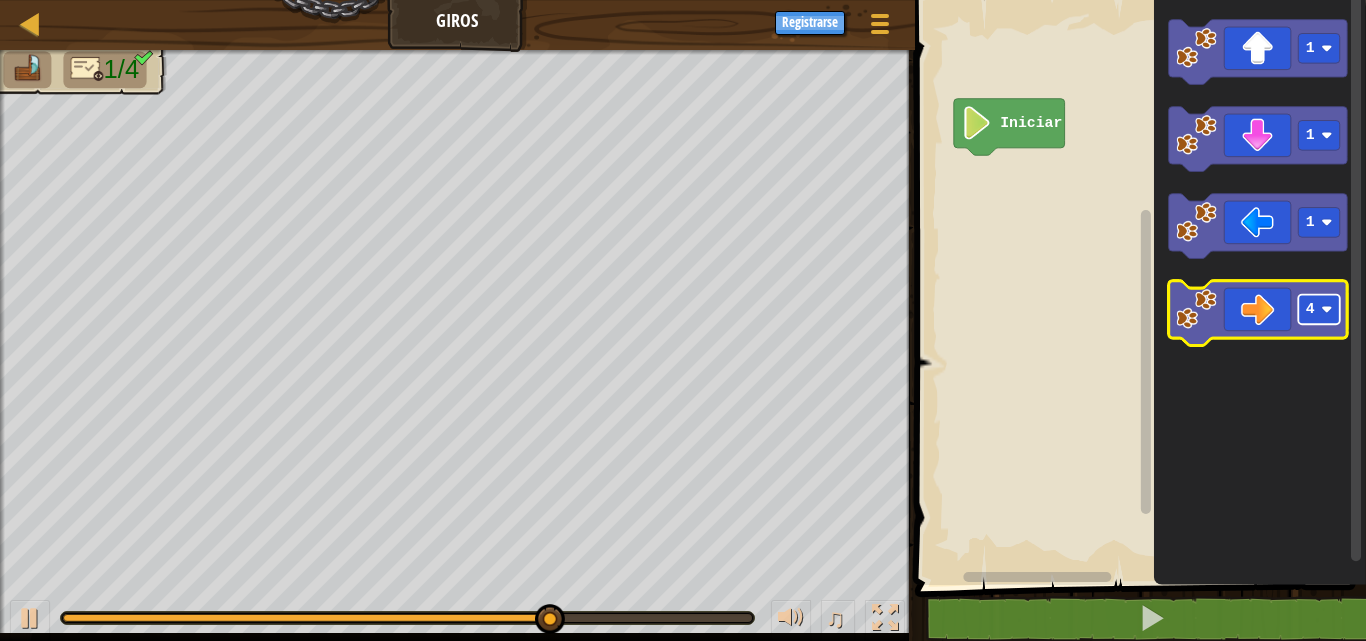 click 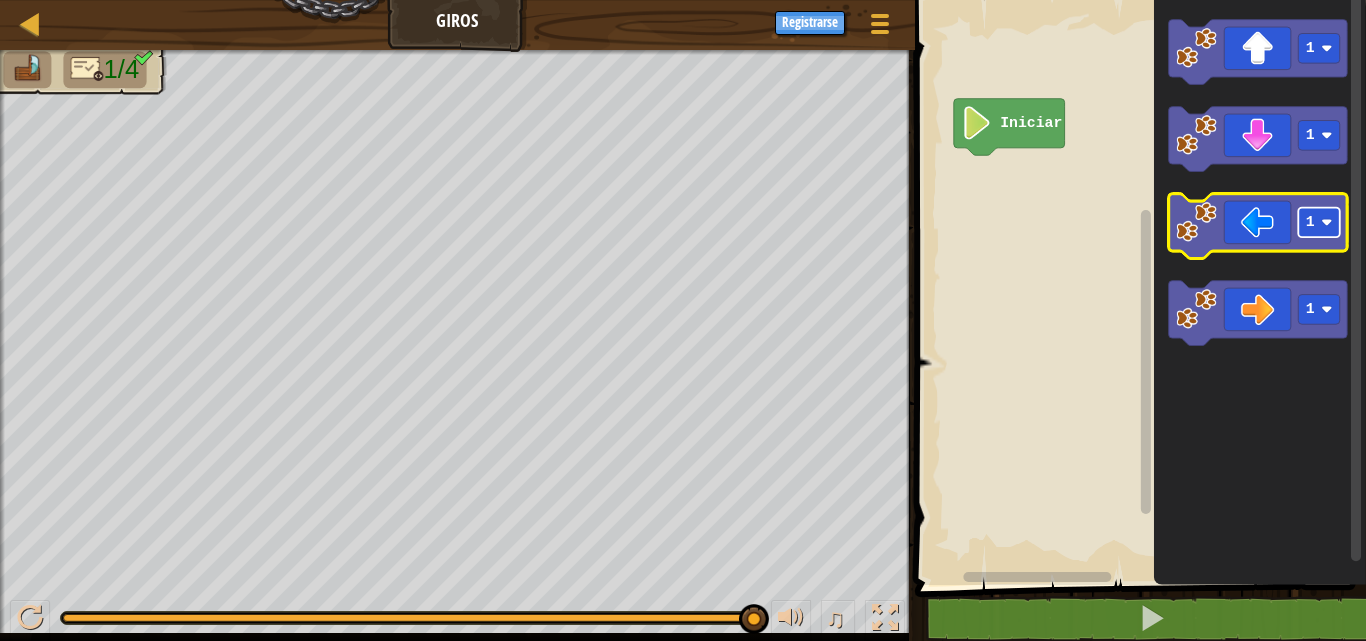 click 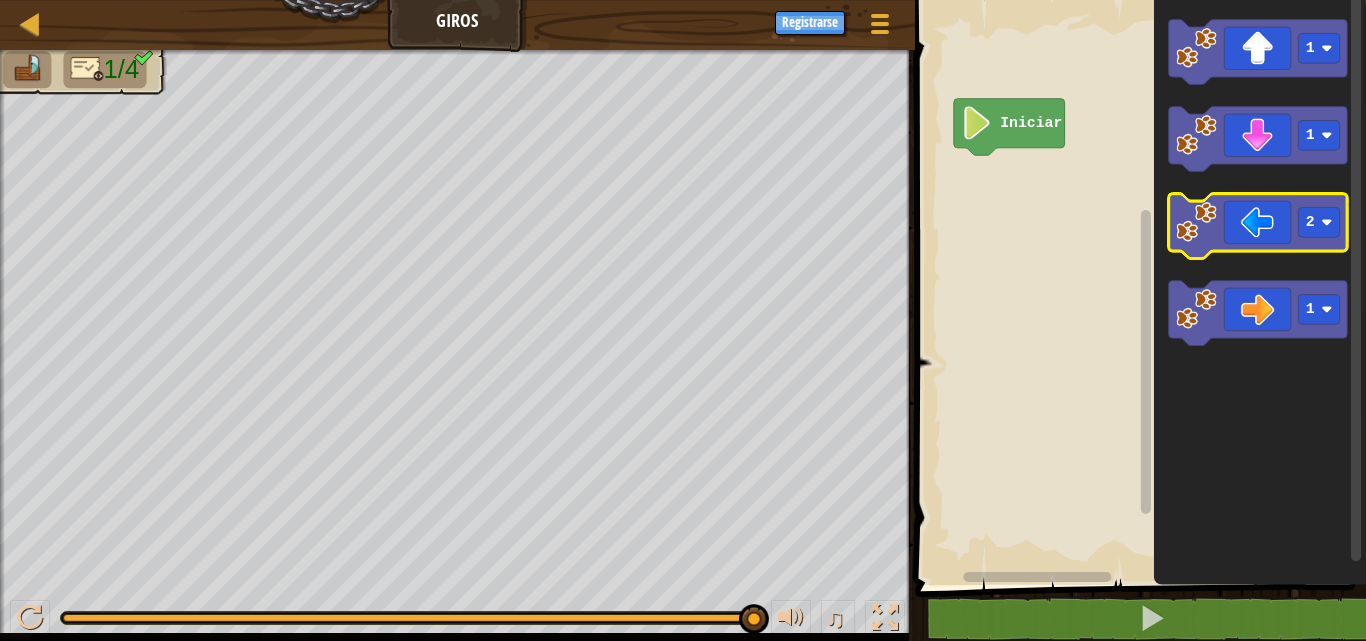 click 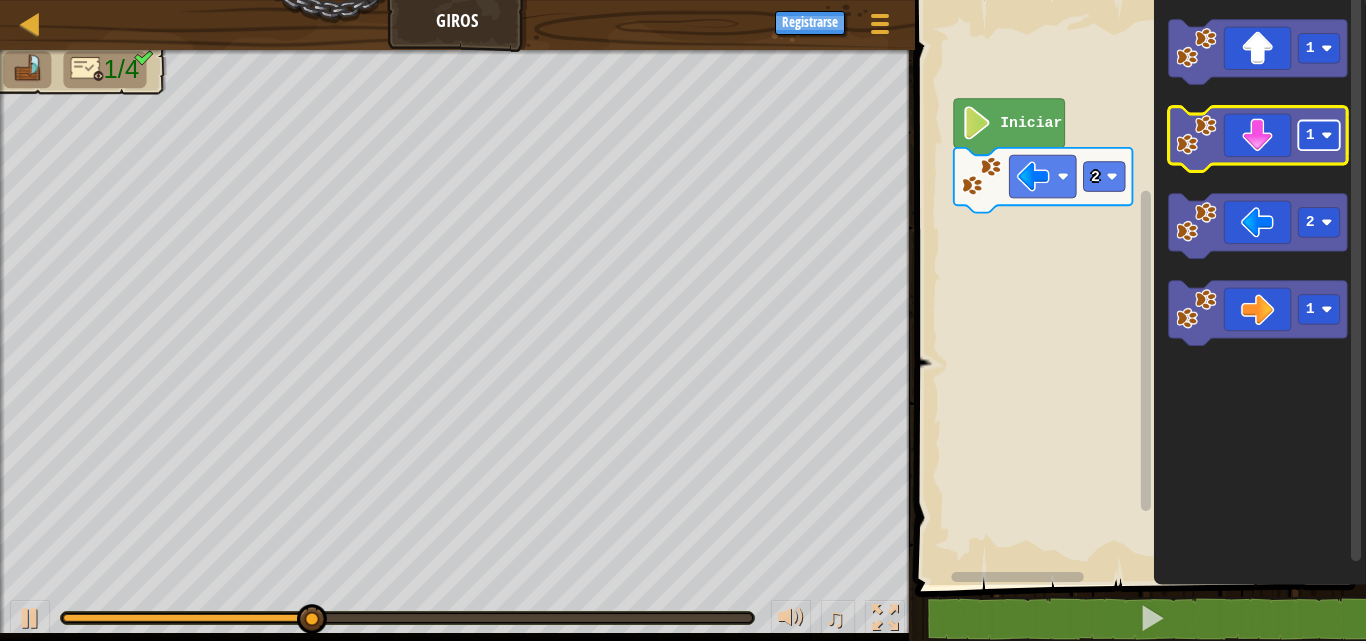 click 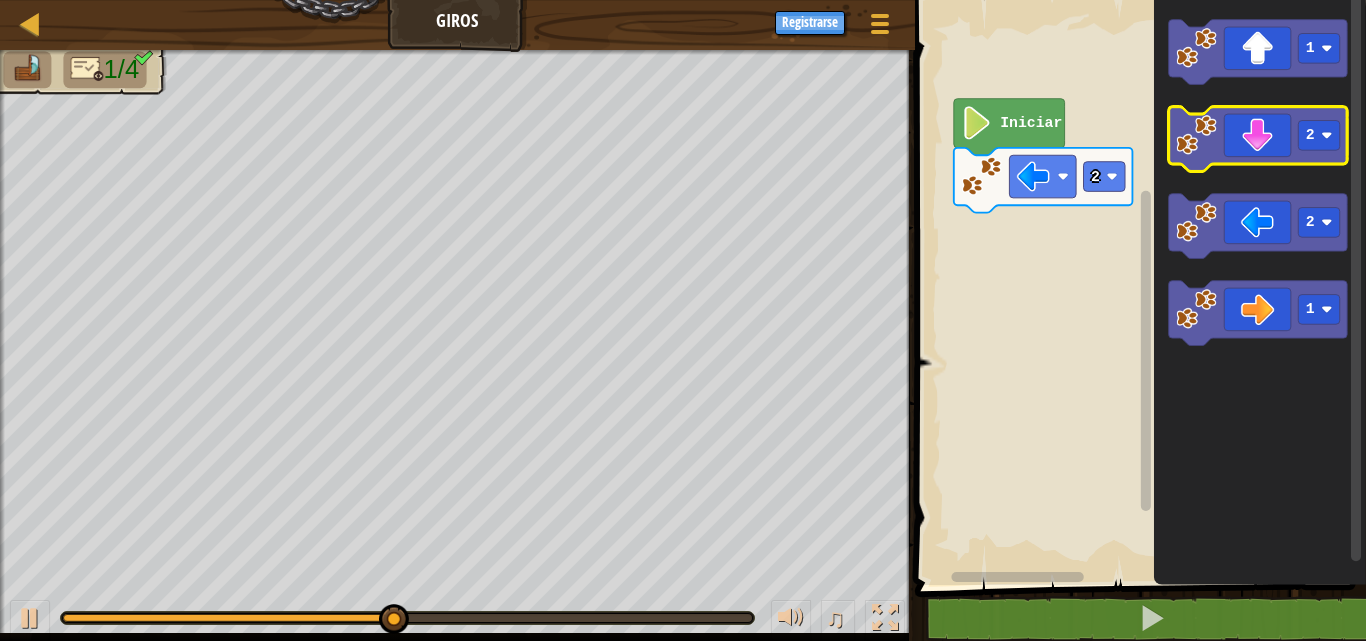 click 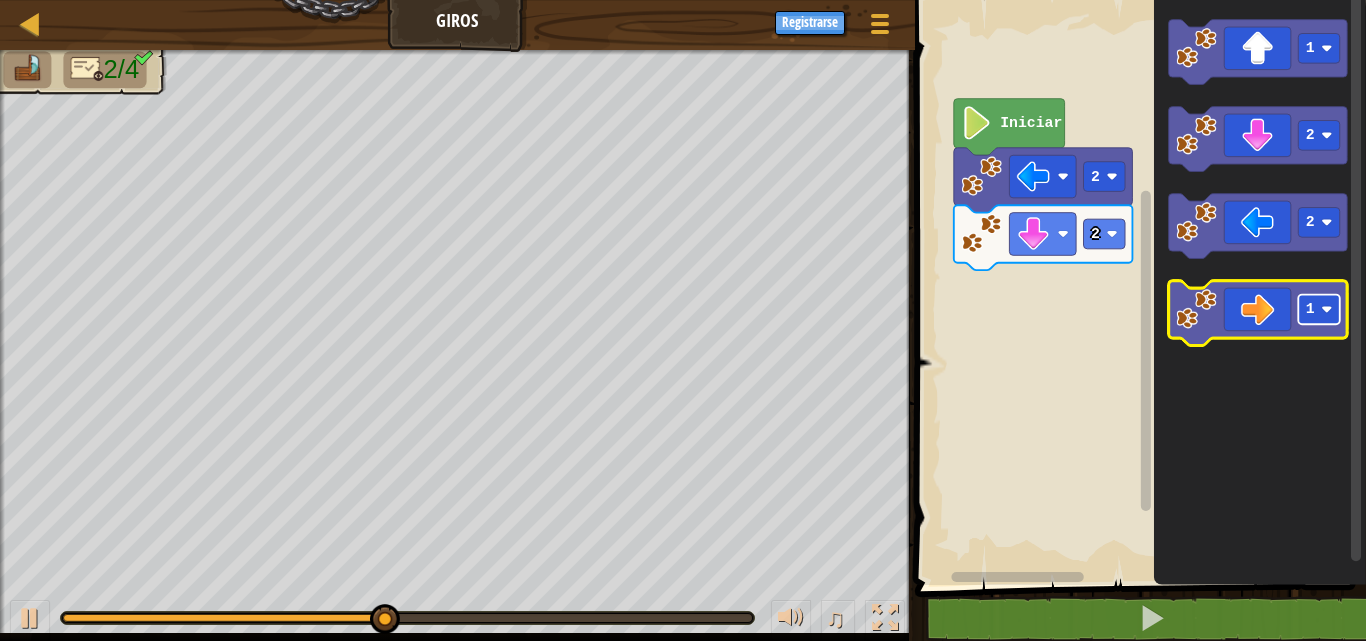click 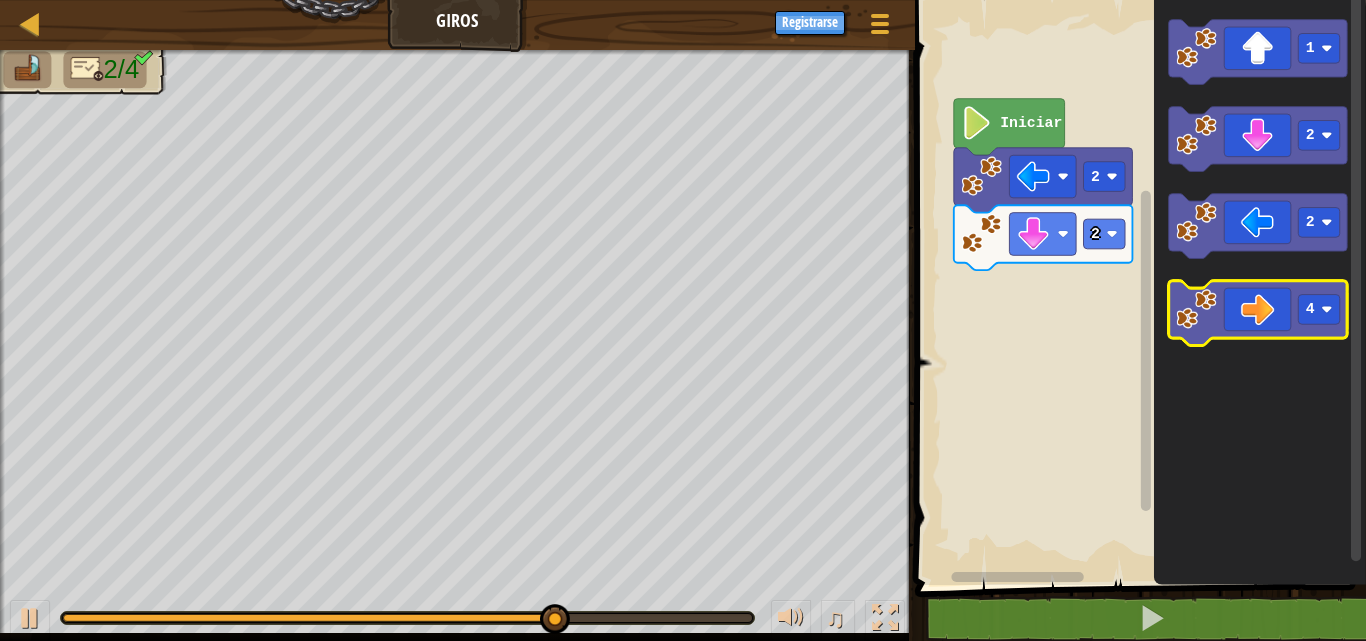 click 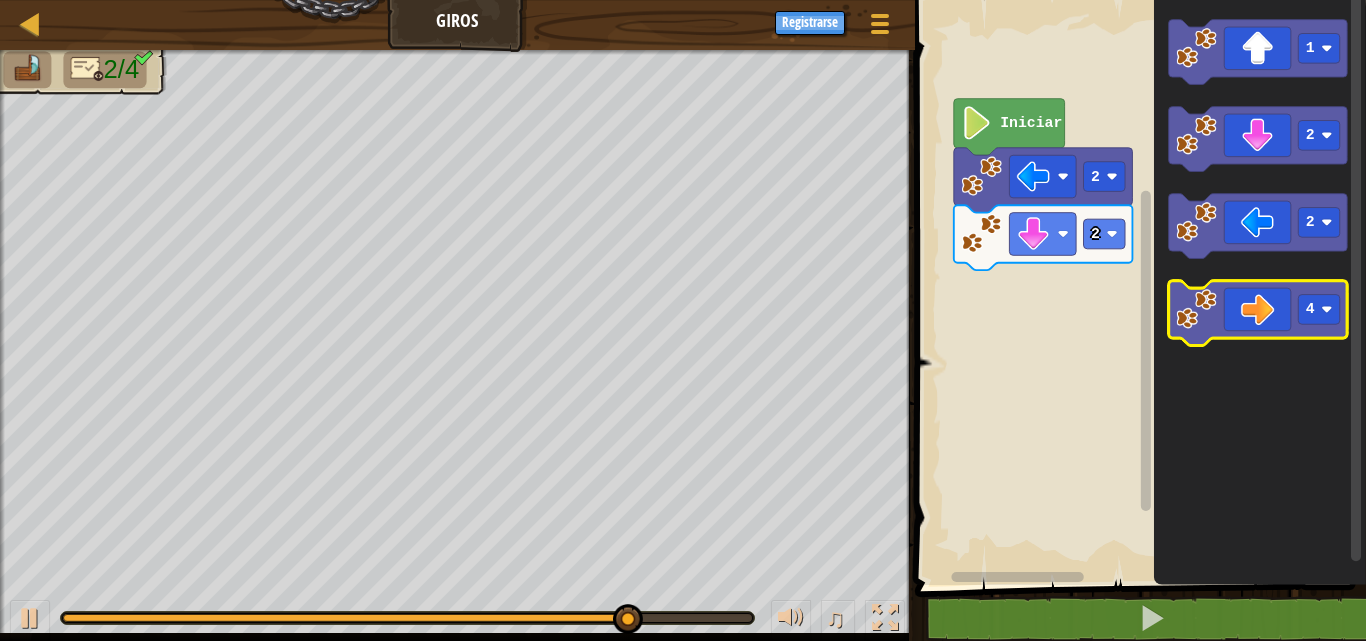 click 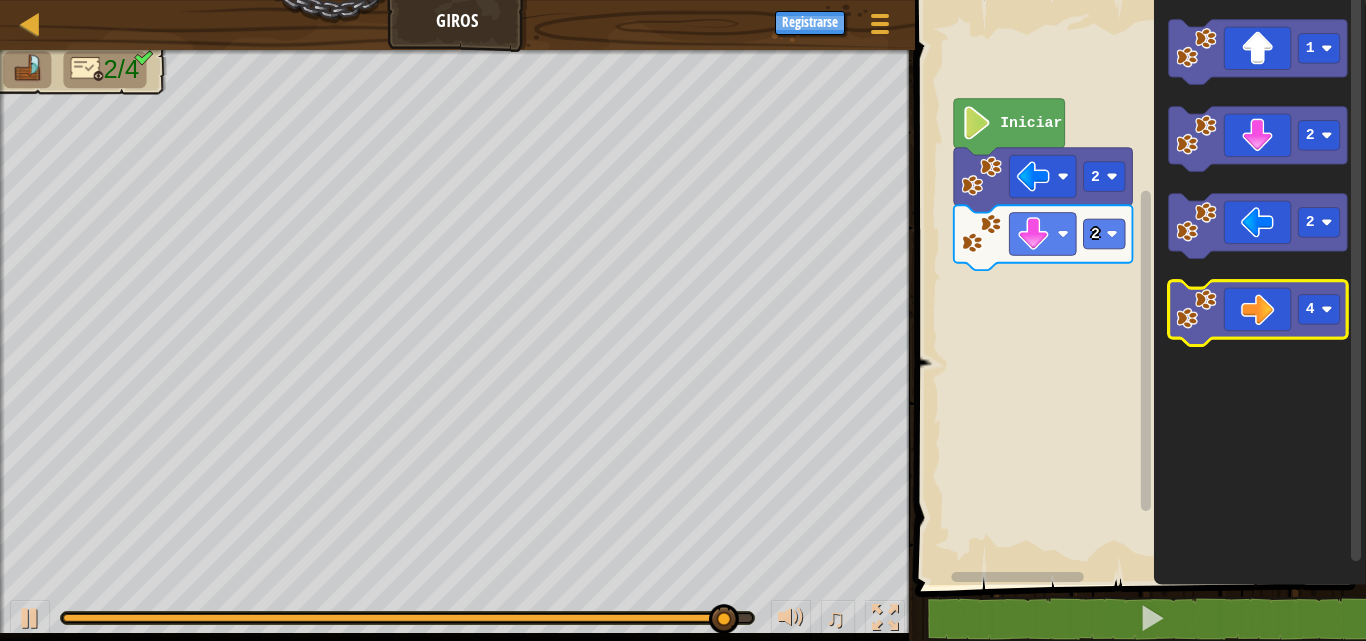 click 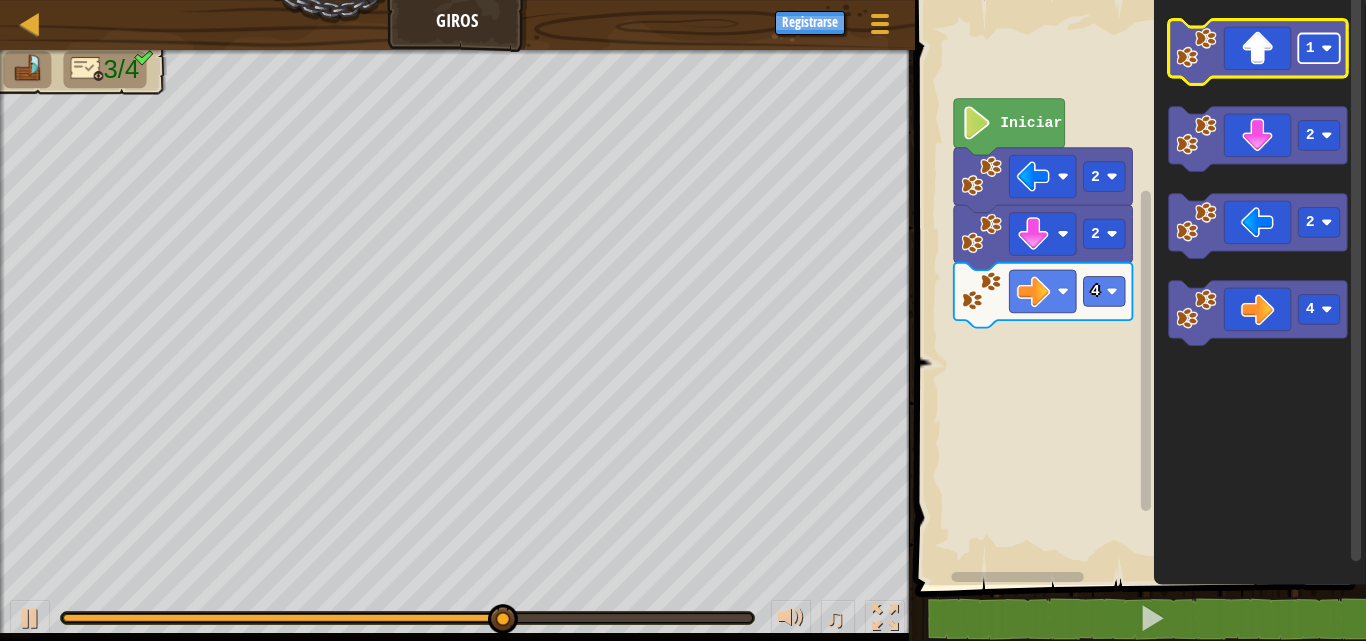click 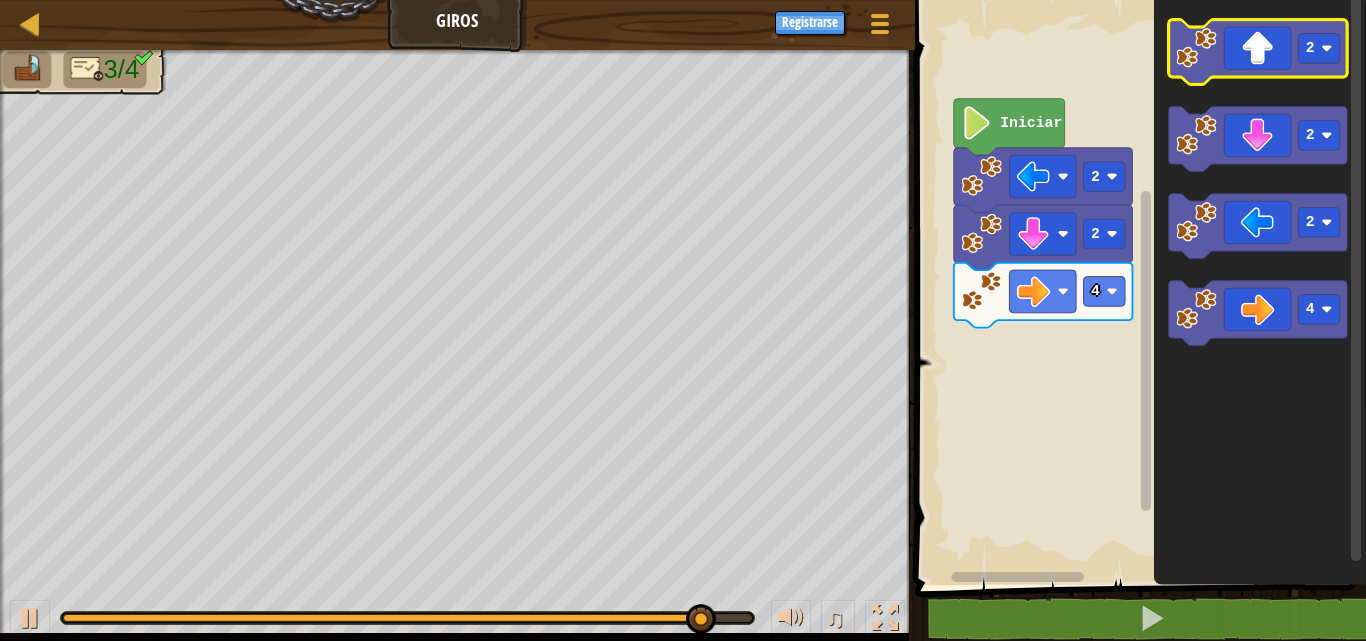 click 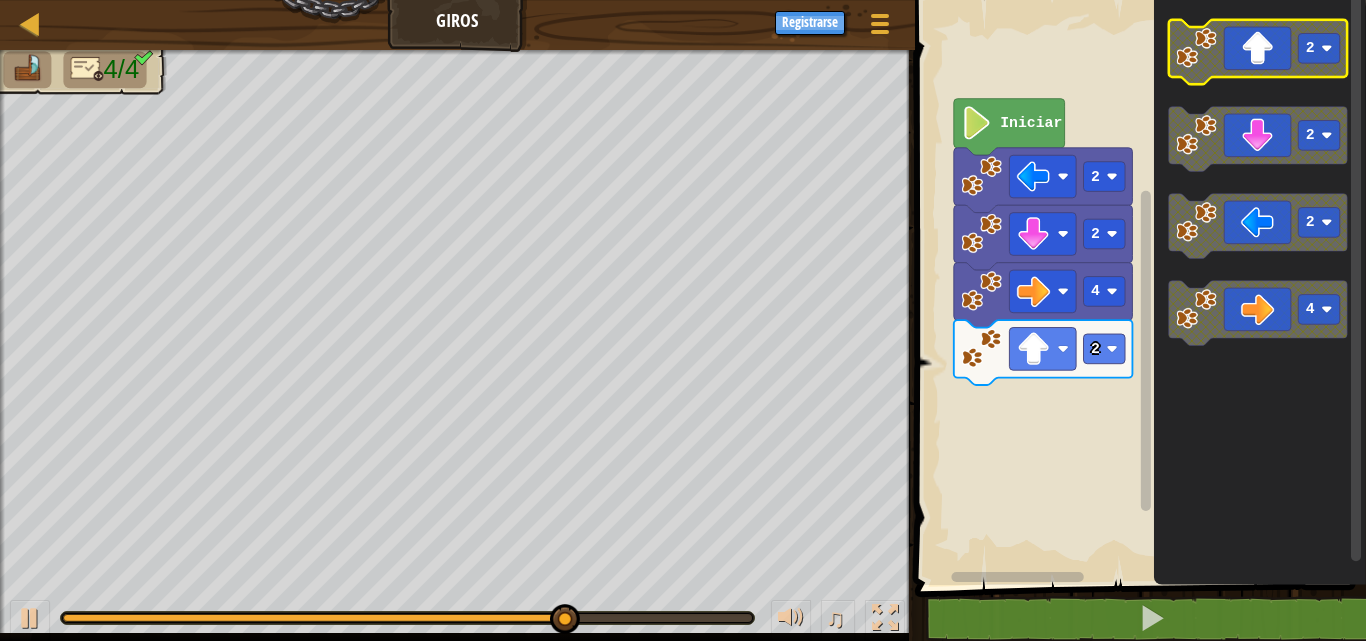 click 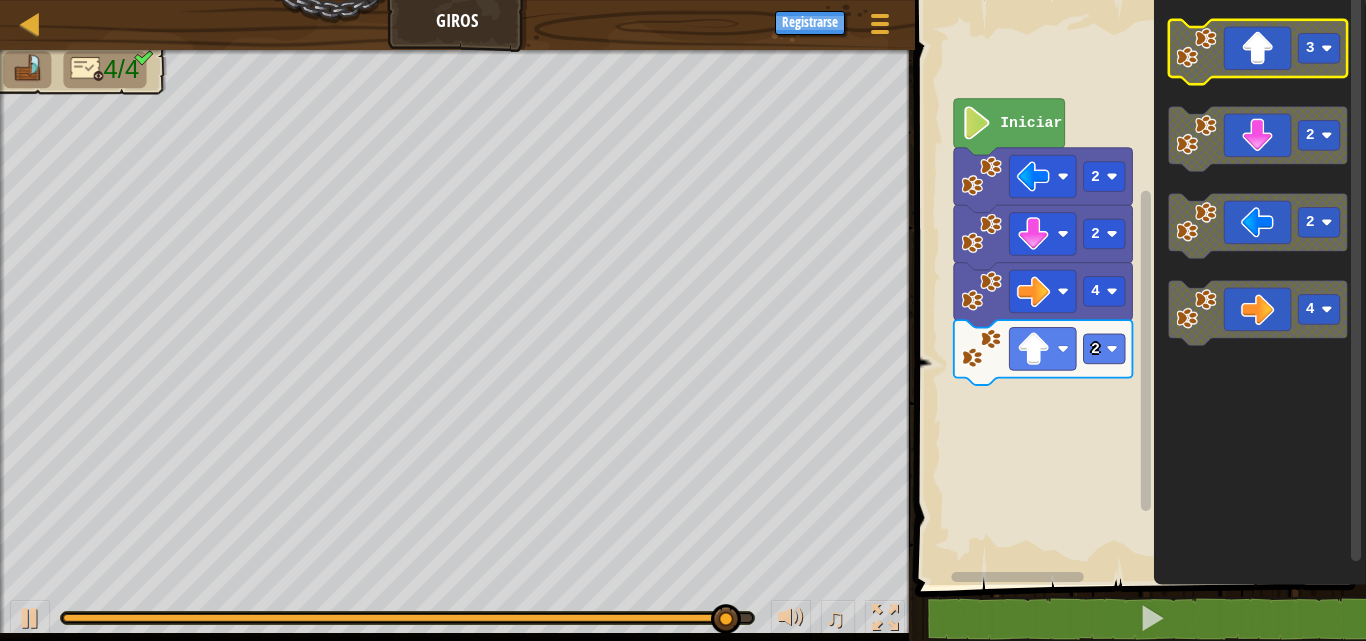 click 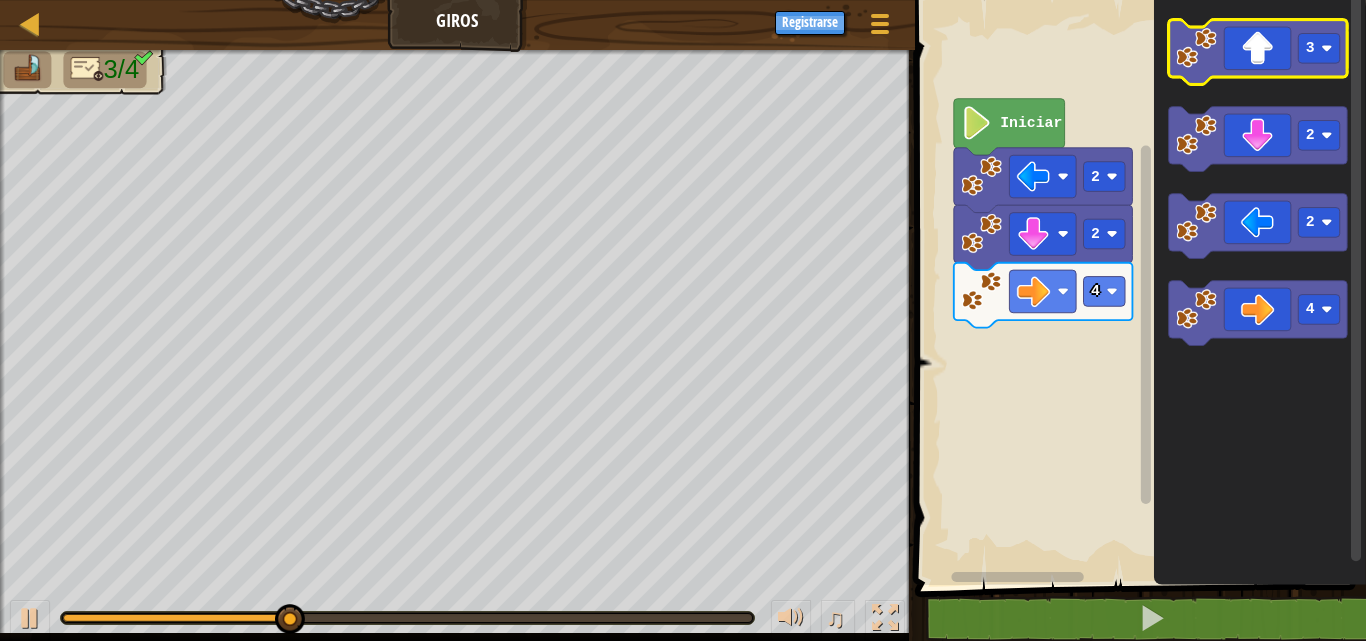 click 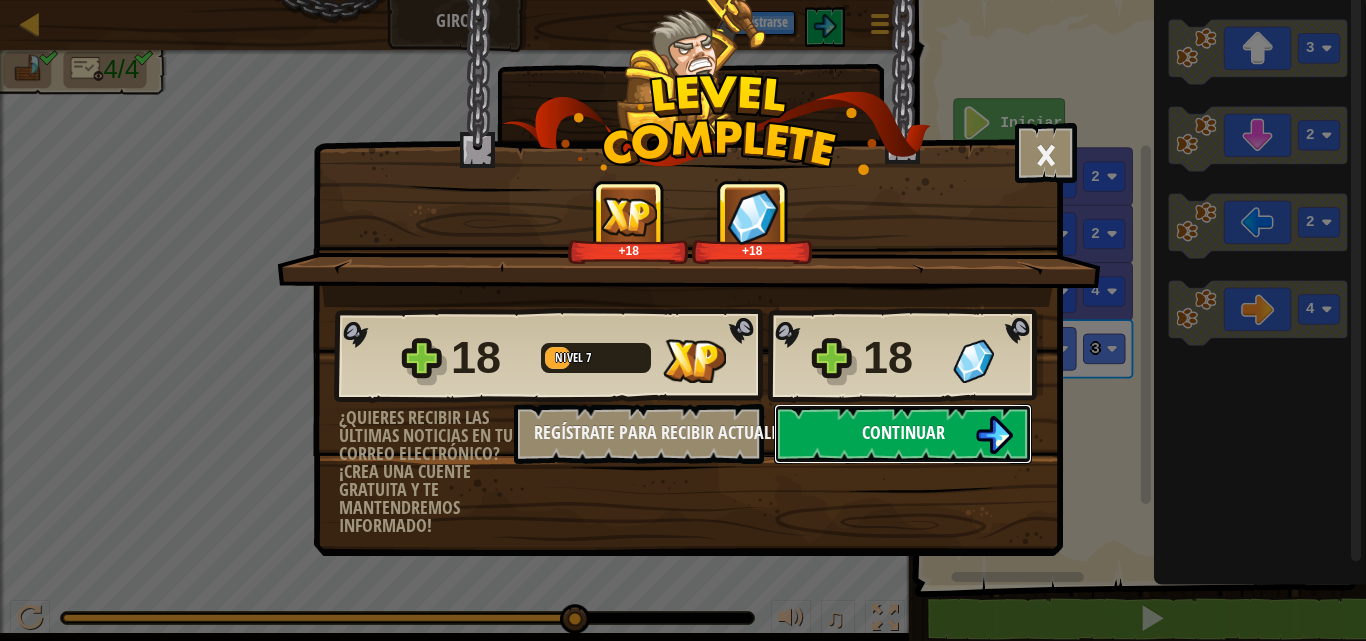 click on "Continuar" at bounding box center [903, 434] 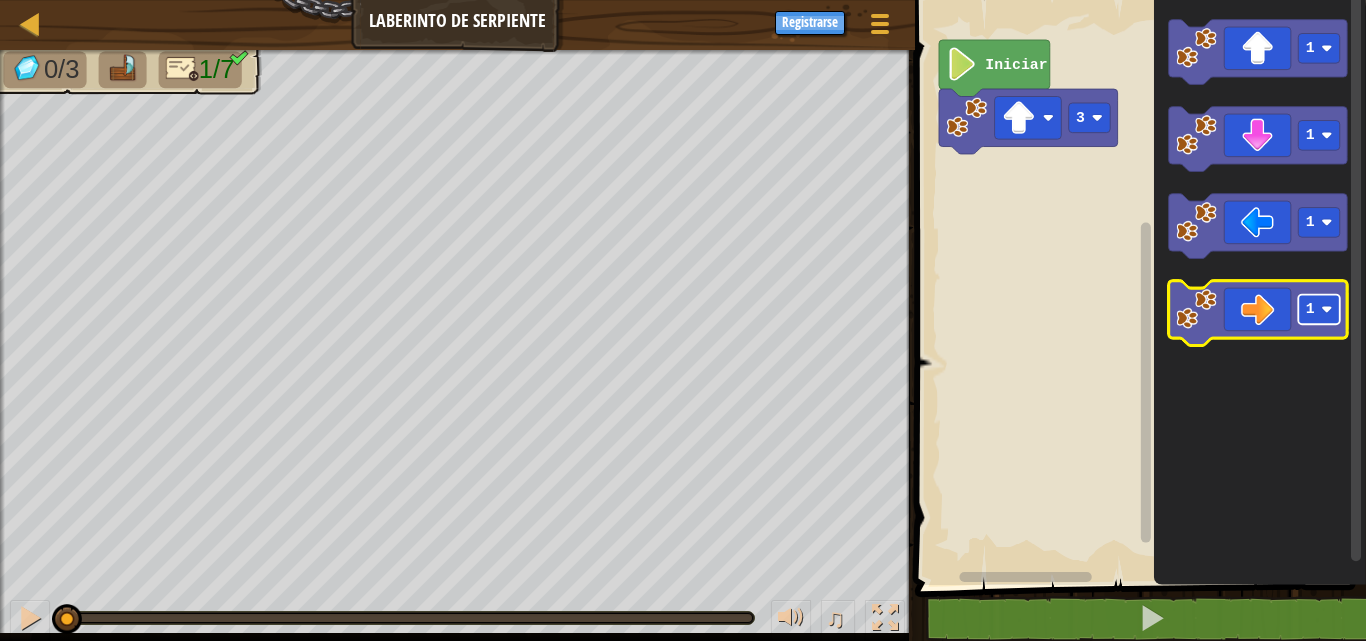 click 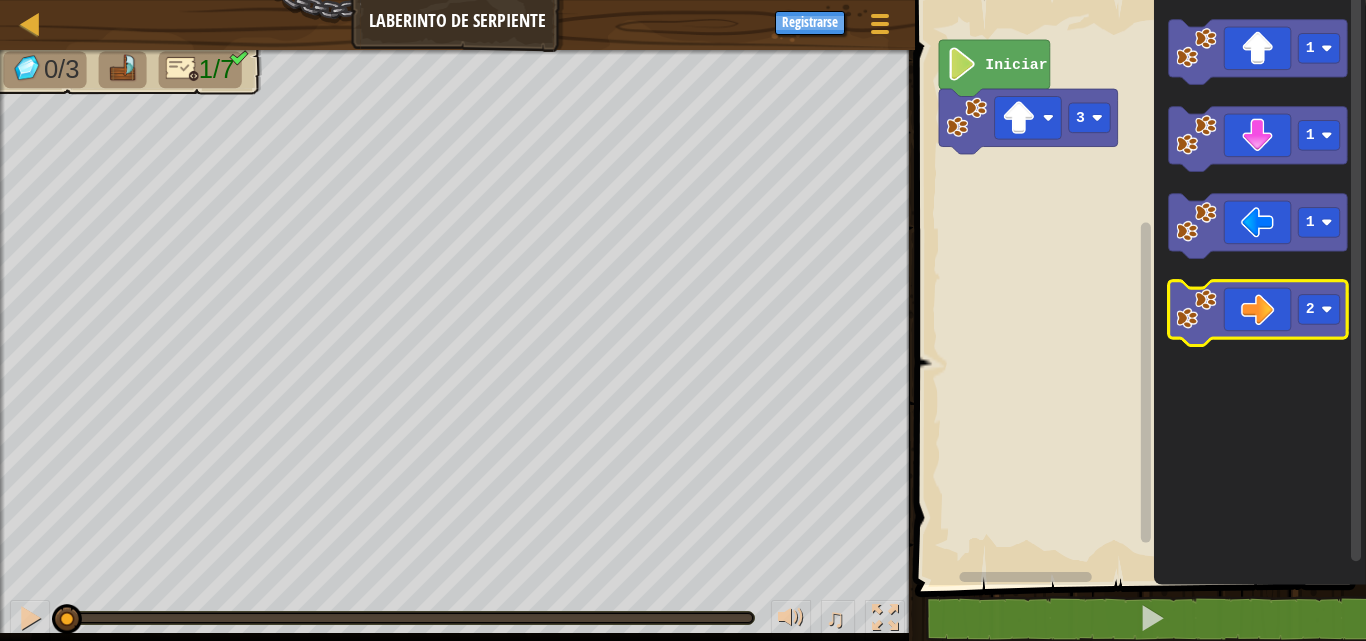 click 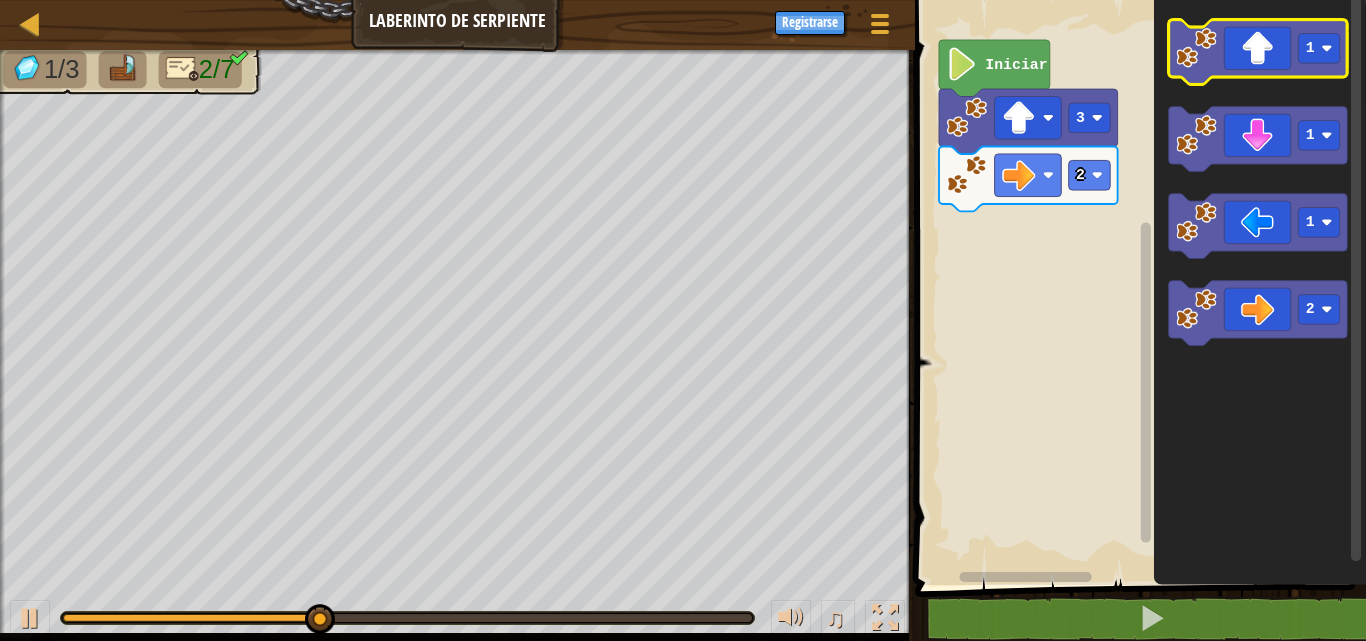 click 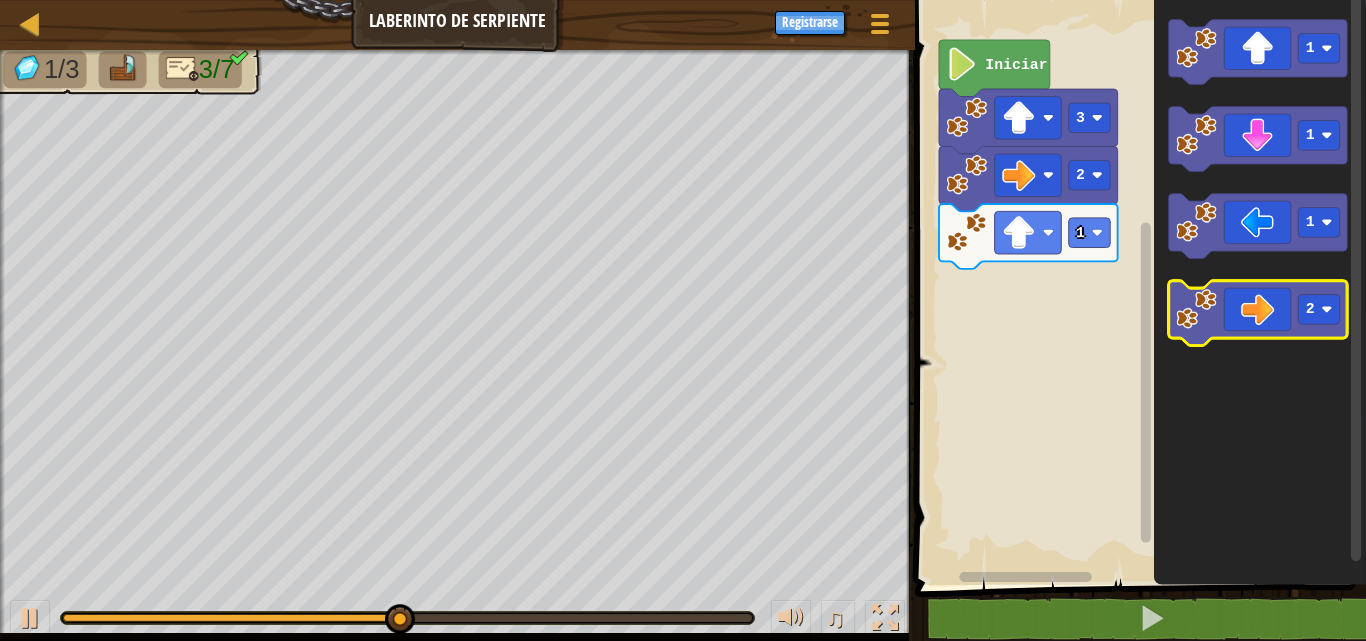 click 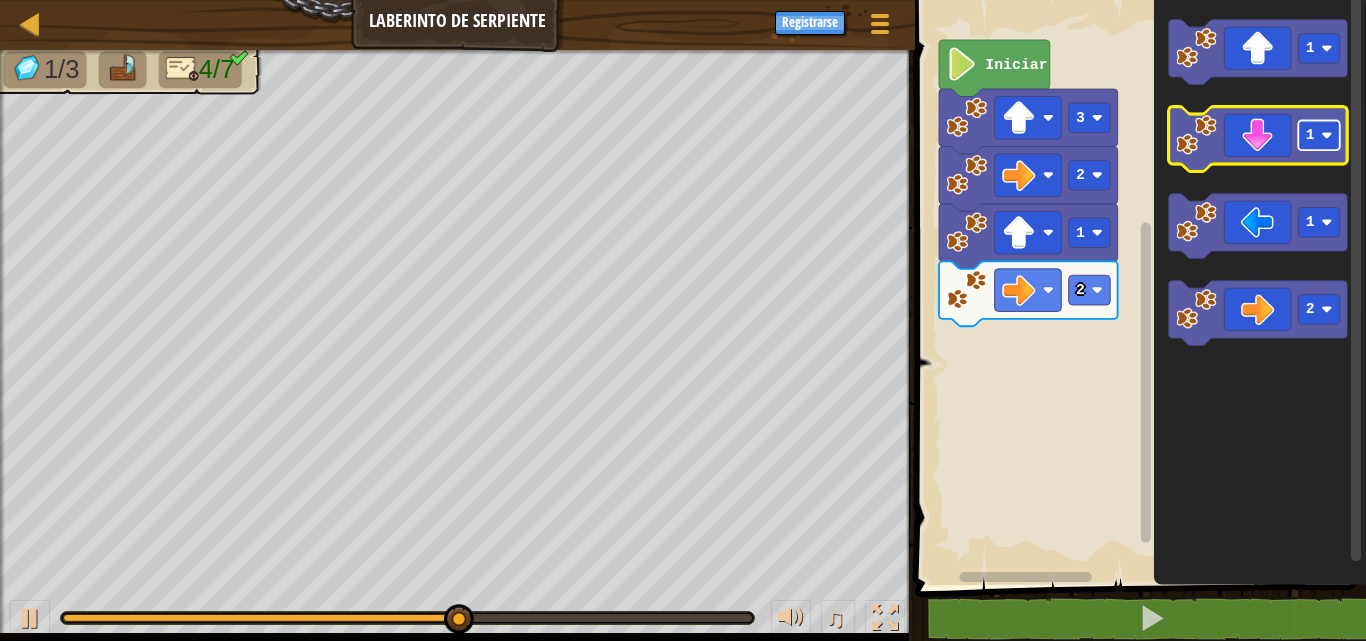click 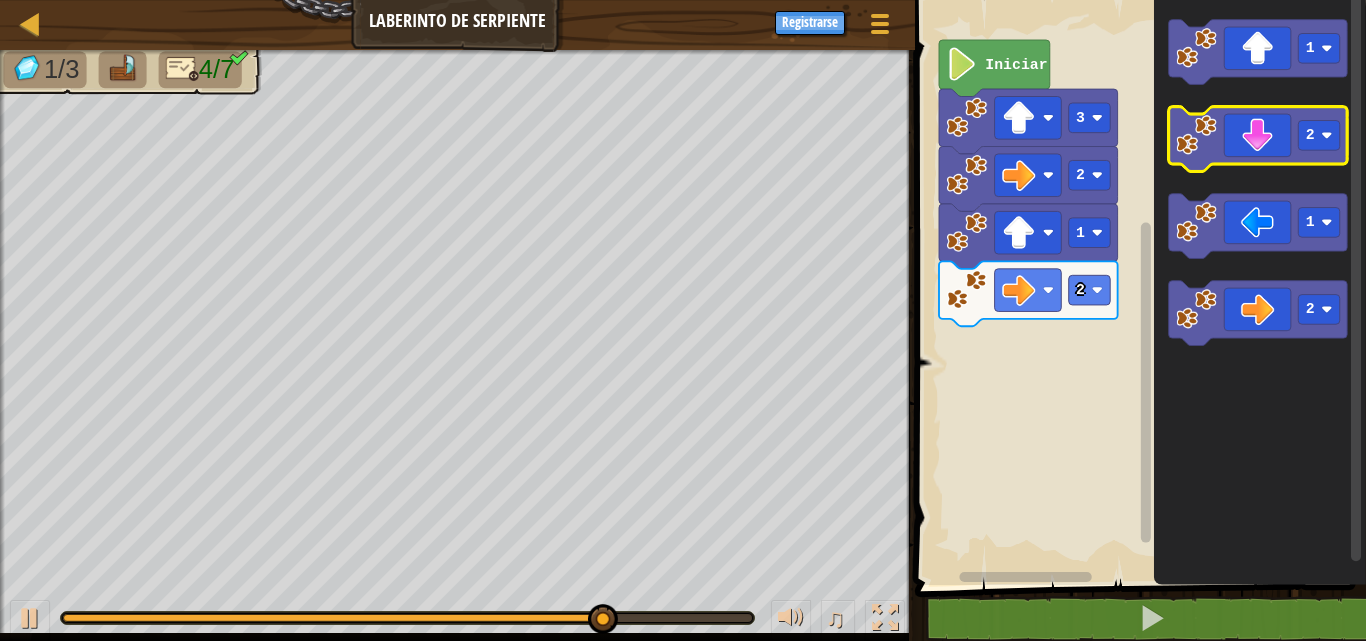 click 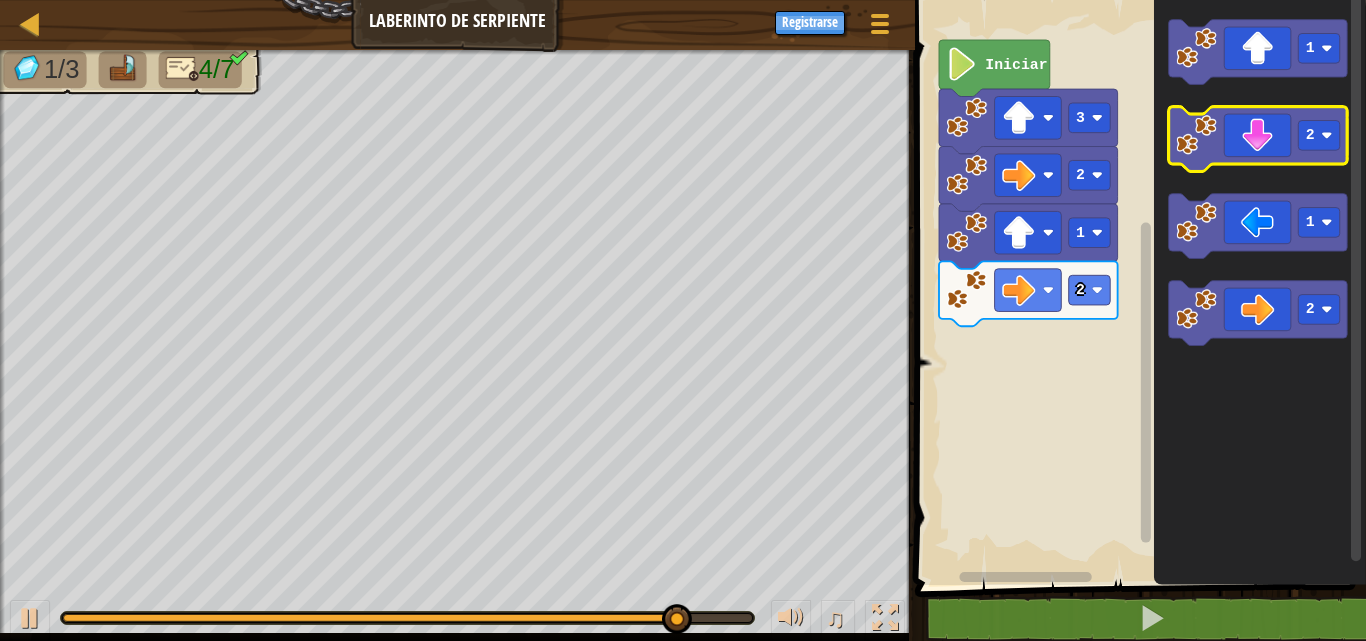 click 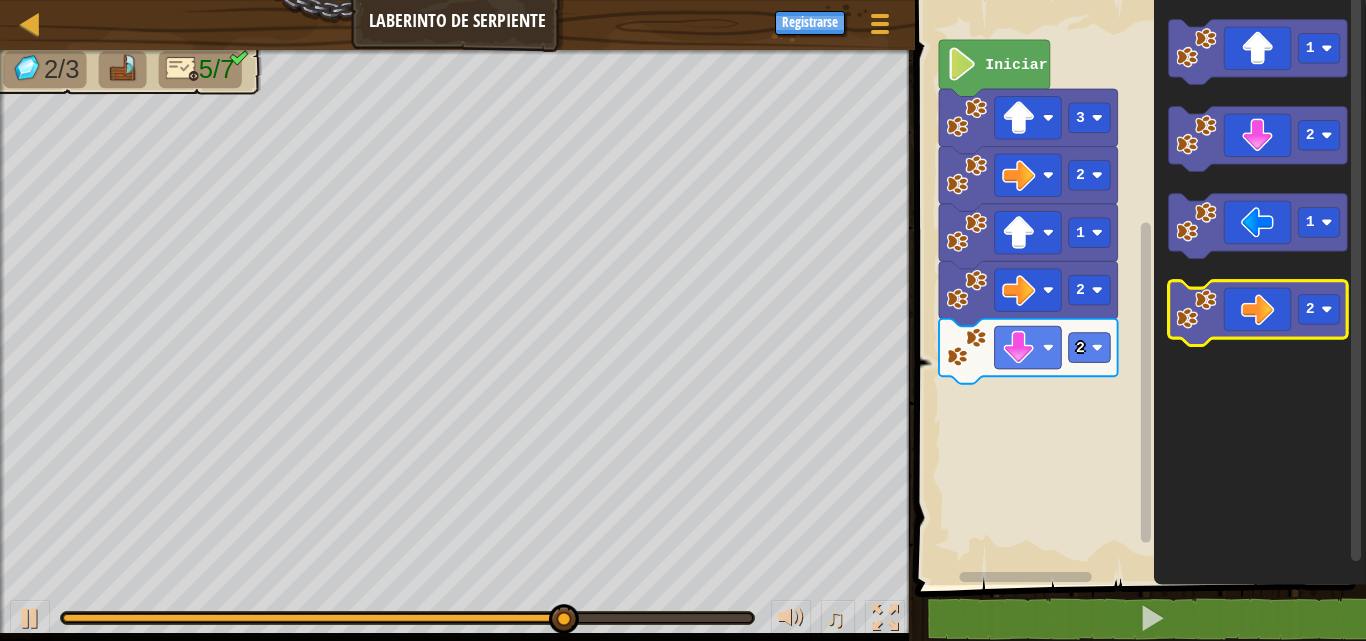 click on "1 2 1 2" 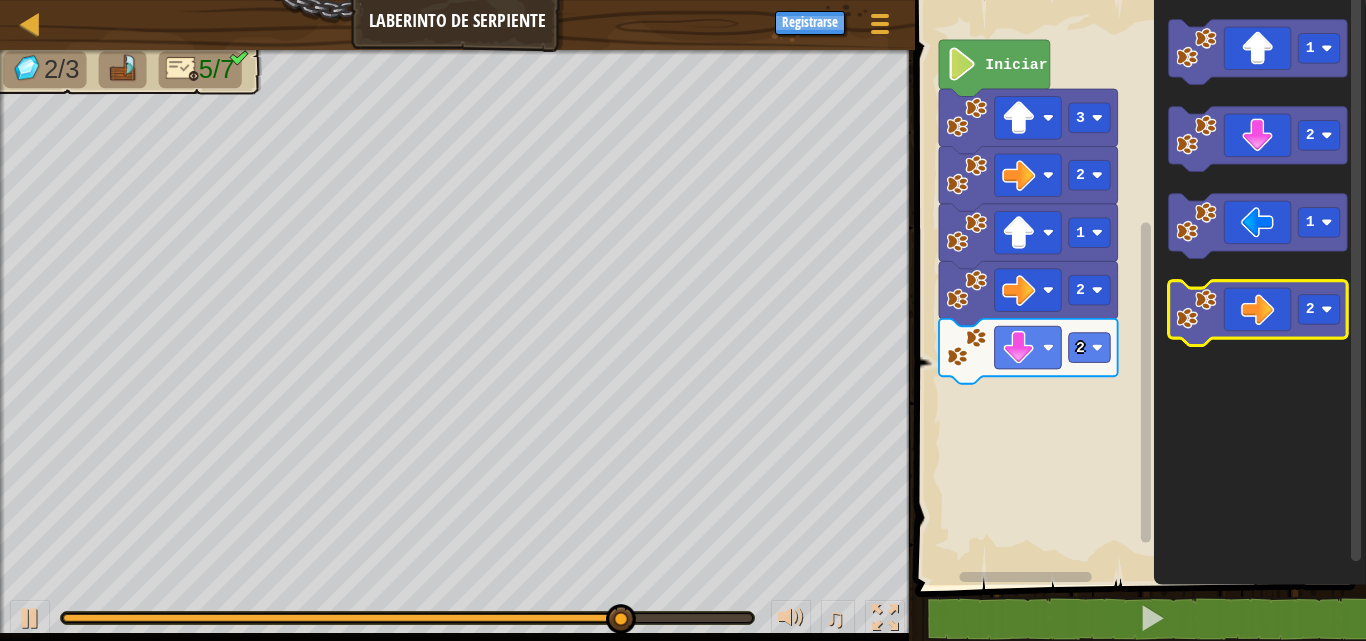 click 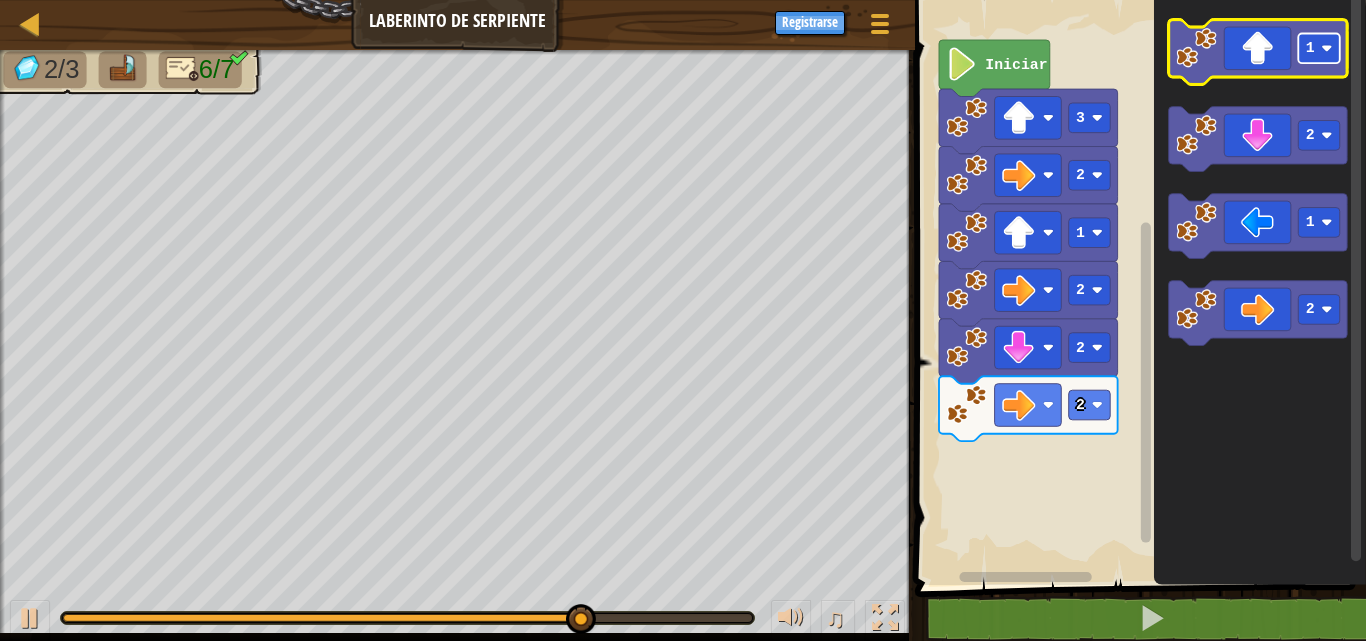 click 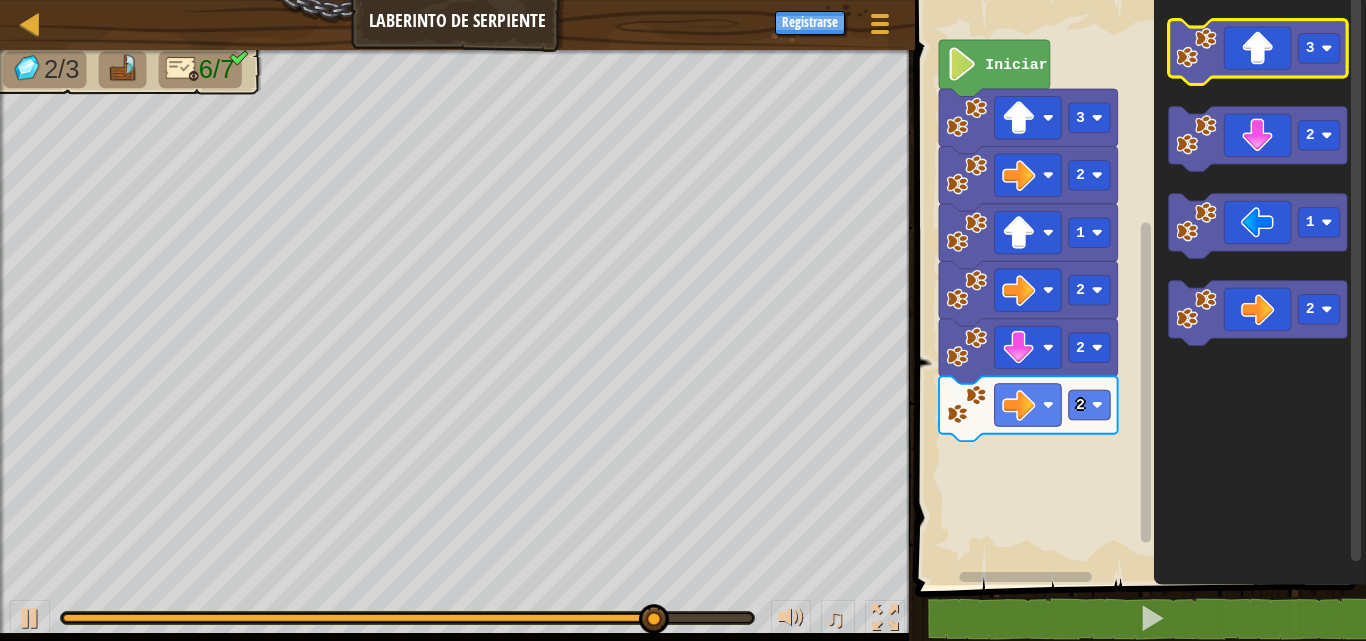 click 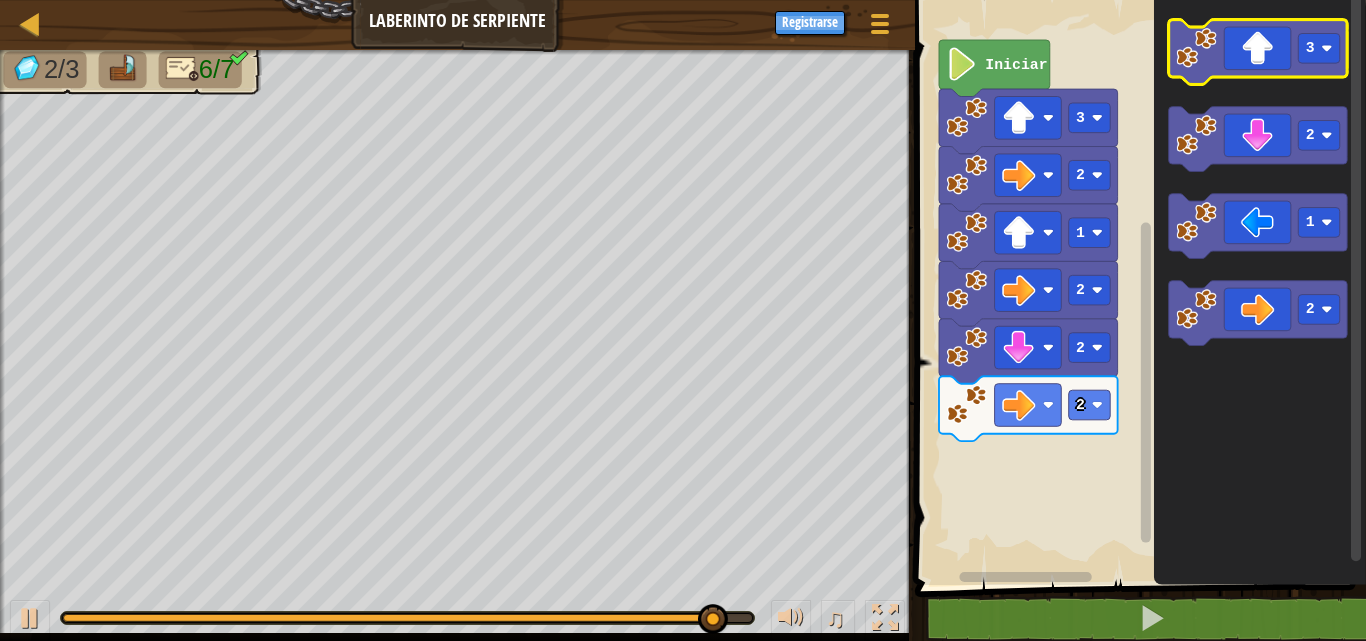 click 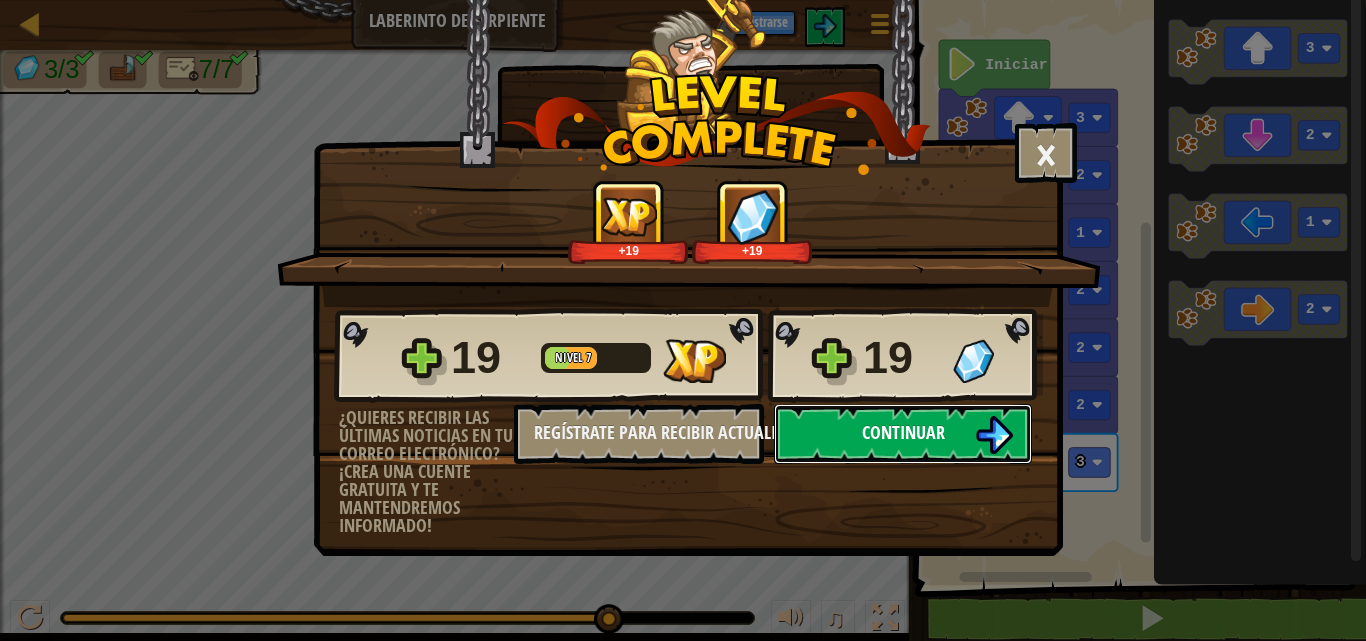 click on "Continuar" at bounding box center [903, 432] 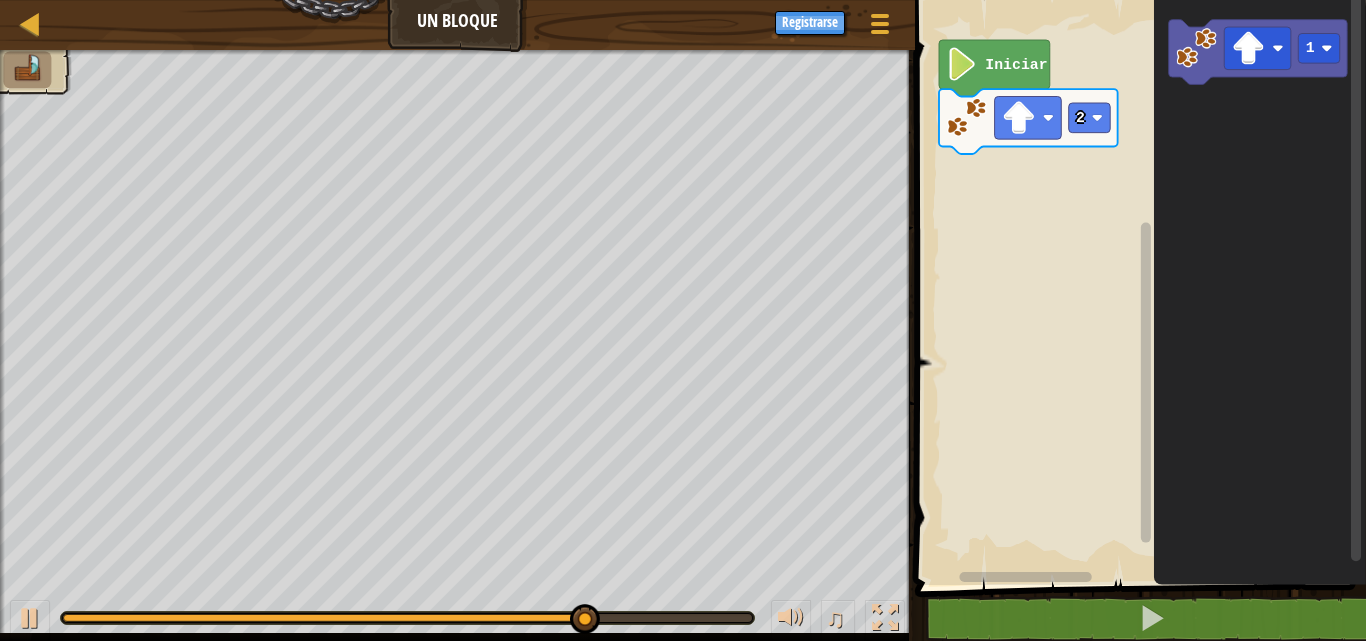 click 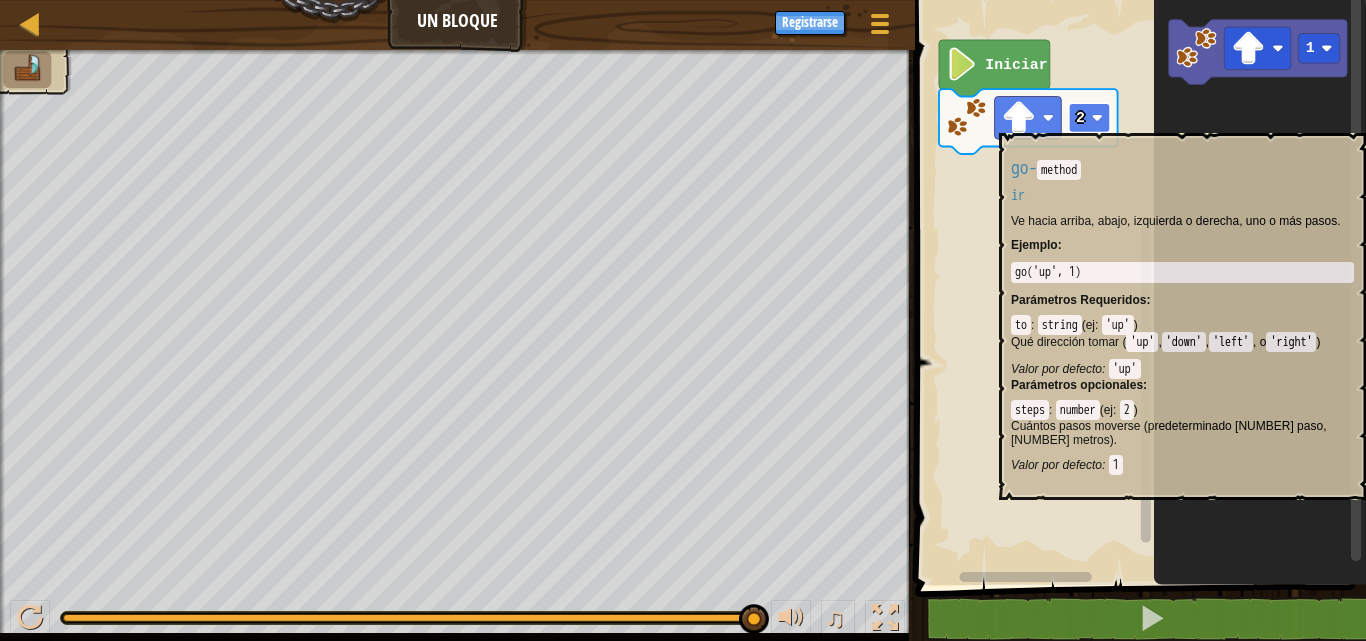 click 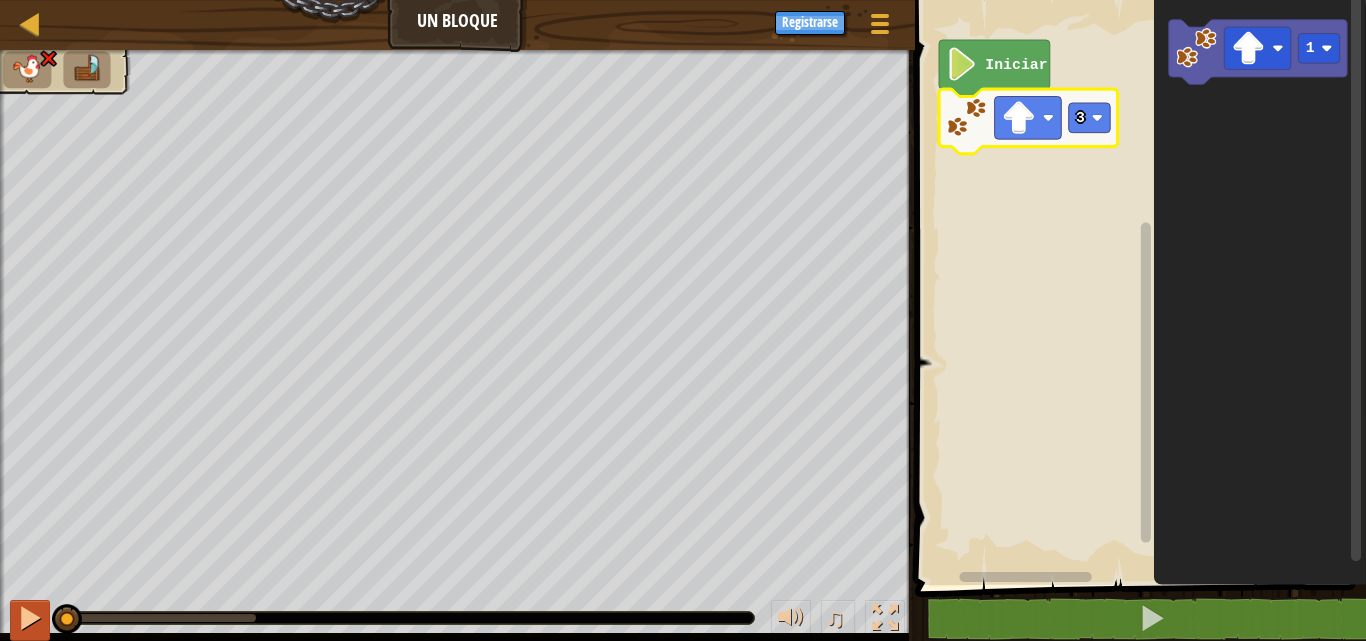 drag, startPoint x: 250, startPoint y: 609, endPoint x: 46, endPoint y: 612, distance: 204.02206 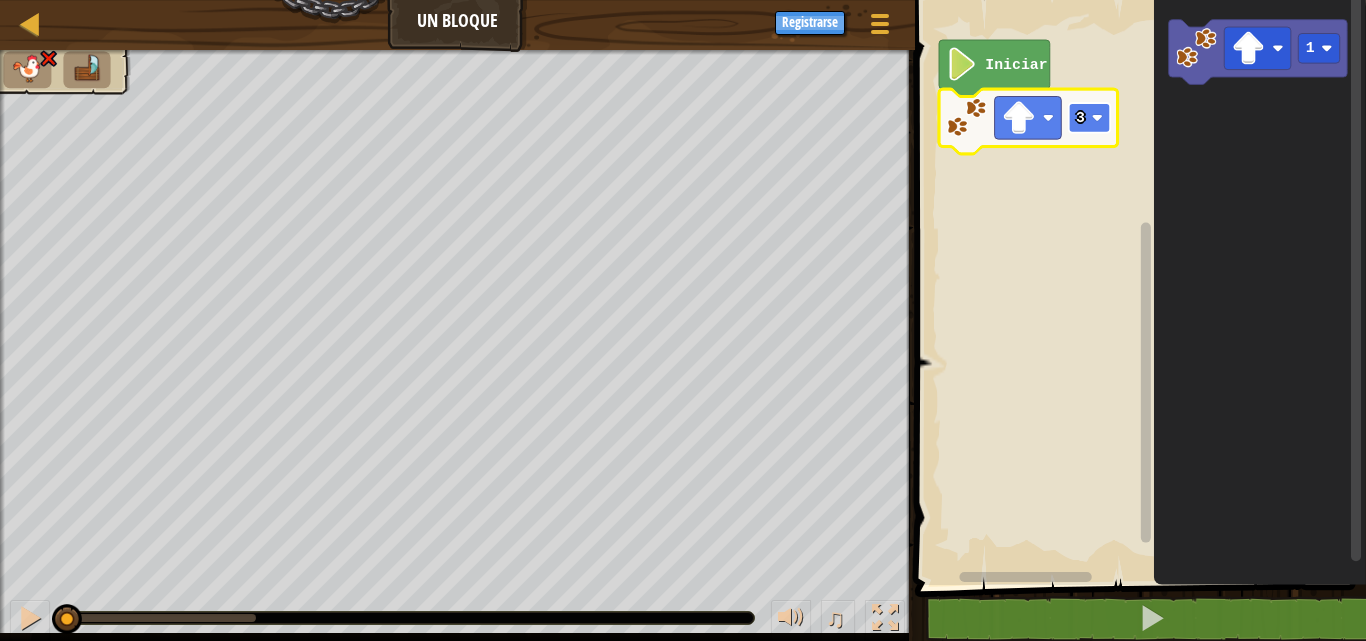 click 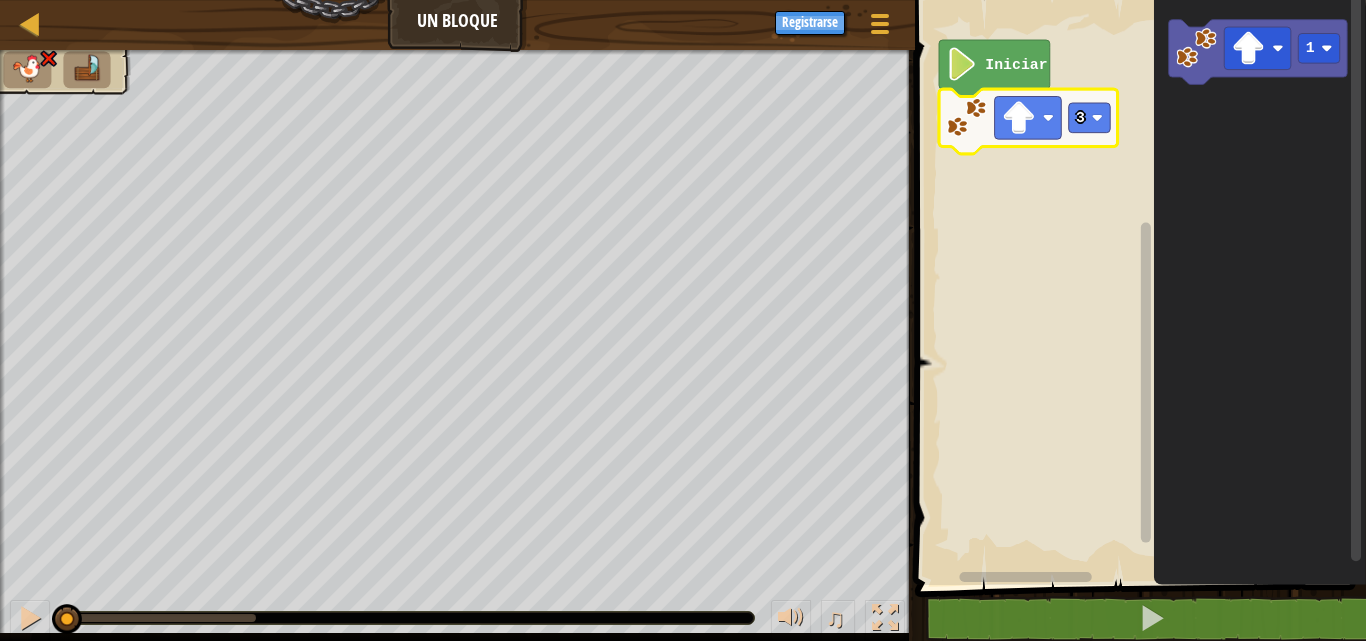 click 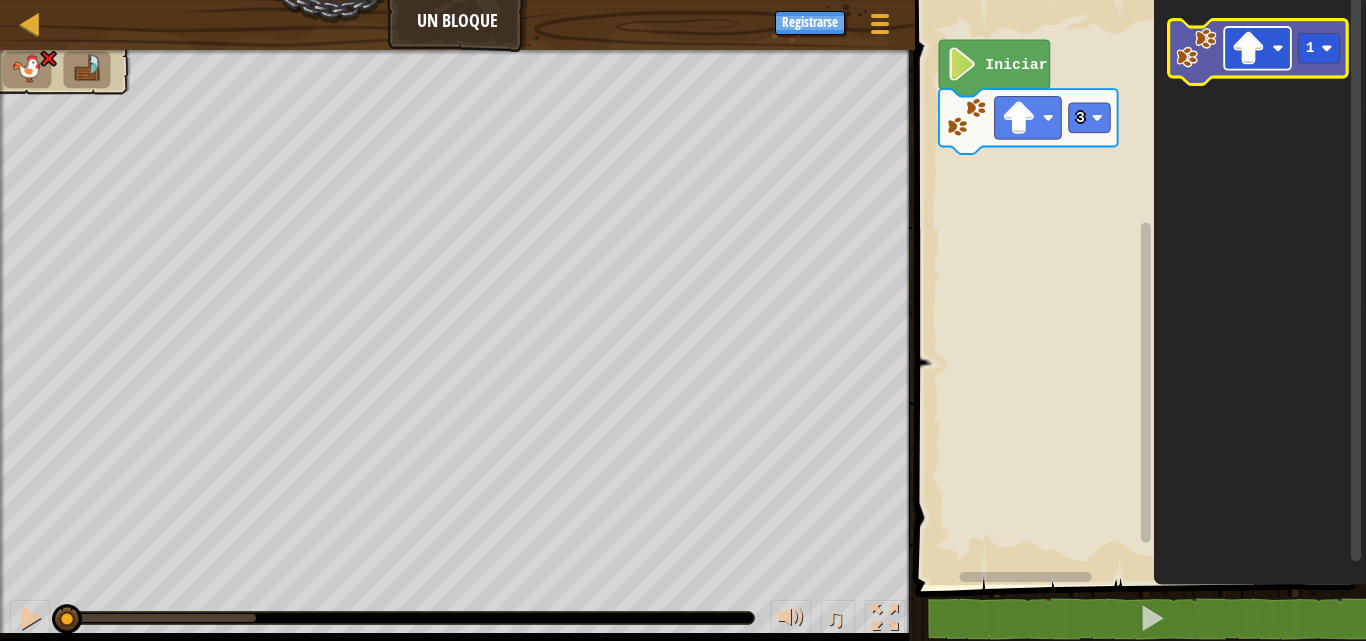 click 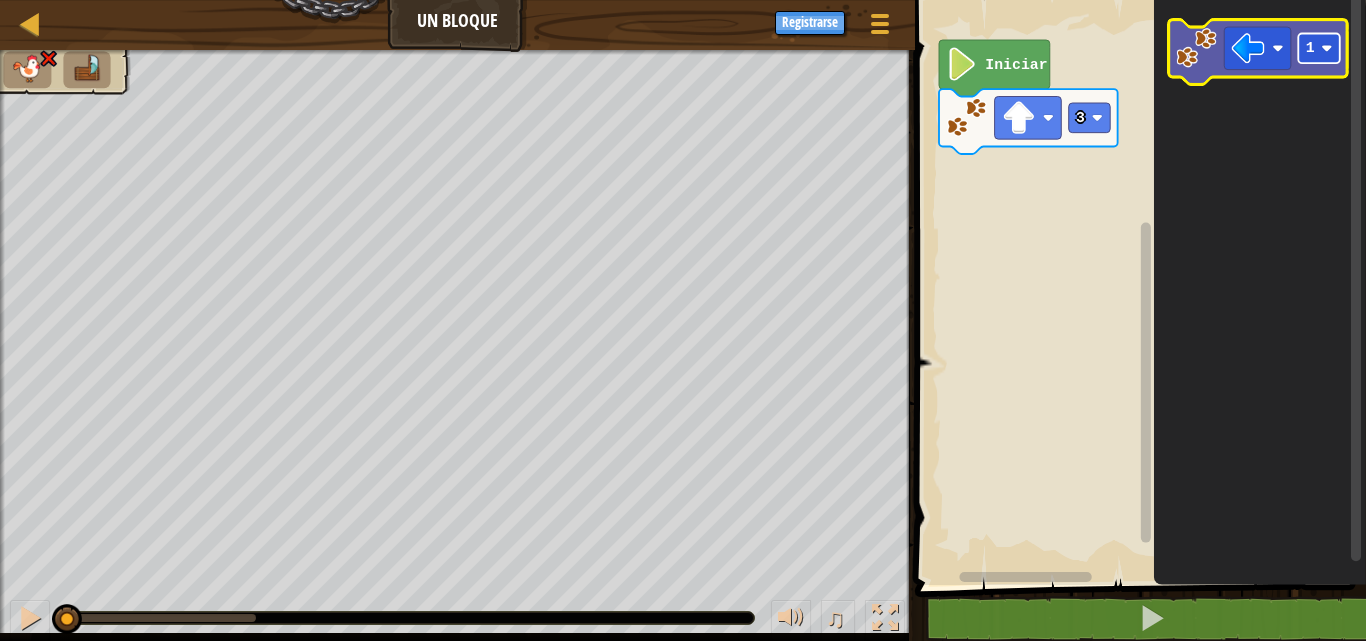 click 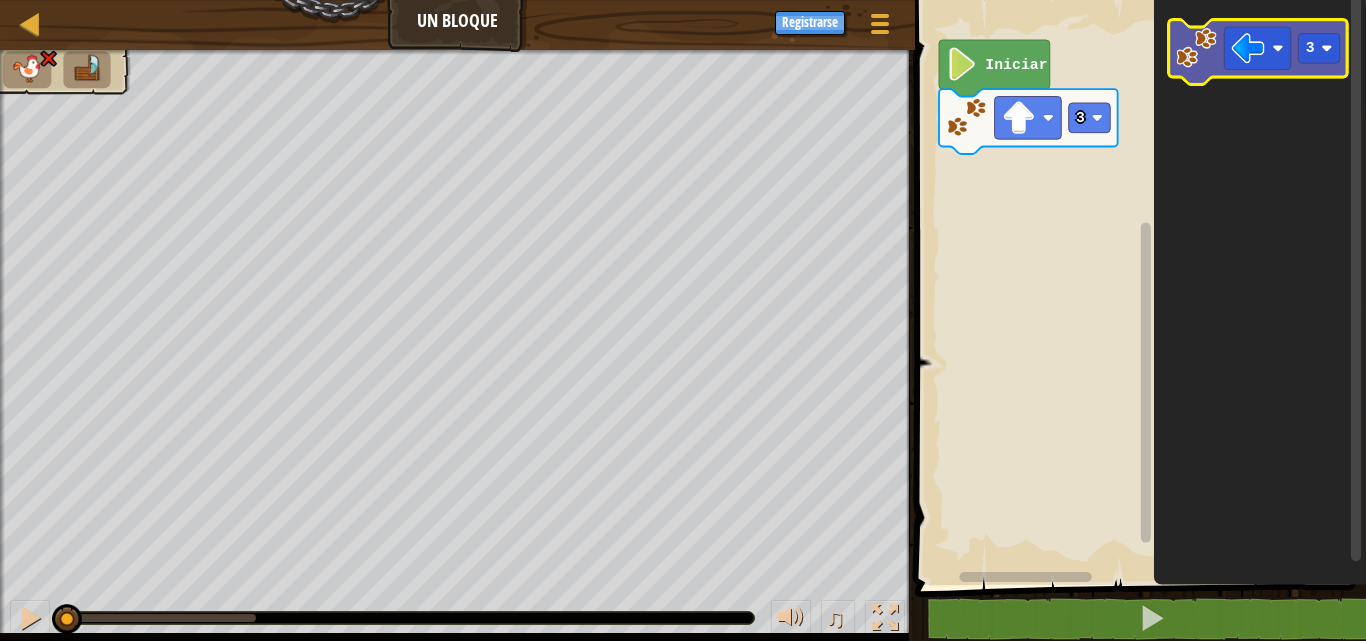 click 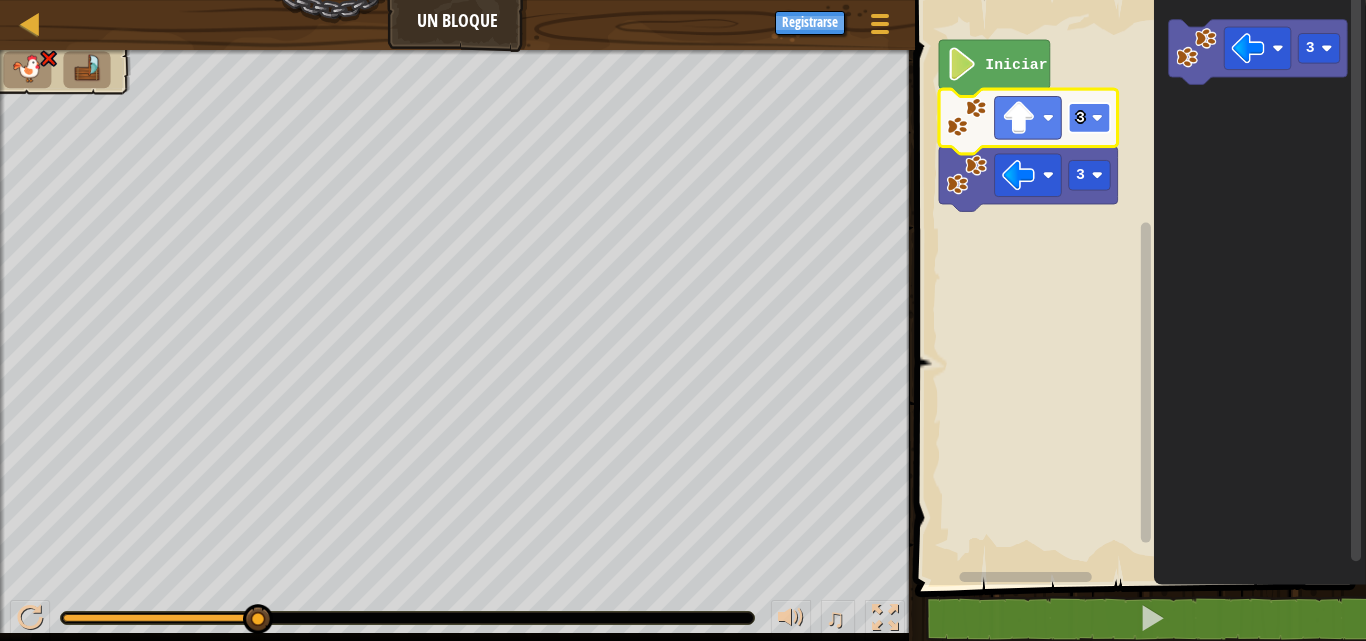 click 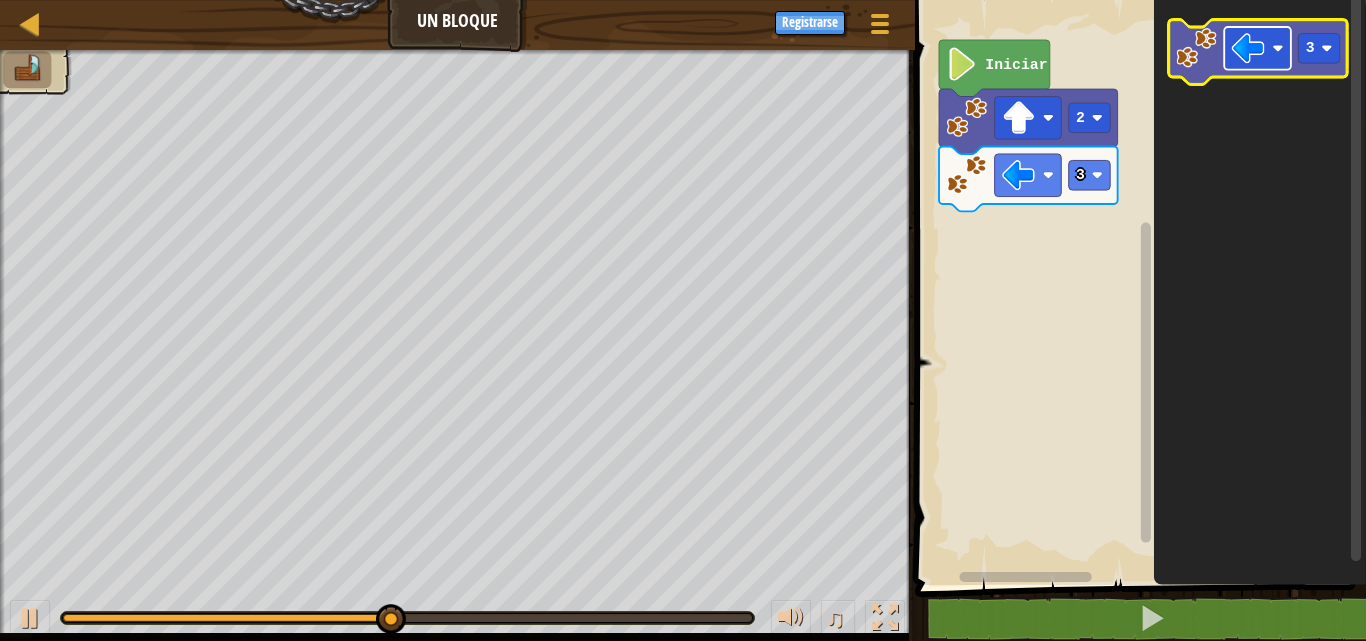 click 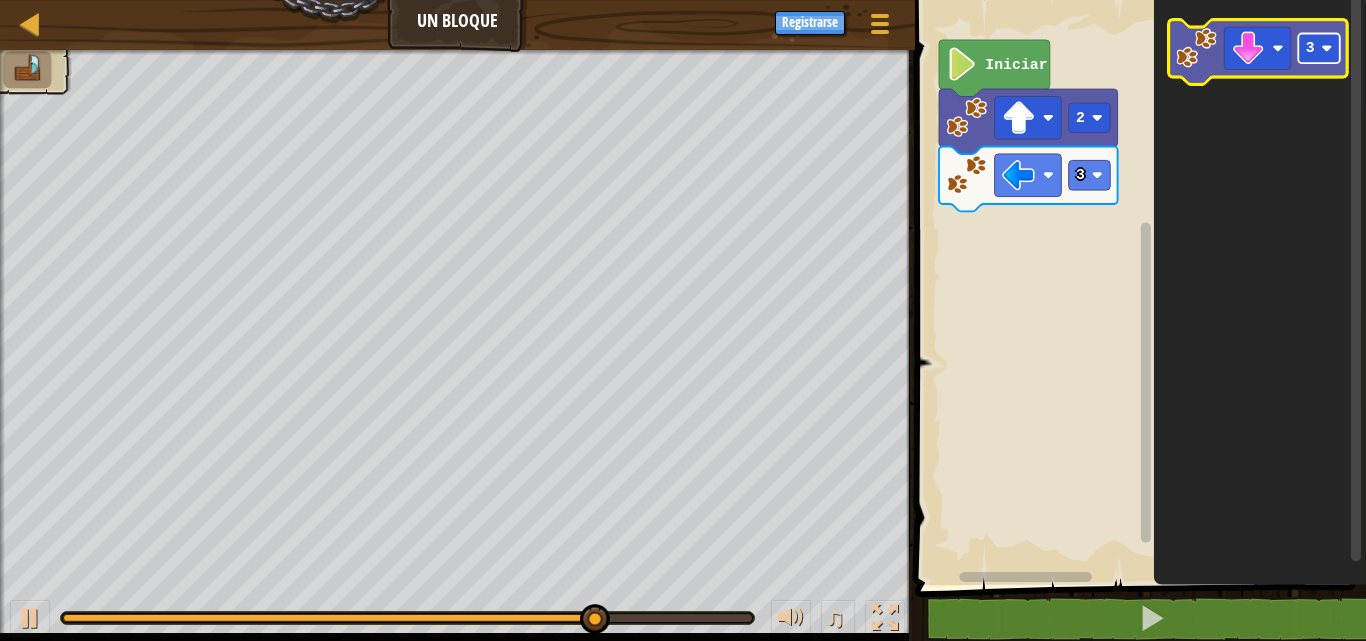 click 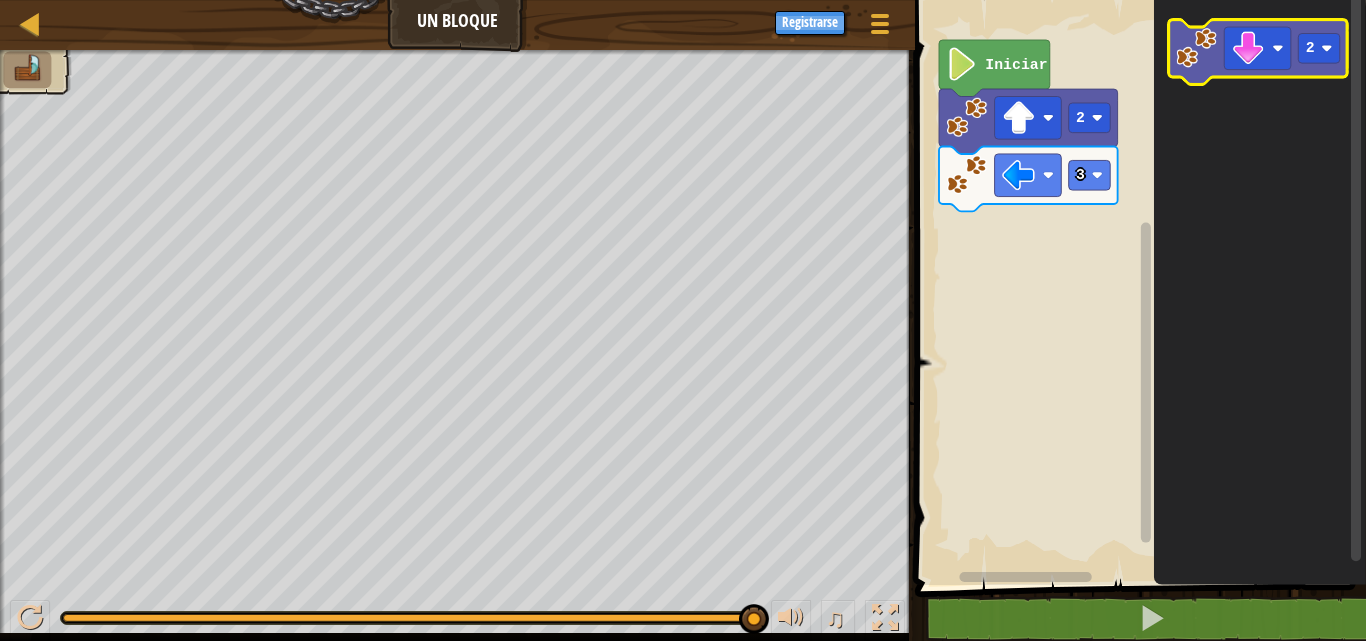 click on "2" 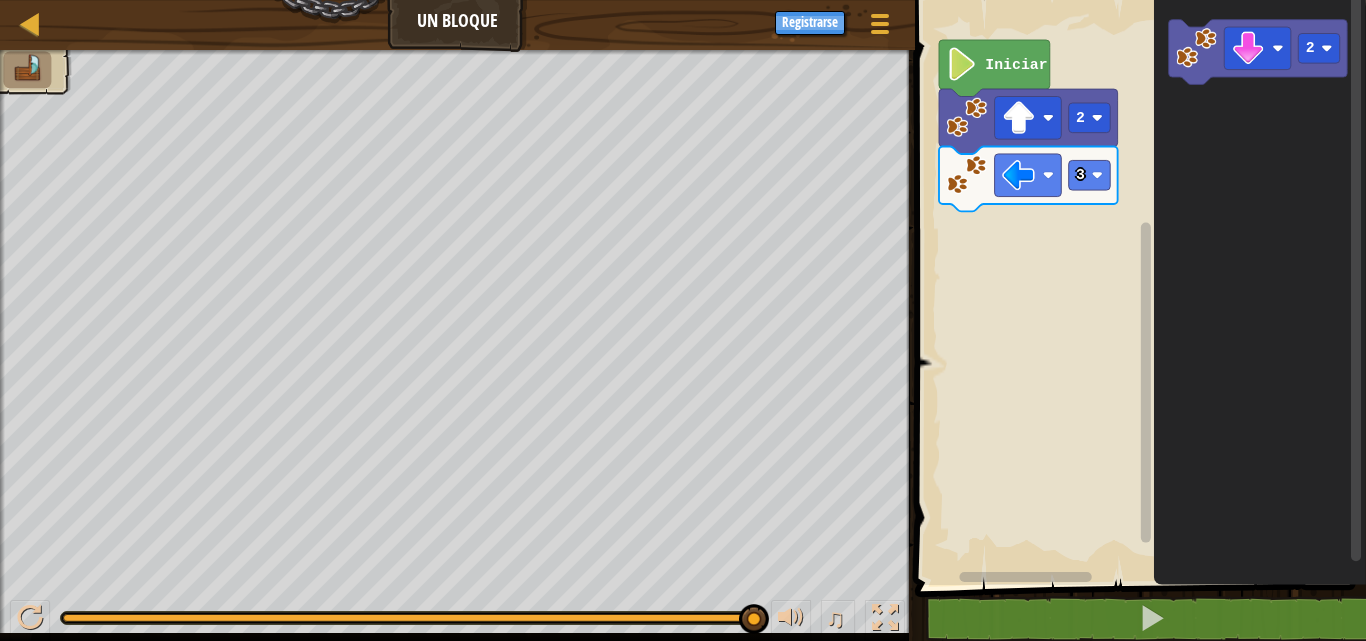 click on "2" 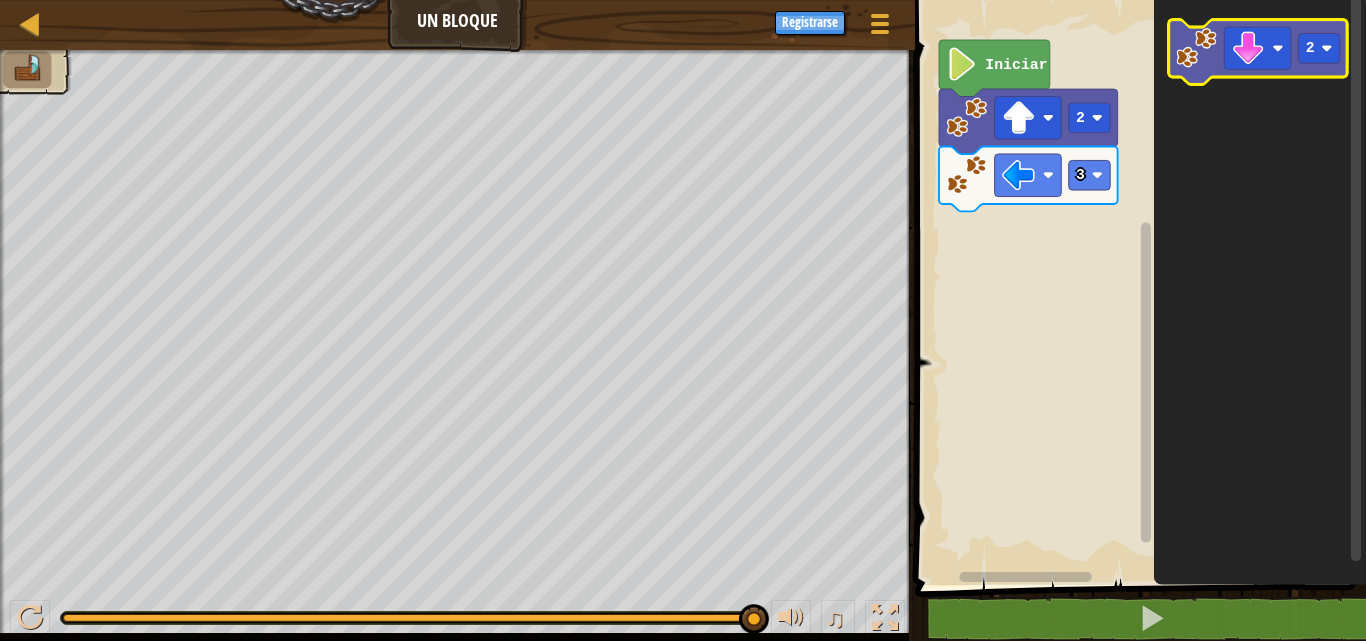 click 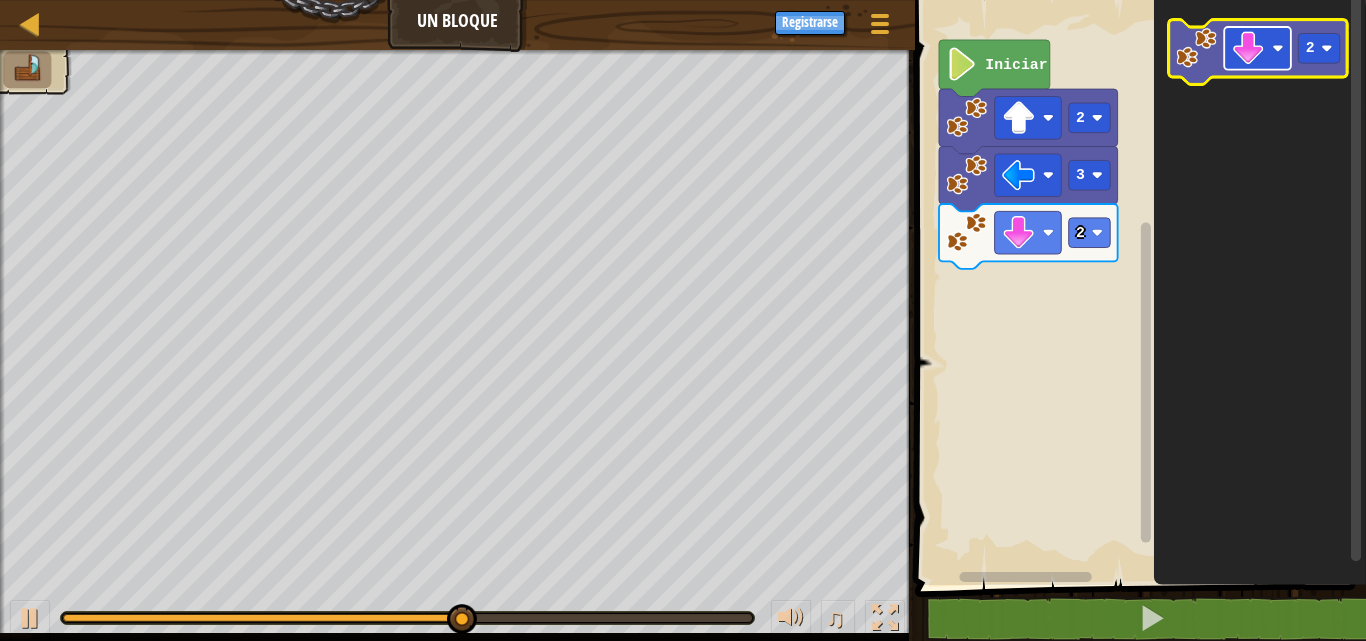 click 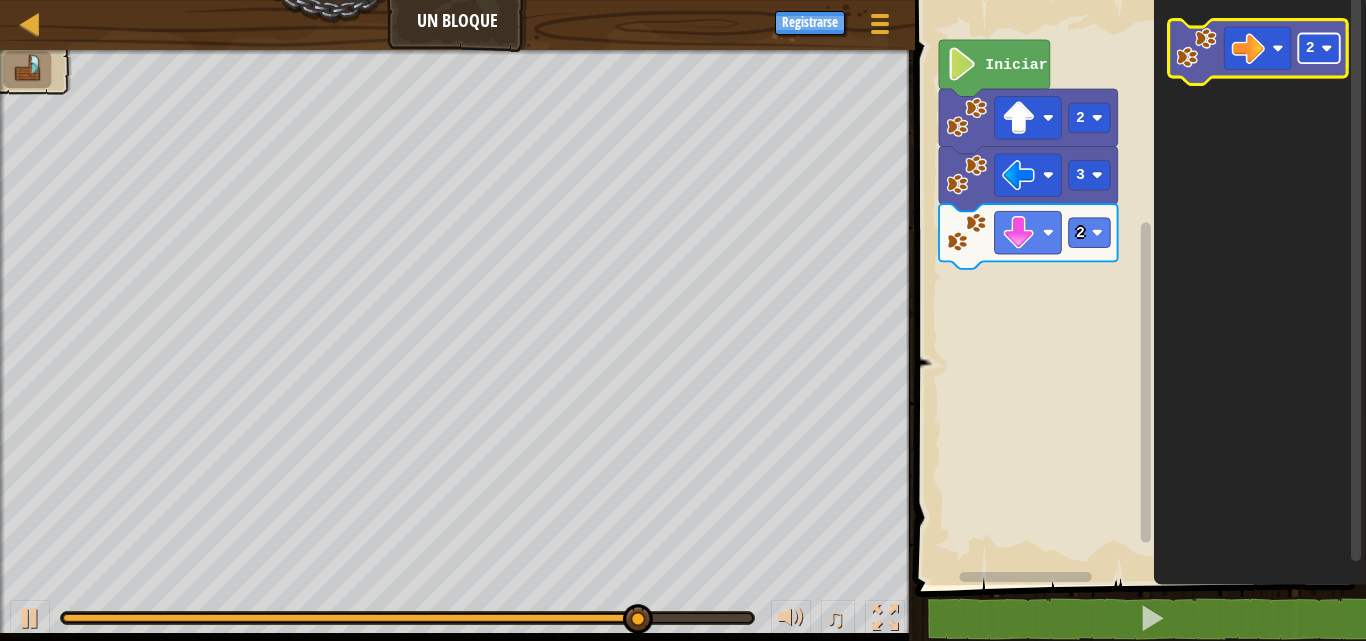 click 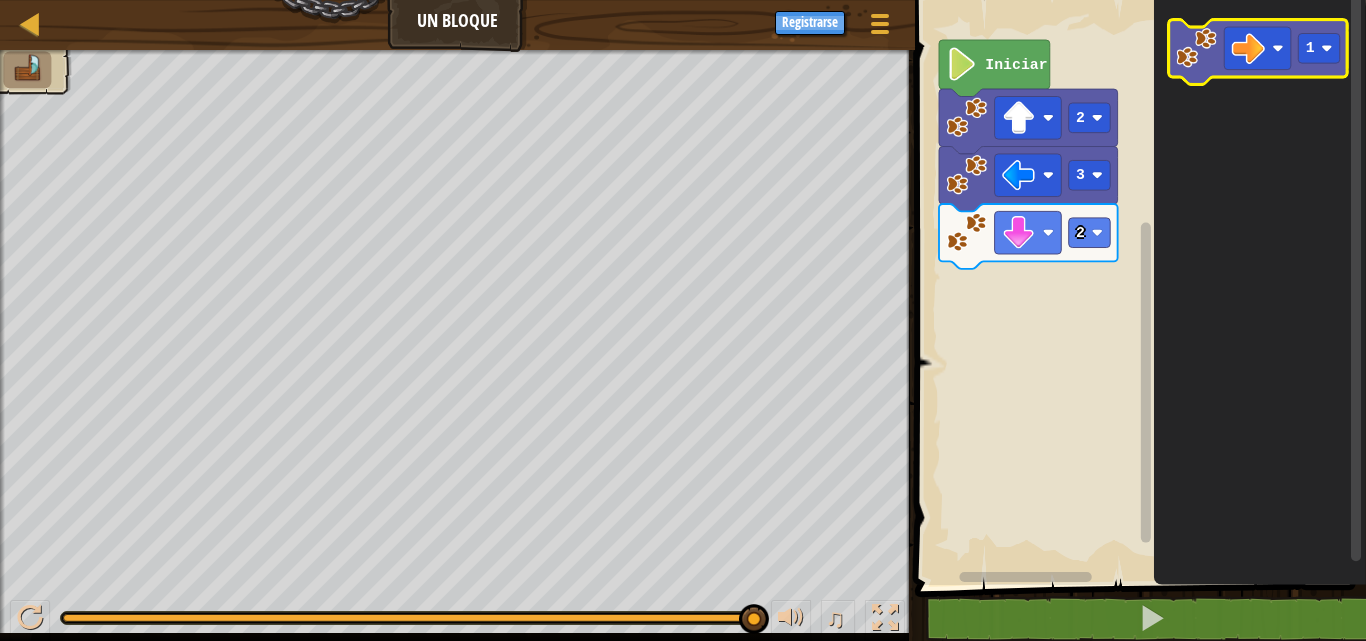 click 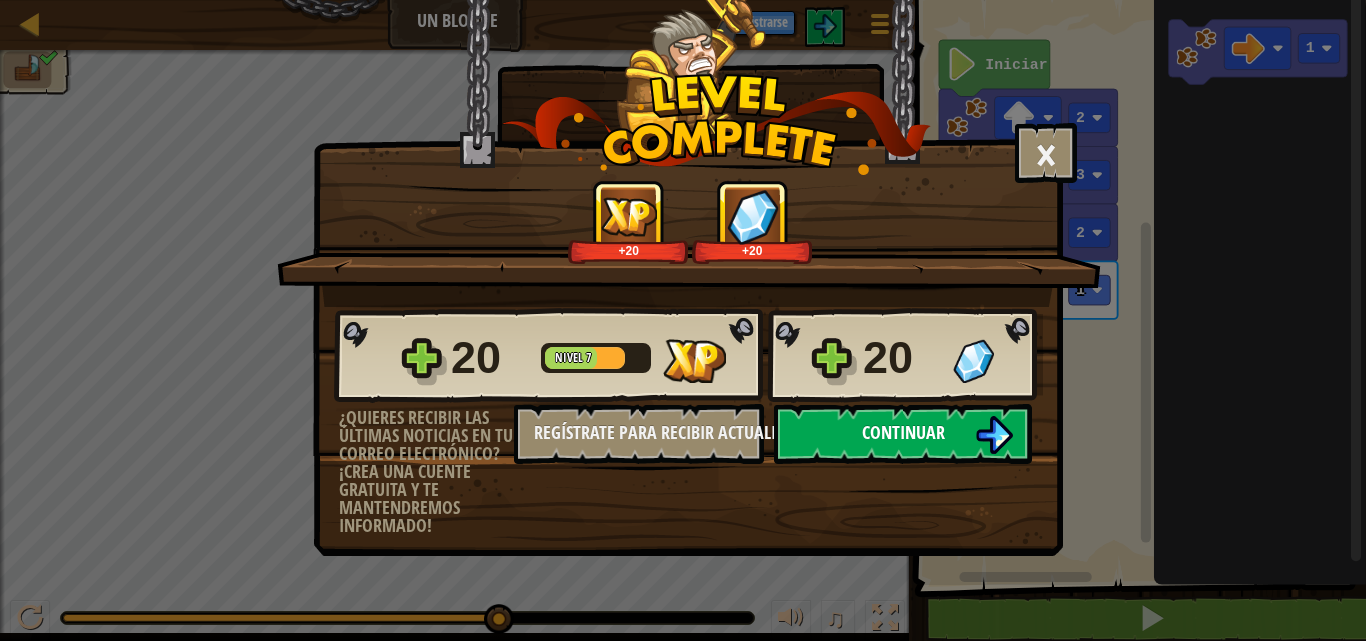 click on "Continuar" at bounding box center (903, 432) 